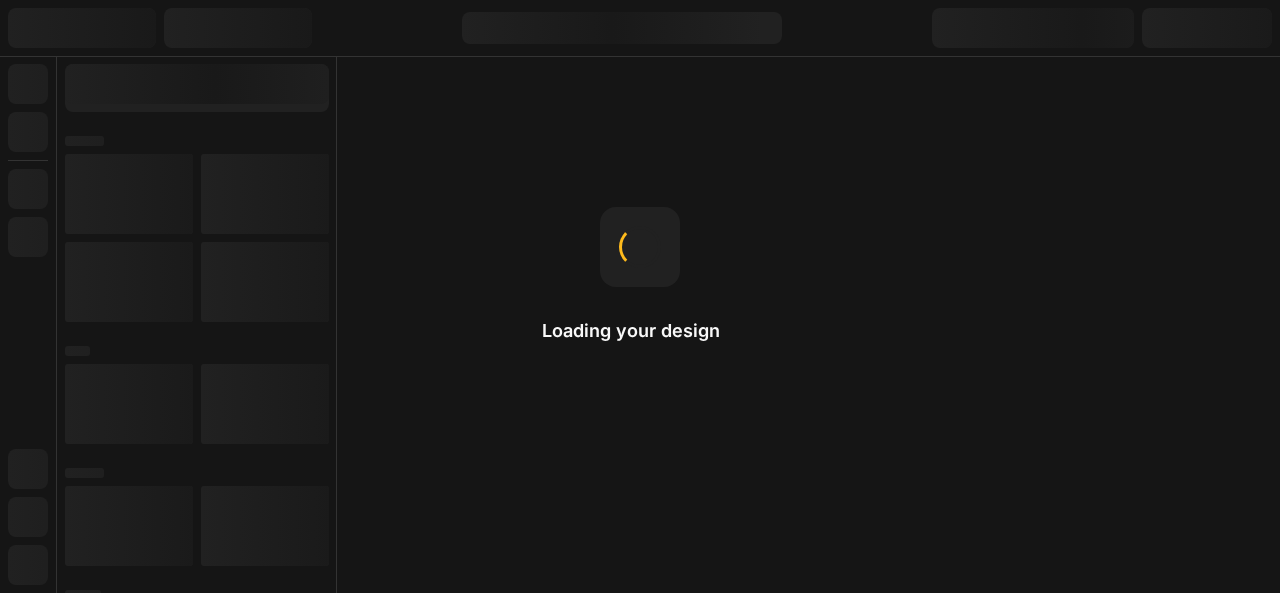 scroll, scrollTop: 0, scrollLeft: 0, axis: both 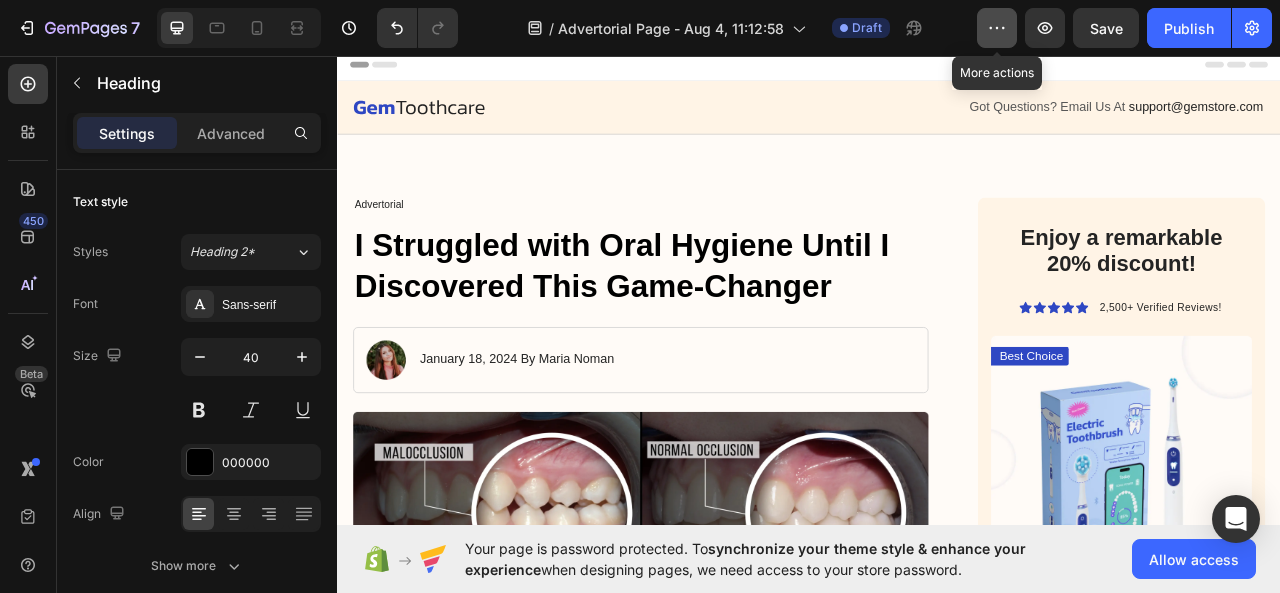 click 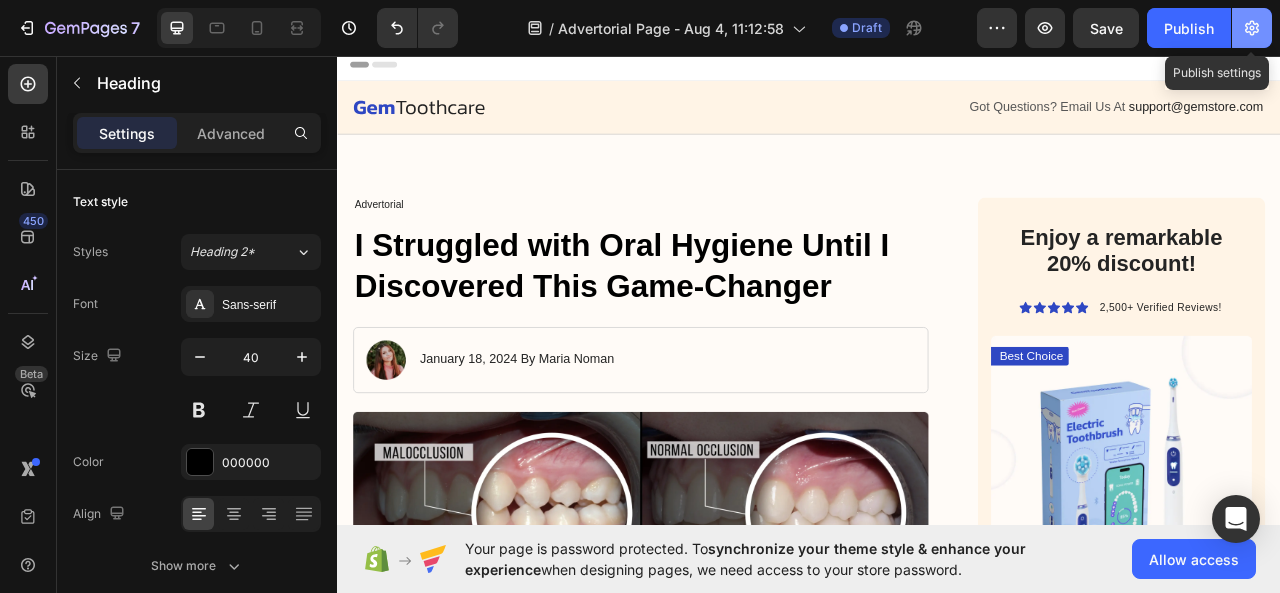 click 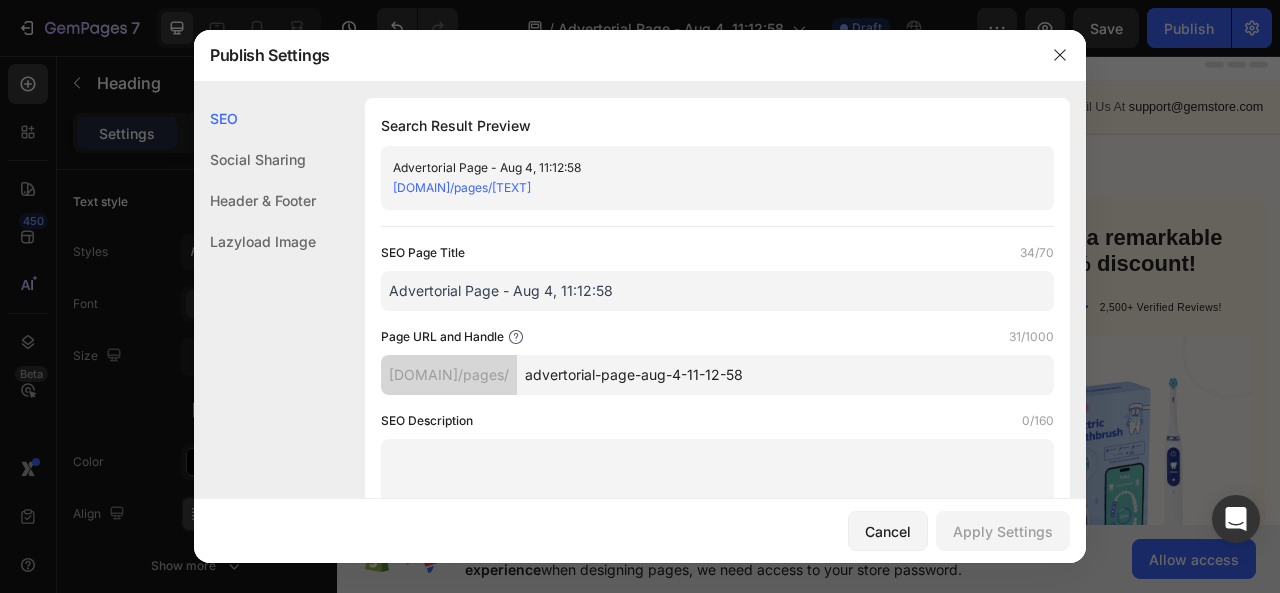 click 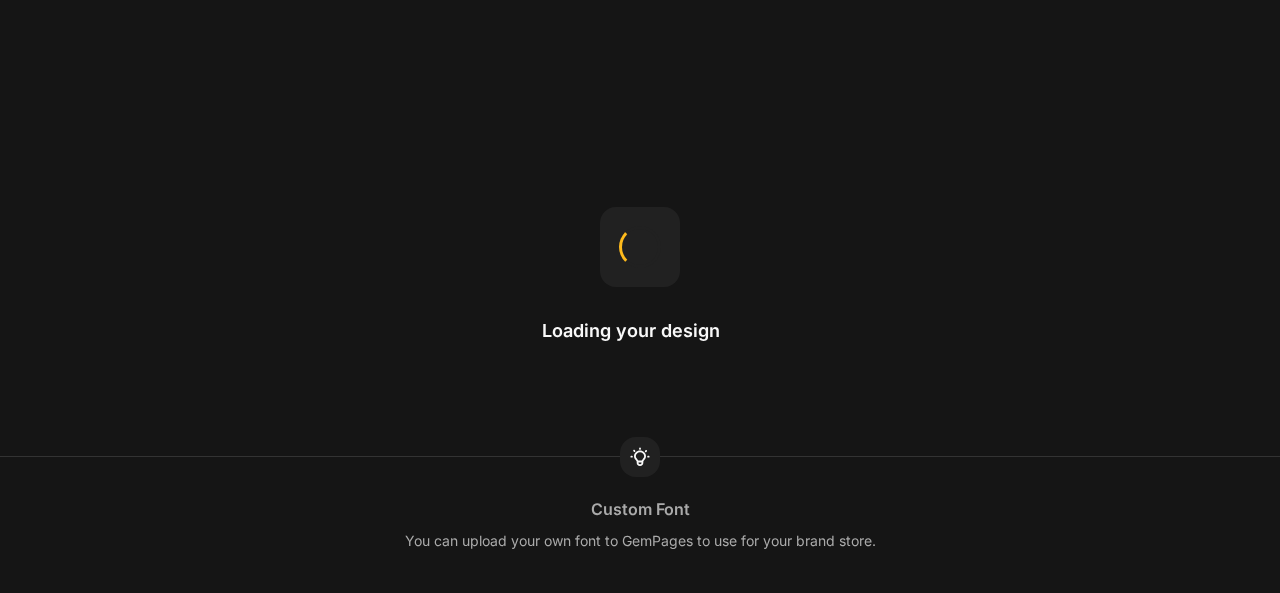 scroll, scrollTop: 0, scrollLeft: 0, axis: both 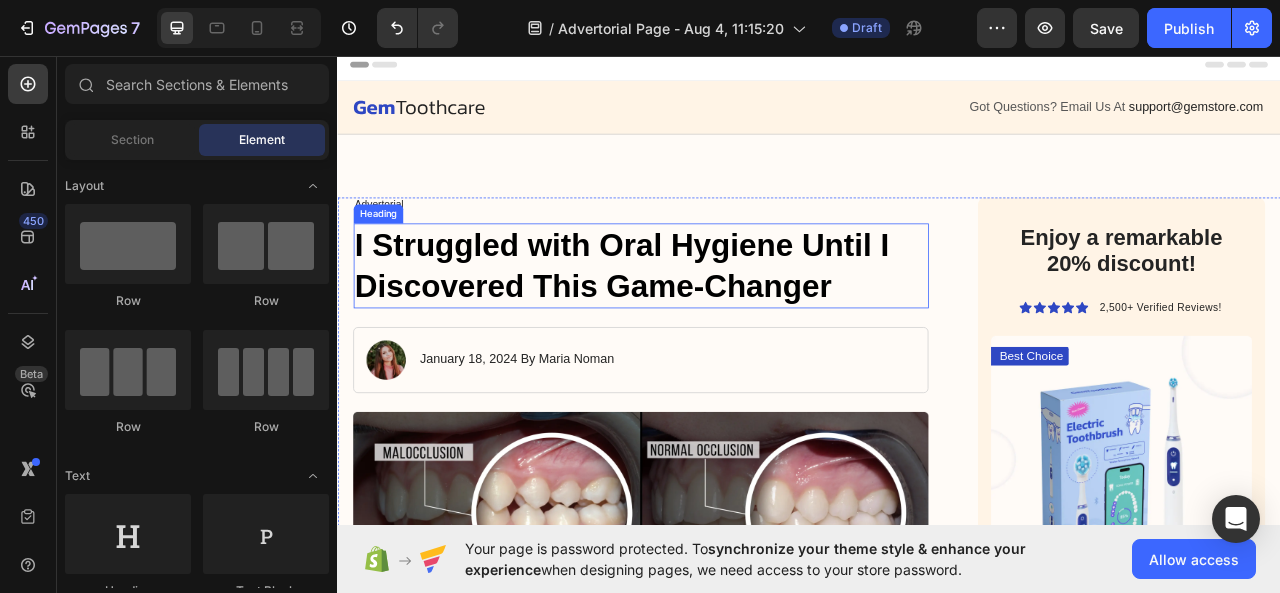 click on "I Struggled with Oral Hygiene Until I Discovered This Game-Changer" at bounding box center (723, 324) 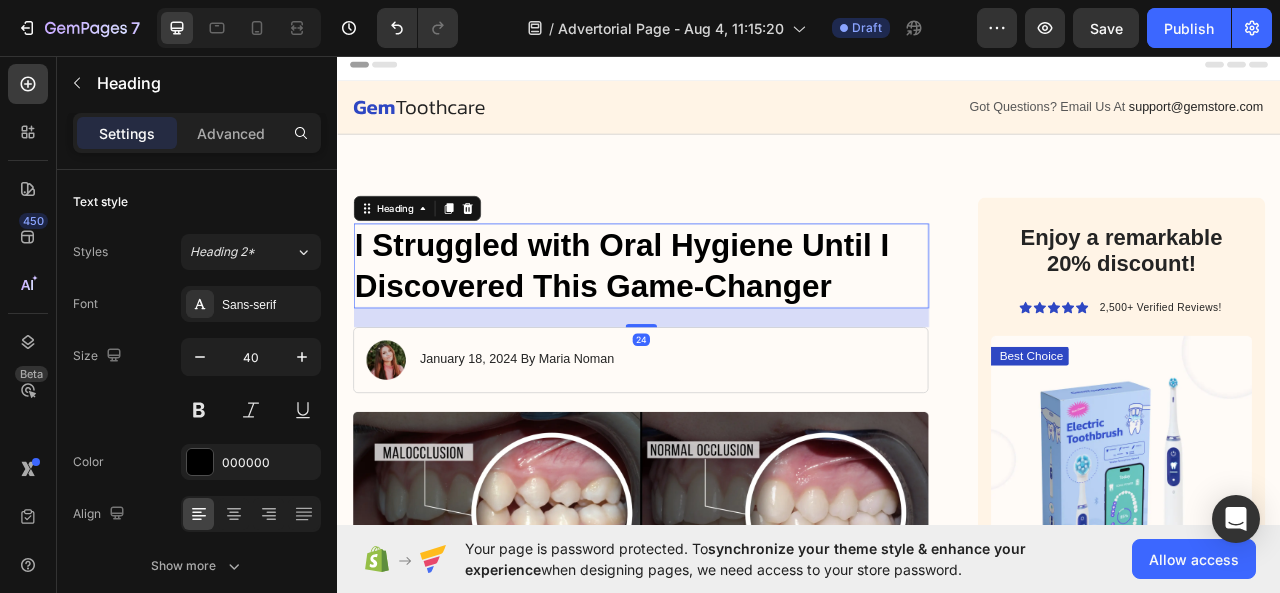click on "I Struggled with Oral Hygiene Until I Discovered This Game-Changer" at bounding box center (723, 324) 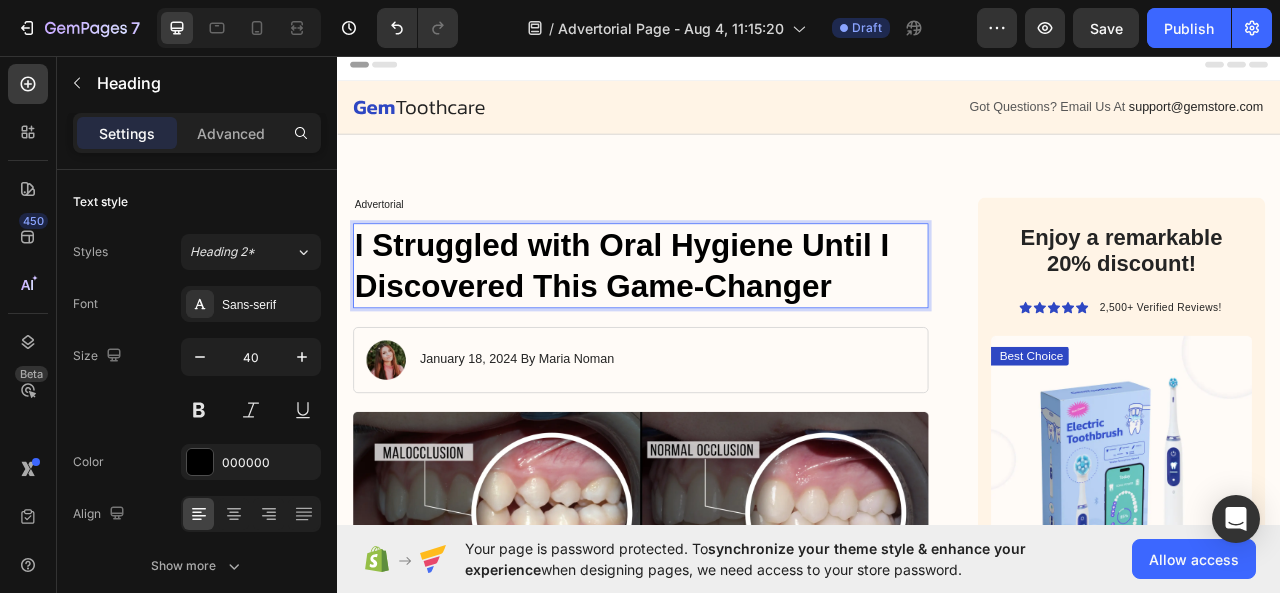 click on "I Struggled with Oral Hygiene Until I Discovered This Game-Changer" at bounding box center (723, 324) 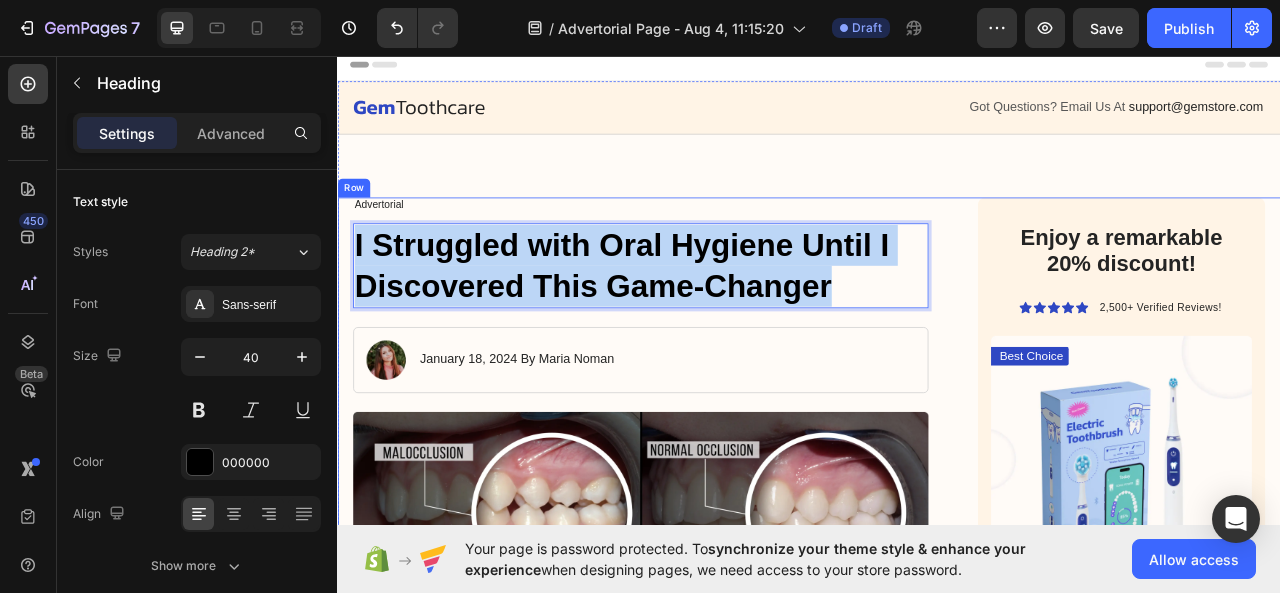 drag, startPoint x: 965, startPoint y: 341, endPoint x: 362, endPoint y: 261, distance: 608.2836 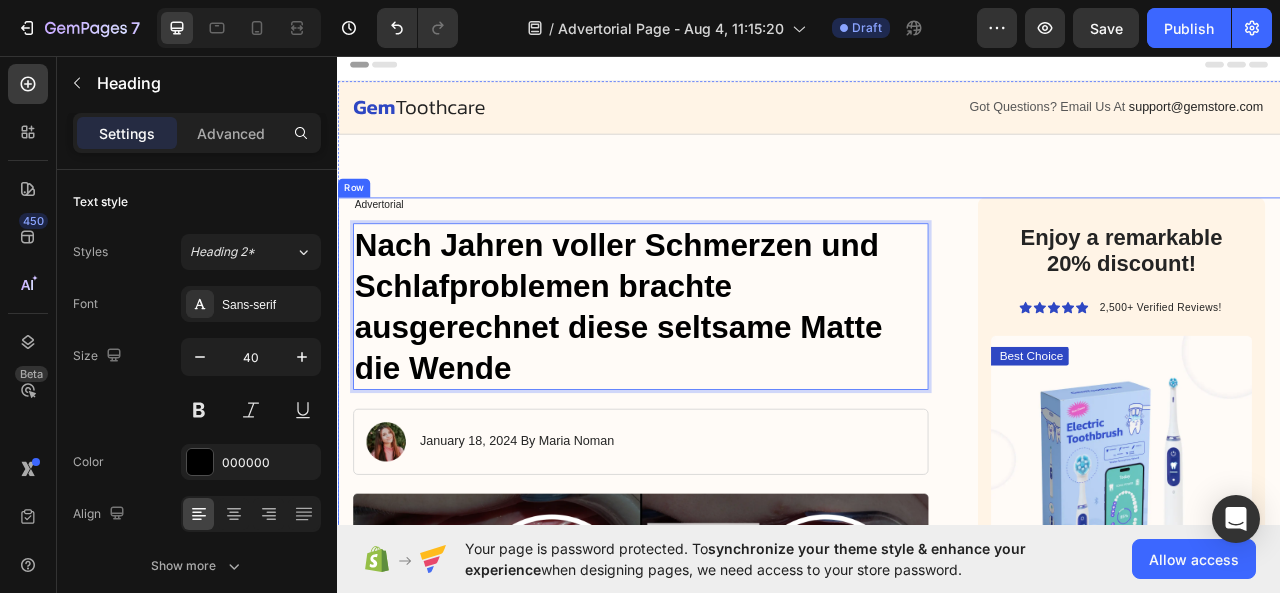 click on "Advertorial  Text Block Nach Jahren voller Schmerzen und Schlafproblemen brachte ausgerechnet diese seltsame Matte die Wende Heading   24 Image January 18, 2024 By Maria Noman Text Block Row Image For years, I struggled with persistent oral health issues despite diligent brushing and flossing.  I tried various high-quality toothbrushes and products, but the problems only seemed to worsen over time, leading to costly dental procedures.  That all changed when I discovered the  GemToothcare . This innovative device, with its powerful sonic technology and customizable cleaning modes, was able to reach areas my regular toothbrush could never access.  Finally, I could achieve that deep, thorough clean that left my mouth feeling rejuvenated and my teeth looking brighter. The  GemToothcare  was the game-changer I had been searching for. Text Block Image What constitutes poor oral hygiene? Heading This neglect can lead to a range of problematic issues. At the core is inadequate tooth brushing and flossing.  Image" at bounding box center (937, 2811) 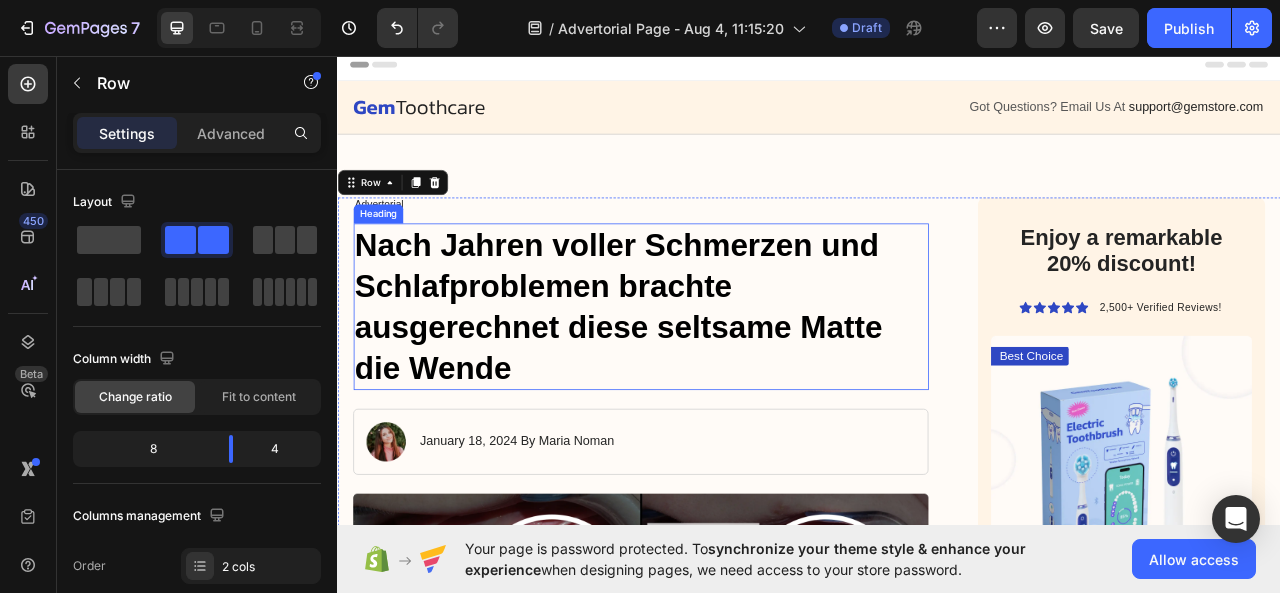 click on "Nach Jahren voller Schmerzen und Schlafproblemen brachte ausgerechnet diese seltsame Matte die Wende Heading Image Mai [YEAR] – von Maria [LAST] Text Block Row Image Ich wachte auf – total verspannt, mein Nacken brannte, mein Rücken wie blockiert. Der Wecker hatte geklingelt, aber ich fühlte mich, als hätte ich kein Auge zugemacht. Das Letzte, woran ich mich erinnere? Wie ich mich im Bett von einer Seite zur anderen wälzte. Wieder mal. Text Block So fühlt es sich an, wenn man seit Monaten keine Nacht mehr richtig geschlafen hat. Wenn Verspannungen den Schlaf rauben – und Erschöpfung den Tag bestimmt. Text Block Diese Nächte haben Spuren hinterlassen Heading Mein Partner Lukas und ich führten eigentlich ein gutes Leben. Zwei Kinder, feste Jobs, viel gemeinsam gelacht. Dann schlichen sich die Beschwerden ein: Rückenschmerzen, Nackenziehen, ständige Kopfschmerzen. Ich schlief kaum noch, war gereizt, ständig erschöpft. Selbst tagsüber fühlte ich mich, als würde ich neben mir stehen." at bounding box center [723, 376] 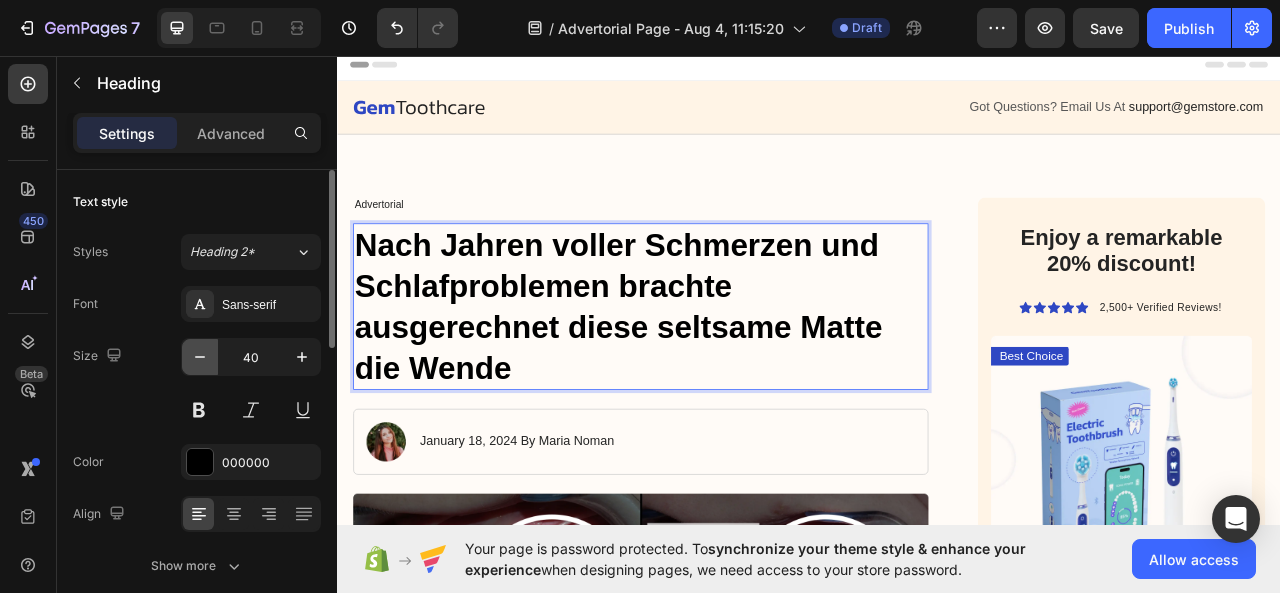click at bounding box center [200, 357] 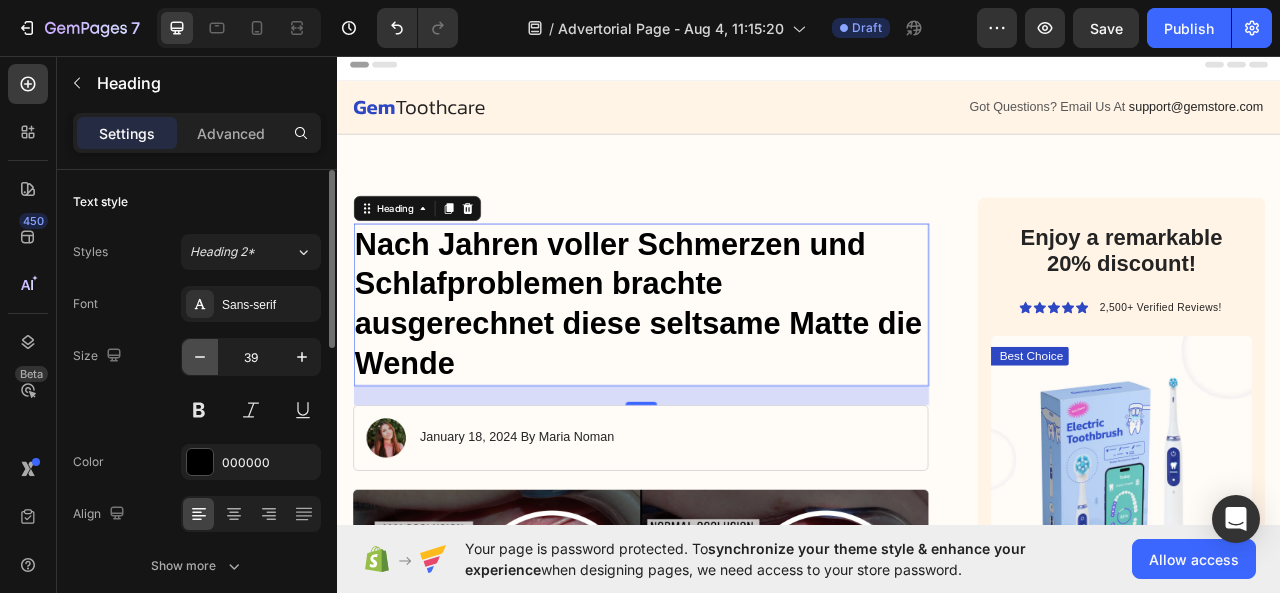 click at bounding box center [200, 357] 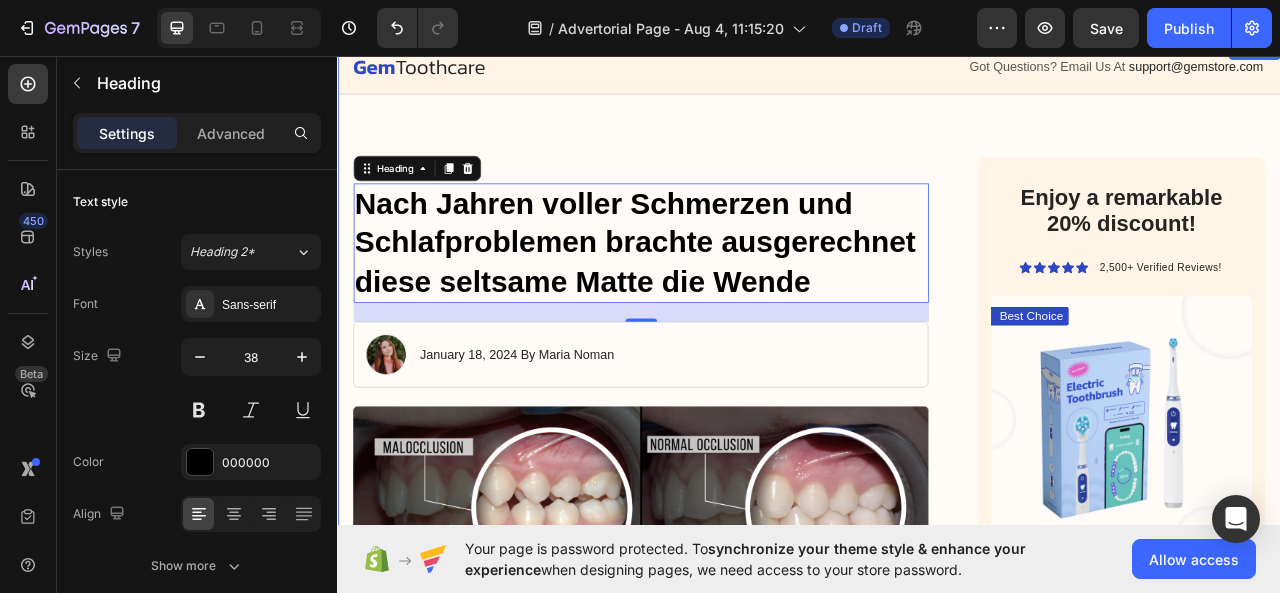 scroll, scrollTop: 61, scrollLeft: 0, axis: vertical 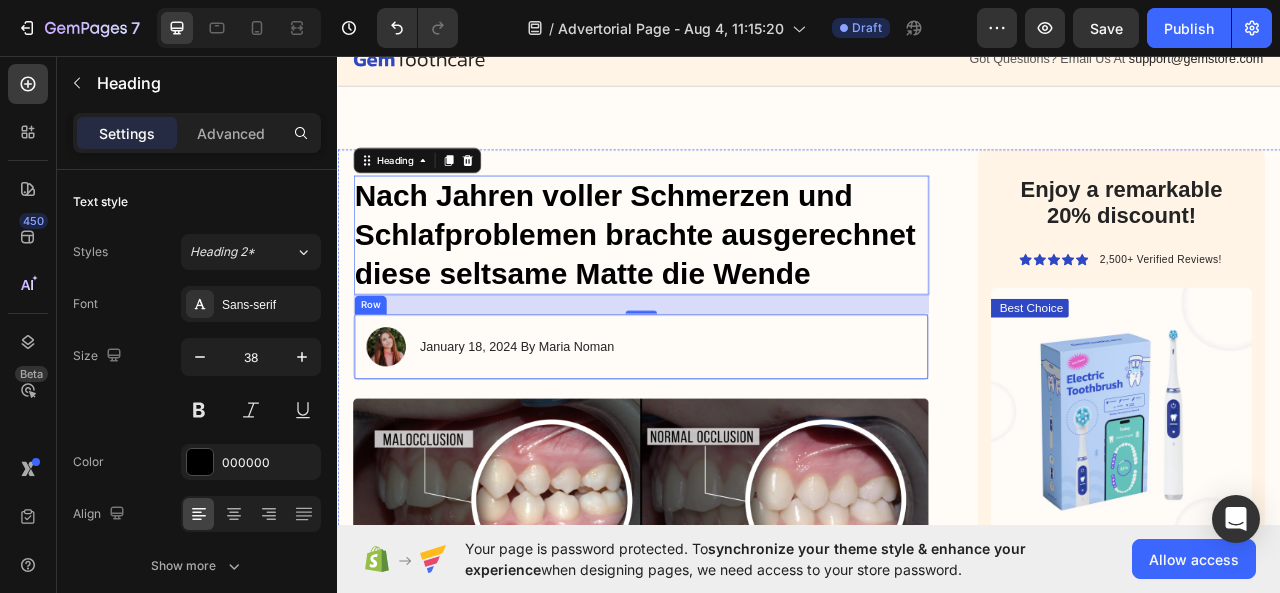 click on "January 18, 2024 By Maria Noman" at bounding box center [565, 427] 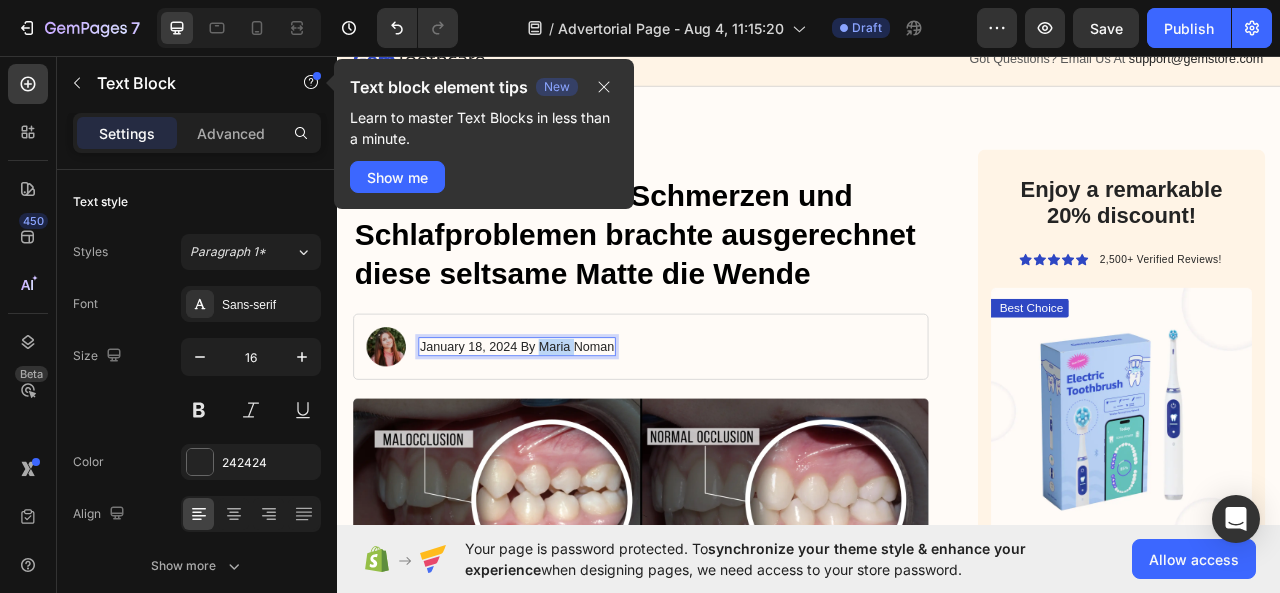 click on "January 18, 2024 By Maria Noman" at bounding box center [565, 427] 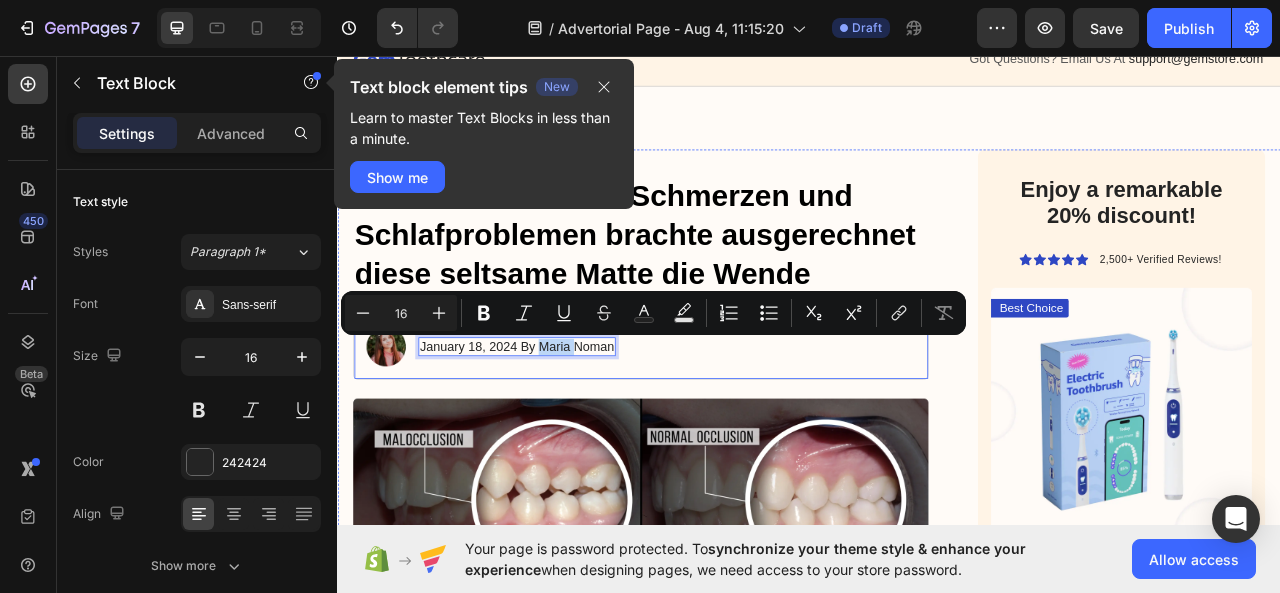 click on "Image January 18, 2024 By Maria Noman Text Block   0 Row" at bounding box center [723, 427] 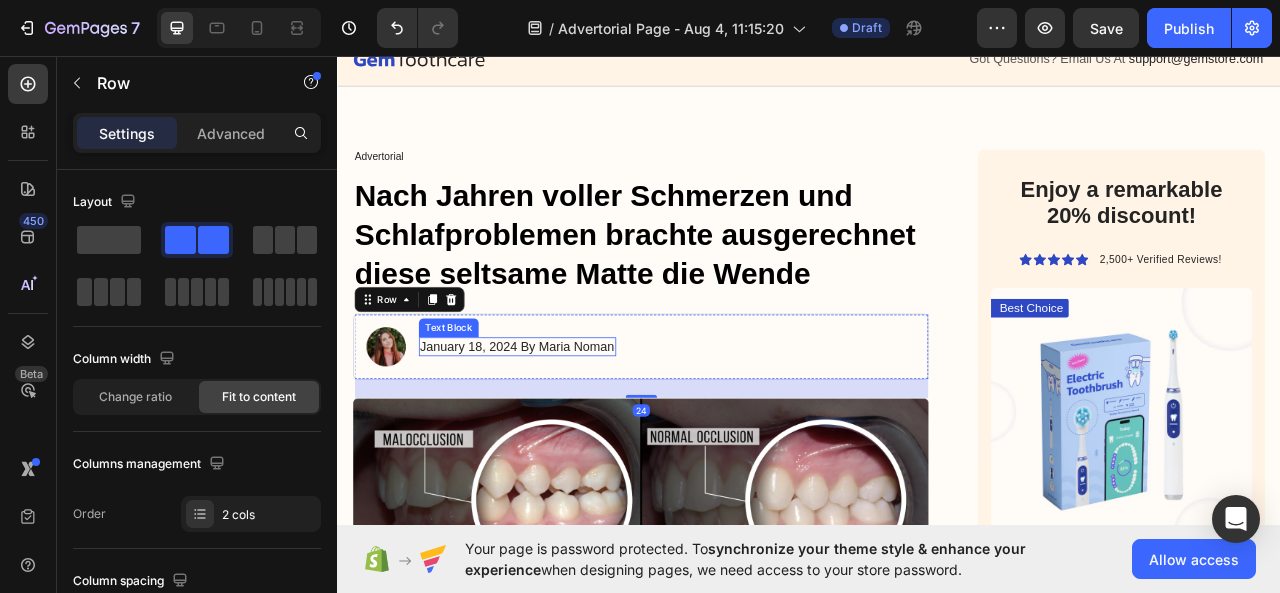 click on "January 18, 2024 By Maria Noman" at bounding box center (565, 427) 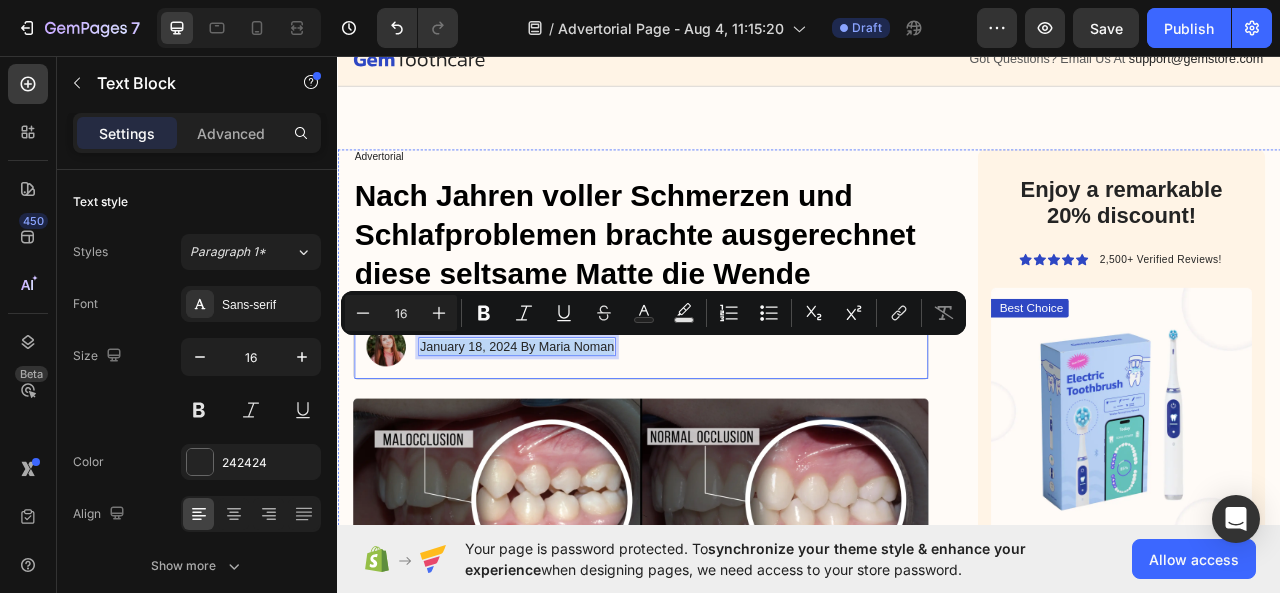 drag, startPoint x: 444, startPoint y: 417, endPoint x: 697, endPoint y: 434, distance: 253.5705 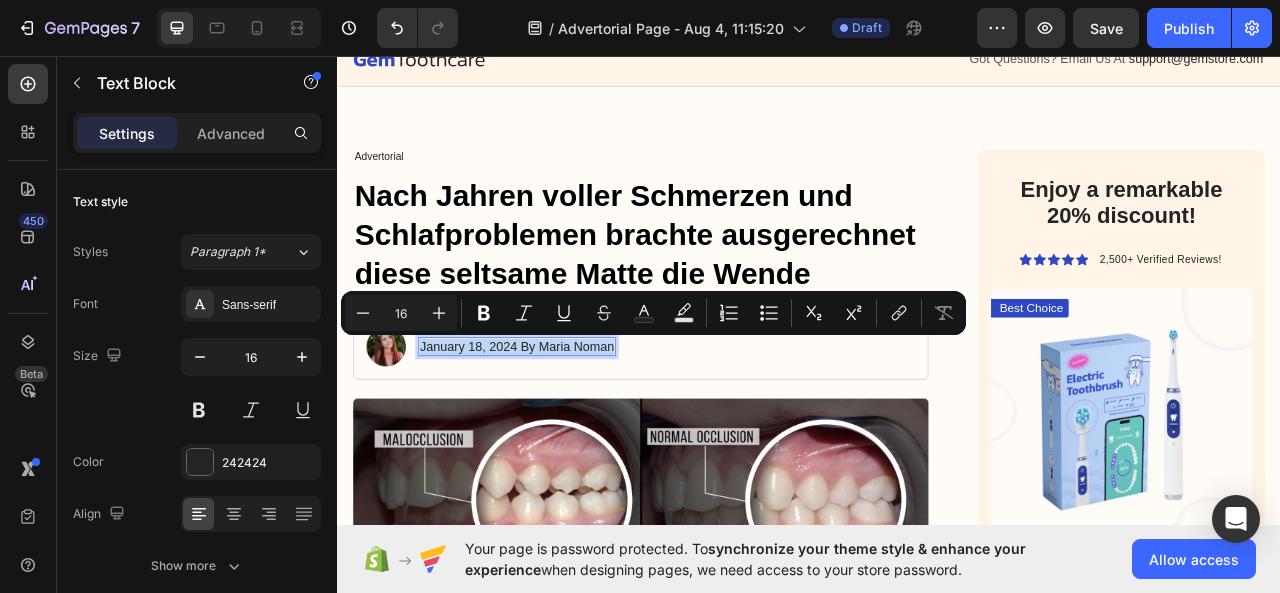 copy on "January 18, 2024 By Maria Noman" 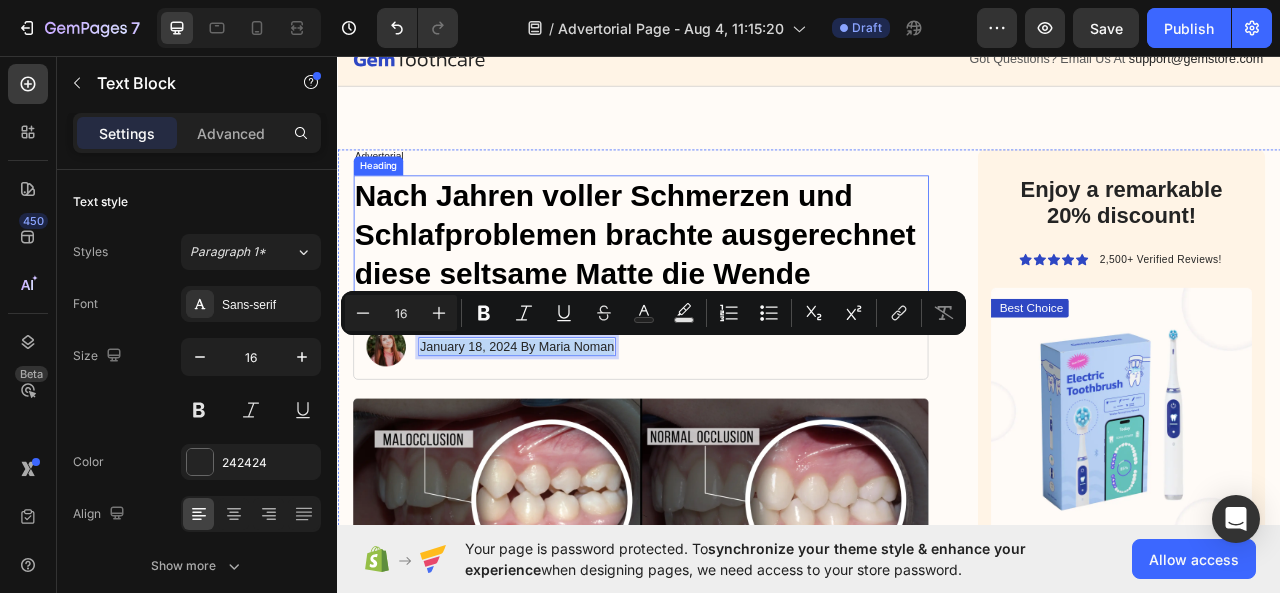 click on "Nach Jahren voller Schmerzen und Schlafproblemen brachte ausgerechnet diese seltsame Matte die Wende Heading Image Mai [YEAR] – von Maria [LAST] Text Block Row Image Ich wachte auf – total verspannt, mein Nacken brannte, mein Rücken wie blockiert. Der Wecker hatte geklingelt, aber ich fühlte mich, als hätte ich kein Auge zugemacht. Das Letzte, woran ich mich erinnere? Wie ich mich im Bett von einer Seite zur anderen wälzte. Wieder mal. Text Block So fühlt es sich an, wenn man seit Monaten keine Nacht mehr richtig geschlafen hat. Wenn Verspannungen den Schlaf rauben – und Erschöpfung den Tag bestimmt. Text Block Diese Nächte haben Spuren hinterlassen Heading Mein Partner Lukas und ich führten eigentlich ein gutes Leben. Zwei Kinder, feste Jobs, viel gemeinsam gelacht. Dann schlichen sich die Beschwerden ein: Rückenschmerzen, Nackenziehen, ständige Kopfschmerzen. Ich schlief kaum noch, war gereizt, ständig erschöpft. Selbst tagsüber fühlte ich mich, als würde ich neben mir stehen." at bounding box center (723, 285) 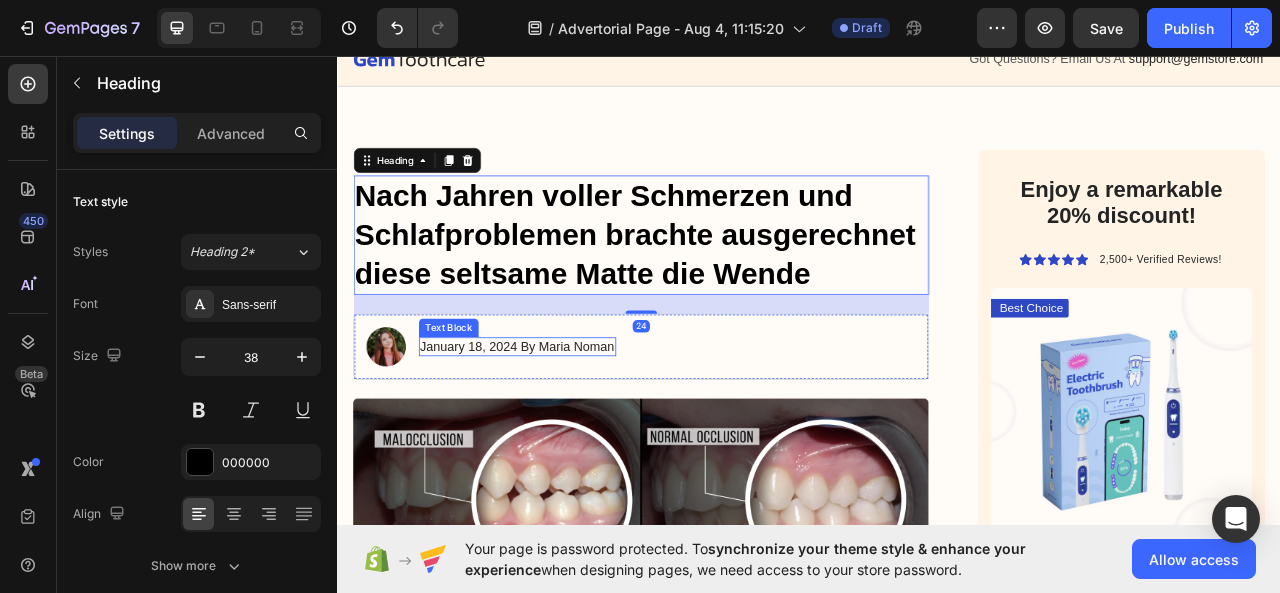 click on "January 18, 2024 By Maria Noman Text Block" at bounding box center [565, 427] 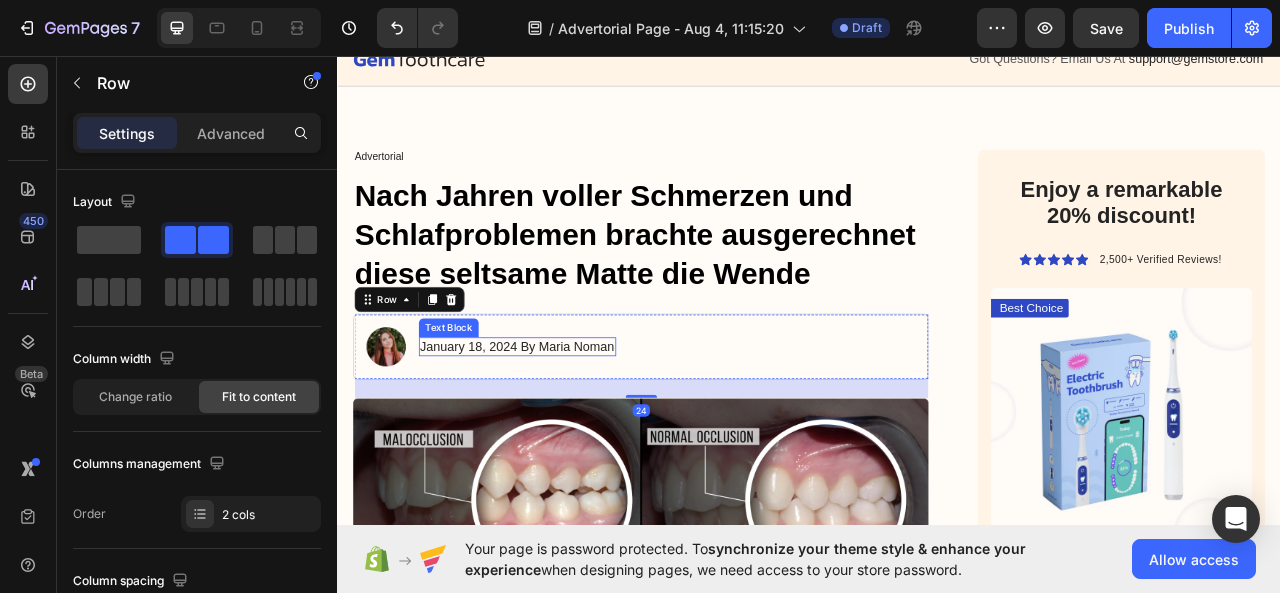 click on "January 18, 2024 By Maria Noman" at bounding box center [565, 427] 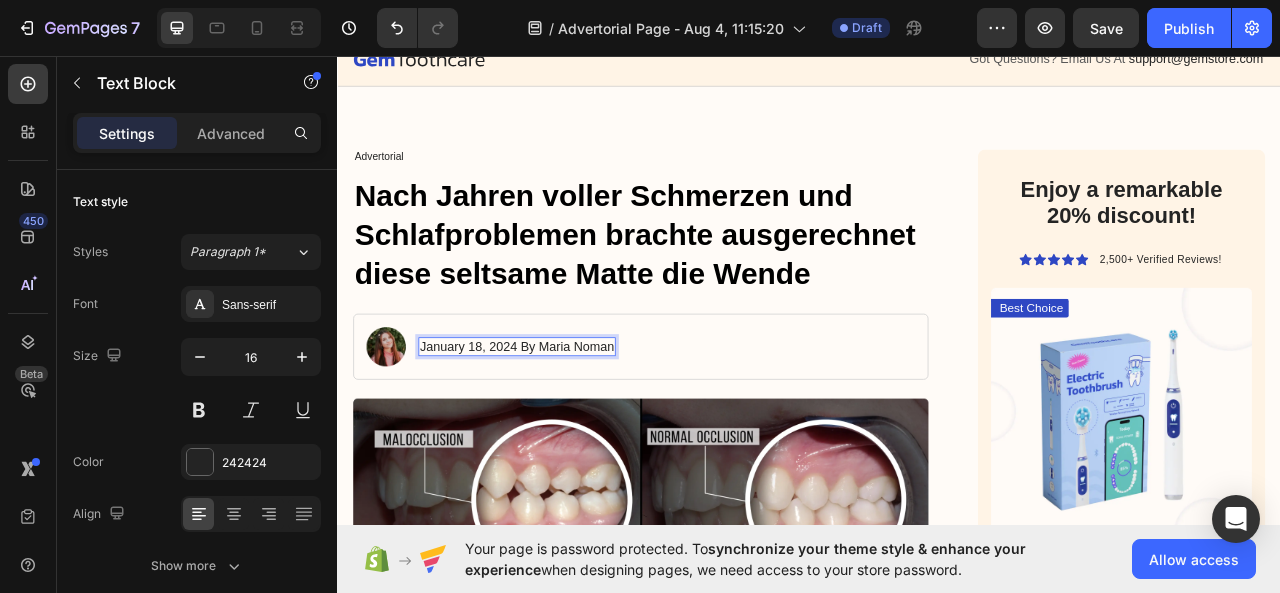 click on "January 18, 2024 By Maria Noman" at bounding box center [565, 427] 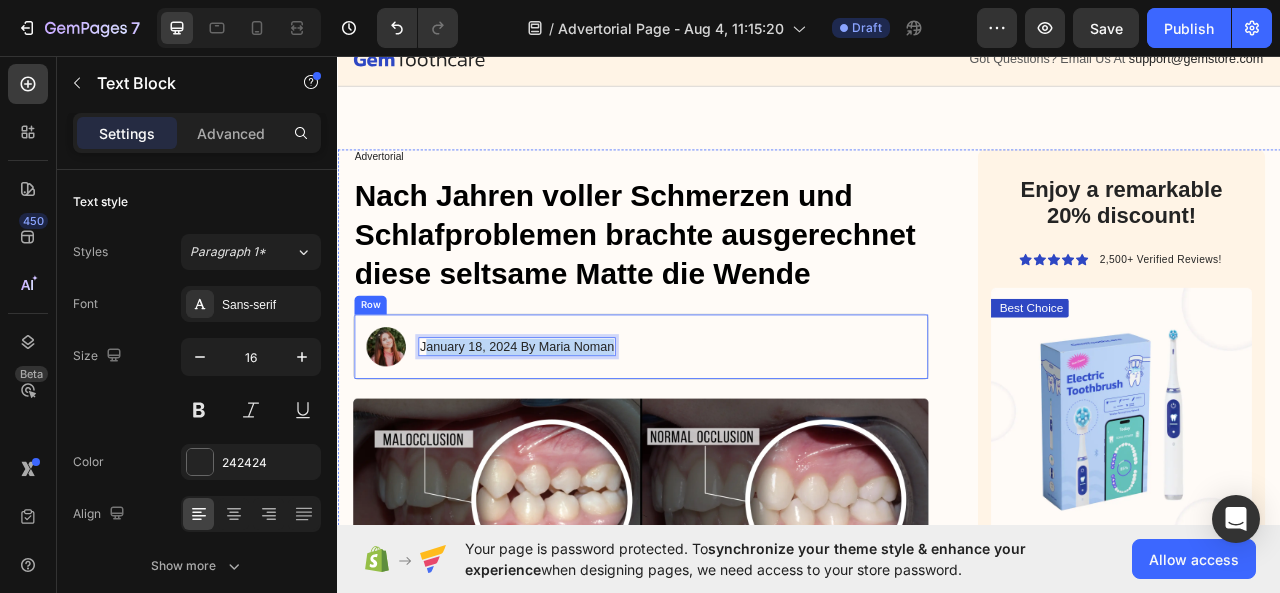 drag, startPoint x: 688, startPoint y: 418, endPoint x: 451, endPoint y: 409, distance: 237.17082 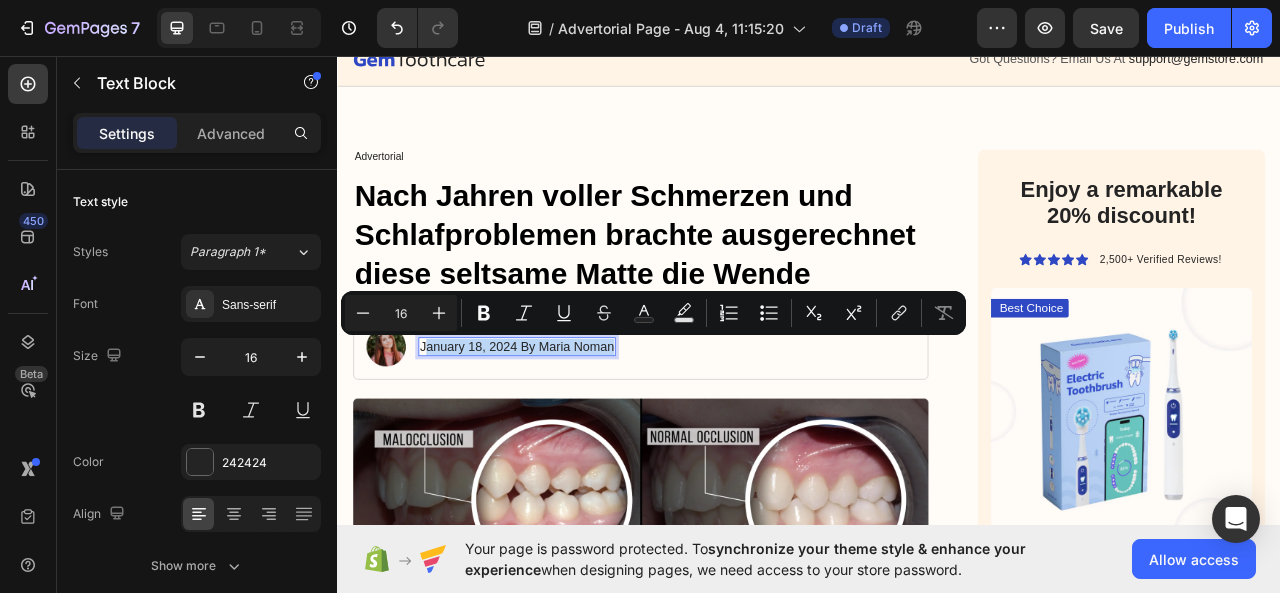 click on "January 18, 2024 By Maria Noman" at bounding box center [565, 427] 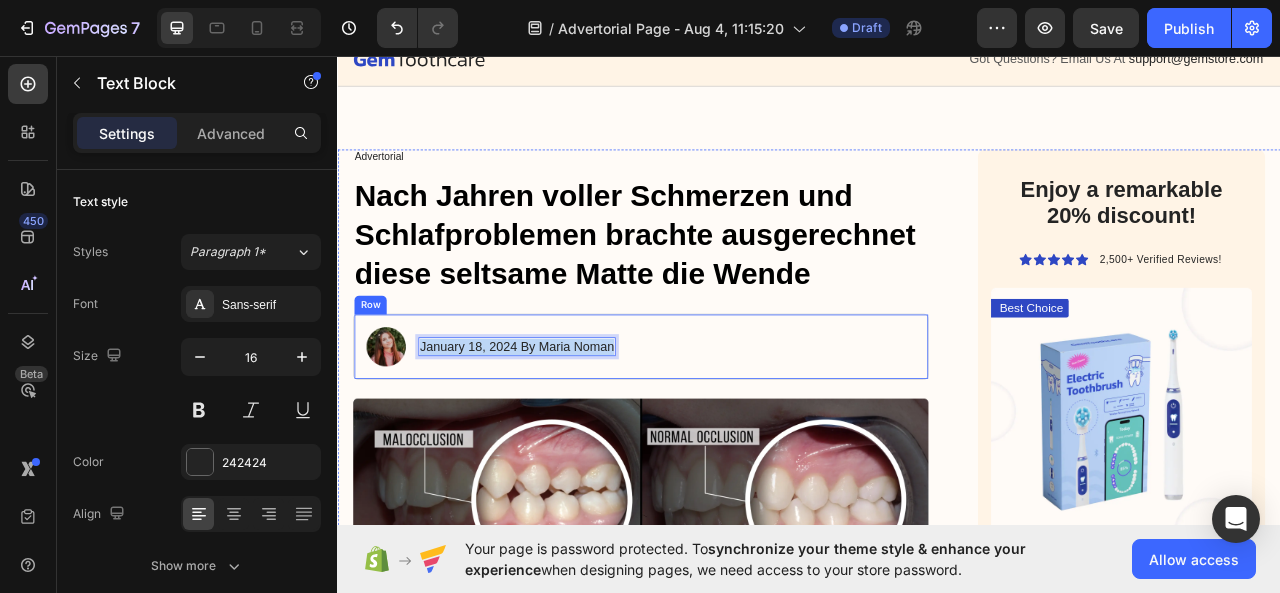 drag, startPoint x: 444, startPoint y: 420, endPoint x: 692, endPoint y: 428, distance: 248.129 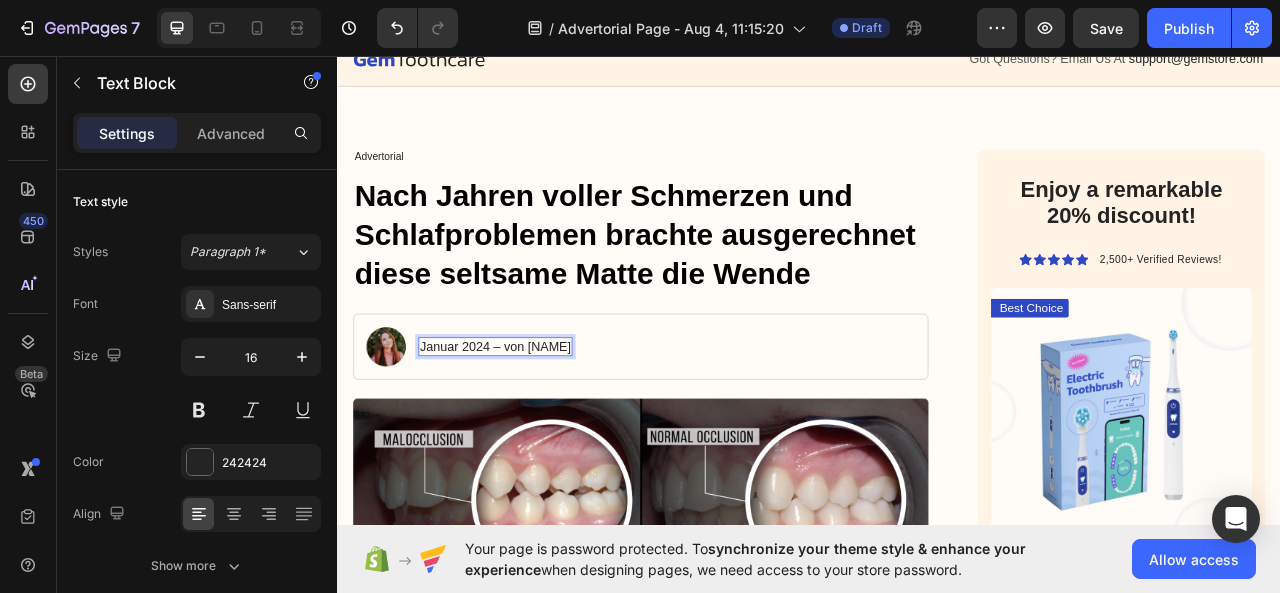 click on "Januar 2024 – von Maria Noman" at bounding box center [538, 427] 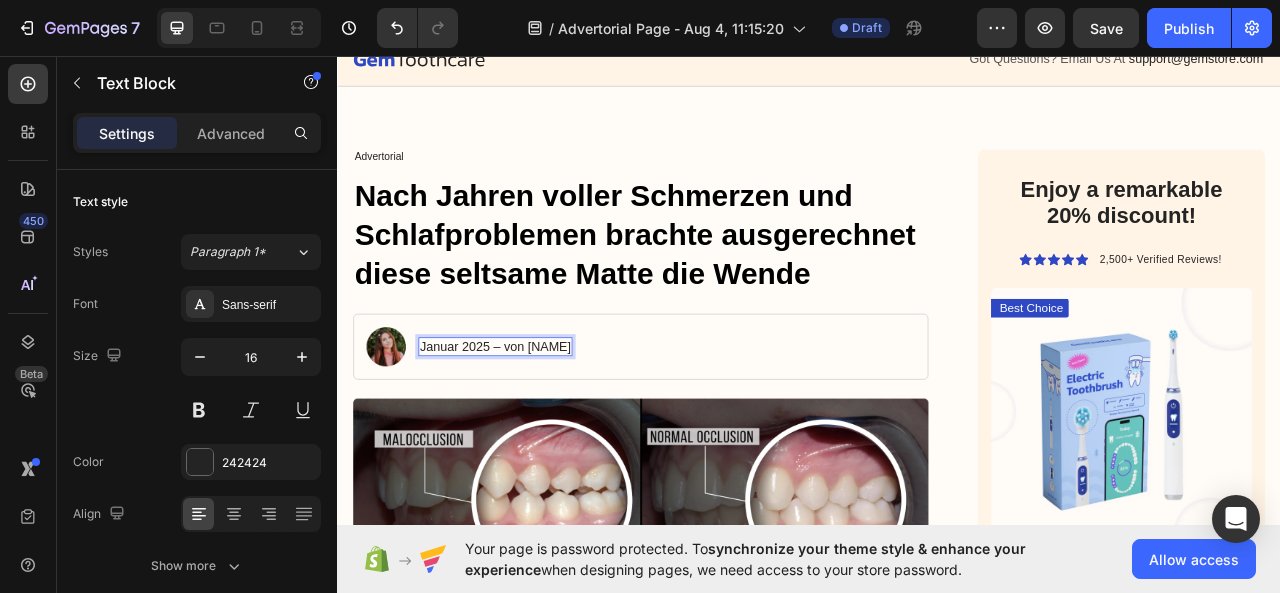click on "Januar 2025 – von Maria Noman" at bounding box center (538, 427) 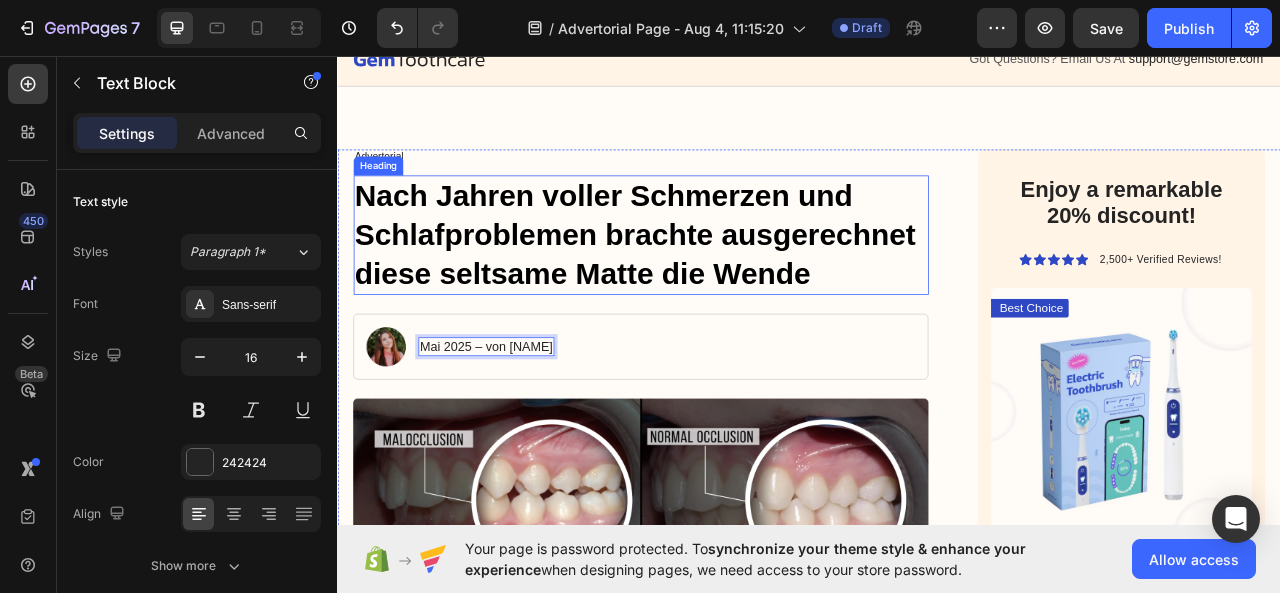 click on "Nach Jahren voller Schmerzen und Schlafproblemen brachte ausgerechnet diese seltsame Matte die Wende Heading Image Mai [YEAR] – von Maria [LAST] Text Block Row Image Ich wachte auf – total verspannt, mein Nacken brannte, mein Rücken wie blockiert. Der Wecker hatte geklingelt, aber ich fühlte mich, als hätte ich kein Auge zugemacht. Das Letzte, woran ich mich erinnere? Wie ich mich im Bett von einer Seite zur anderen wälzte. Wieder mal. Text Block So fühlt es sich an, wenn man seit Monaten keine Nacht mehr richtig geschlafen hat. Wenn Verspannungen den Schlaf rauben – und Erschöpfung den Tag bestimmt. Text Block Diese Nächte haben Spuren hinterlassen Heading Mein Partner Lukas und ich führten eigentlich ein gutes Leben. Zwei Kinder, feste Jobs, viel gemeinsam gelacht. Dann schlichen sich die Beschwerden ein: Rückenschmerzen, Nackenziehen, ständige Kopfschmerzen. Ich schlief kaum noch, war gereizt, ständig erschöpft. Selbst tagsüber fühlte ich mich, als würde ich neben mir stehen." at bounding box center (723, 285) 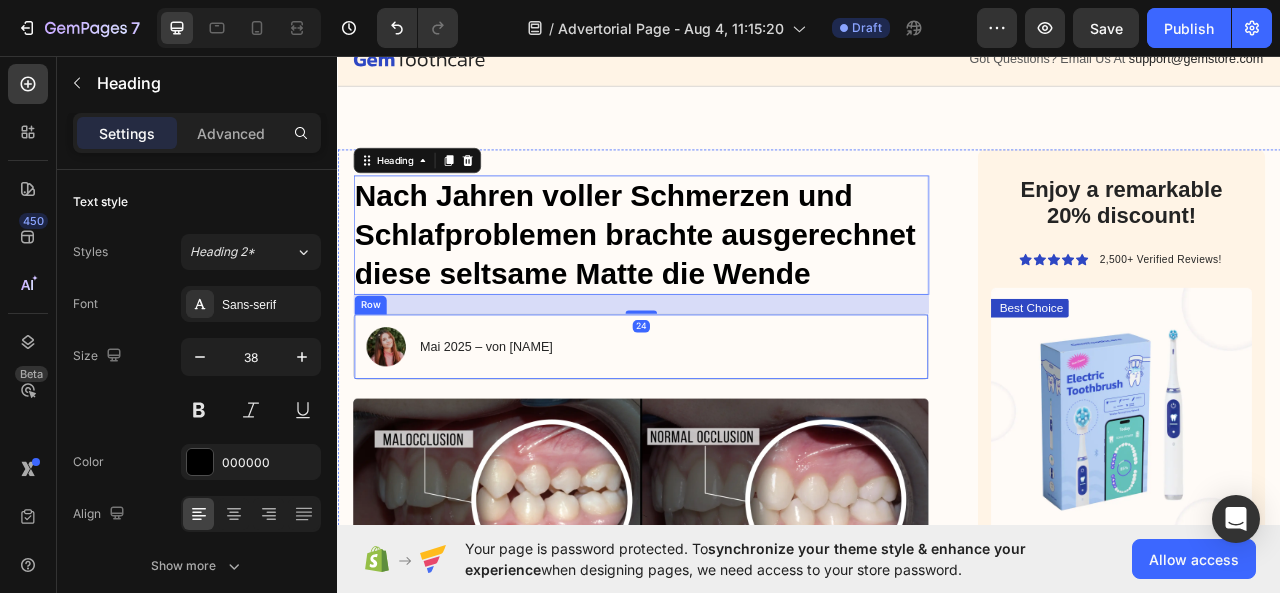 click on "Image Mai 2025 – von Maria Noman Text Block Row" at bounding box center [723, 427] 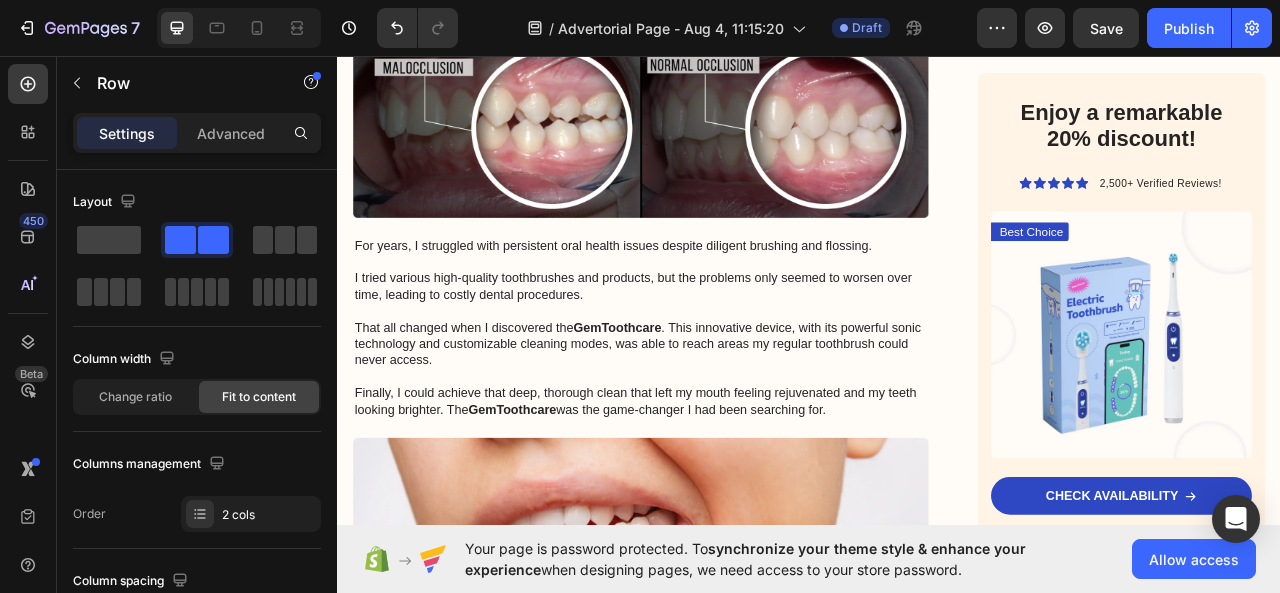 scroll, scrollTop: 535, scrollLeft: 0, axis: vertical 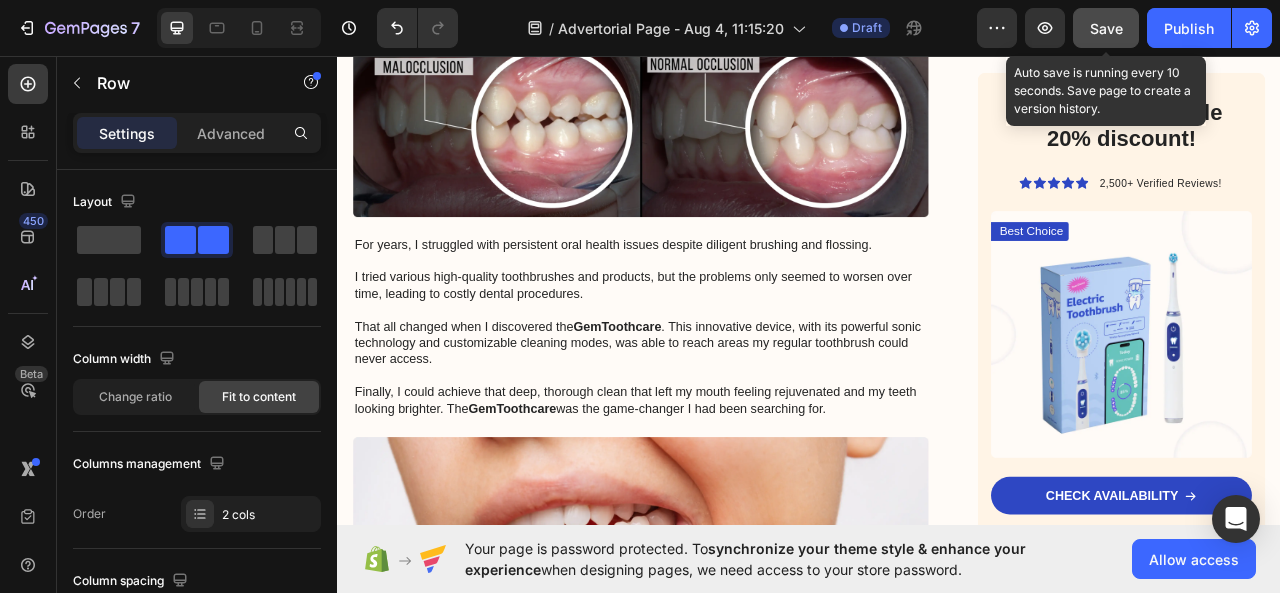 click on "Save" at bounding box center (1106, 28) 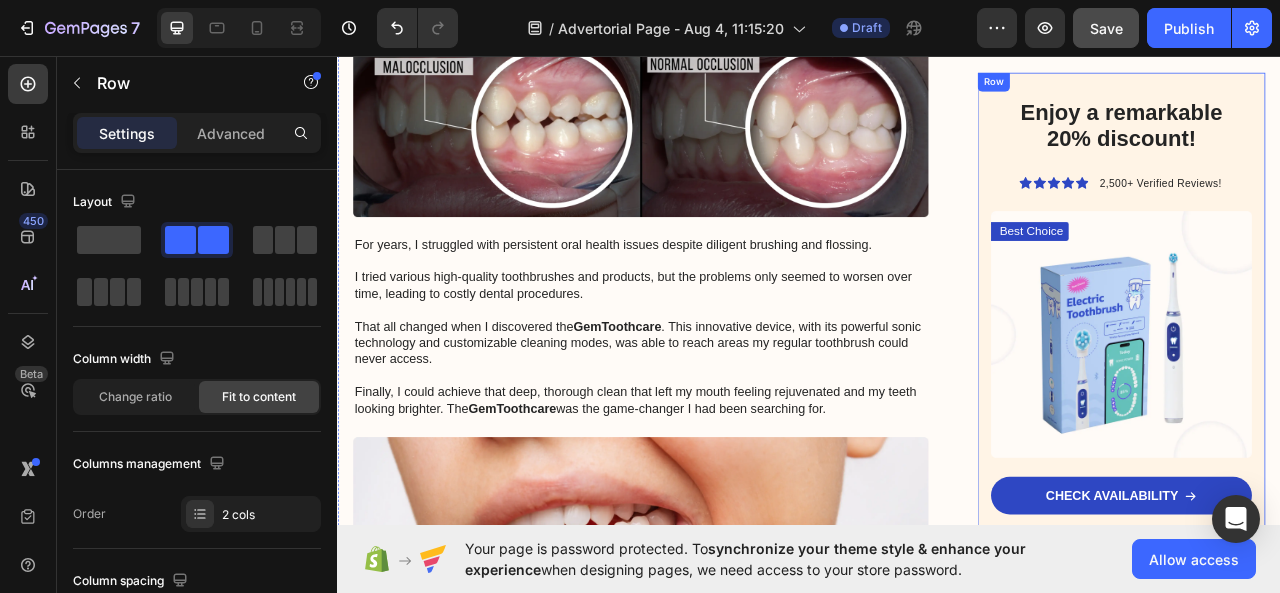 click on "Enjoy a remarkable 20% discount! Heading
Icon
Icon
Icon
Icon
Icon Icon List 2,500+ Verified Reviews! Text Block Row Best Choice Text Block Image
CHECK AVAILABILITY Button
Features 3 cleaning modes, timers
Just 2 minutes for a thorough clean
Includes handy blue and red LED lights
Turns daily struggles into fun time Item List Row" at bounding box center (1334, 445) 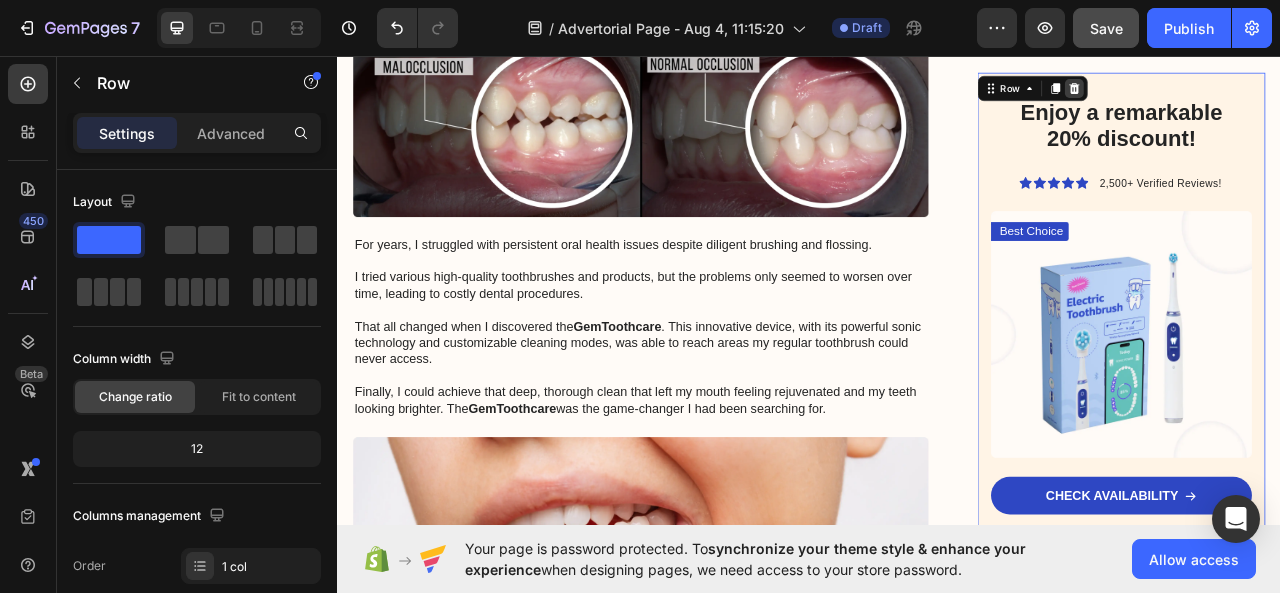 click at bounding box center (1274, 98) 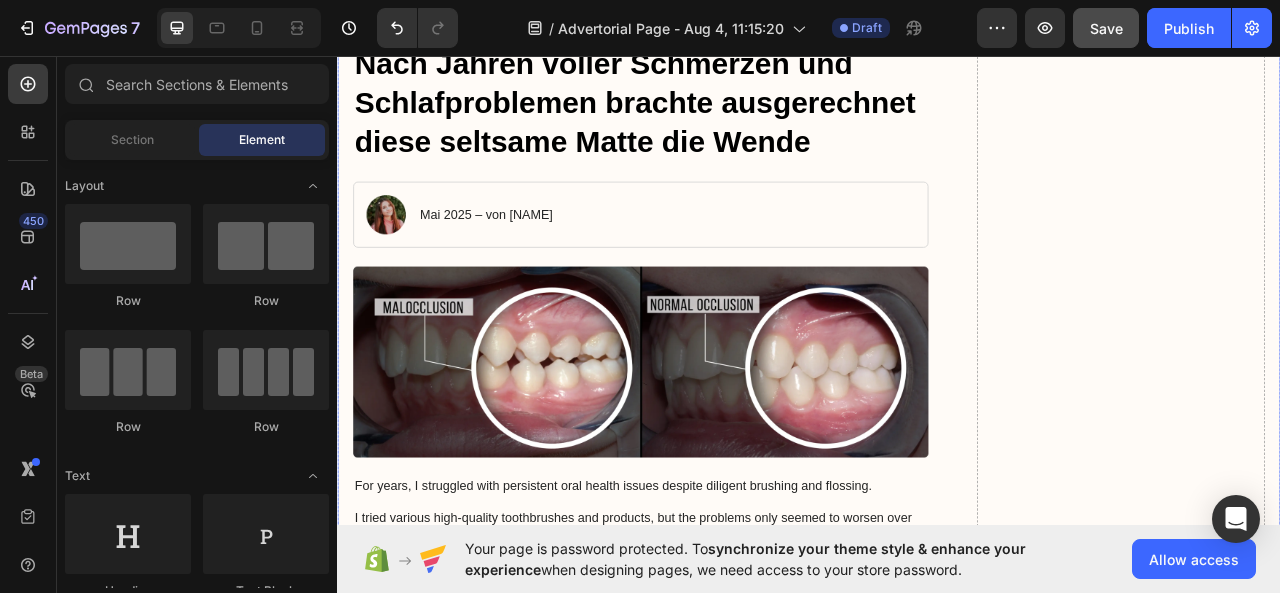 scroll, scrollTop: 227, scrollLeft: 0, axis: vertical 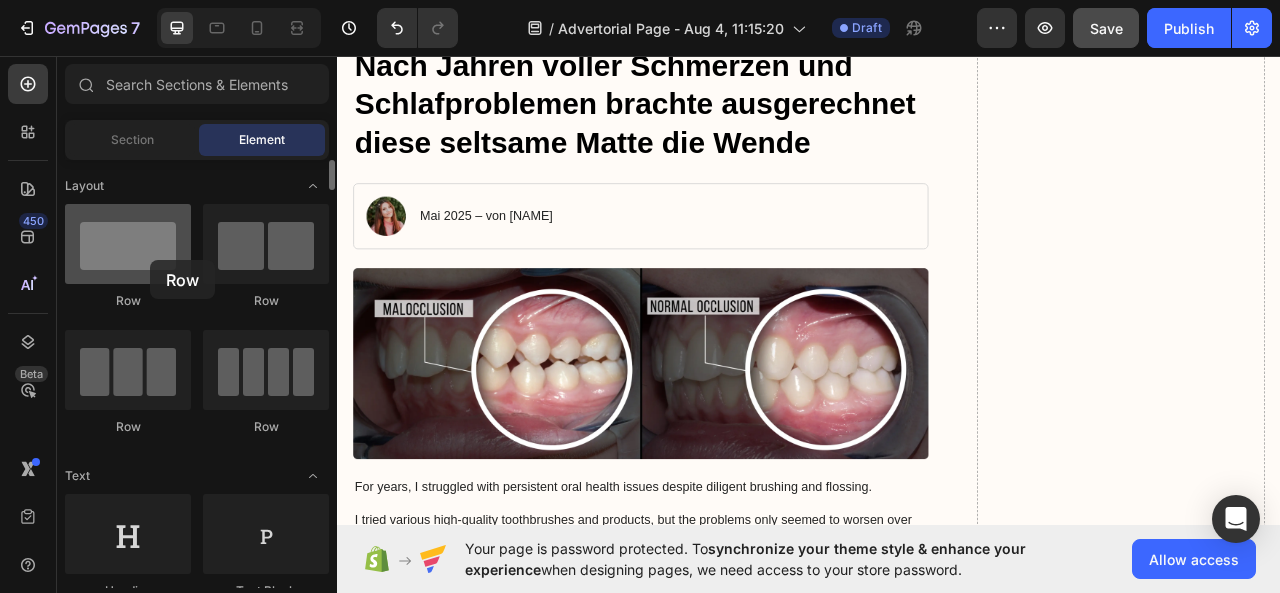 click at bounding box center (128, 244) 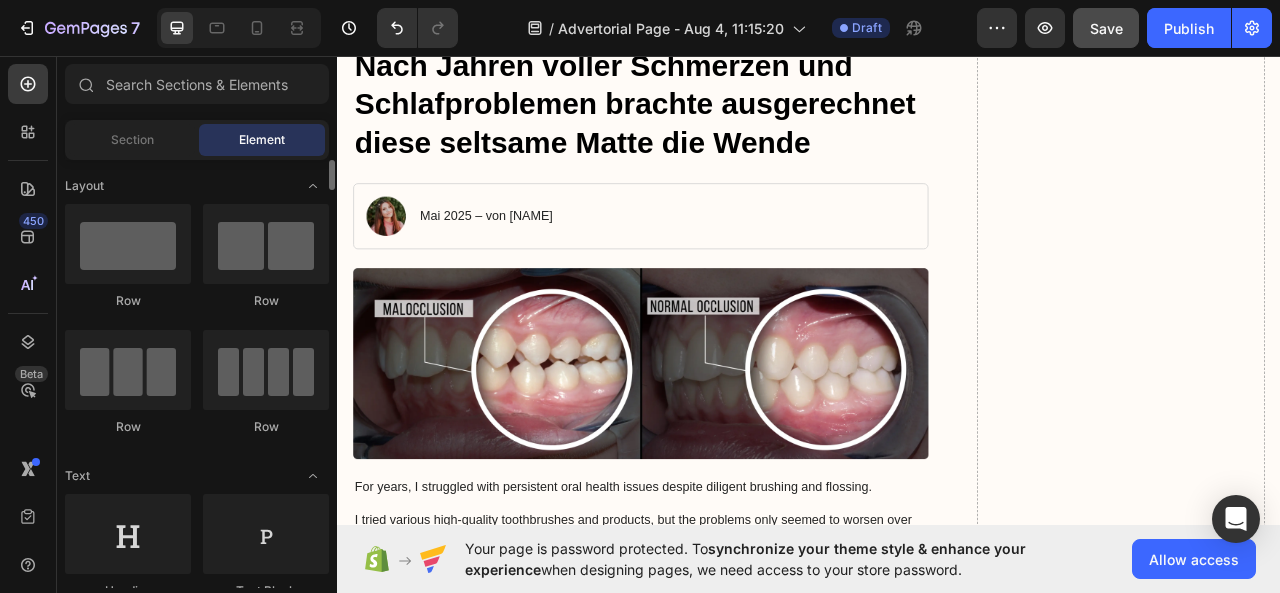 click on "Row" 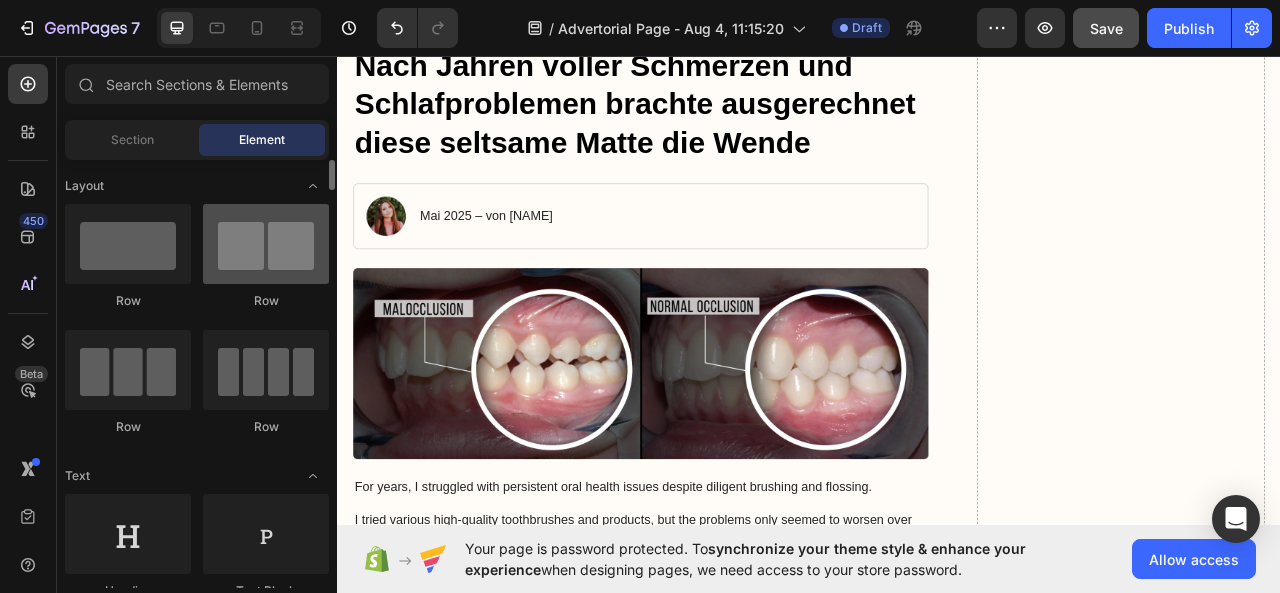 click at bounding box center [266, 244] 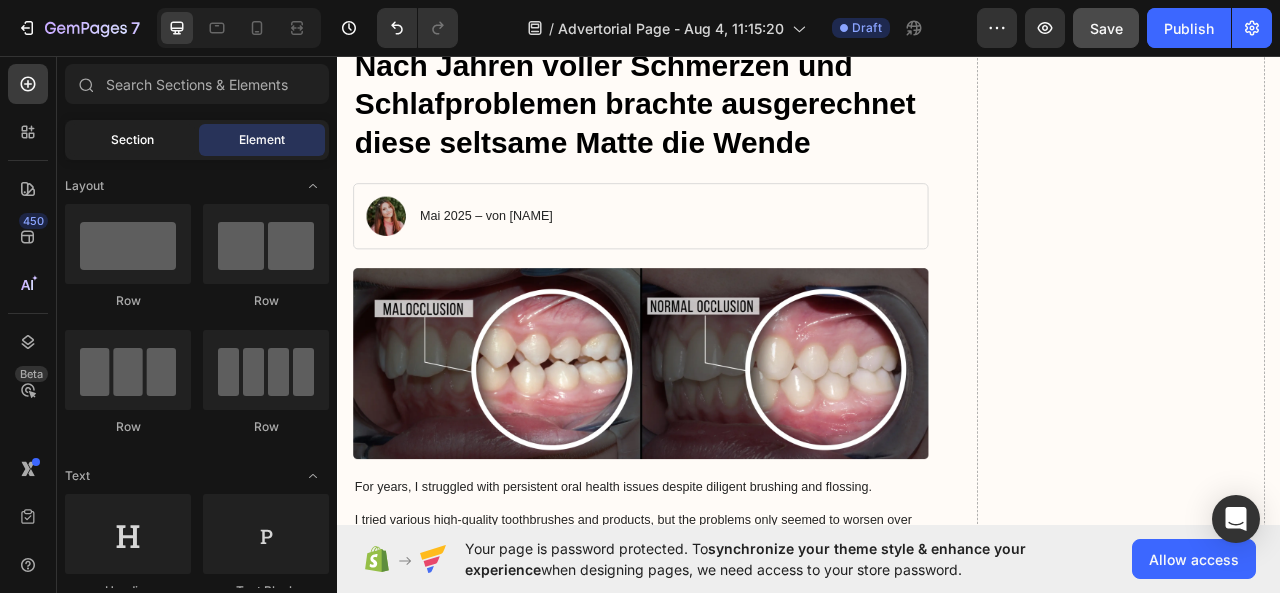 click on "Section" 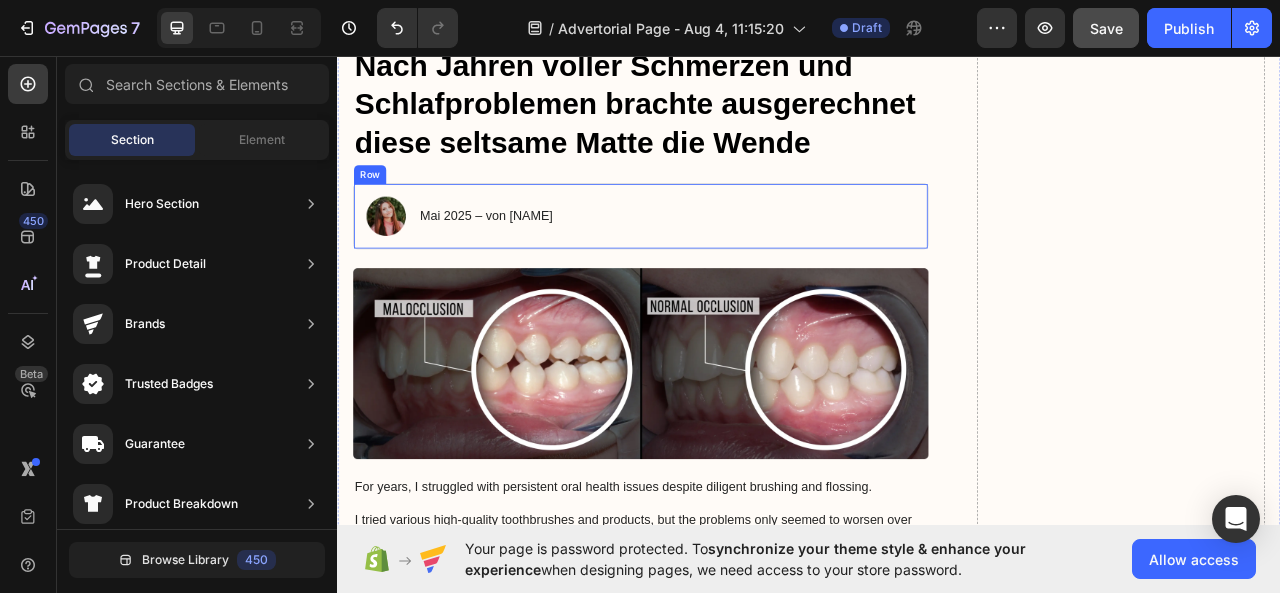 click on "Drop element here" at bounding box center (1334, 2554) 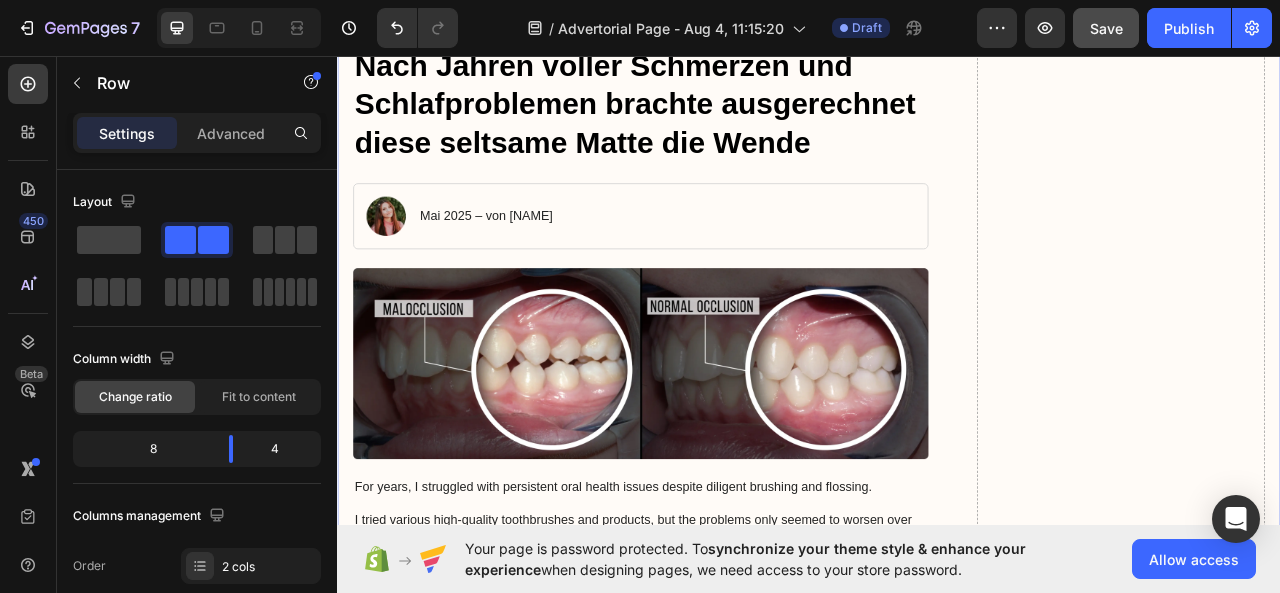 click on "Advertorial  Text Block Nach Jahren voller Schmerzen und Schlafproblemen brachte ausgerechnet diese seltsame Matte die Wende Heading Image Mai 2025 – von Maria Noman Text Block Row Image For years, I struggled with persistent oral health issues despite diligent brushing and flossing.  I tried various high-quality toothbrushes and products, but the problems only seemed to worsen over time, leading to costly dental procedures.  That all changed when I discovered the  GemToothcare . This innovative device, with its powerful sonic technology and customizable cleaning modes, was able to reach areas my regular toothbrush could never access.  Finally, I could achieve that deep, thorough clean that left my mouth feeling rejuvenated and my teeth looking brighter. The  GemToothcare  was the game-changer I had been searching for. Text Block Image What constitutes poor oral hygiene? Heading This neglect can lead to a range of problematic issues. At the core is inadequate tooth brushing and flossing.  Text Block" at bounding box center (937, 2554) 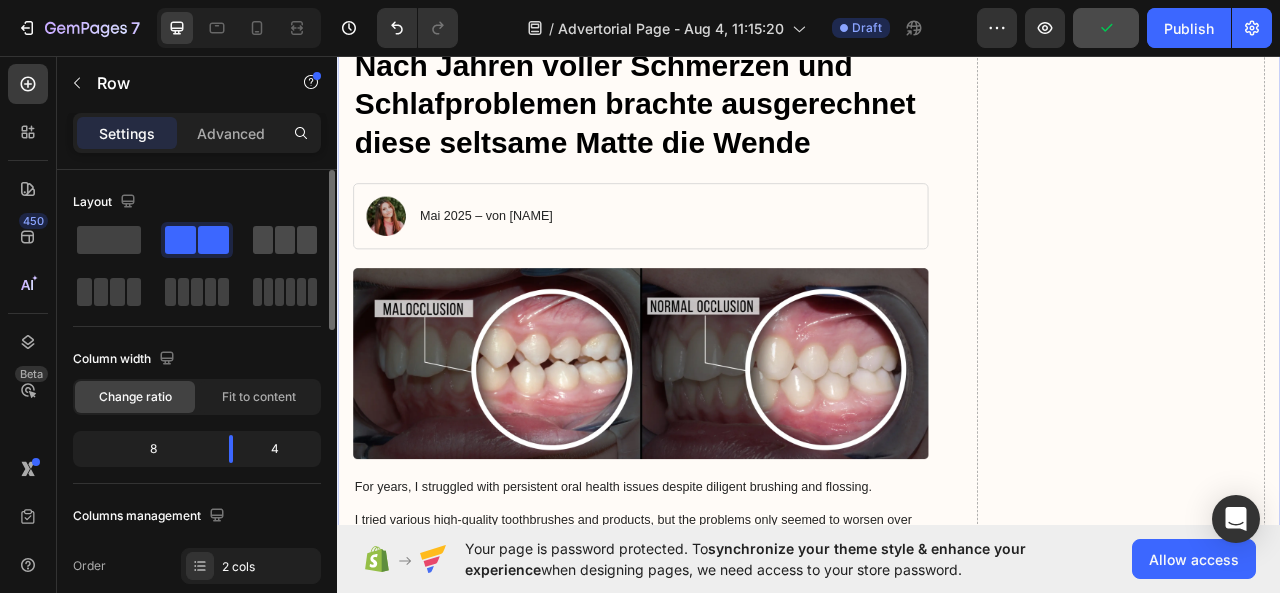 click 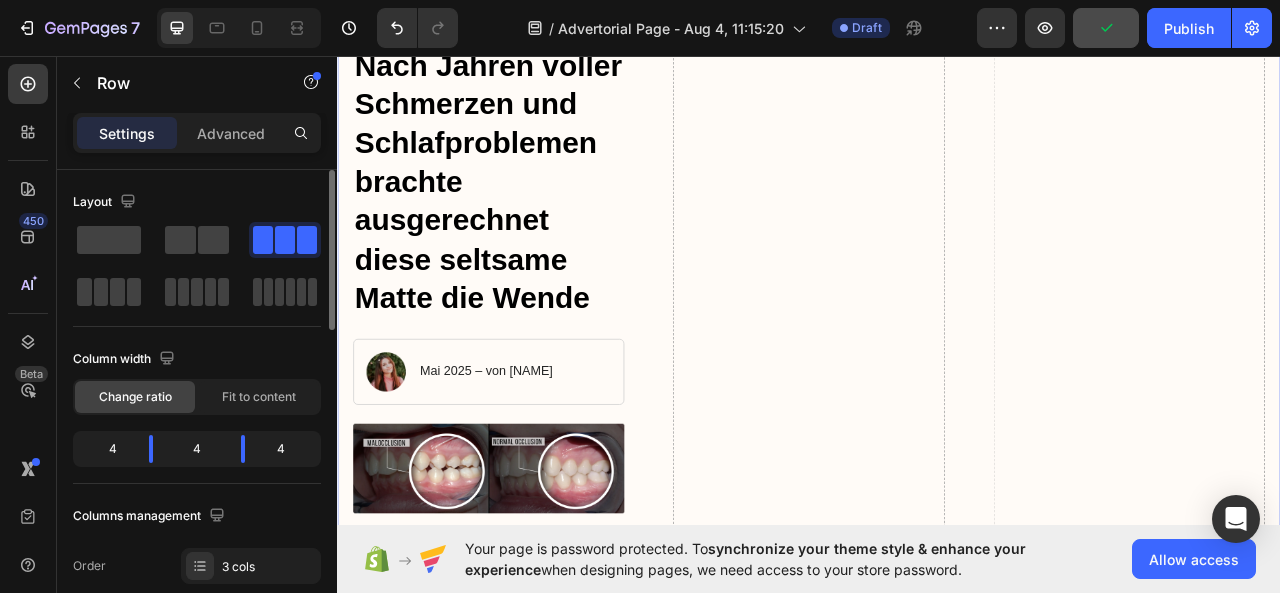 click 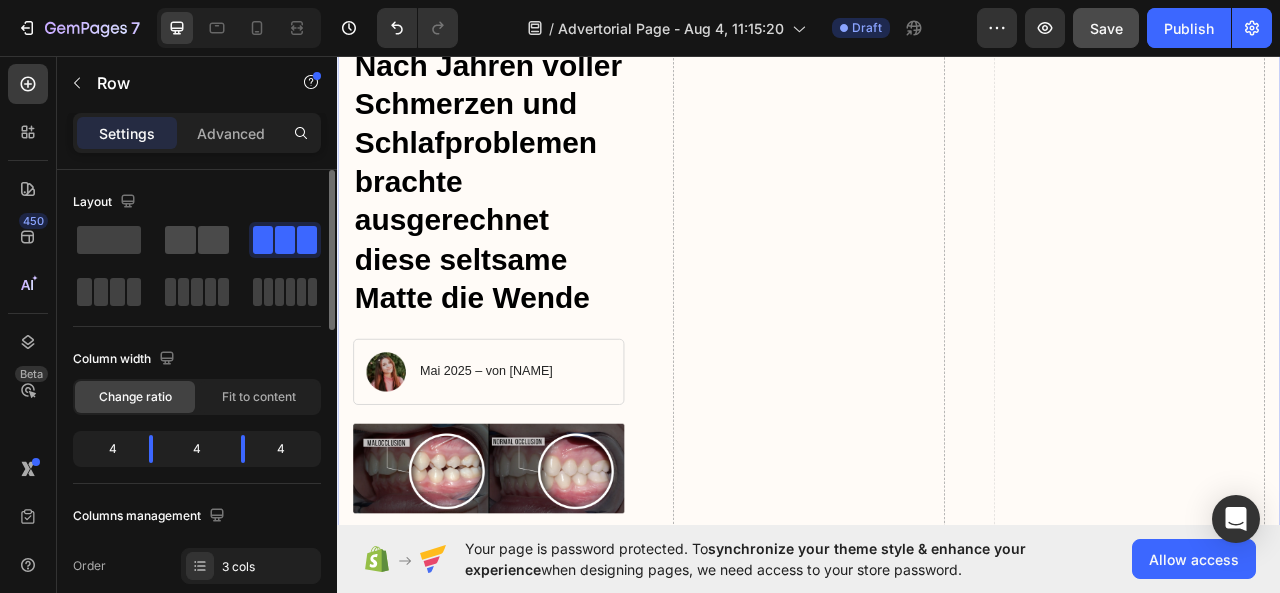click 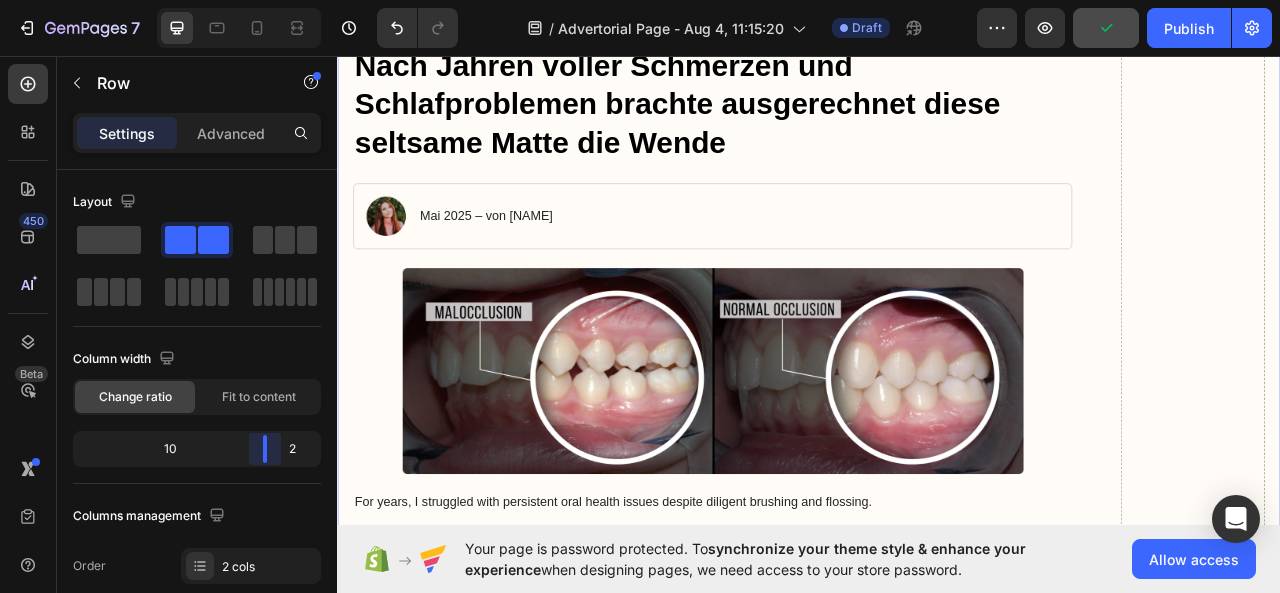 drag, startPoint x: 200, startPoint y: 445, endPoint x: 290, endPoint y: 450, distance: 90.13878 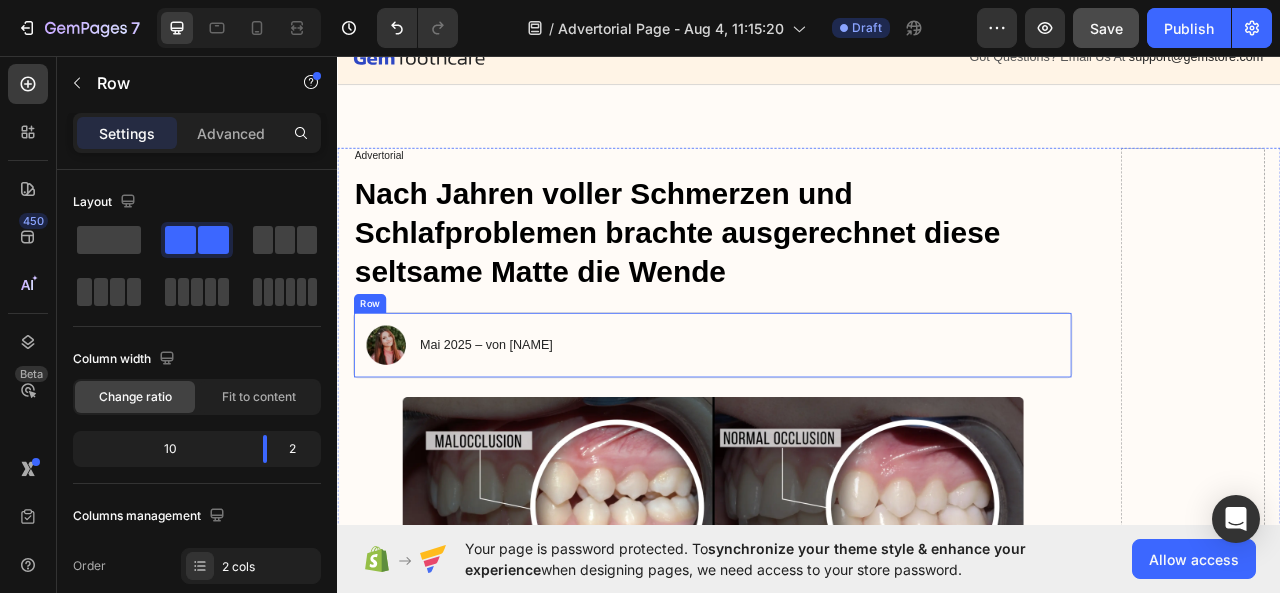 scroll, scrollTop: 0, scrollLeft: 0, axis: both 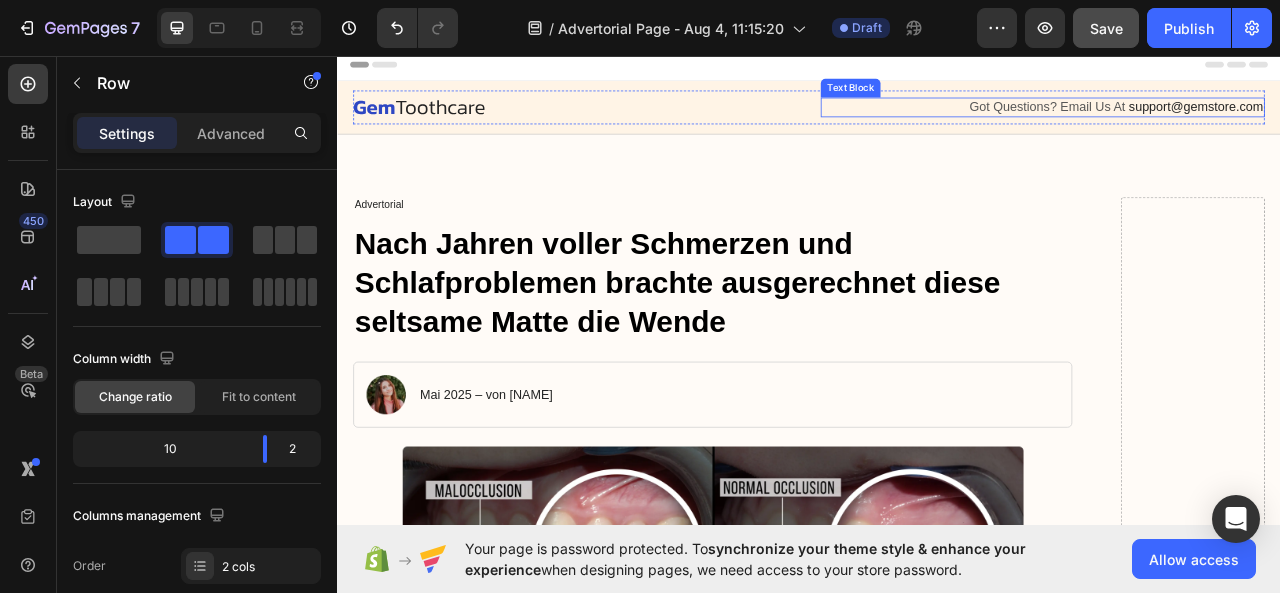 click on "Got Questions? Email Us At" at bounding box center (1240, 121) 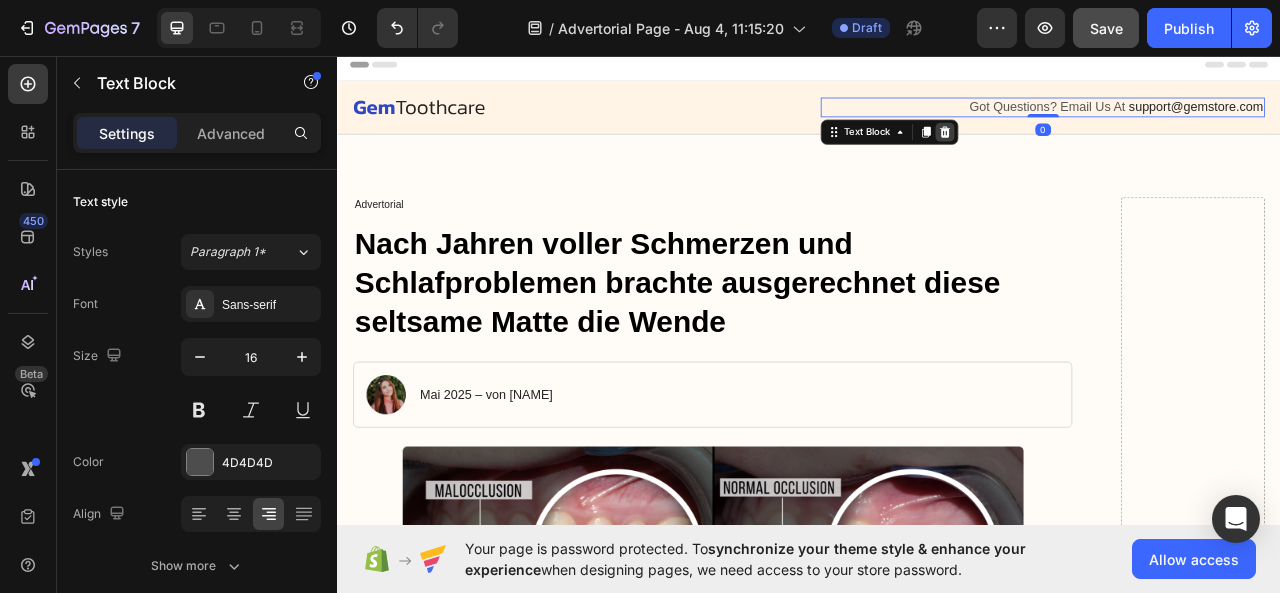click 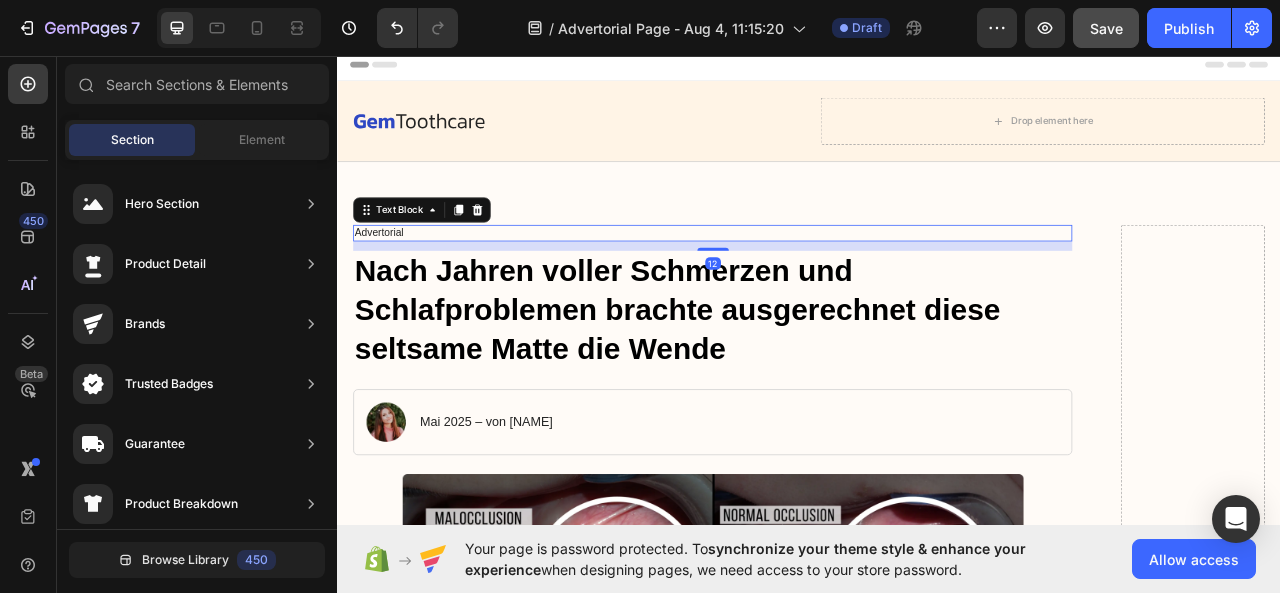 click on "Advertorial" at bounding box center (814, 282) 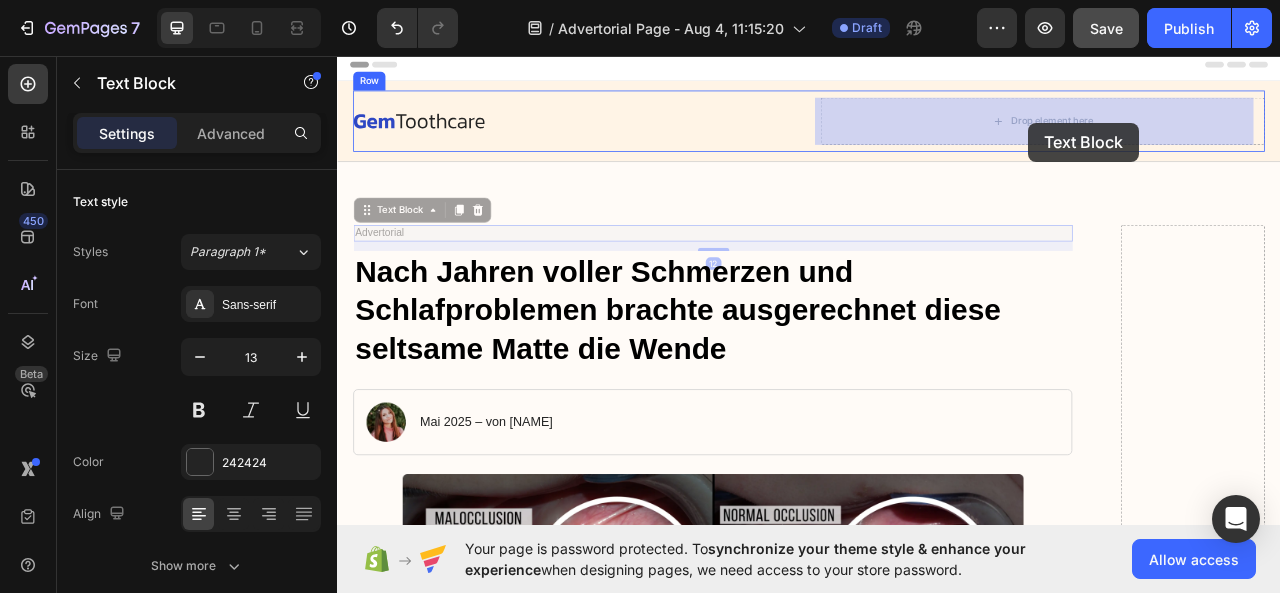 drag, startPoint x: 464, startPoint y: 266, endPoint x: 1217, endPoint y: 142, distance: 763.14154 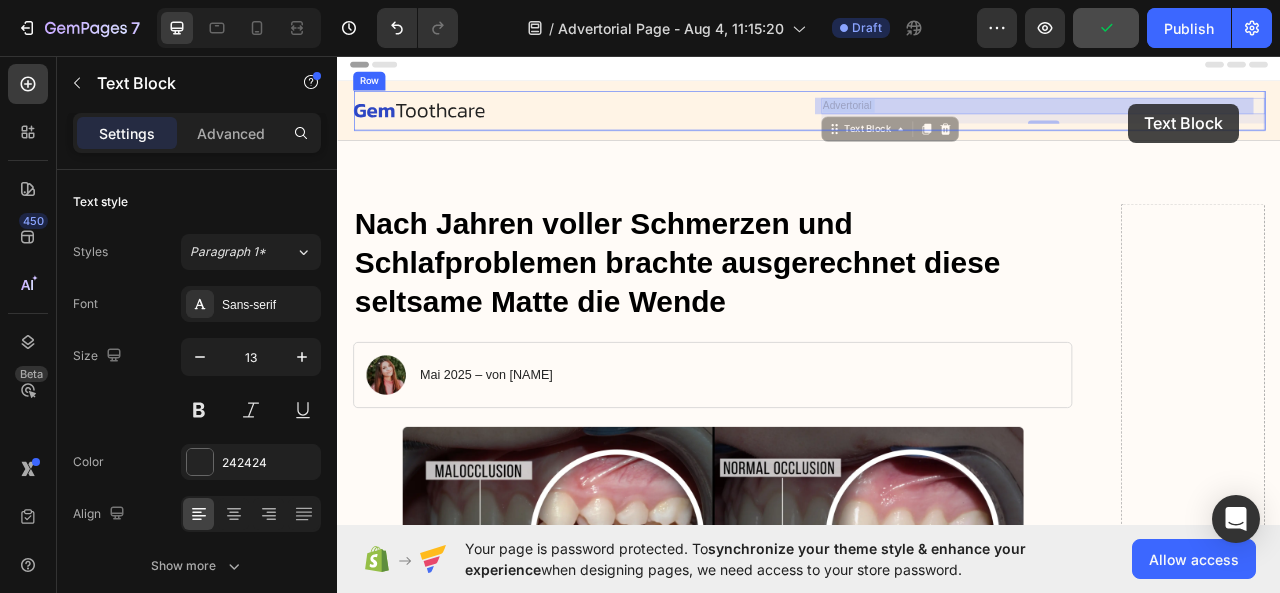 drag, startPoint x: 1105, startPoint y: 114, endPoint x: 1344, endPoint y: 119, distance: 239.05229 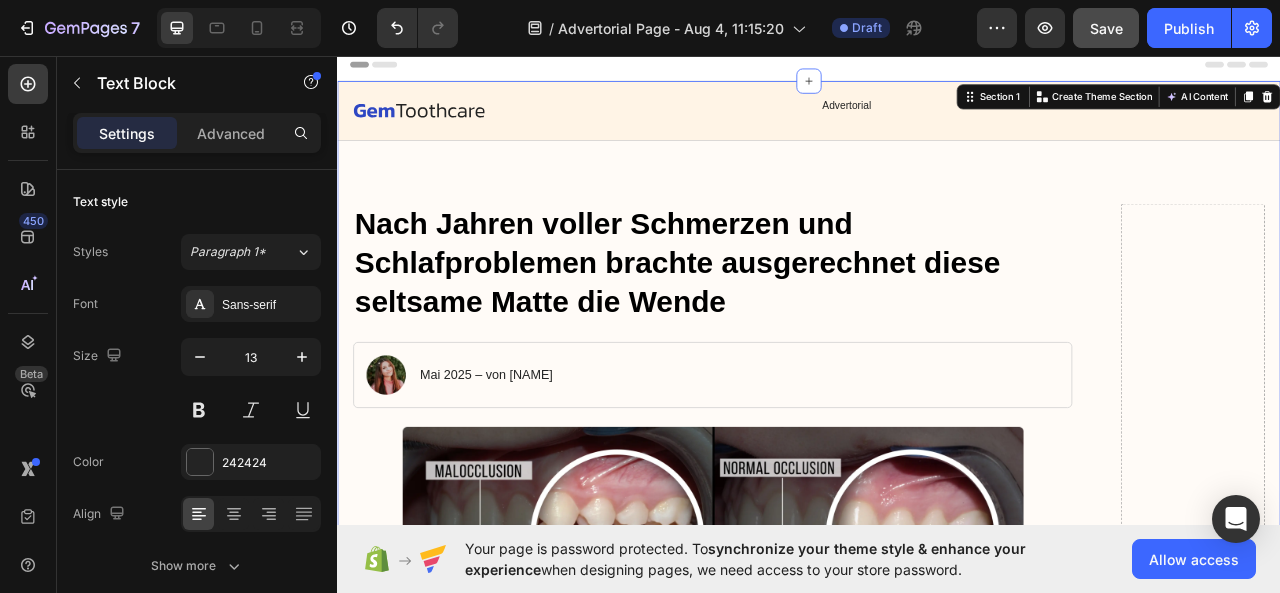 click on "Image Advertorial  Text Block Row Row Nach Jahren voller Schmerzen und Schlafproblemen brachte ausgerechnet diese seltsame Matte die Wende Heading Image Mai 2025 – von Maria Noman Text Block Row Image For years, I struggled with persistent oral health issues despite diligent brushing and flossing.  I tried various high-quality toothbrushes and products, but the problems only seemed to worsen over time, leading to costly dental procedures.  That all changed when I discovered the  GemToothcare . This innovative device, with its powerful sonic technology and customizable cleaning modes, was able to reach areas my regular toothbrush could never access.  Finally, I could achieve that deep, thorough clean that left my mouth feeling rejuvenated and my teeth looking brighter. The  GemToothcare  was the game-changer I had been searching for. Text Block Image What constitutes poor oral hygiene? Heading This neglect can lead to a range of problematic issues. At the core is inadequate tooth brushing and flossing." at bounding box center [937, 2636] 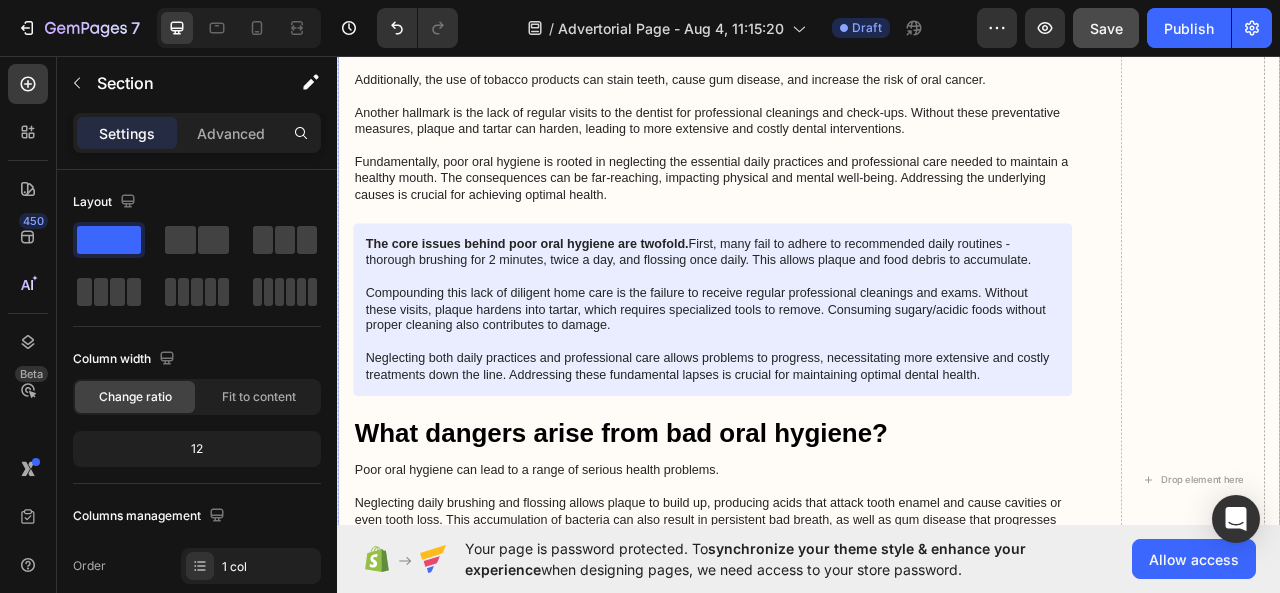 scroll, scrollTop: 2186, scrollLeft: 0, axis: vertical 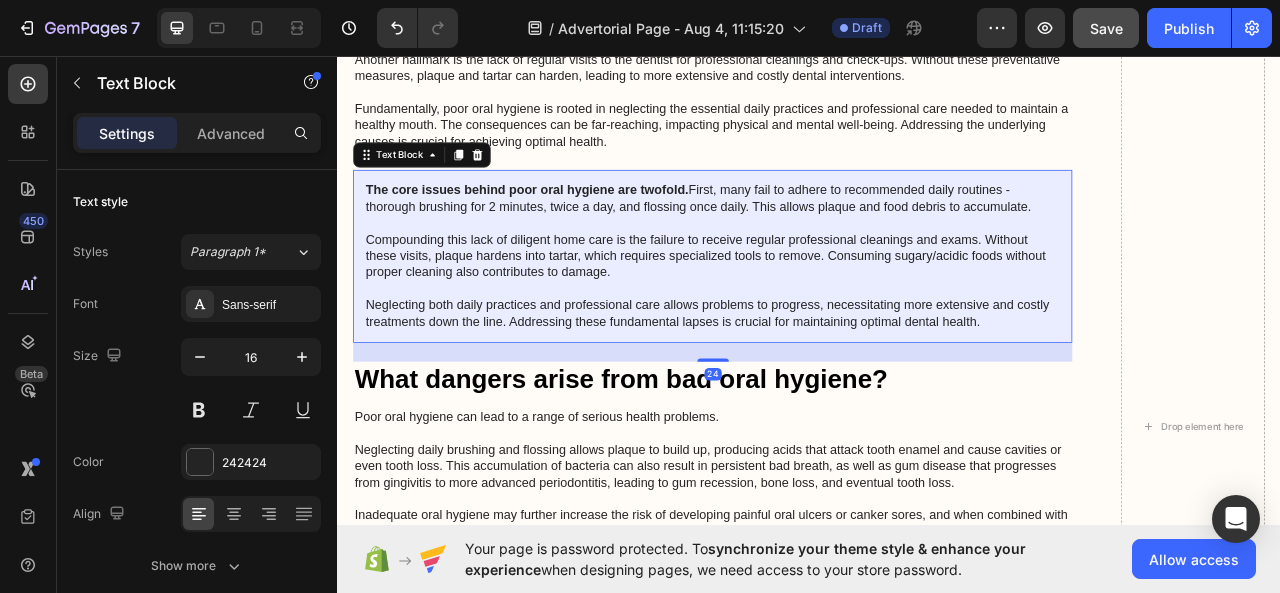 click on "The core issues behind poor oral hygiene are twofold.  First, many fail to adhere to recommended daily routines - thorough brushing for 2 minutes, twice a day, and flossing once daily. This allows plaque and food debris to accumulate. Compounding this lack of diligent home care is the failure to receive regular professional cleanings and exams. Without these visits, plaque hardens into tartar, which requires specialized tools to remove. Consuming sugary/acidic foods without proper cleaning also contributes to damage. Neglecting both daily practices and professional care allows problems to progress, necessitating more extensive and costly treatments down the line. Addressing these fundamental lapses is crucial for maintaining optimal dental health." at bounding box center (814, 311) 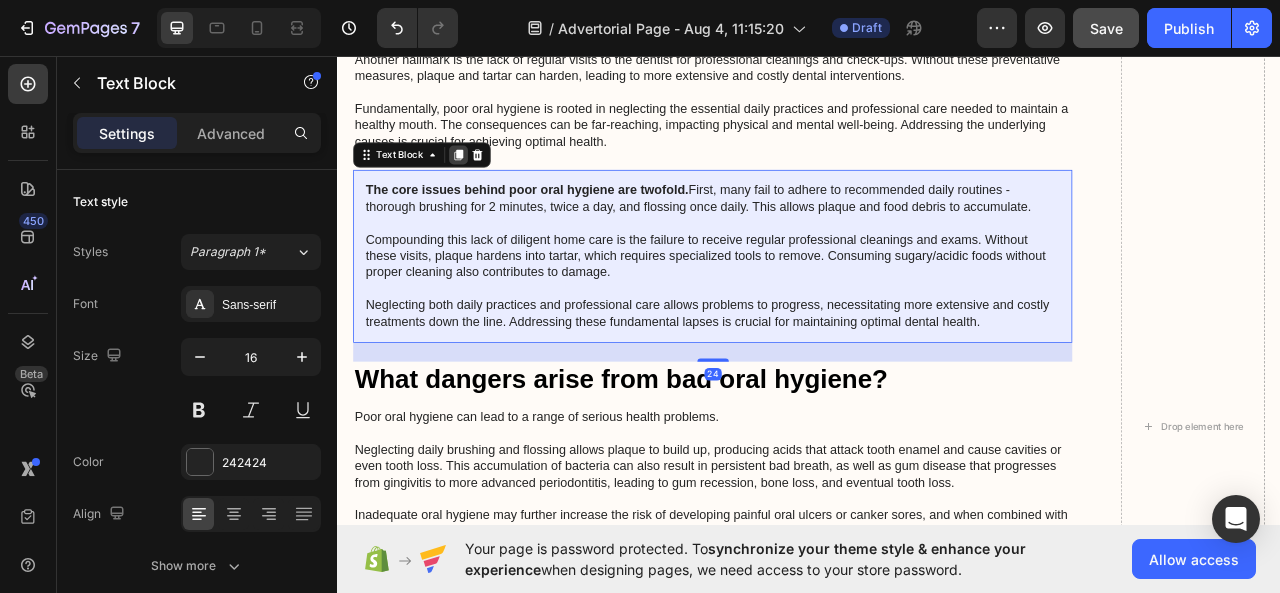 click 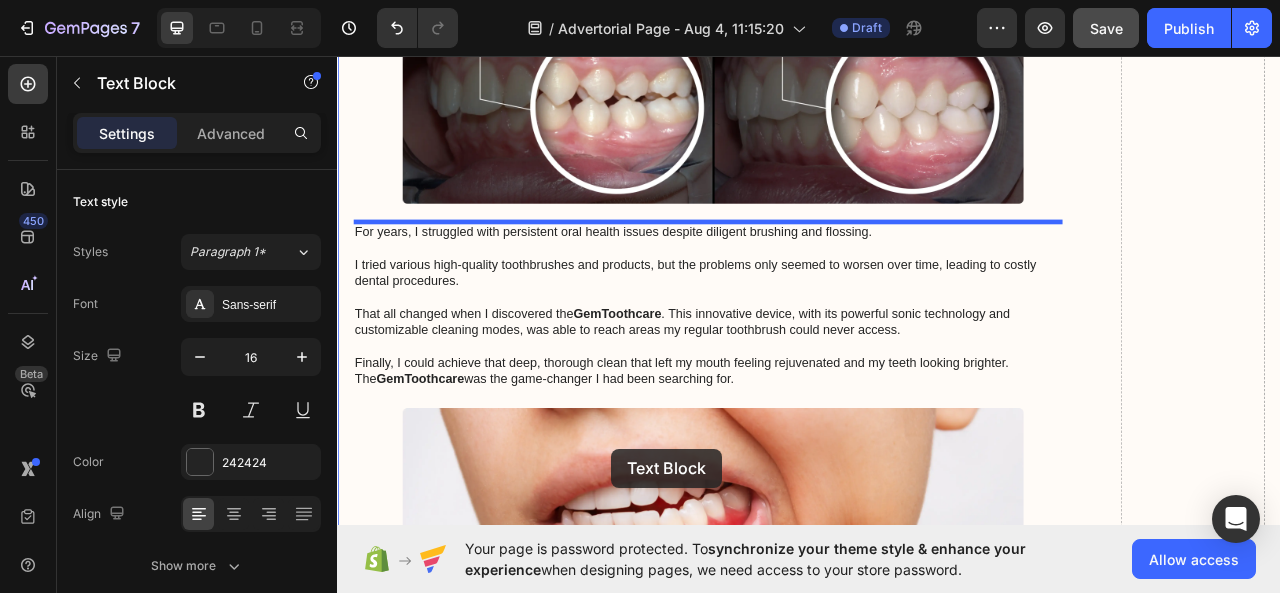 scroll, scrollTop: 682, scrollLeft: 0, axis: vertical 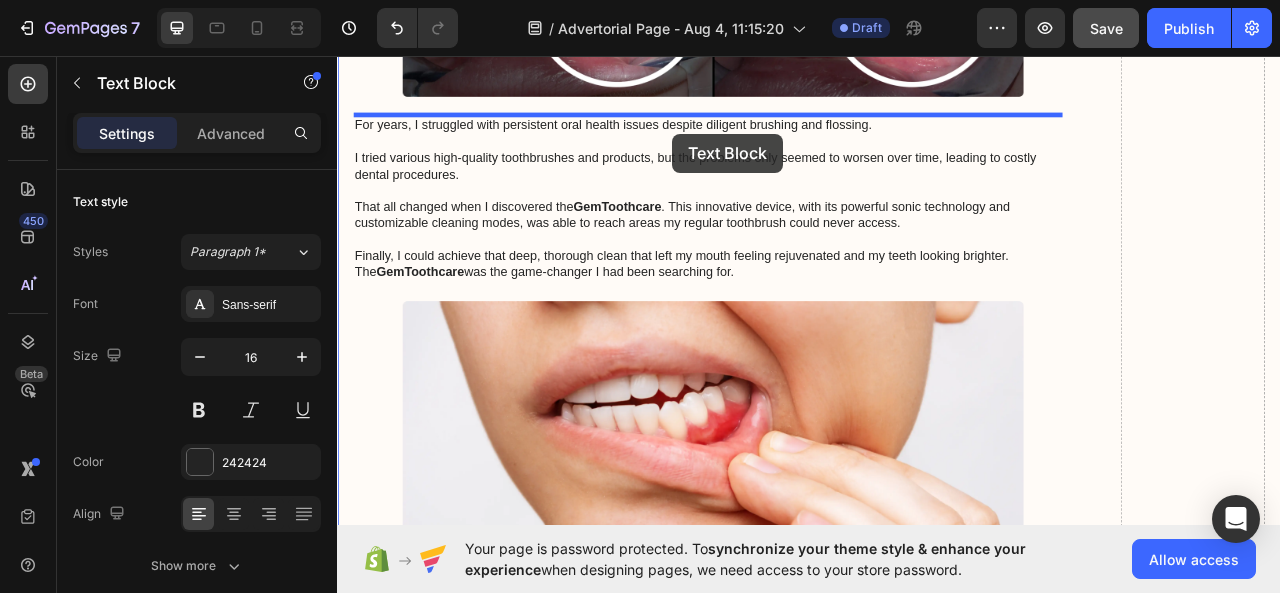 drag, startPoint x: 728, startPoint y: 532, endPoint x: 763, endPoint y: 153, distance: 380.61267 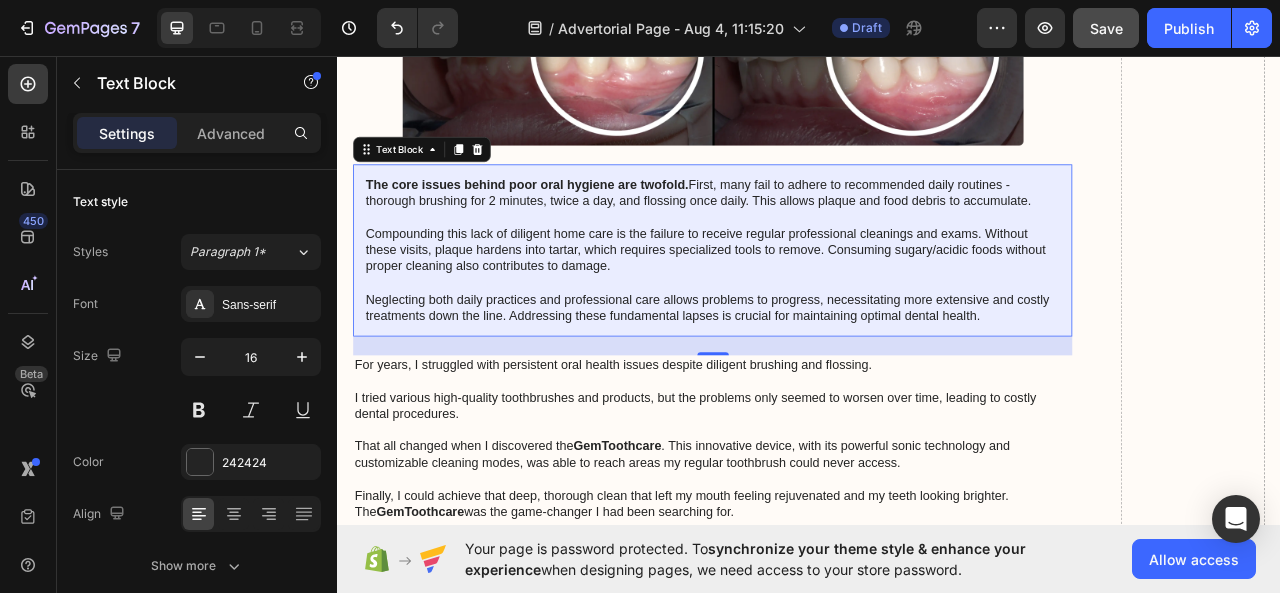 scroll, scrollTop: 618, scrollLeft: 0, axis: vertical 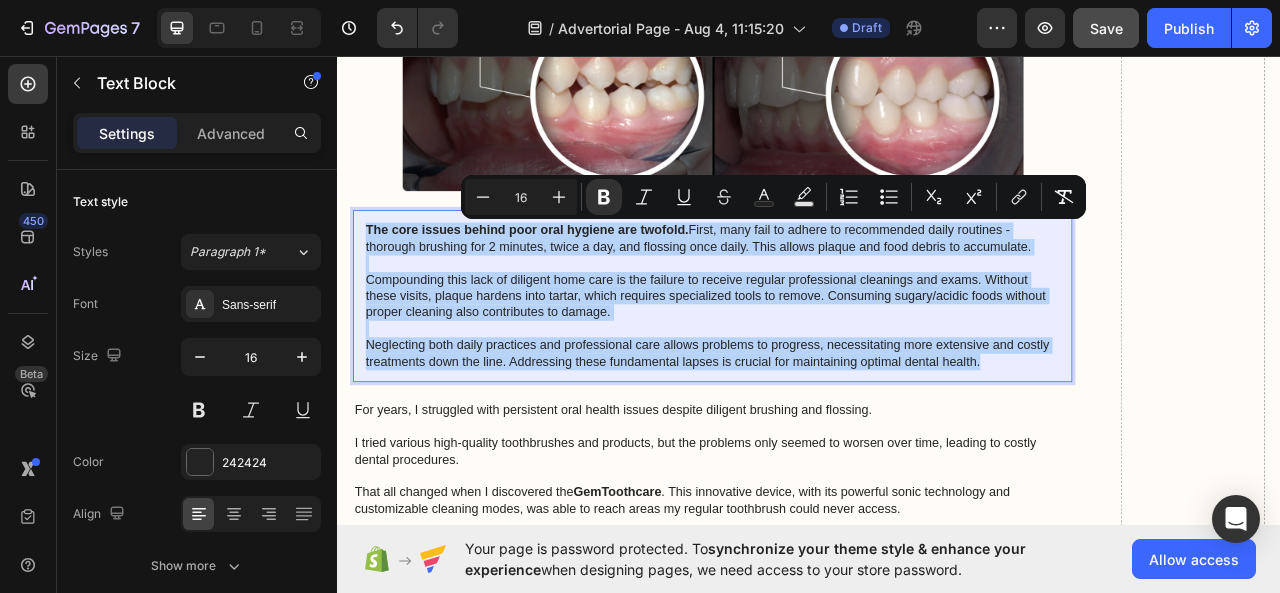 drag, startPoint x: 1024, startPoint y: 407, endPoint x: 366, endPoint y: 254, distance: 675.55383 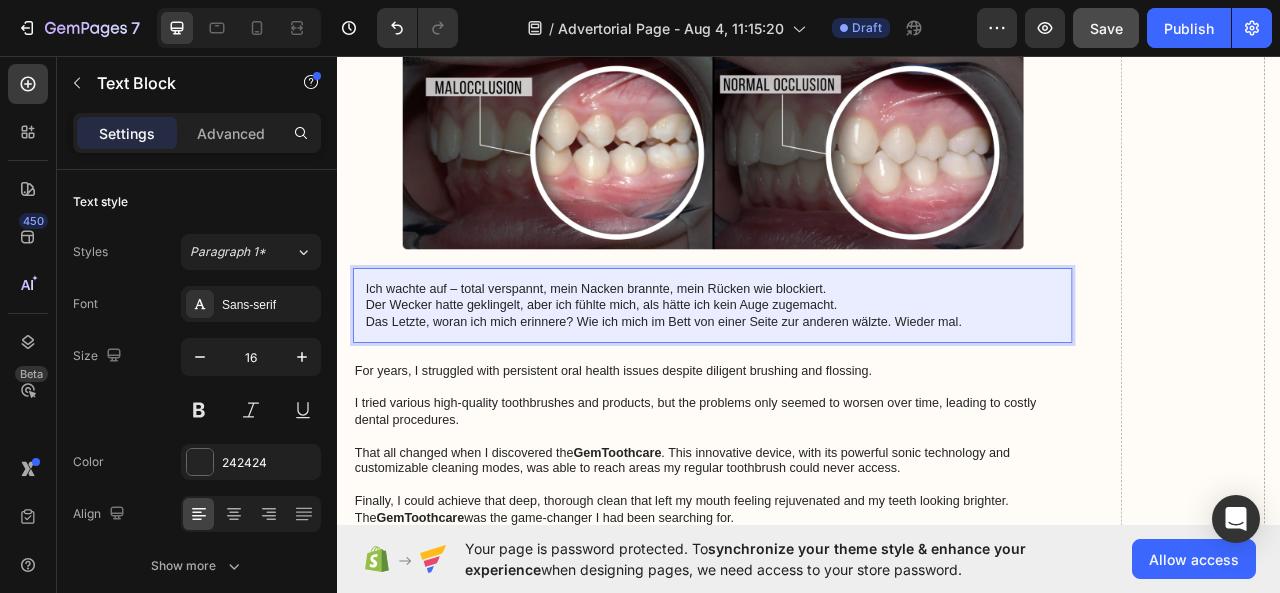 scroll, scrollTop: 486, scrollLeft: 0, axis: vertical 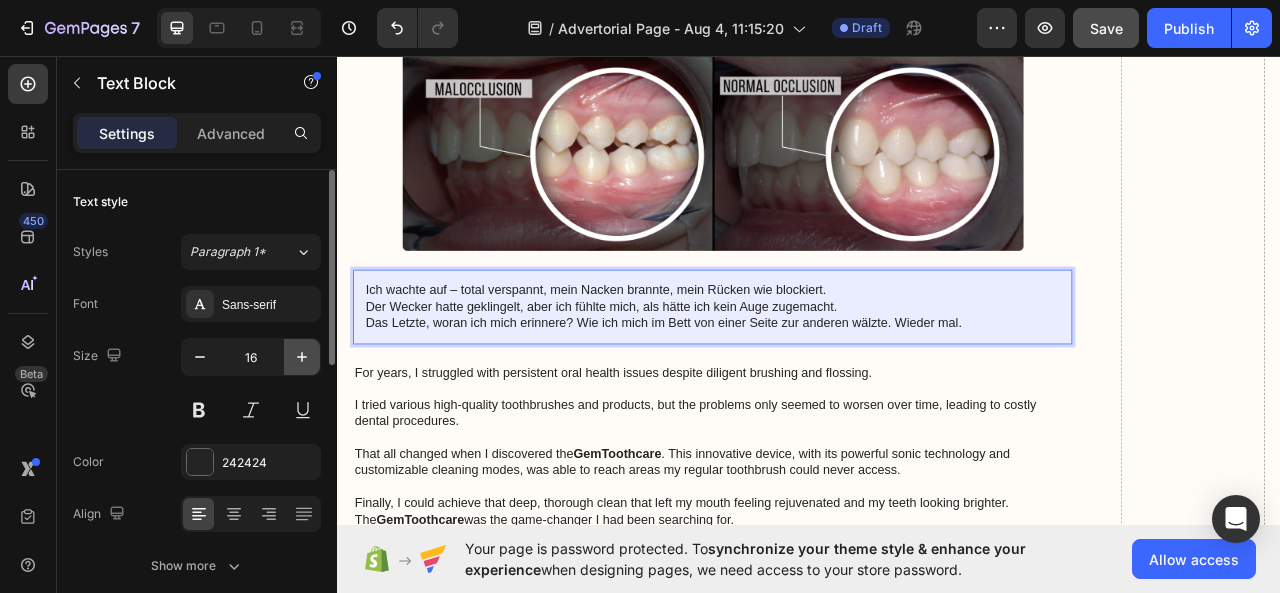 click 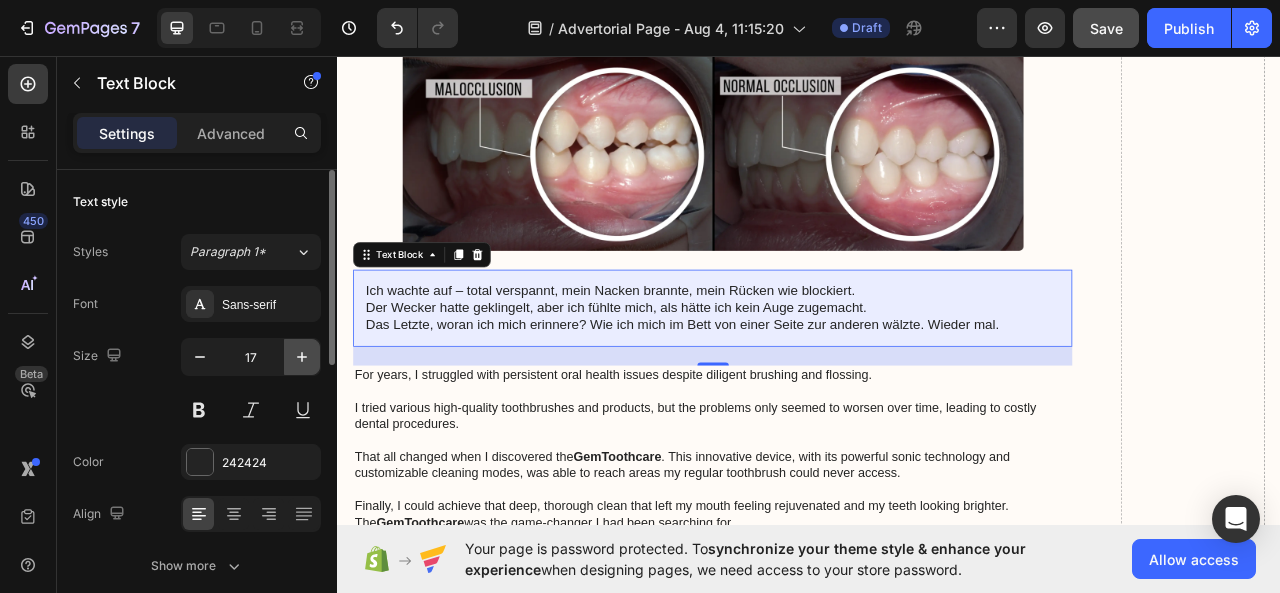 click 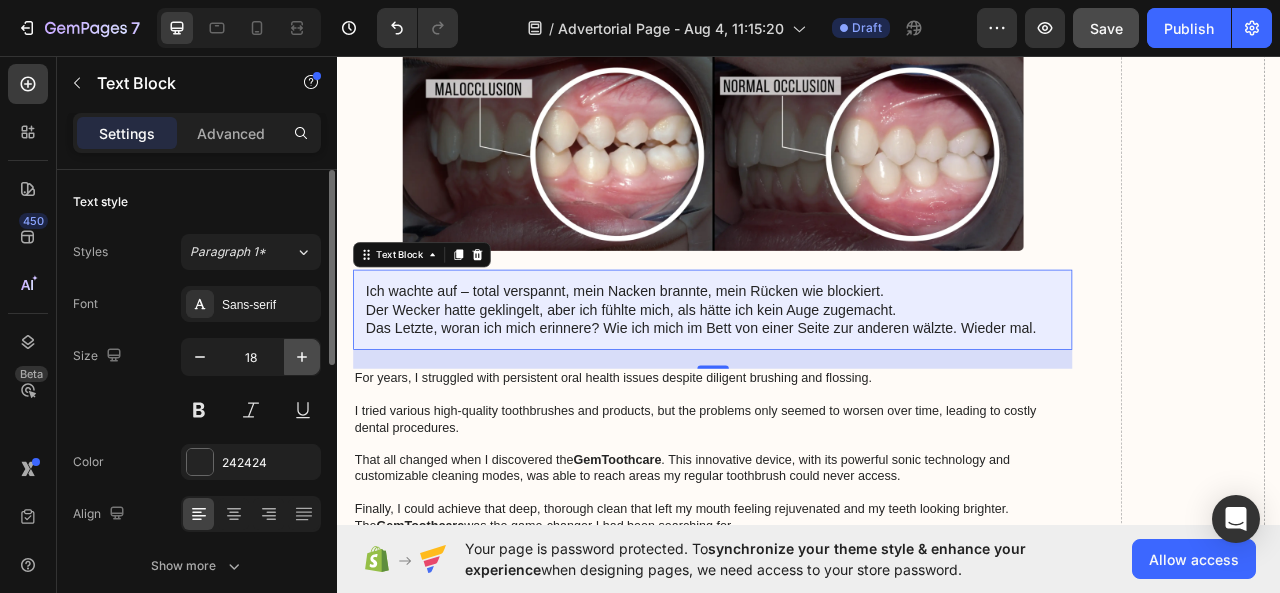 click 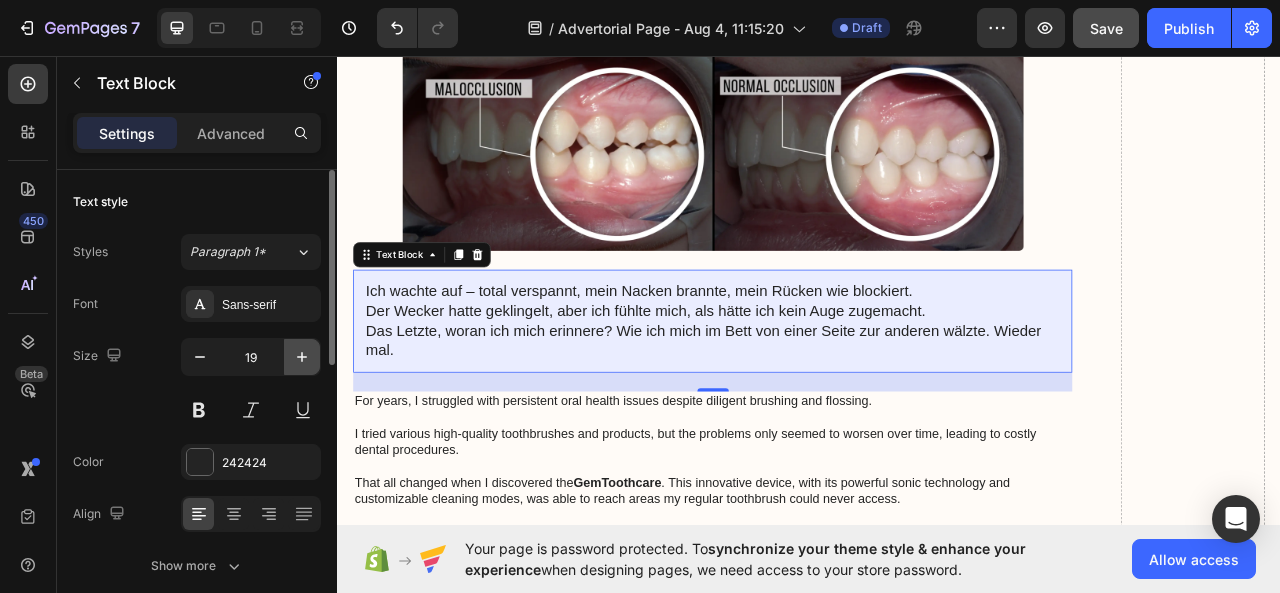 click 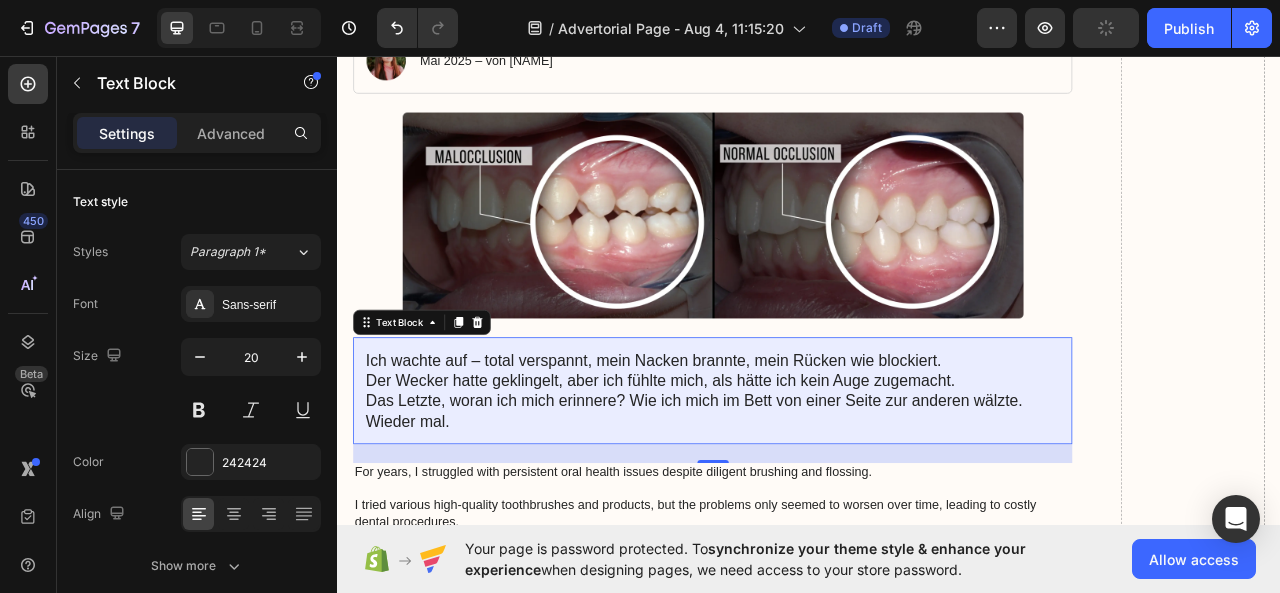scroll, scrollTop: 398, scrollLeft: 0, axis: vertical 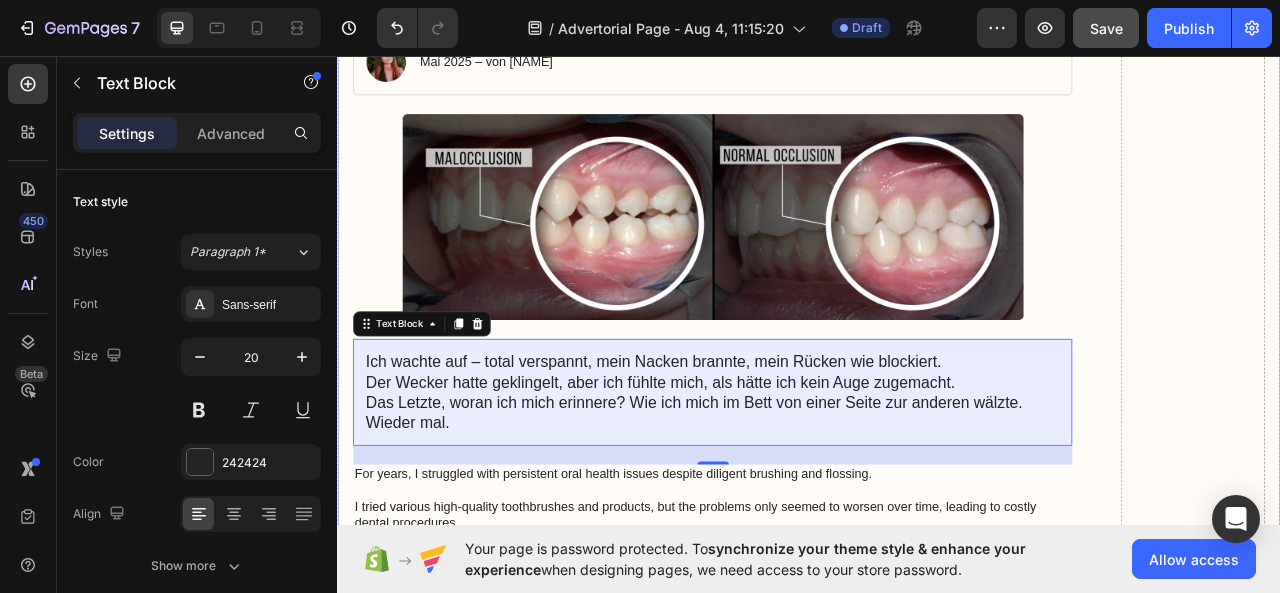 click on "Nach Jahren voller Schmerzen und Schlafproblemen brachte ausgerechnet diese seltsame Matte die Wende Heading Image Mai 2025 – von Maria Noman Text Block Row Image Ich wachte auf – total verspannt, mein Nacken brannte, mein Rücken wie blockiert. Der Wecker hatte geklingelt, aber ich fühlte mich, als hätte ich kein Auge zugemacht. Das Letzte, woran ich mich erinnere? Wie ich mich im Bett von einer Seite zur anderen wälzte. Wieder mal. Text Block   24 For years, I struggled with persistent oral health issues despite diligent brushing and flossing.  I tried various high-quality toothbrushes and products, but the problems only seemed to worsen over time, leading to costly dental procedures.  That all changed when I discovered the  GemToothcare . This innovative device, with its powerful sonic technology and customizable cleaning modes, was able to reach areas my regular toothbrush could never access.  GemToothcare  was the game-changer I had been searching for. Text Block Image Heading Text Block Image" at bounding box center (937, 2396) 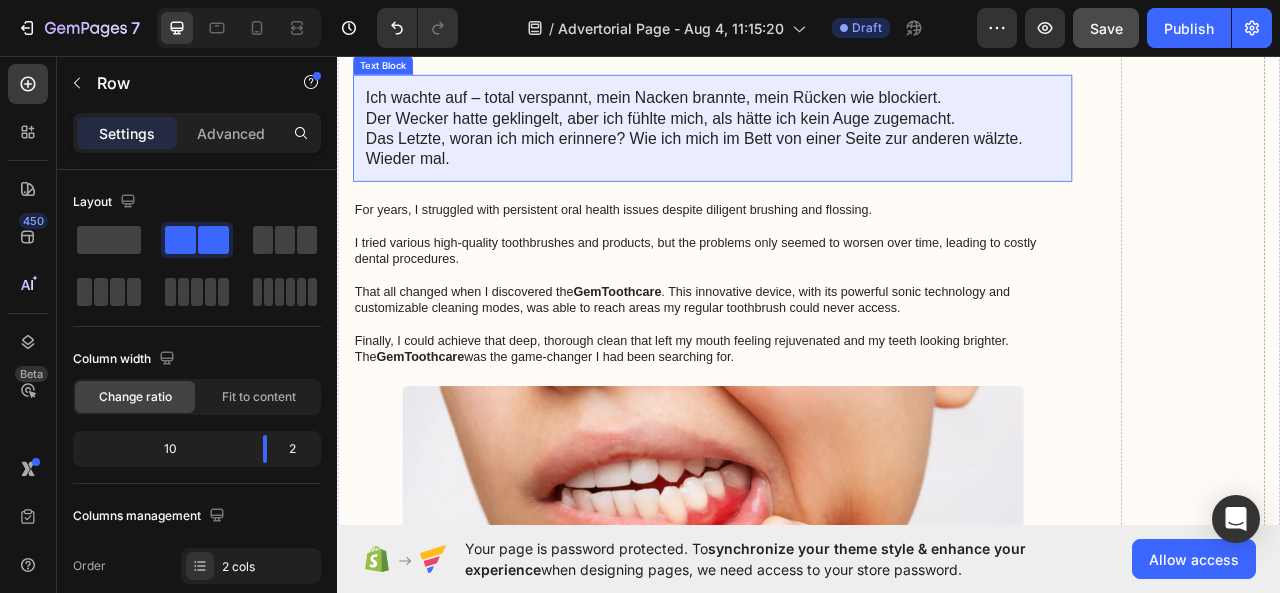 scroll, scrollTop: 738, scrollLeft: 0, axis: vertical 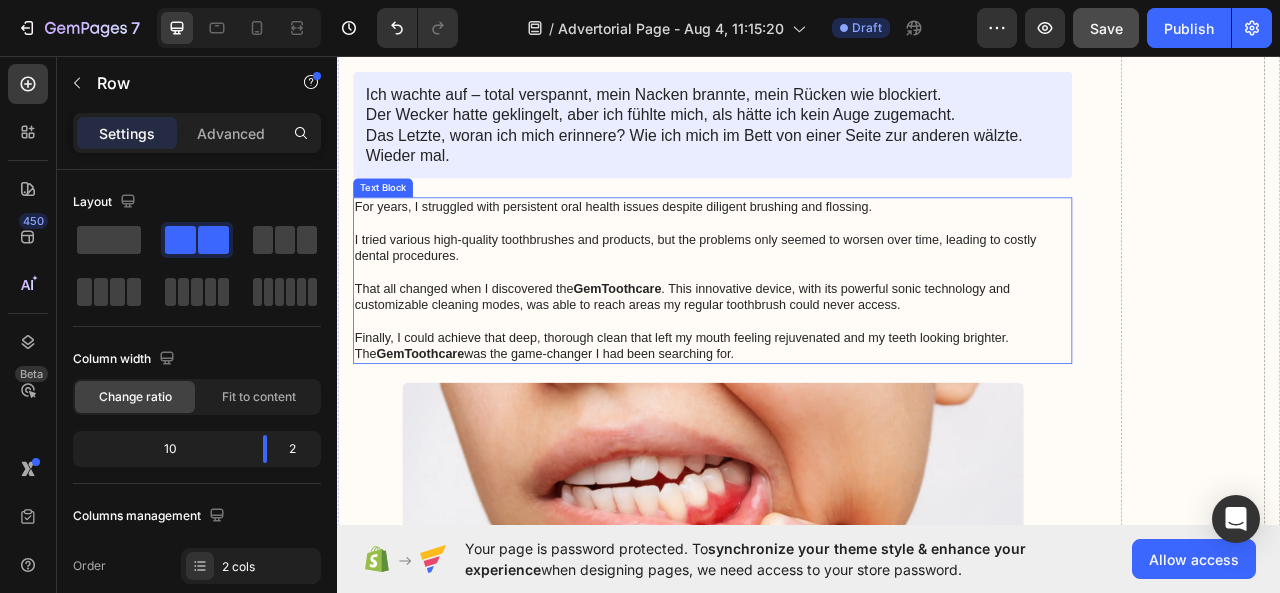 click on "For years, I struggled with persistent oral health issues despite diligent brushing and flossing.  I tried various high-quality toothbrushes and products, but the problems only seemed to worsen over time, leading to costly dental procedures.  That all changed when I discovered the  GemToothcare . This innovative device, with its powerful sonic technology and customizable cleaning modes, was able to reach areas my regular toothbrush could never access.  Finally, I could achieve that deep, thorough clean that left my mouth feeling rejuvenated and my teeth looking brighter. The  GemToothcare  was the game-changer I had been searching for." at bounding box center (814, 343) 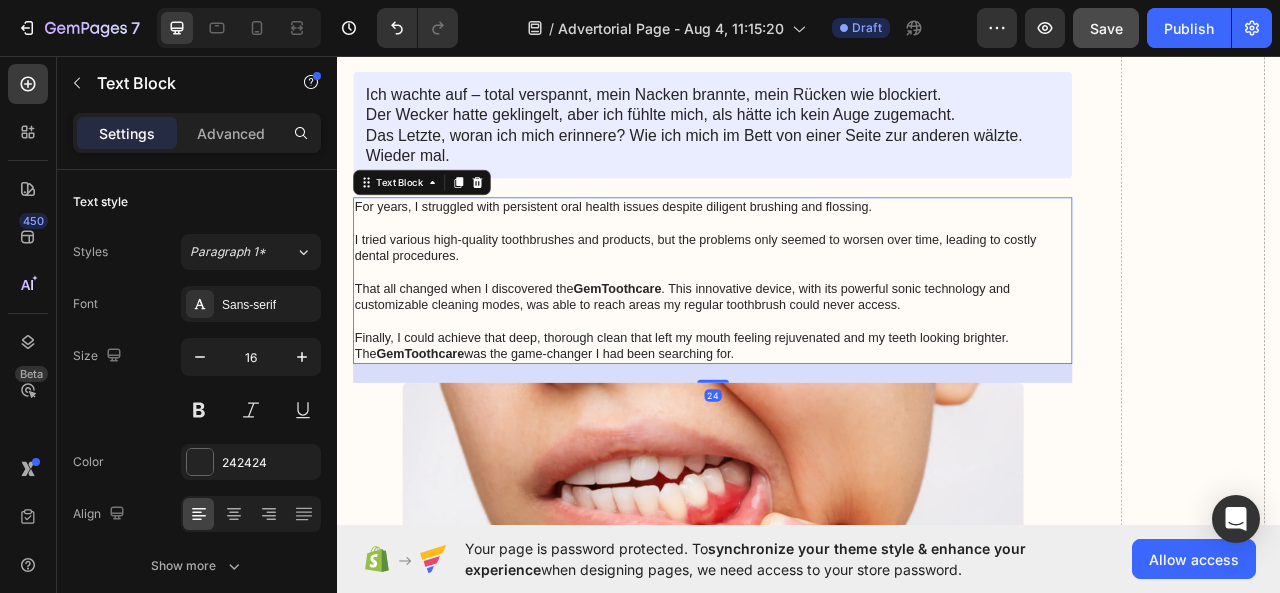 click on "For years, I struggled with persistent oral health issues despite diligent brushing and flossing.  I tried various high-quality toothbrushes and products, but the problems only seemed to worsen over time, leading to costly dental procedures.  That all changed when I discovered the  GemToothcare . This innovative device, with its powerful sonic technology and customizable cleaning modes, was able to reach areas my regular toothbrush could never access.  Finally, I could achieve that deep, thorough clean that left my mouth feeling rejuvenated and my teeth looking brighter. The  GemToothcare  was the game-changer I had been searching for." at bounding box center [814, 343] 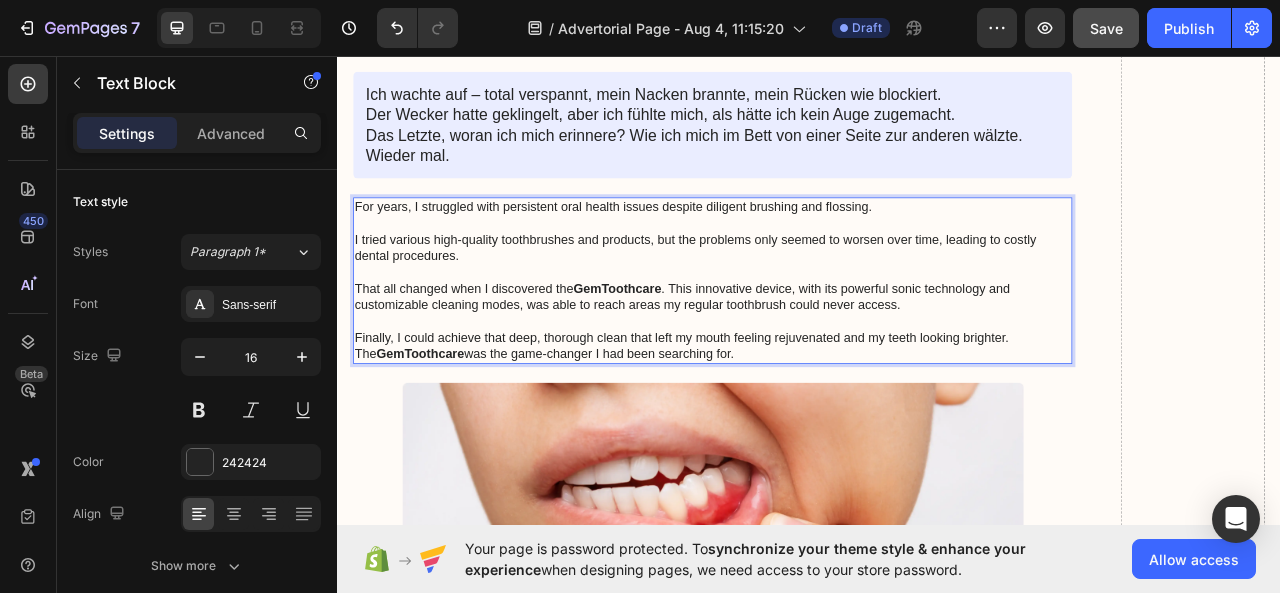 click on "For years, I struggled with persistent oral health issues despite diligent brushing and flossing.  ⁠⁠⁠⁠⁠⁠⁠ I tried various high-quality toothbrushes and products, but the problems only seemed to worsen over time, leading to costly dental procedures.  That all changed when I discovered the  GemToothcare . This innovative device, with its powerful sonic technology and customizable cleaning modes, was able to reach areas my regular toothbrush could never access.  Finally, I could achieve that deep, thorough clean that left my mouth feeling rejuvenated and my teeth looking brighter. The  GemToothcare  was the game-changer I had been searching for." at bounding box center [814, 343] 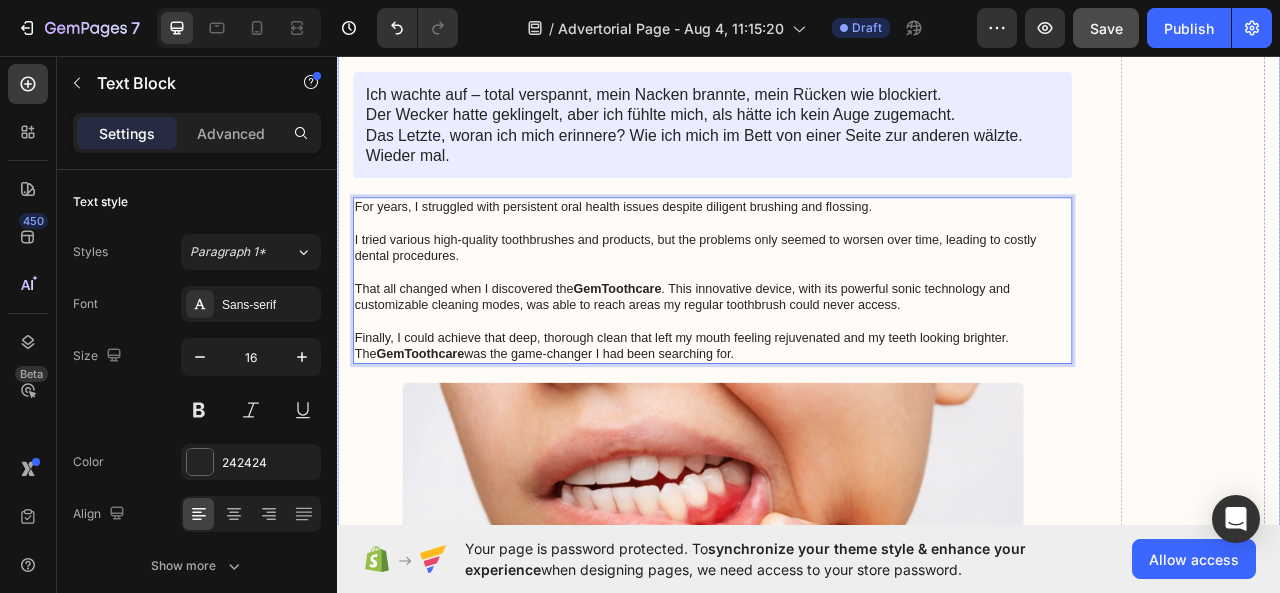 drag, startPoint x: 855, startPoint y: 433, endPoint x: 360, endPoint y: 229, distance: 535.3887 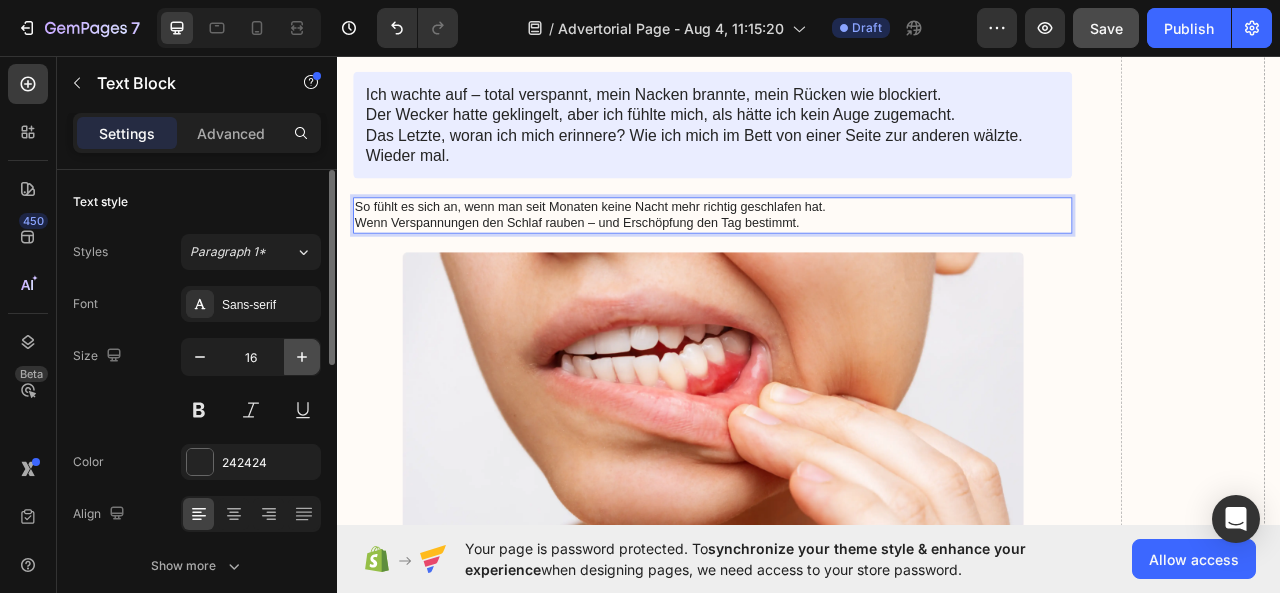 click at bounding box center [302, 357] 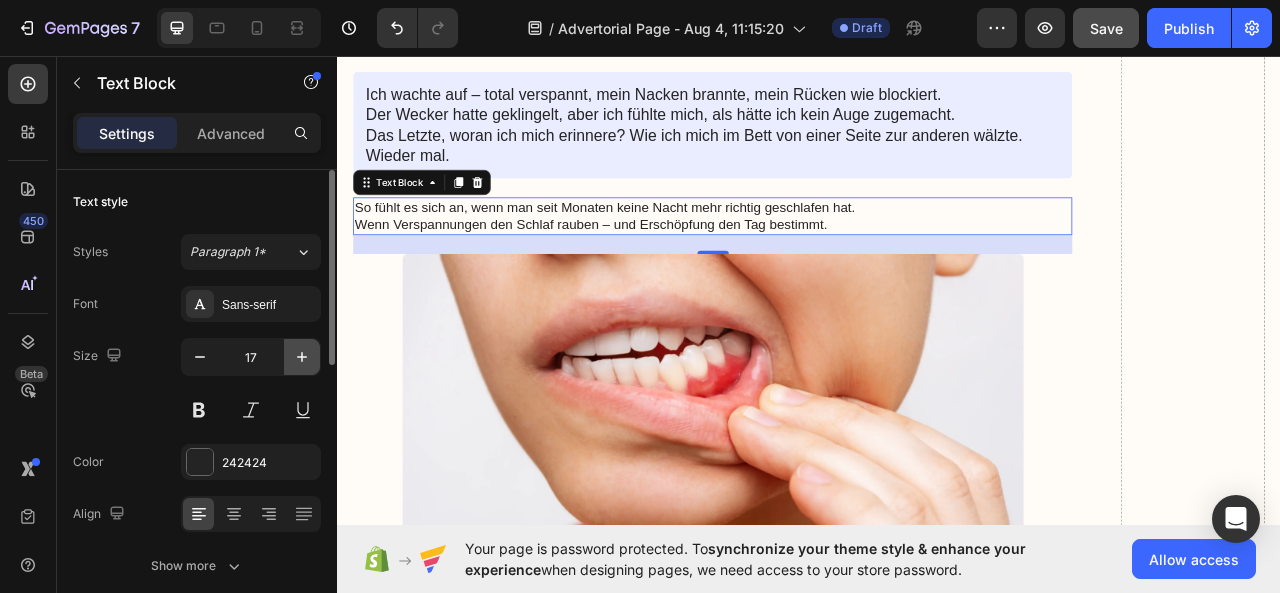 click at bounding box center [302, 357] 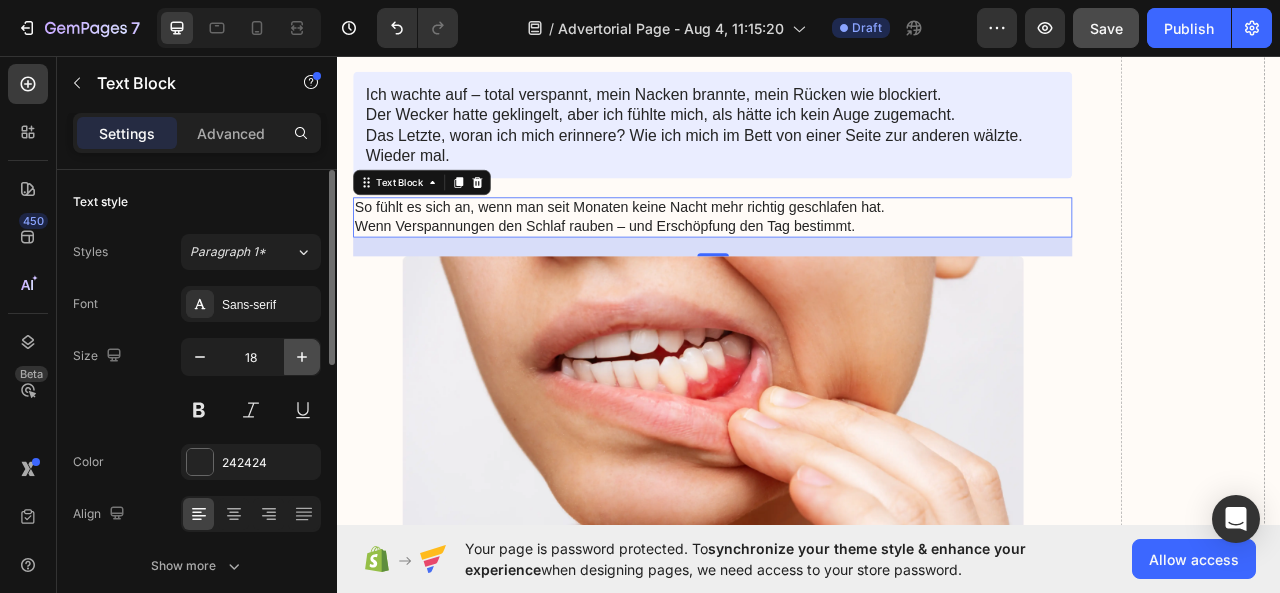 click at bounding box center [302, 357] 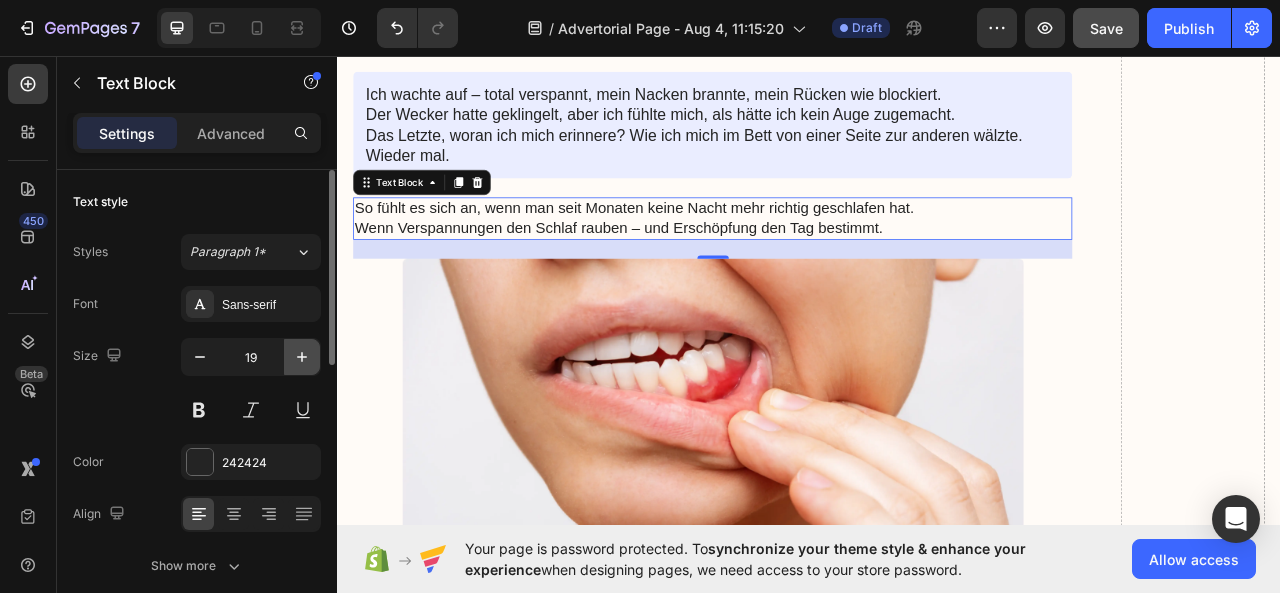 click 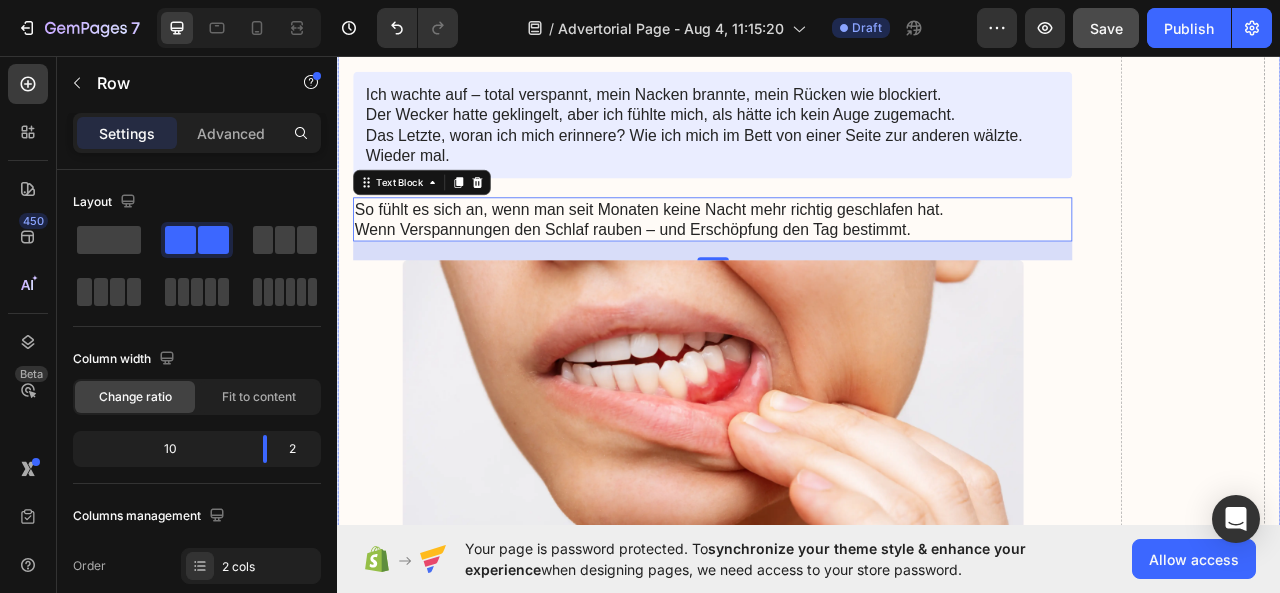 click on "Drop element here" at bounding box center (1425, 1978) 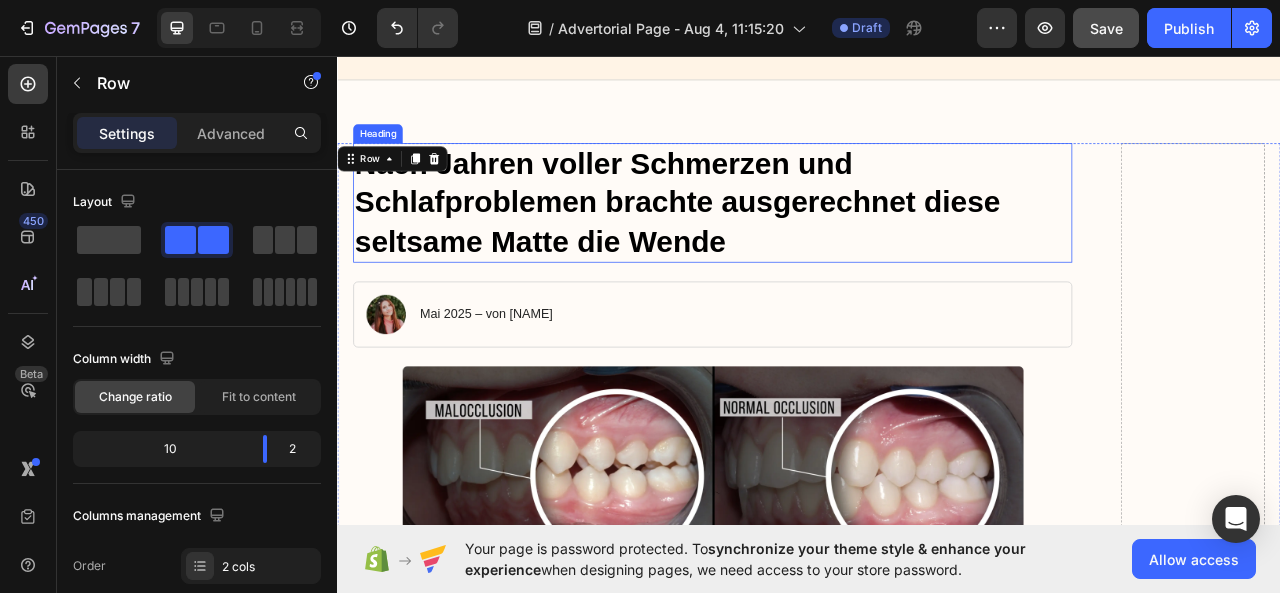 scroll, scrollTop: 78, scrollLeft: 0, axis: vertical 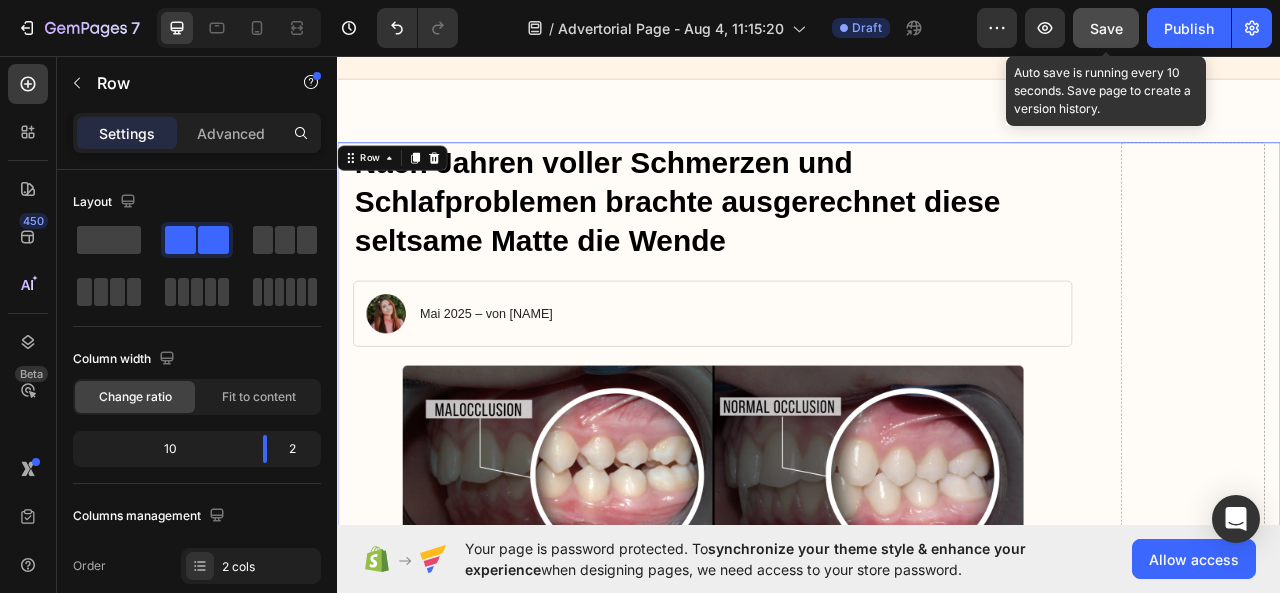 click on "Save" 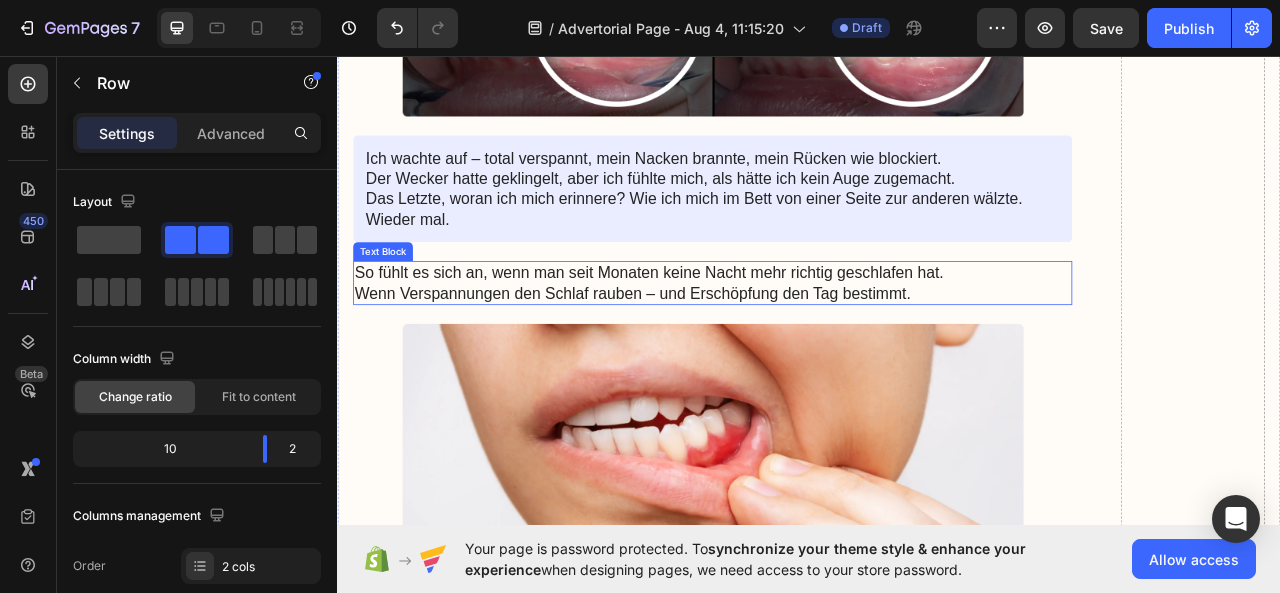 scroll, scrollTop: 658, scrollLeft: 0, axis: vertical 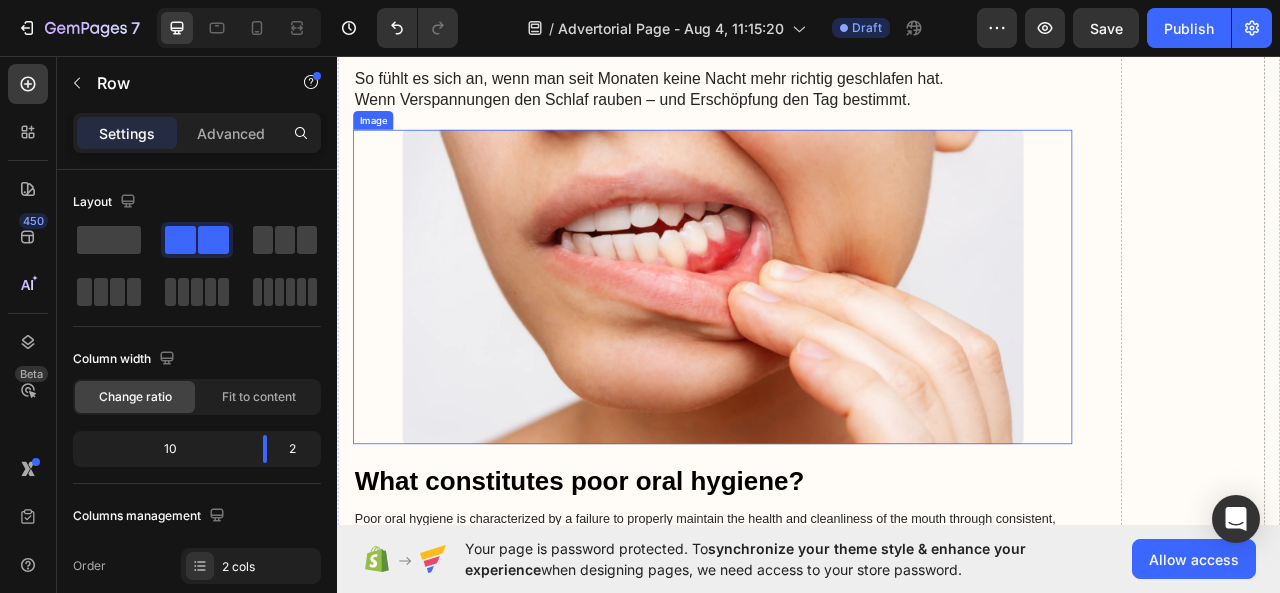 click at bounding box center [815, 351] 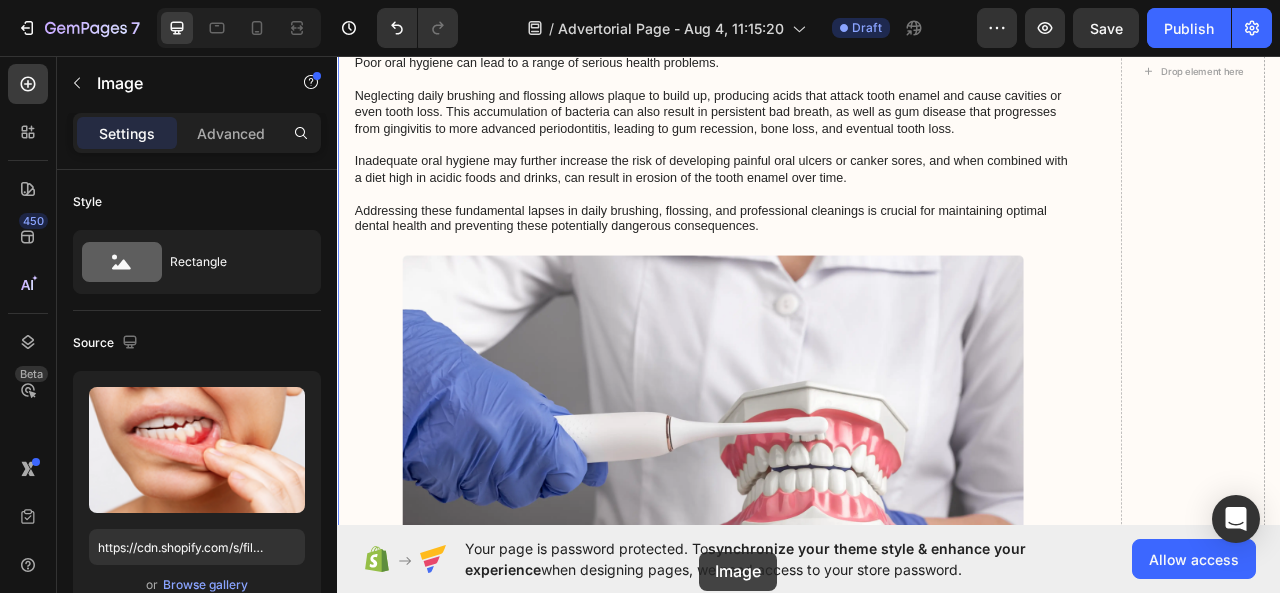 scroll, scrollTop: 2822, scrollLeft: 0, axis: vertical 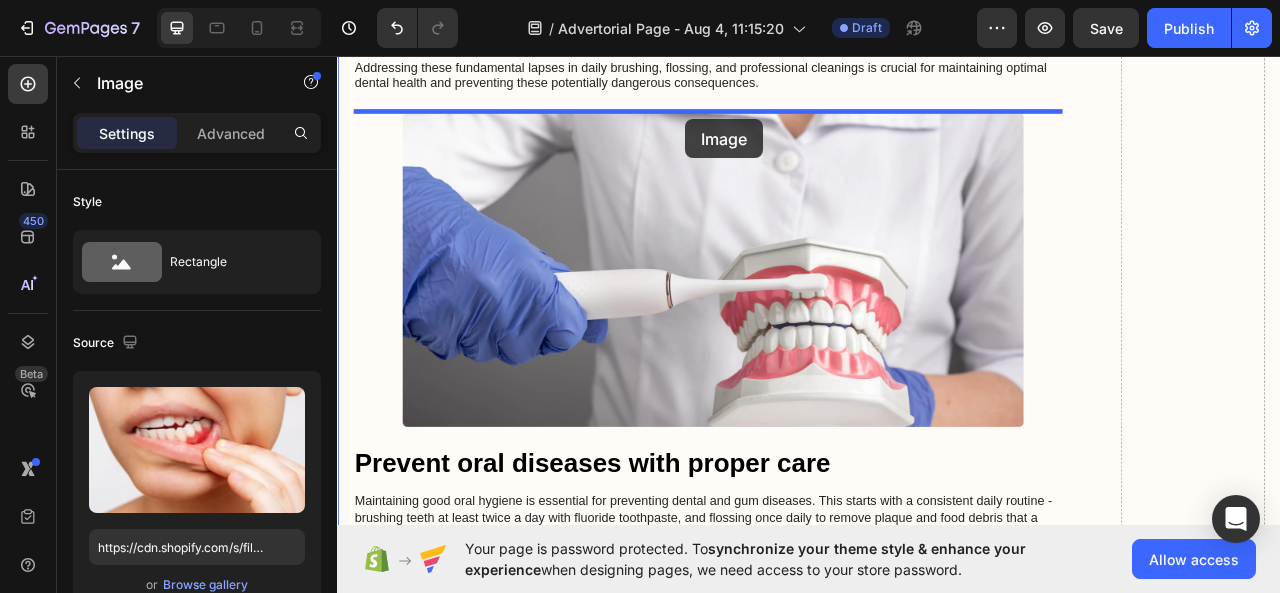 drag, startPoint x: 798, startPoint y: 358, endPoint x: 780, endPoint y: 138, distance: 220.73514 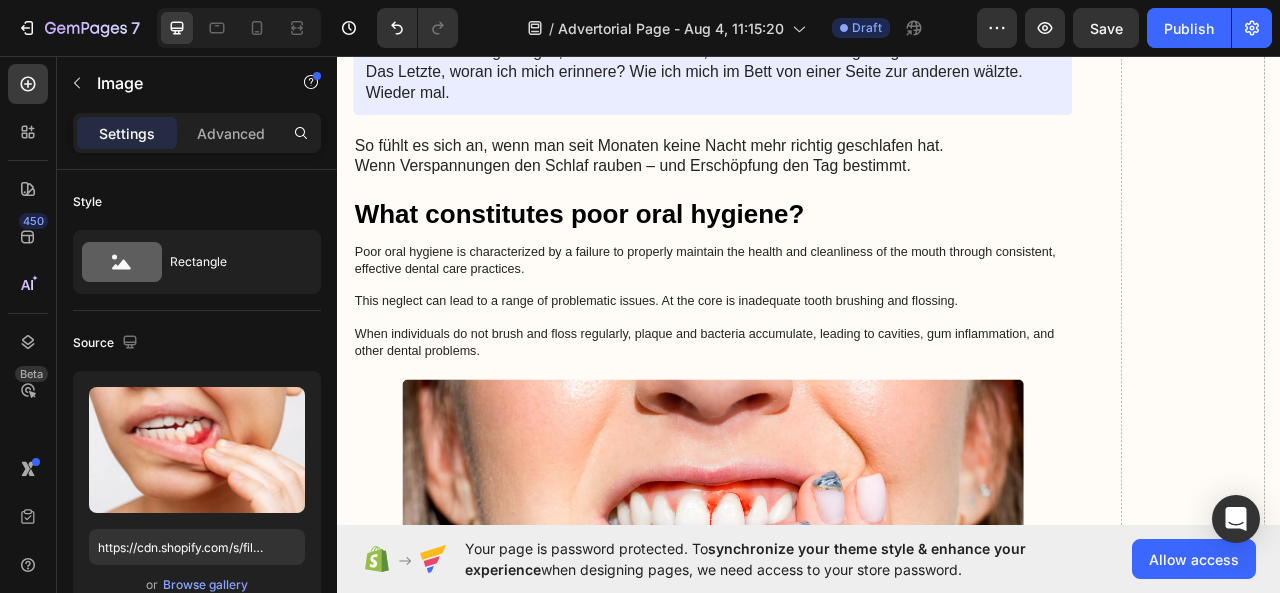 scroll, scrollTop: 829, scrollLeft: 0, axis: vertical 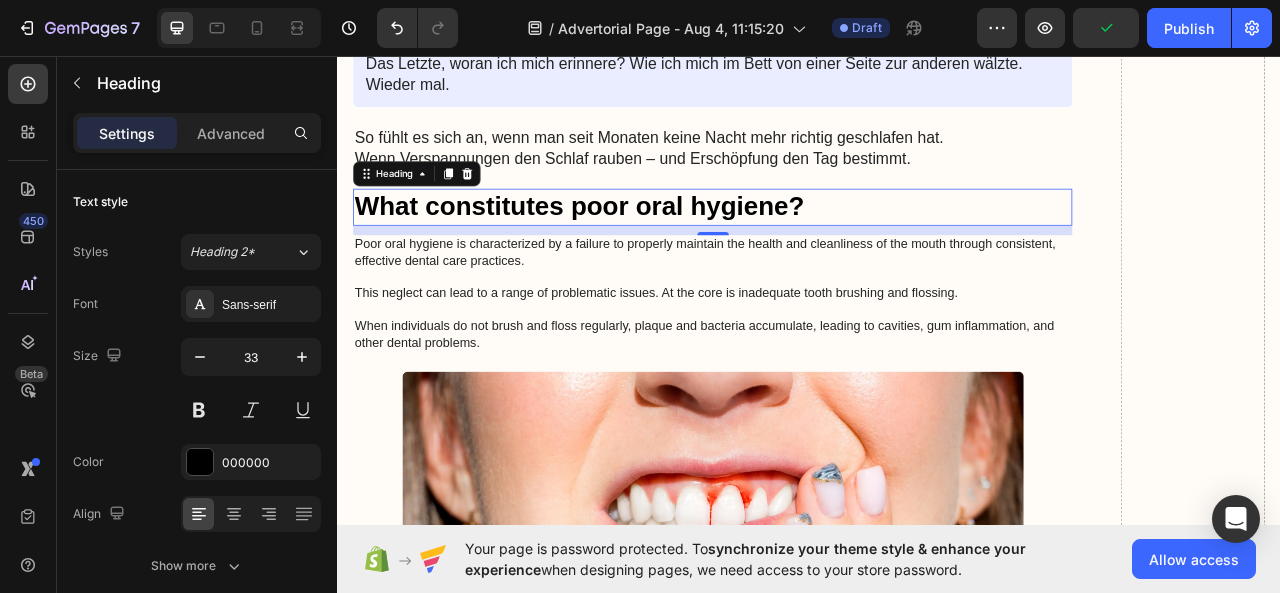 click on "What constitutes poor oral hygiene?" at bounding box center [814, 249] 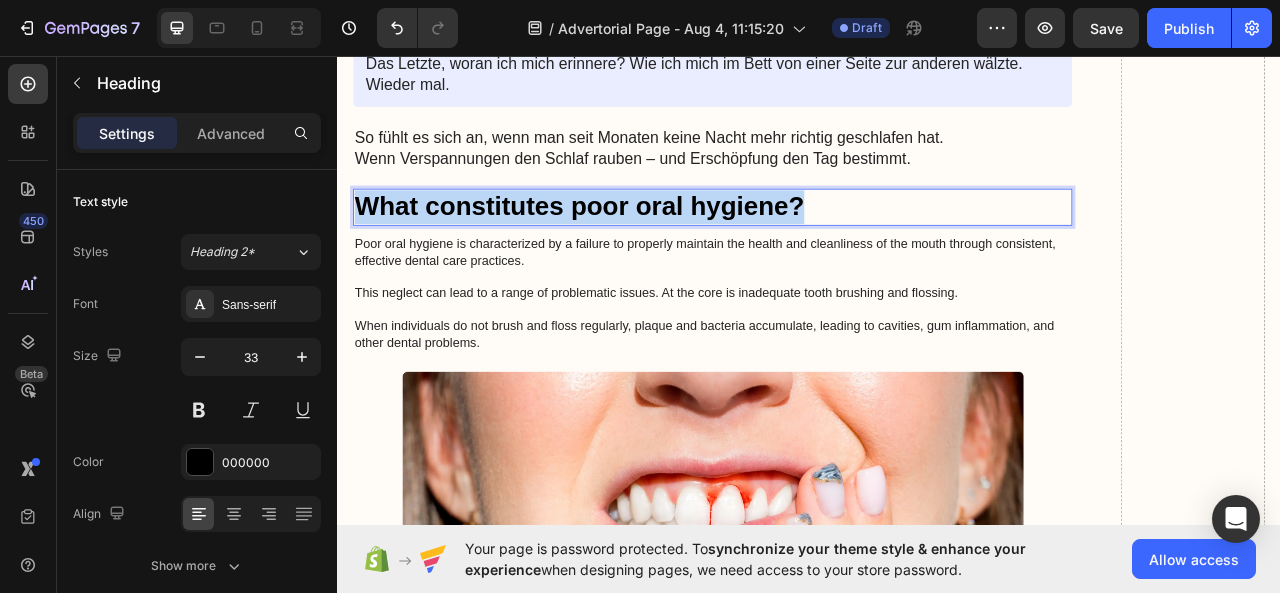 drag, startPoint x: 943, startPoint y: 234, endPoint x: 367, endPoint y: 230, distance: 576.0139 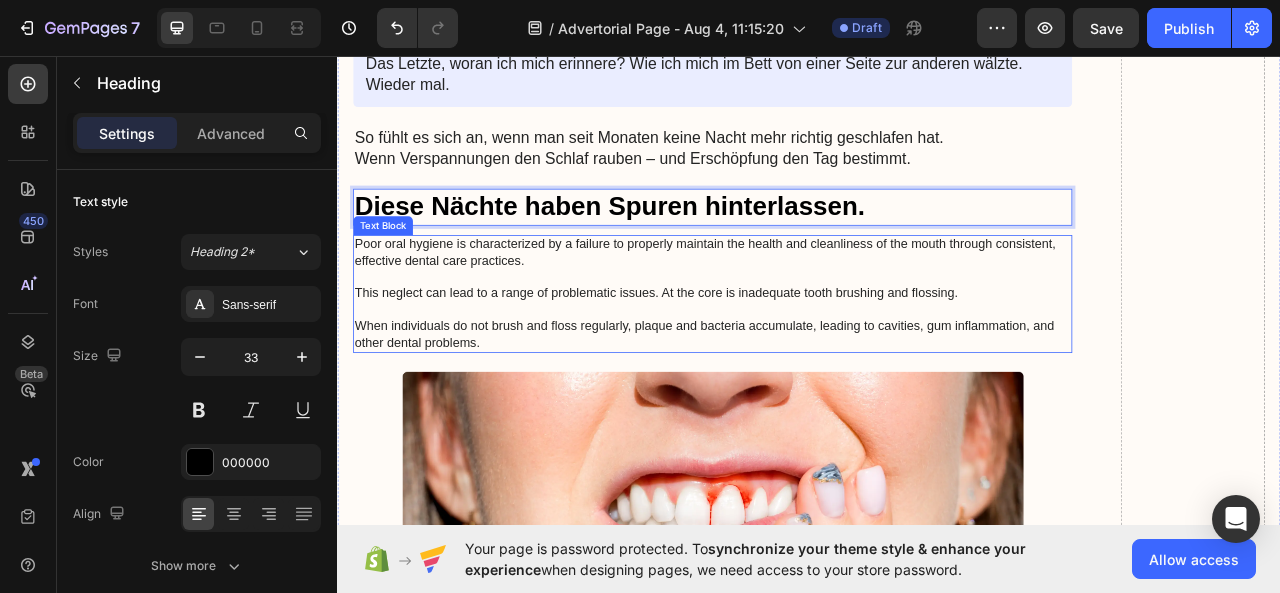 click on "Poor oral hygiene is characterized by a failure to properly maintain the health and cleanliness of the mouth through consistent, effective dental care practices. This neglect can lead to a range of problematic issues. At the core is inadequate tooth brushing and flossing.  When individuals do not brush and floss regularly, plaque and bacteria accumulate, leading to cavities, gum inflammation, and other dental problems." at bounding box center [814, 360] 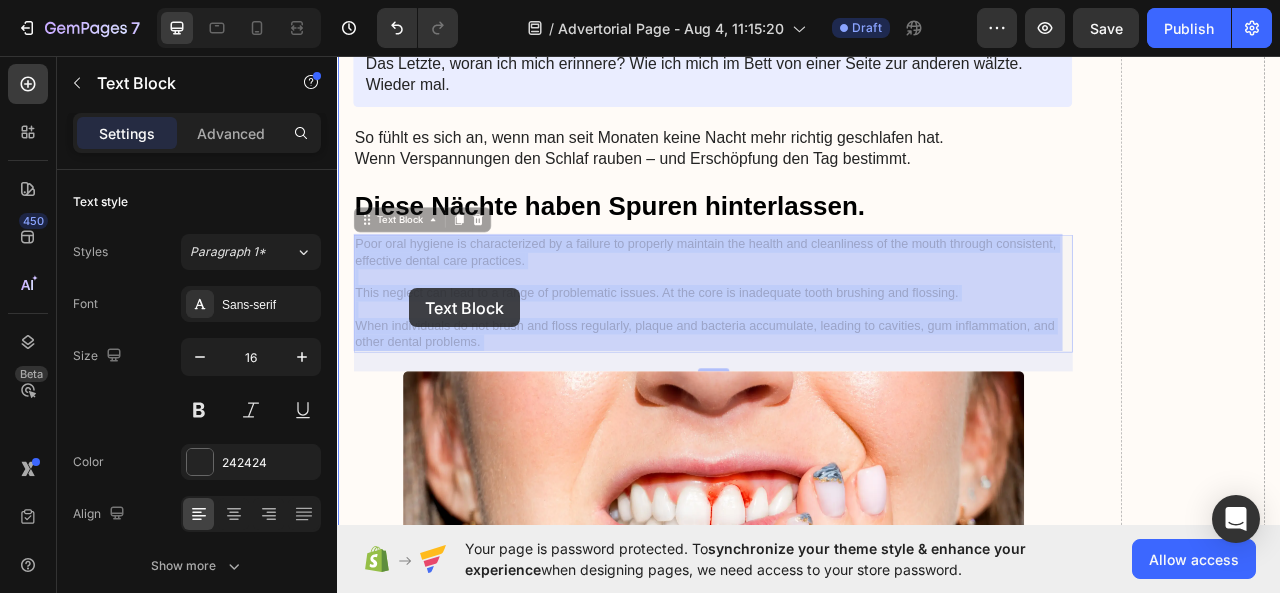drag, startPoint x: 530, startPoint y: 415, endPoint x: 429, endPoint y: 353, distance: 118.511604 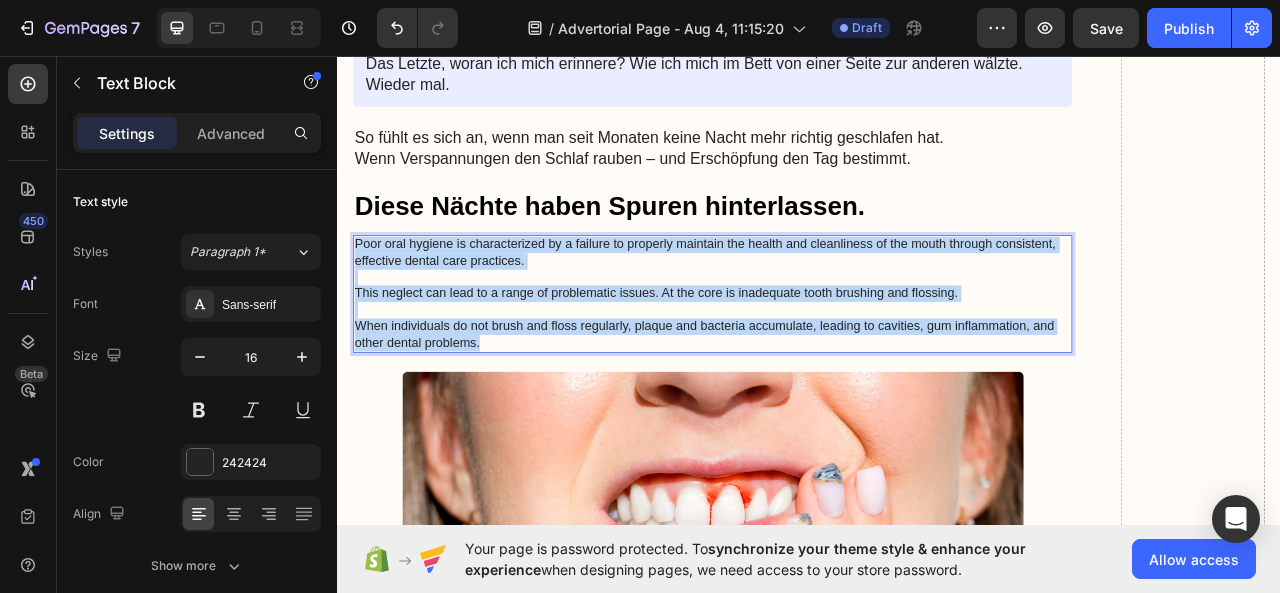 drag, startPoint x: 472, startPoint y: 377, endPoint x: 362, endPoint y: 285, distance: 143.40154 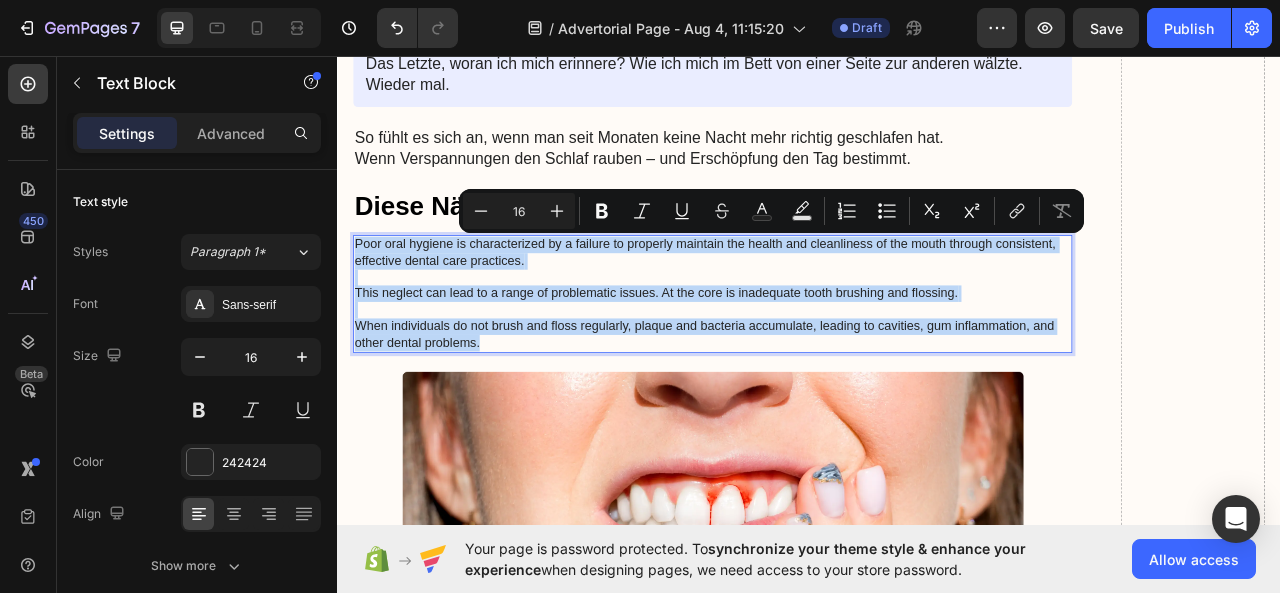 click on "Poor oral hygiene is characterized by a failure to properly maintain the health and cleanliness of the mouth through consistent, effective dental care practices. This neglect can lead to a range of problematic issues. At the core is inadequate tooth brushing and flossing.  When individuals do not brush and floss regularly, plaque and bacteria accumulate, leading to cavities, gum inflammation, and other dental problems." at bounding box center (814, 360) 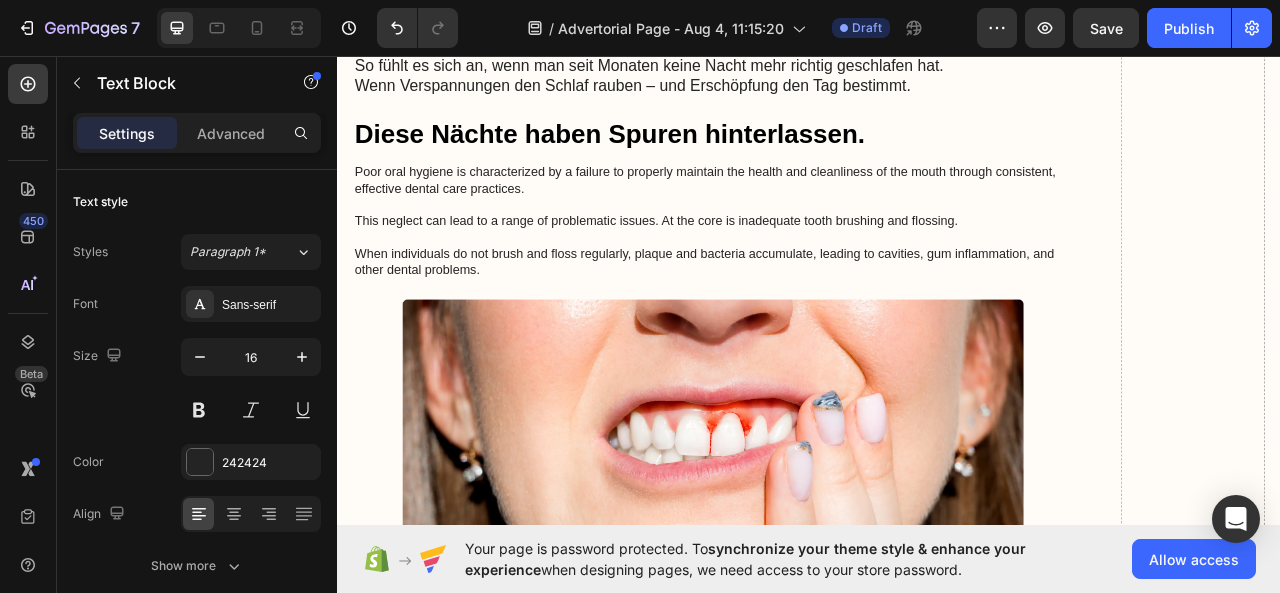 scroll, scrollTop: 933, scrollLeft: 0, axis: vertical 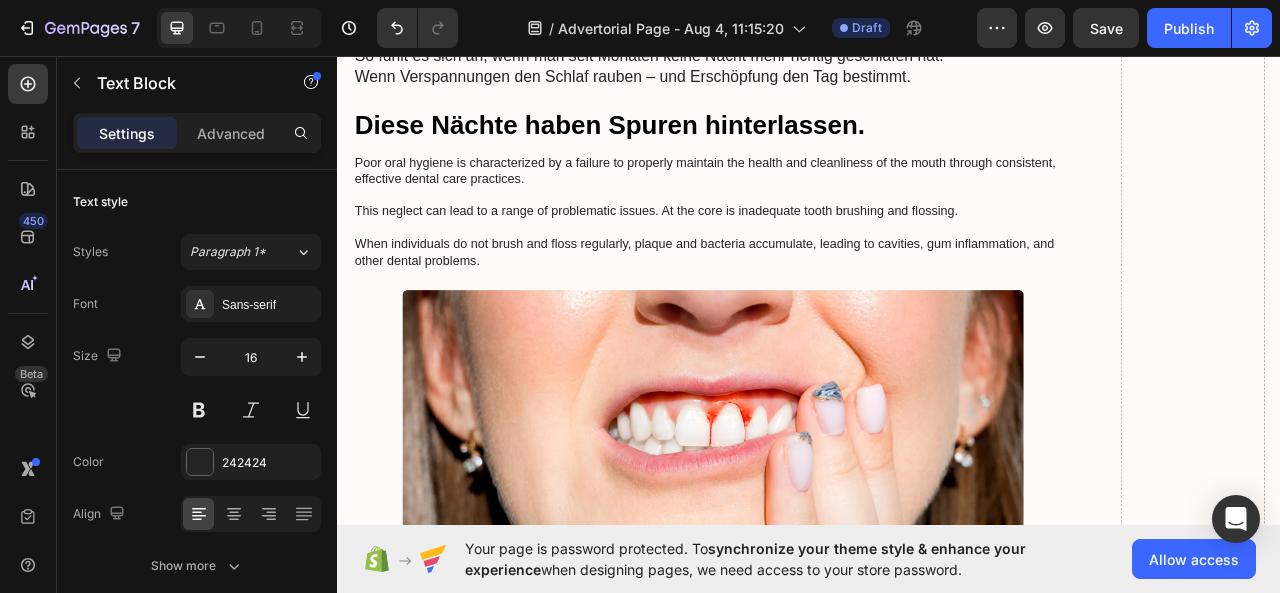 click on "Poor oral hygiene is characterized by a failure to properly maintain the health and cleanliness of the mouth through consistent, effective dental care practices. This neglect can lead to a range of problematic issues. At the core is inadequate tooth brushing and flossing.  When individuals do not brush and floss regularly, plaque and bacteria accumulate, leading to cavities, gum inflammation, and other dental problems." at bounding box center (814, 256) 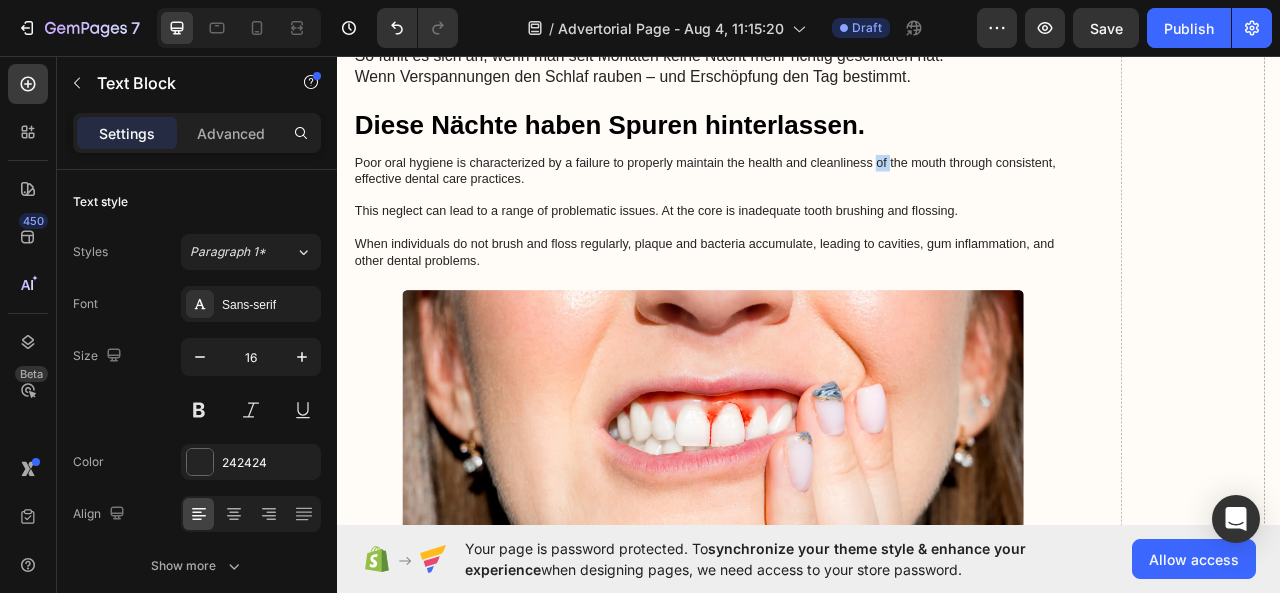 click on "Poor oral hygiene is characterized by a failure to properly maintain the health and cleanliness of the mouth through consistent, effective dental care practices. This neglect can lead to a range of problematic issues. At the core is inadequate tooth brushing and flossing.  When individuals do not brush and floss regularly, plaque and bacteria accumulate, leading to cavities, gum inflammation, and other dental problems." at bounding box center [814, 256] 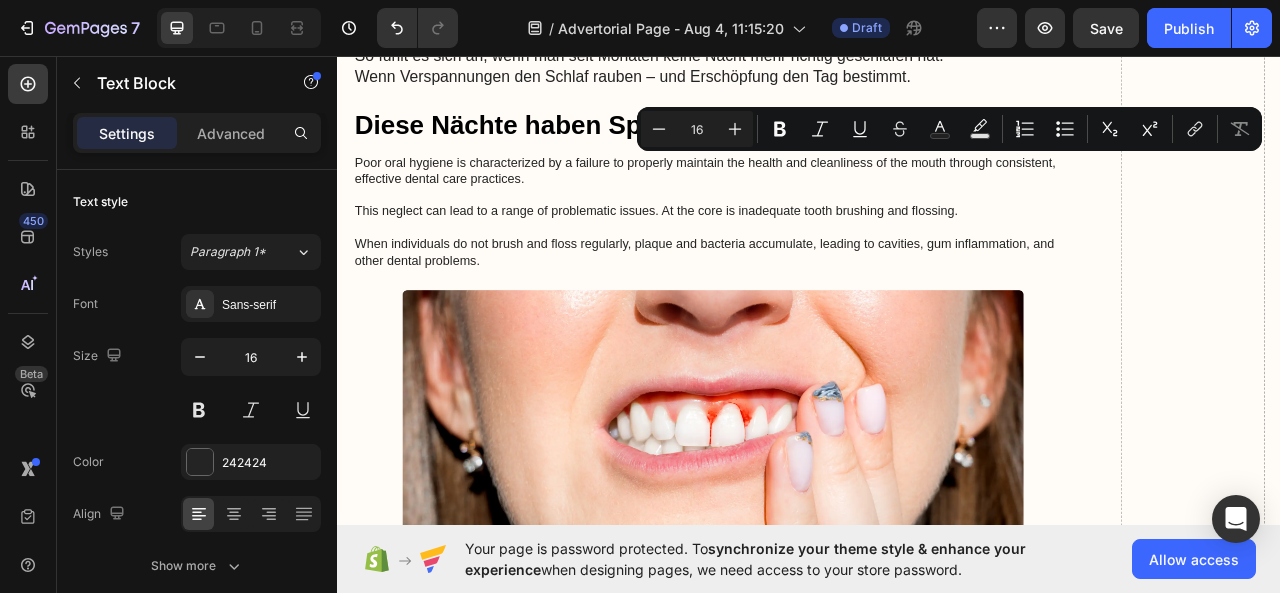 click on "Poor oral hygiene is characterized by a failure to properly maintain the health and cleanliness of the mouth through consistent, effective dental care practices. This neglect can lead to a range of problematic issues. At the core is inadequate tooth brushing and flossing.  When individuals do not brush and floss regularly, plaque and bacteria accumulate, leading to cavities, gum inflammation, and other dental problems." at bounding box center [814, 256] 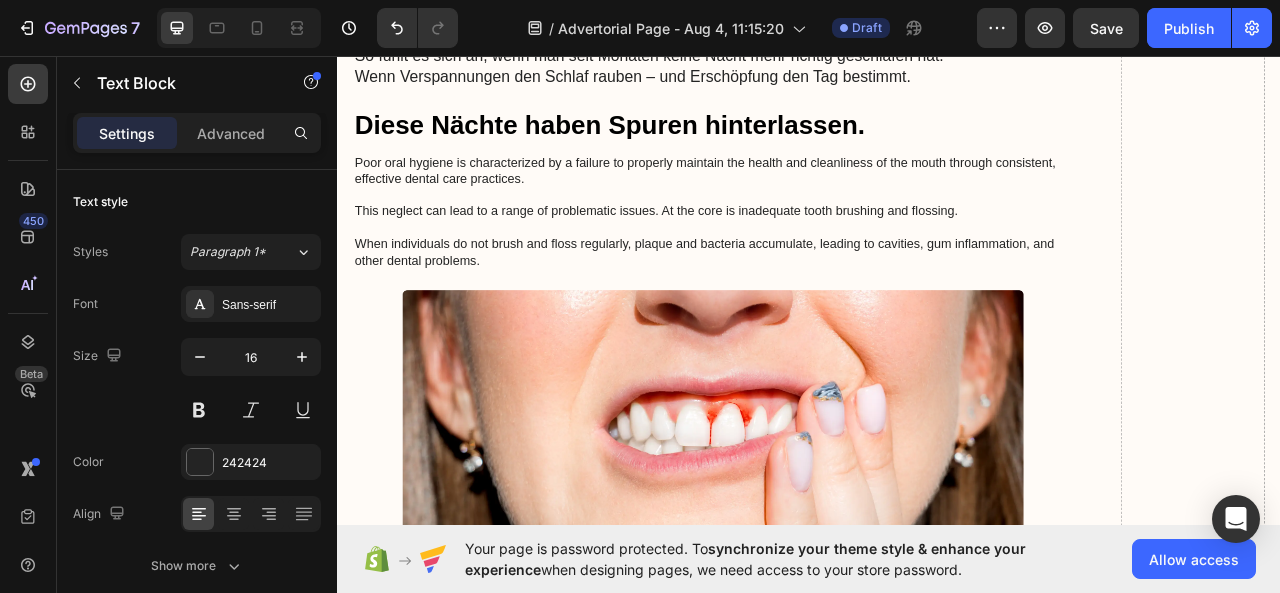 click on "Diese Nächte haben Spuren hinterlassen." at bounding box center [814, 145] 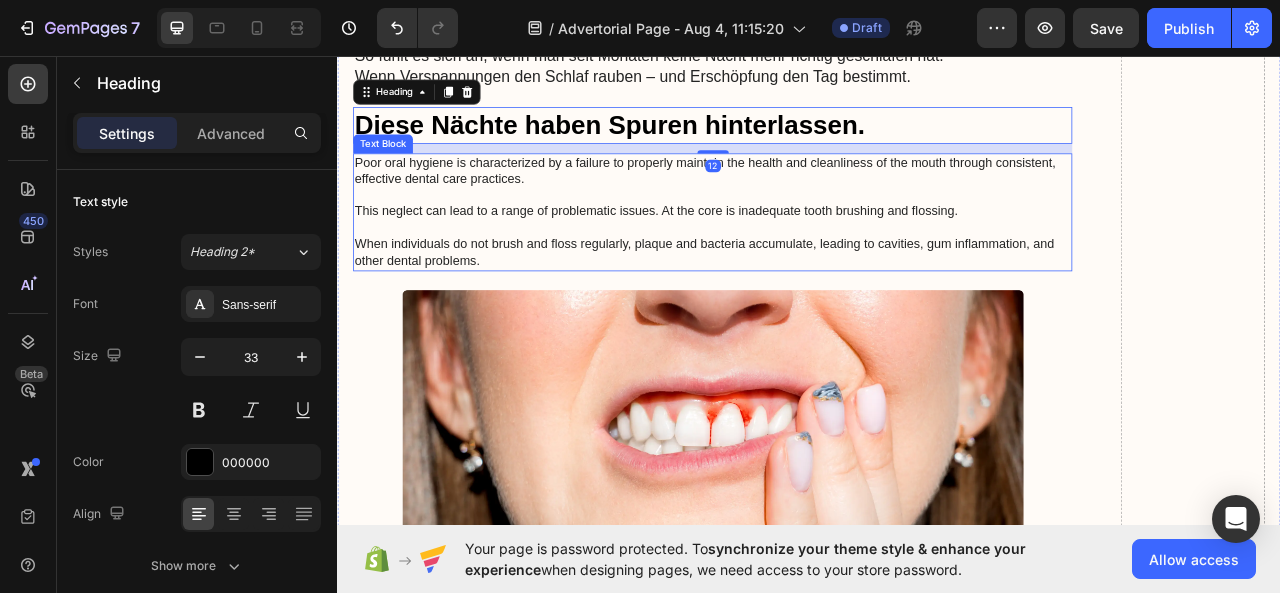 click on "Poor oral hygiene is characterized by a failure to properly maintain the health and cleanliness of the mouth through consistent, effective dental care practices. ⁠⁠⁠⁠⁠⁠⁠ This neglect can lead to a range of problematic issues. At the core is inadequate tooth brushing and flossing.  When individuals do not brush and floss regularly, plaque and bacteria accumulate, leading to cavities, gum inflammation, and other dental problems." at bounding box center (814, 256) 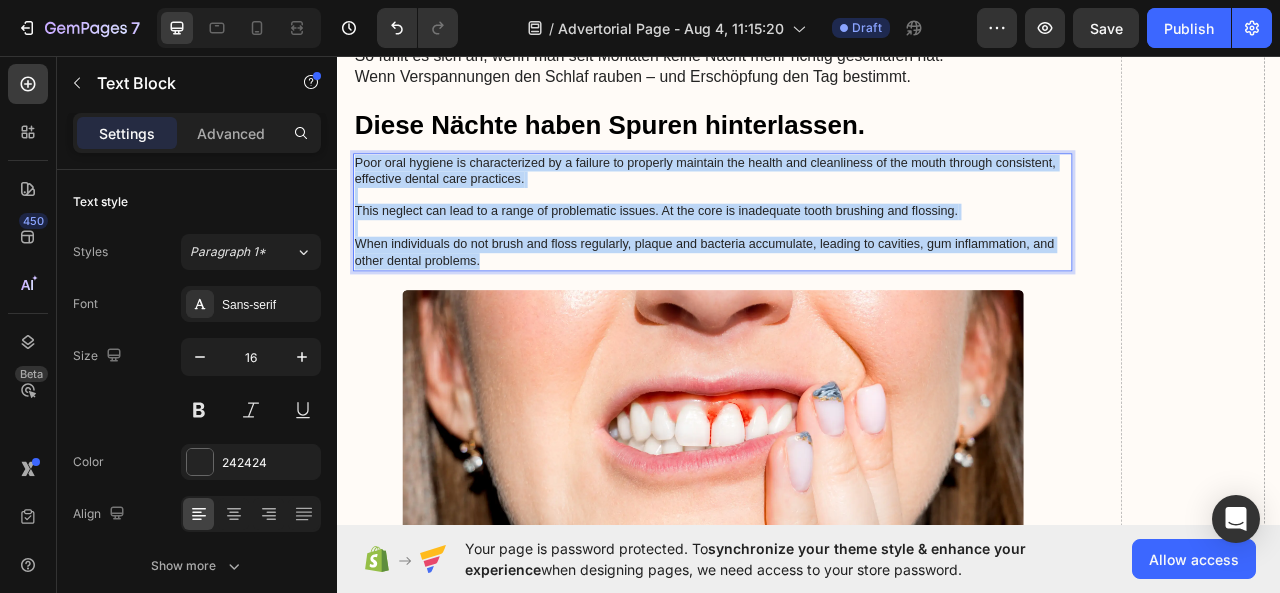 drag, startPoint x: 525, startPoint y: 311, endPoint x: 361, endPoint y: 183, distance: 208.03845 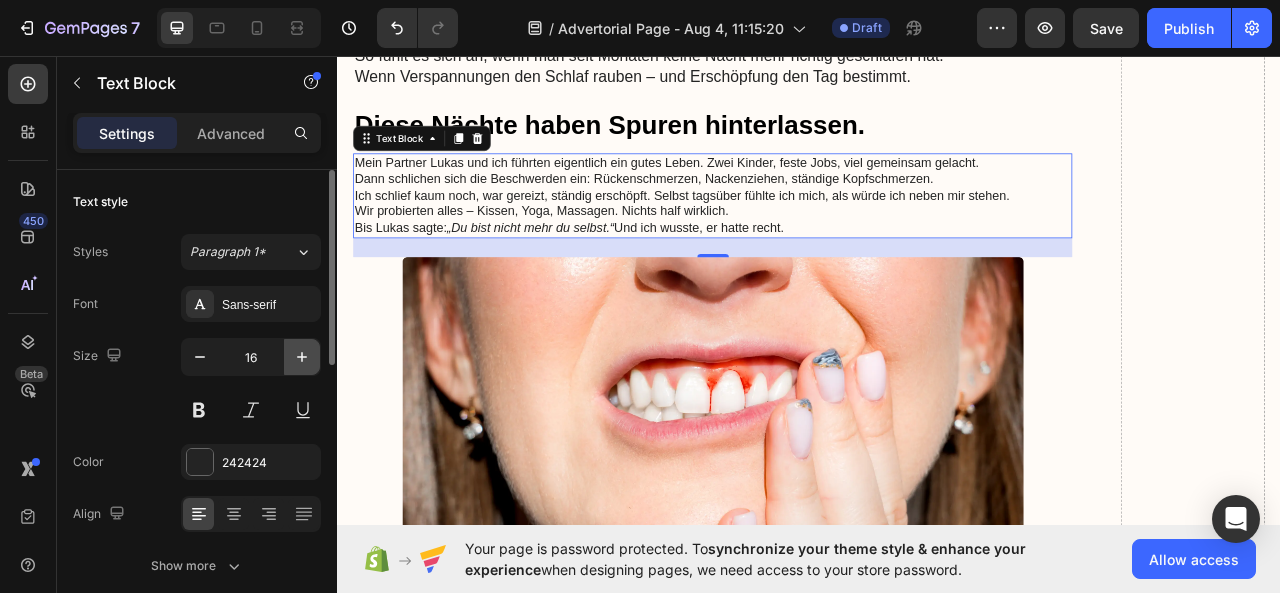 click 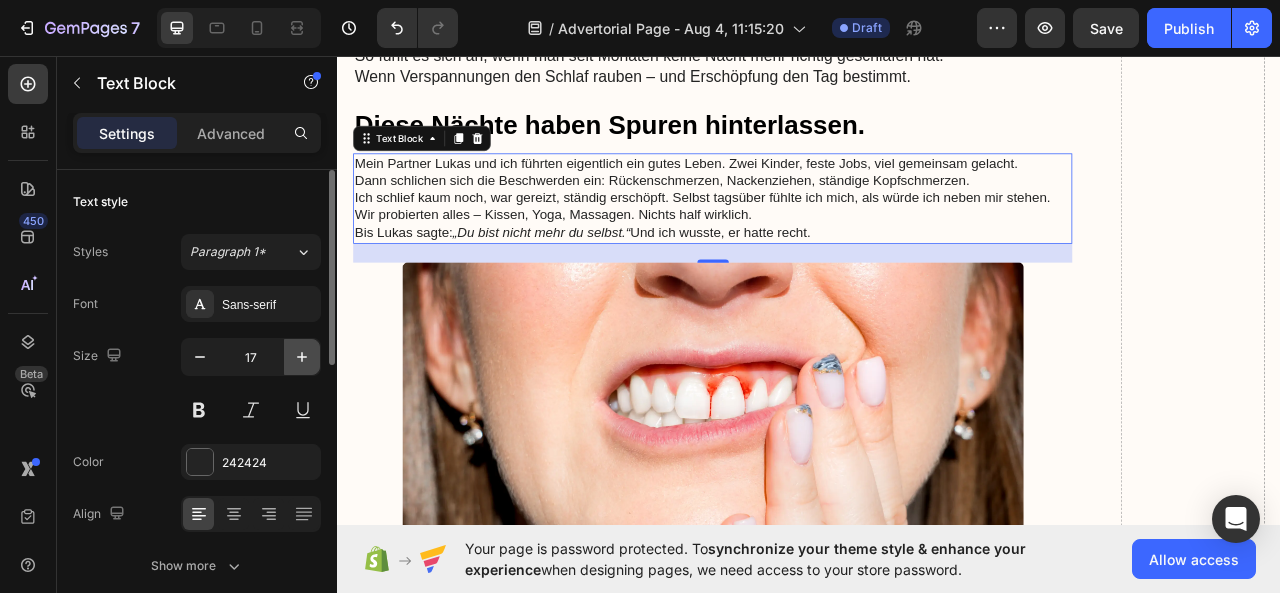 click 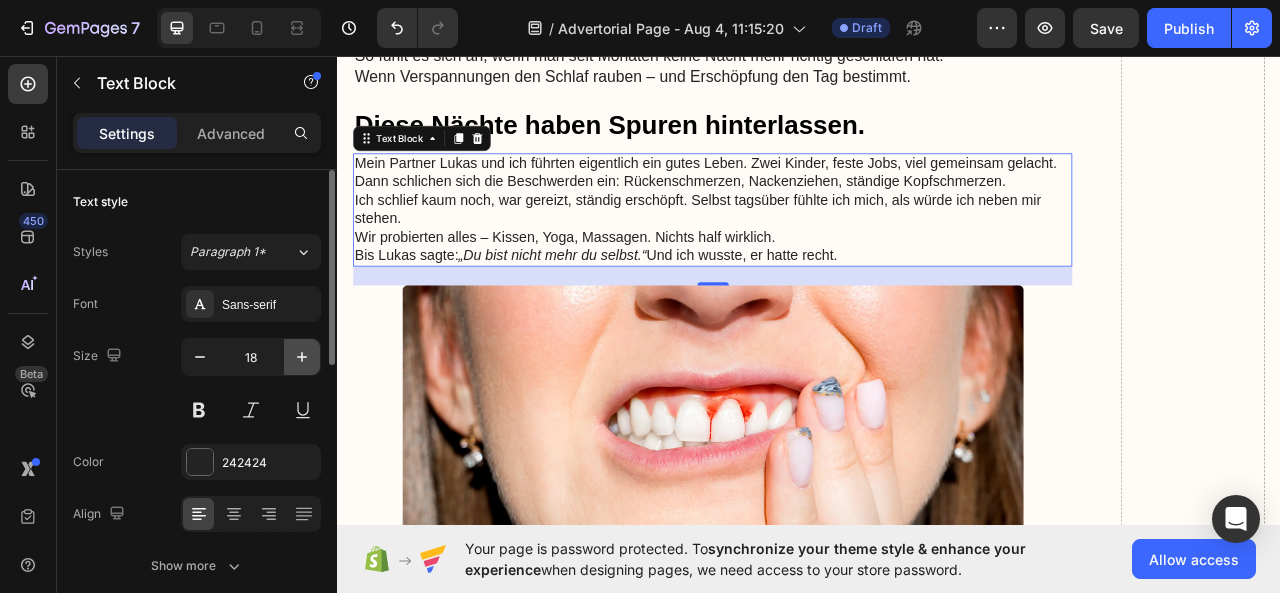 click 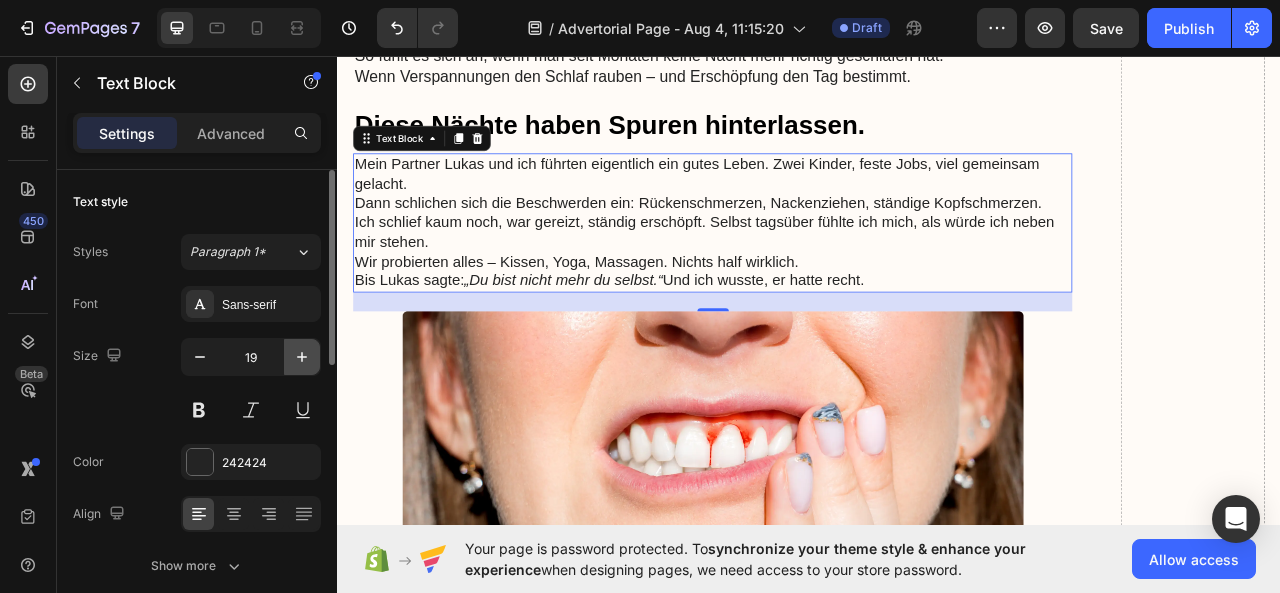 click 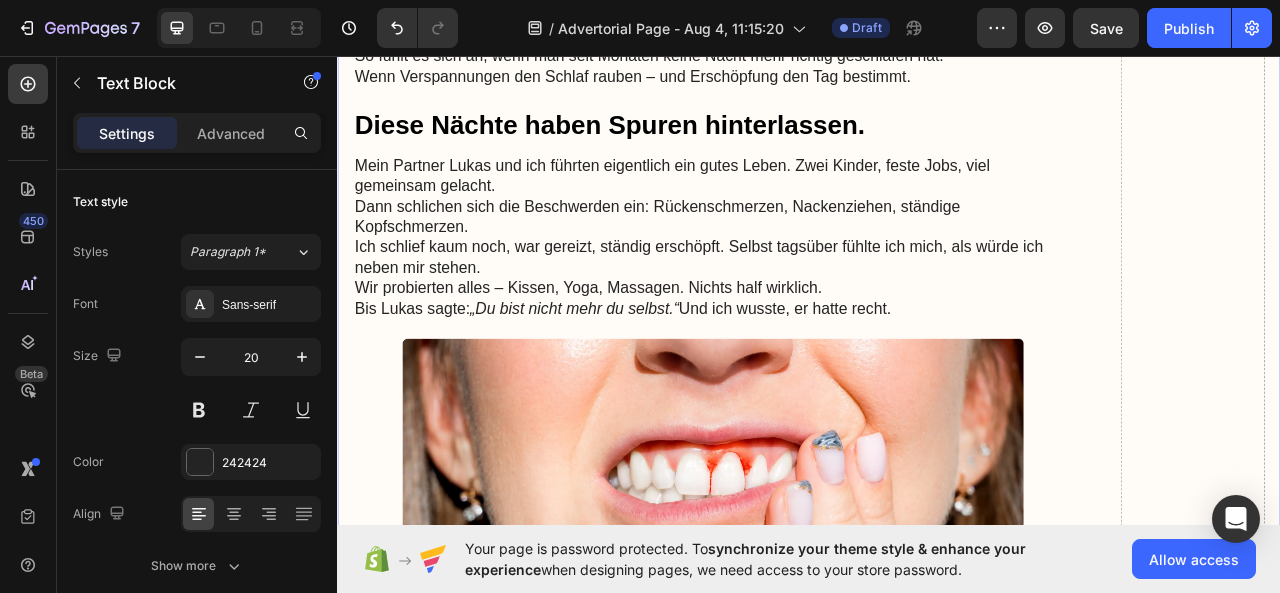 click on "Nach Jahren voller Schmerzen und Schlafproblemen brachte ausgerechnet diese seltsame Matte die Wende Heading Image Mai 2025 – von Maria Noman Text Block Row Image Ich wachte auf – total verspannt, mein Nacken brannte, mein Rücken wie blockiert. Der Wecker hatte geklingelt, aber ich fühlte mich, als hätte ich kein Auge zugemacht. Das Letzte, woran ich mich erinnere? Wie ich mich im Bett von einer Seite zur anderen wälzte. Wieder mal. Text Block So fühlt es sich an, wenn man seit Monaten keine Nacht mehr richtig geschlafen hat. Wenn Verspannungen den Schlaf rauben – und Erschöpfung den Tag bestimmt. Text Block Diese Nächte haben Spuren hinterlassen. Heading Mein Partner Lukas und ich führten eigentlich ein gutes Leben. Zwei Kinder, feste Jobs, viel gemeinsam gelacht. Dann schlichen sich die Beschwerden ein: Rückenschmerzen, Nackenziehen, ständige Kopfschmerzen. Ich schlief kaum noch, war gereizt, ständig erschöpft. Selbst tagsüber fühlte ich mich, als würde ich neben mir stehen. Text Block" at bounding box center (937, 1815) 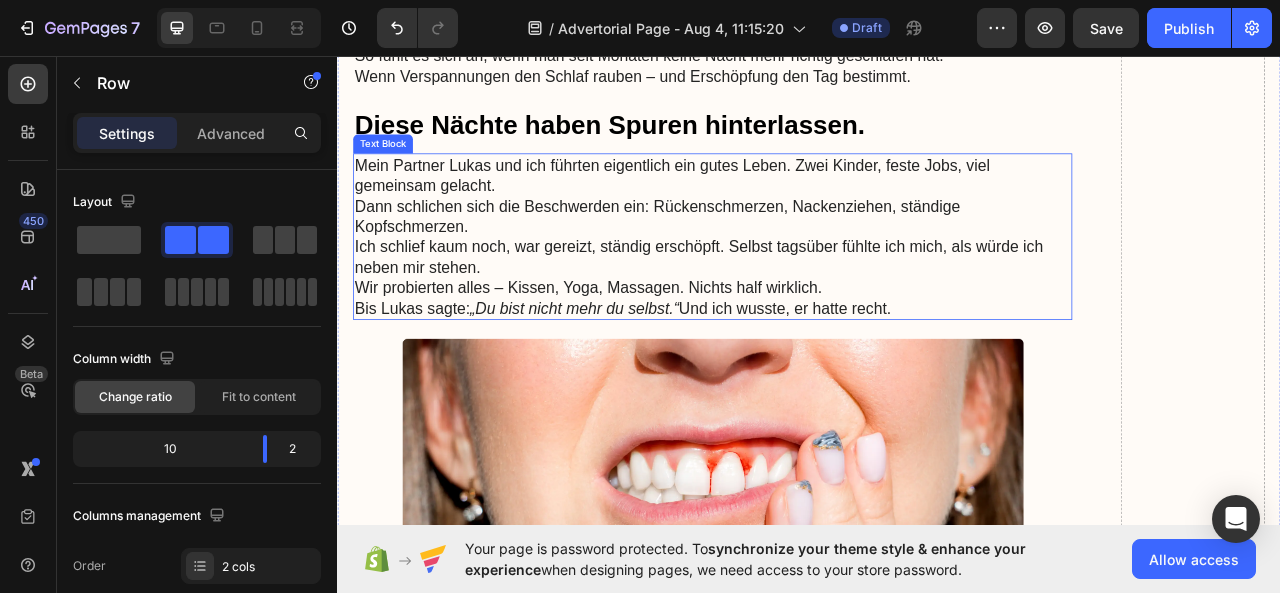 click on "Mein Partner Lukas und ich führten eigentlich ein gutes Leben. Zwei Kinder, feste Jobs, viel gemeinsam gelacht." at bounding box center (814, 209) 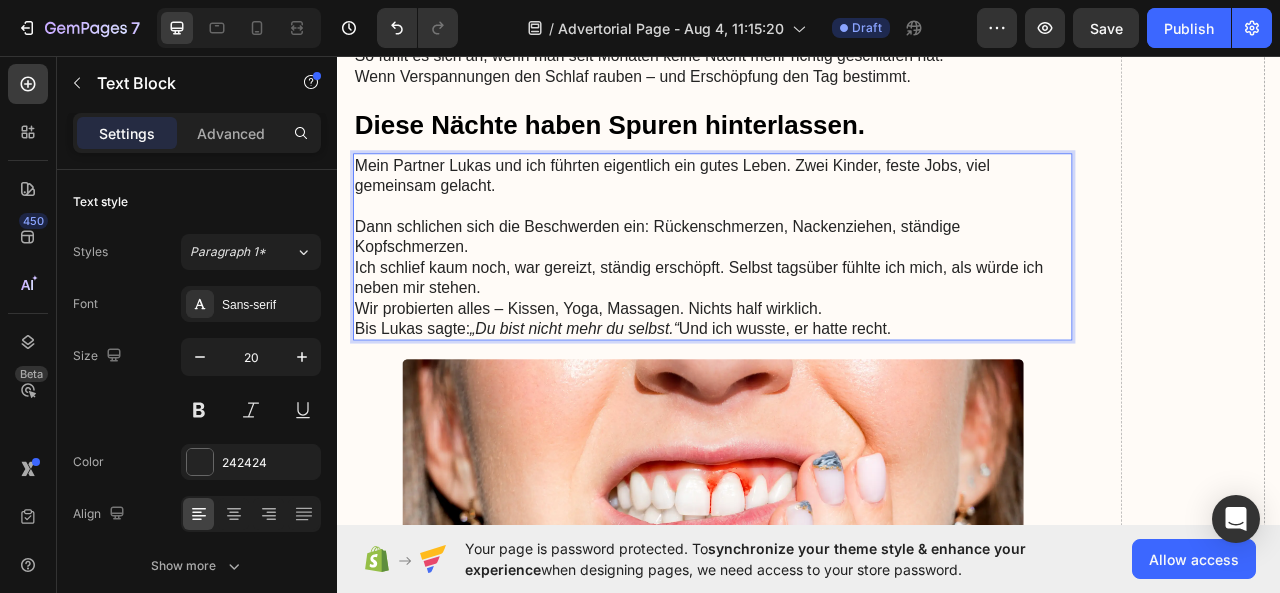 click on "Dann schlichen sich die Beschwerden ein: Rückenschmerzen, Nackenziehen, ständige Kopfschmerzen." at bounding box center [814, 287] 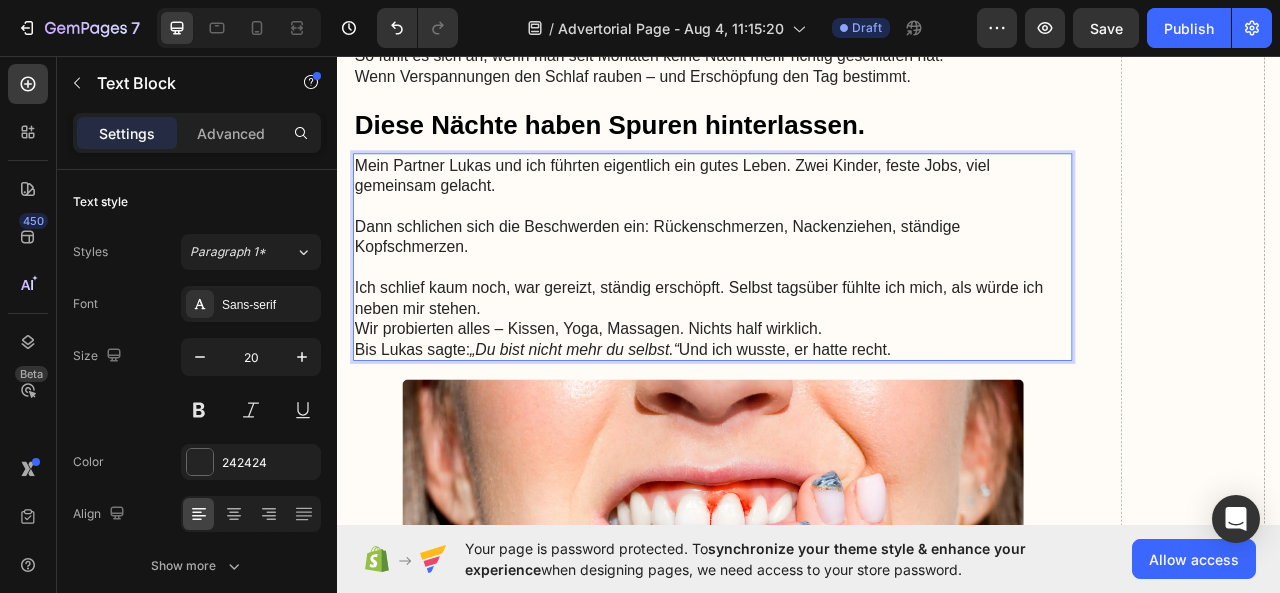 click on "Ich schlief kaum noch, war gereizt, ständig erschöpft. Selbst tagsüber fühlte ich mich, als würde ich neben mir stehen." at bounding box center (814, 365) 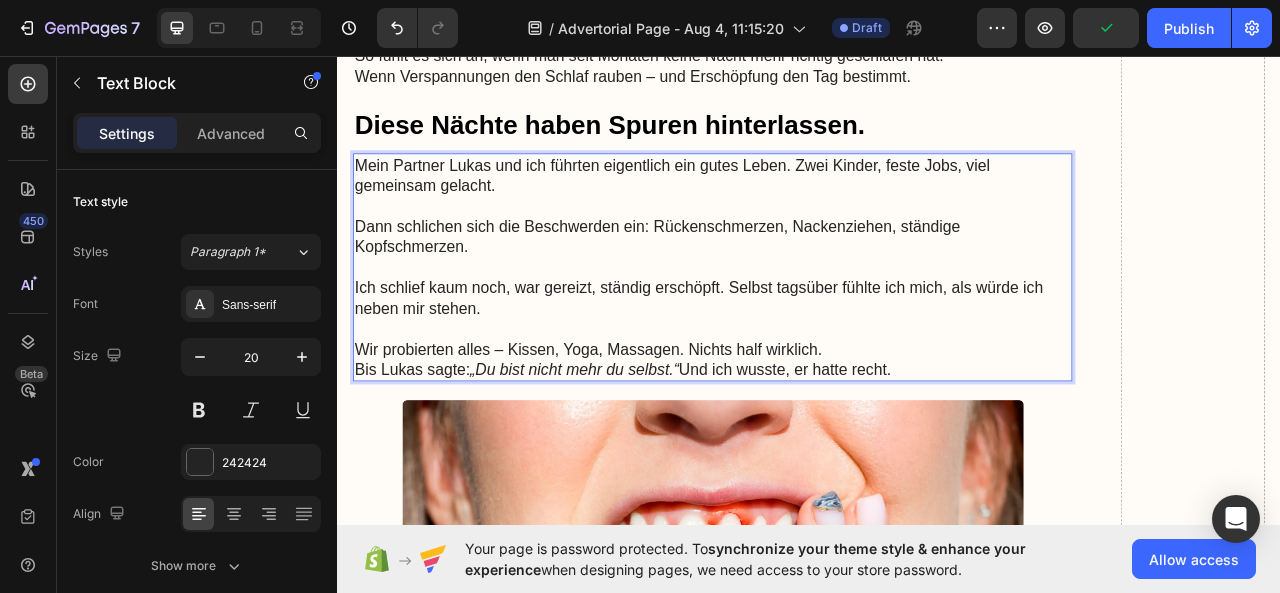 click on "Wir probierten alles – Kissen, Yoga, Massagen. Nichts half wirklich." at bounding box center (814, 430) 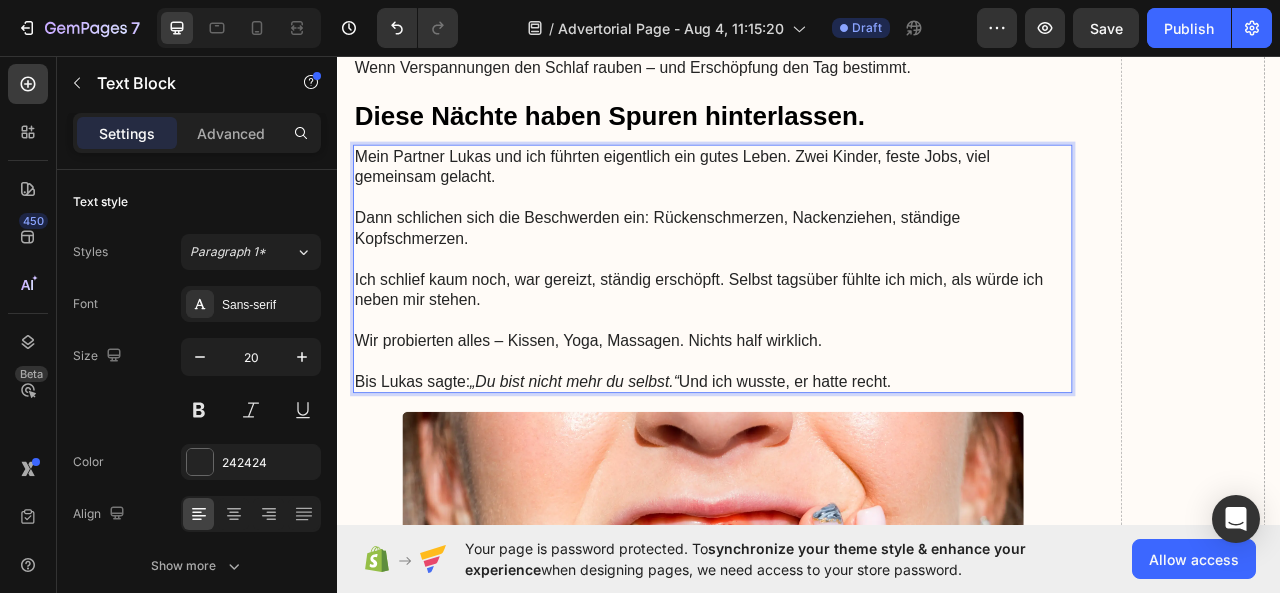scroll, scrollTop: 929, scrollLeft: 0, axis: vertical 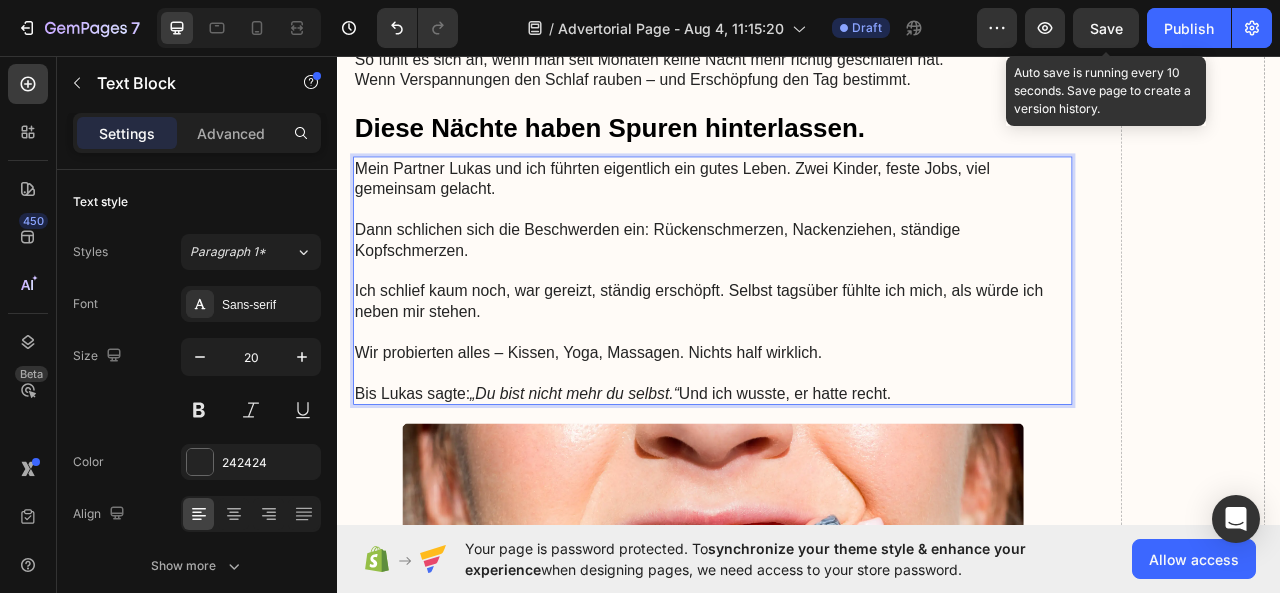 click on "Save" at bounding box center (1106, 28) 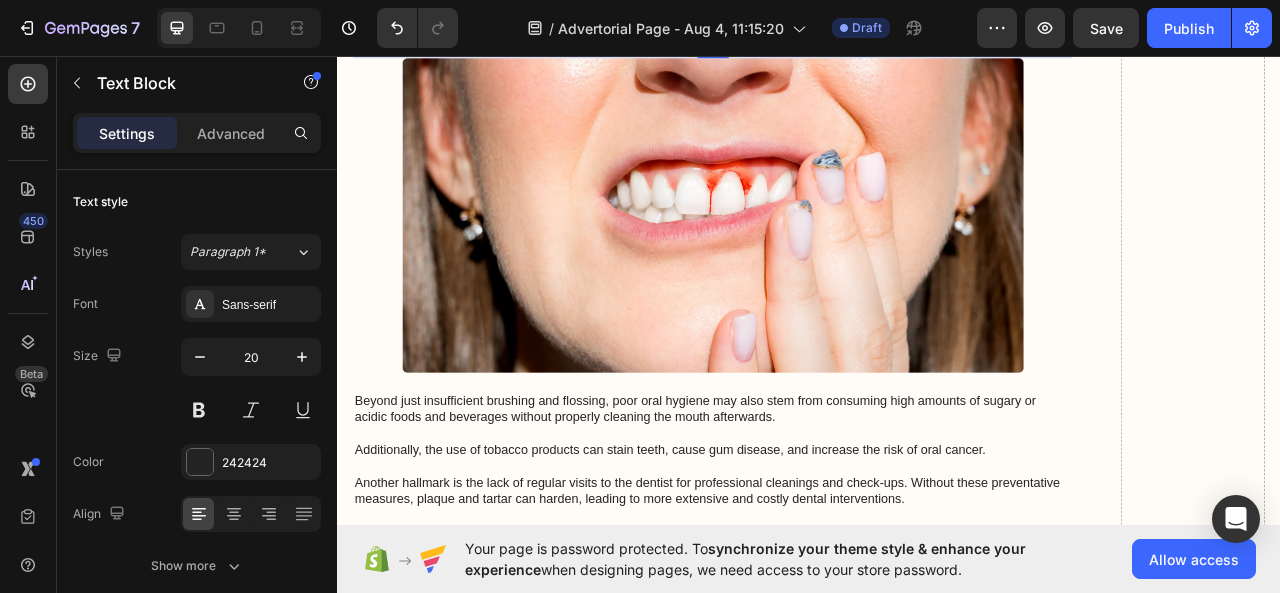 scroll, scrollTop: 1395, scrollLeft: 0, axis: vertical 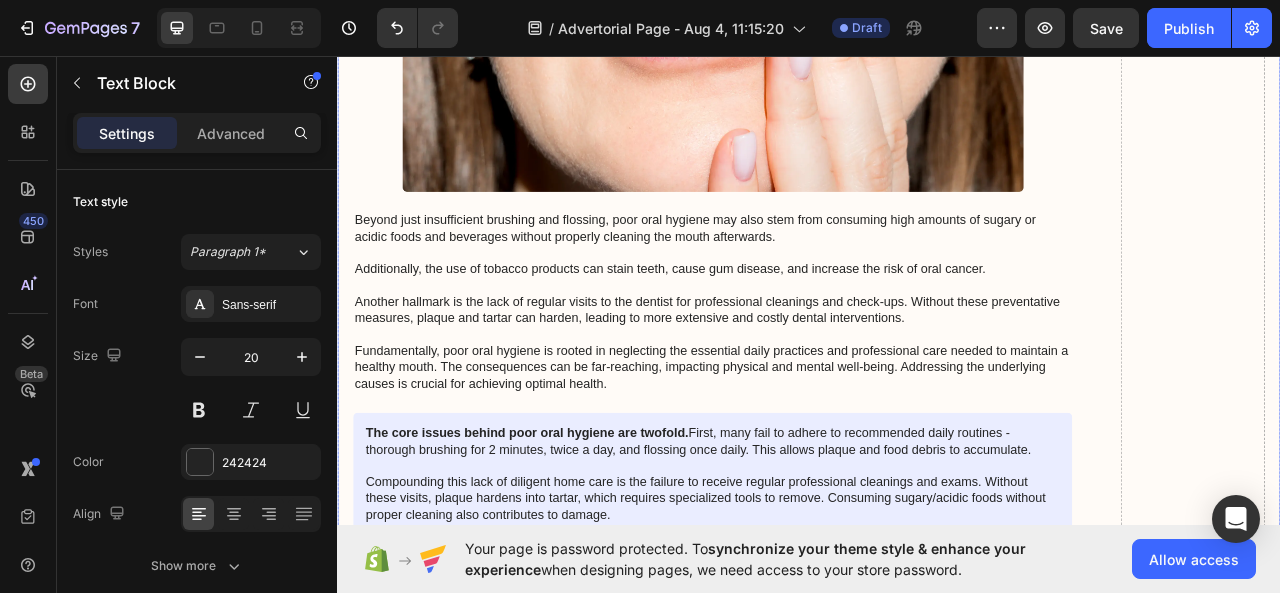 click on "Beyond just insufficient brushing and flossing, poor oral hygiene may also stem from consuming high amounts of sugary or acidic foods and beverages without properly cleaning the mouth afterwards.  Additionally, the use of tobacco products can stain teeth, cause gum disease, and increase the risk of oral cancer.  Another hallmark is the lack of regular visits to the dentist for professional cleanings and check-ups. Without these preventative measures, plaque and tartar can harden, leading to more extensive and costly dental interventions.  Fundamentally, poor oral hygiene is rooted in neglecting the essential daily practices and professional care needed to maintain a healthy mouth. The consequences can be far-reaching, impacting physical and mental well-being. Addressing the underlying causes is crucial for achieving optimal health." at bounding box center (814, 370) 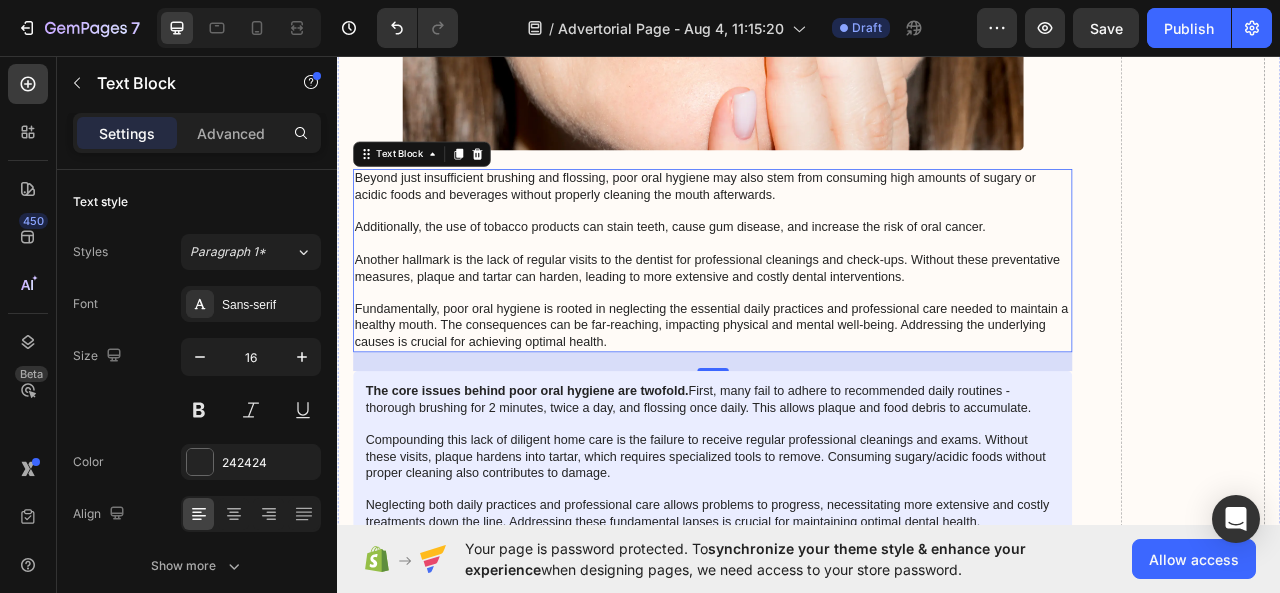 scroll, scrollTop: 1747, scrollLeft: 0, axis: vertical 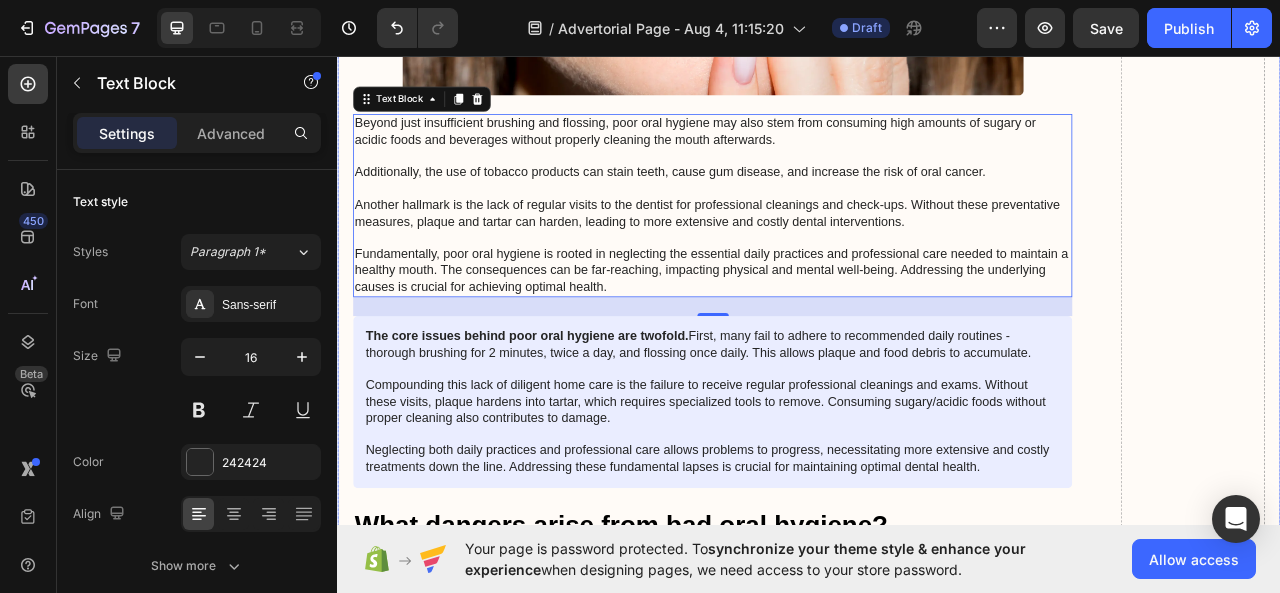 click on "Nach Jahren voller Schmerzen und Schlafproblemen brachte ausgerechnet diese seltsame Matte die Wende Heading Image Mai 2025 – von Maria Noman Text Block Row Image Ich wachte auf – total verspannt, mein Nacken brannte, mein Rücken wie blockiert. Der Wecker hatte geklingelt, aber ich fühlte mich, als hätte ich kein Auge zugemacht. Das Letzte, woran ich mich erinnere? Wie ich mich im Bett von einer Seite zur anderen wälzte. Wieder mal. Text Block So fühlt es sich an, wenn man seit Monaten keine Nacht mehr richtig geschlafen hat. Wenn Verspannungen den Schlaf rauben – und Erschöpfung den Tag bestimmt. Text Block Diese Nächte haben Spuren hinterlassen. Heading Mein Partner Lukas und ich führten eigentlich ein gutes Leben. Zwei Kinder, feste Jobs, viel gemeinsam gelacht. Dann schlichen sich die Beschwerden ein: Rückenschmerzen, Nackenziehen, ständige Kopfschmerzen. Ich schlief kaum noch, war gereizt, ständig erschöpft. Selbst tagsüber fühlte ich mich, als würde ich neben mir stehen. Text Block" at bounding box center (814, 1053) 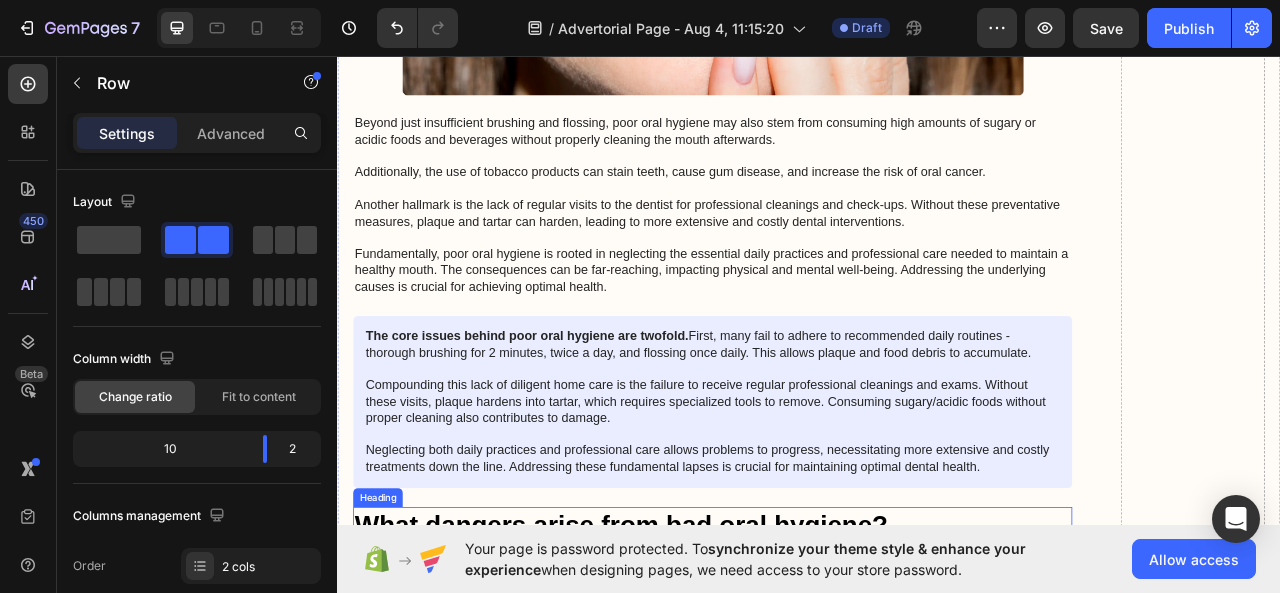 click on "What dangers arise from bad oral hygiene?" at bounding box center [814, 654] 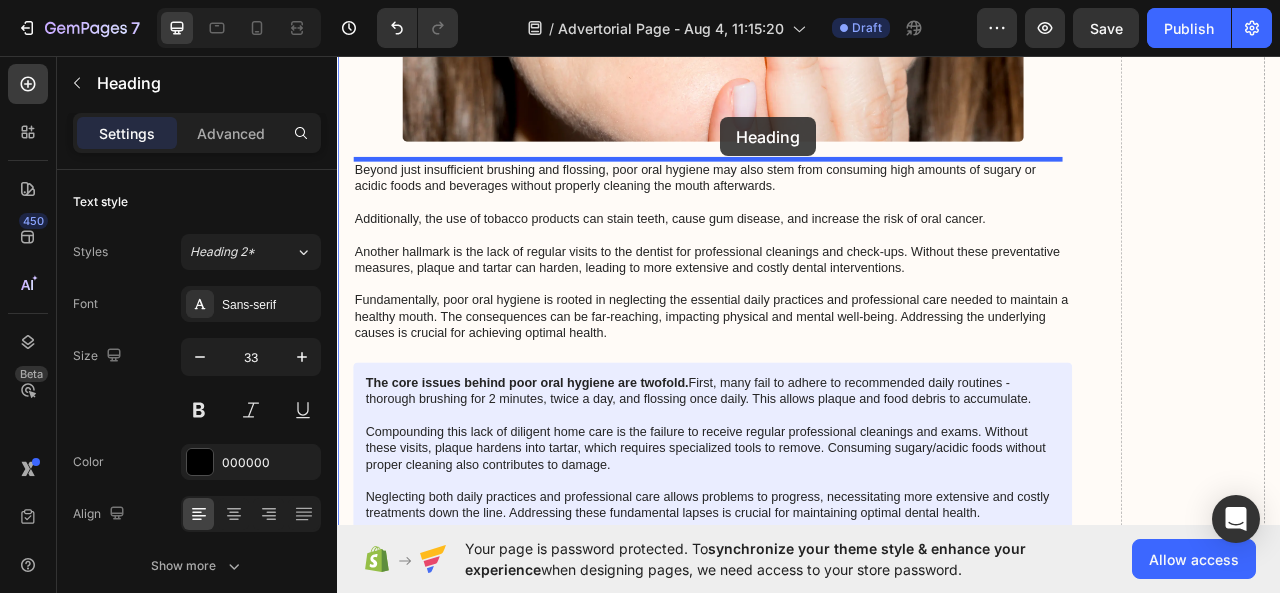 scroll, scrollTop: 1670, scrollLeft: 0, axis: vertical 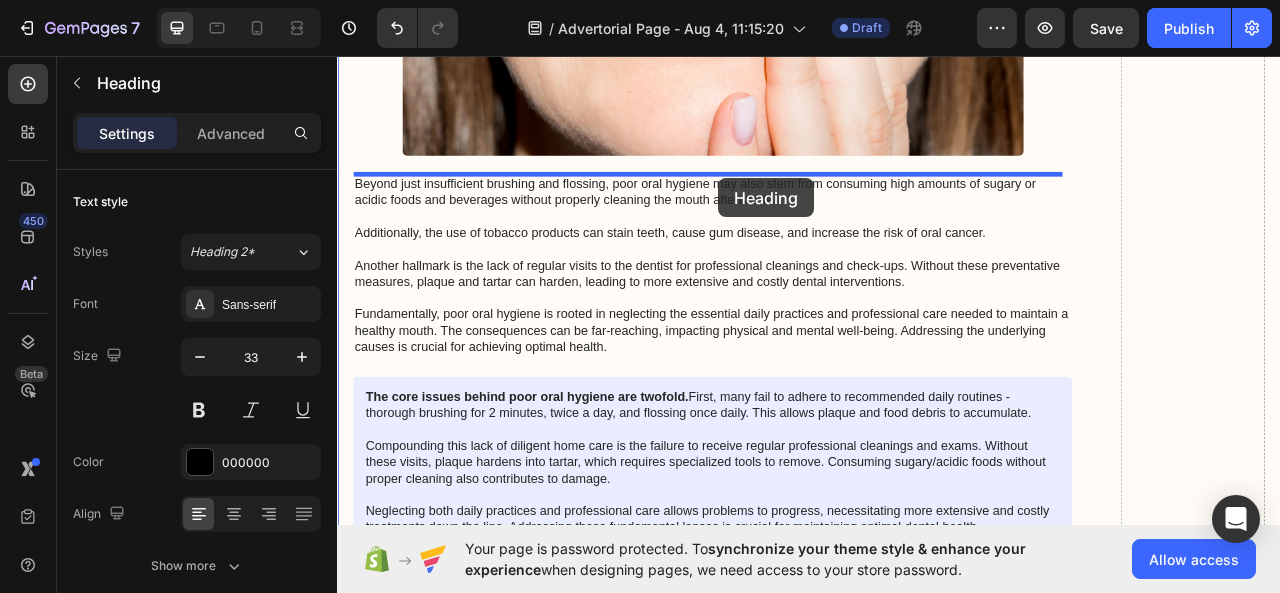 drag, startPoint x: 828, startPoint y: 630, endPoint x: 822, endPoint y: 213, distance: 417.04315 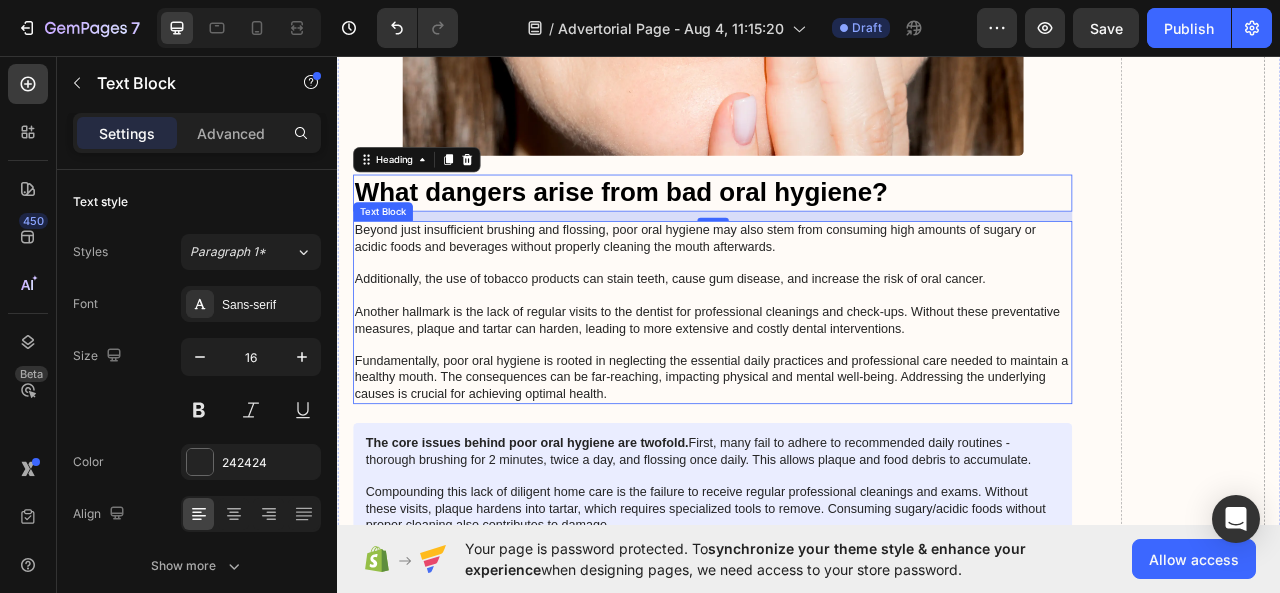 click on "Beyond just insufficient brushing and flossing, poor oral hygiene may also stem from consuming high amounts of sugary or acidic foods and beverages without properly cleaning the mouth afterwards.  Additionally, the use of tobacco products can stain teeth, cause gum disease, and increase the risk of oral cancer.  Another hallmark is the lack of regular visits to the dentist for professional cleanings and check-ups. Without these preventative measures, plaque and tartar can harden, leading to more extensive and costly dental interventions.  Fundamentally, poor oral hygiene is rooted in neglecting the essential daily practices and professional care needed to maintain a healthy mouth. The consequences can be far-reaching, impacting physical and mental well-being. Addressing the underlying causes is crucial for achieving optimal health." at bounding box center [814, 383] 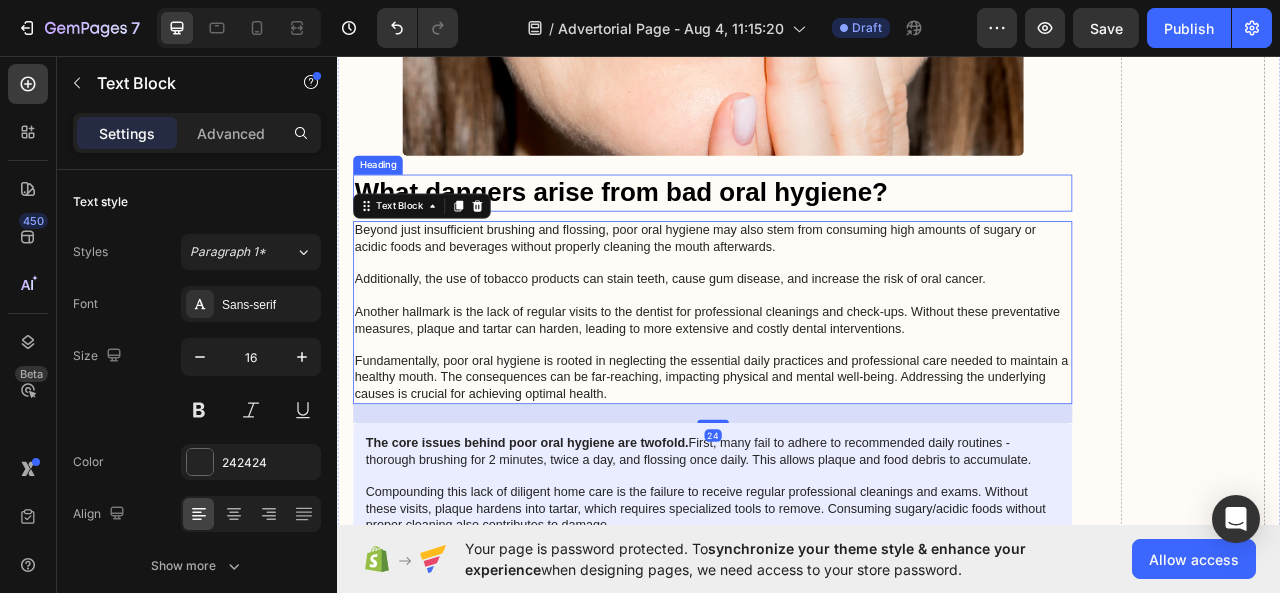 click on "What dangers arise from bad oral hygiene?" at bounding box center (814, 231) 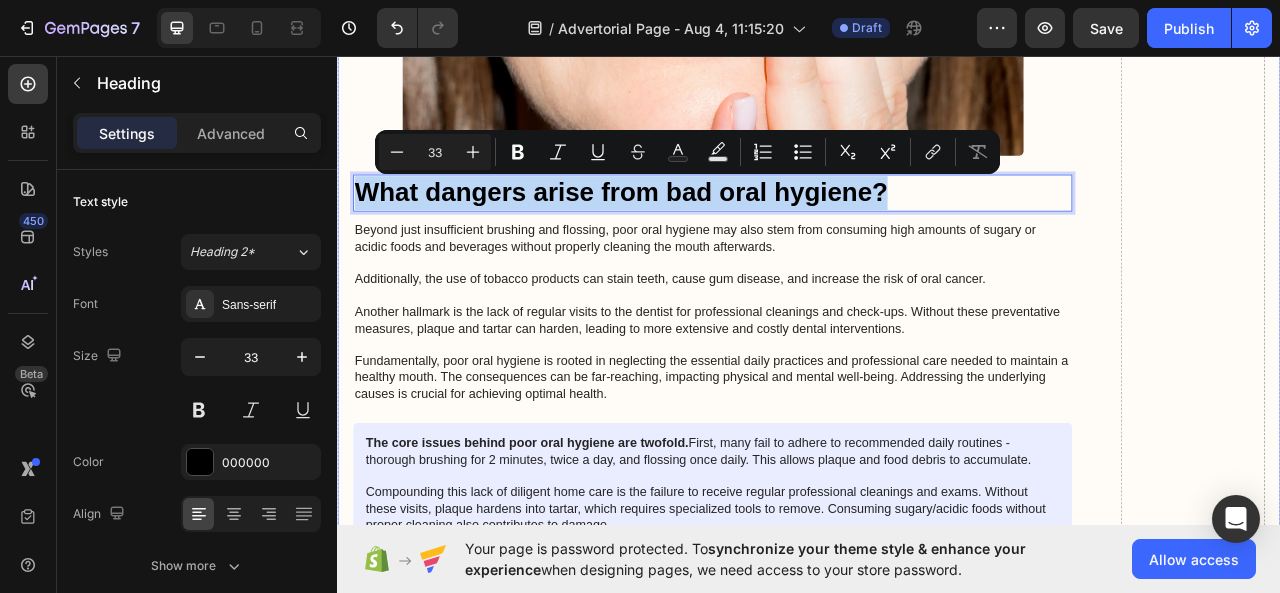 drag, startPoint x: 964, startPoint y: 218, endPoint x: 356, endPoint y: 227, distance: 608.0666 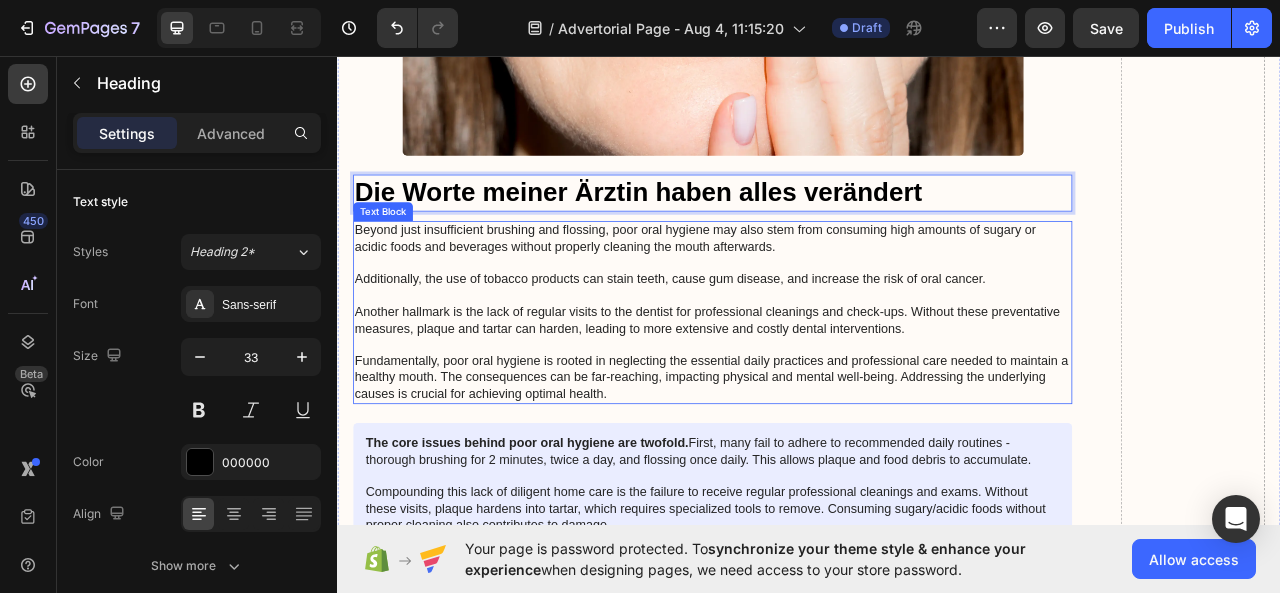 click on "Beyond just insufficient brushing and flossing, poor oral hygiene may also stem from consuming high amounts of sugary or acidic foods and beverages without properly cleaning the mouth afterwards.  Additionally, the use of tobacco products can stain teeth, cause gum disease, and increase the risk of oral cancer.  Another hallmark is the lack of regular visits to the dentist for professional cleanings and check-ups. Without these preventative measures, plaque and tartar can harden, leading to more extensive and costly dental interventions.  Fundamentally, poor oral hygiene is rooted in neglecting the essential daily practices and professional care needed to maintain a healthy mouth. The consequences can be far-reaching, impacting physical and mental well-being. Addressing the underlying causes is crucial for achieving optimal health." at bounding box center (814, 383) 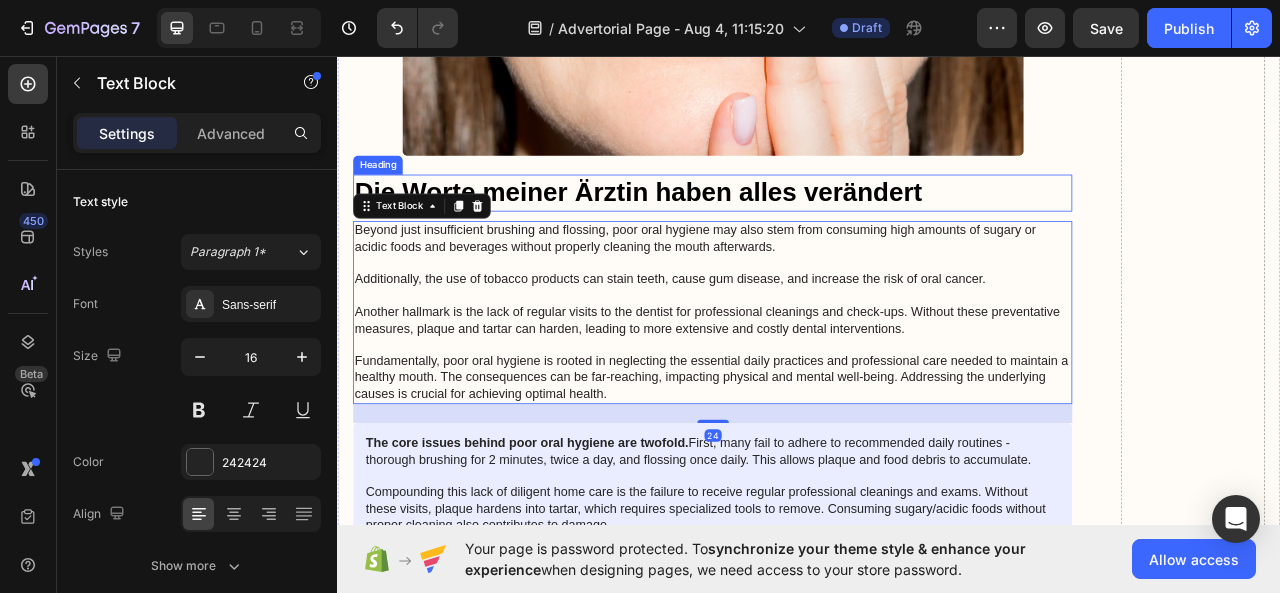 click on "Die Worte meiner Ärztin haben alles verändert" at bounding box center (814, 231) 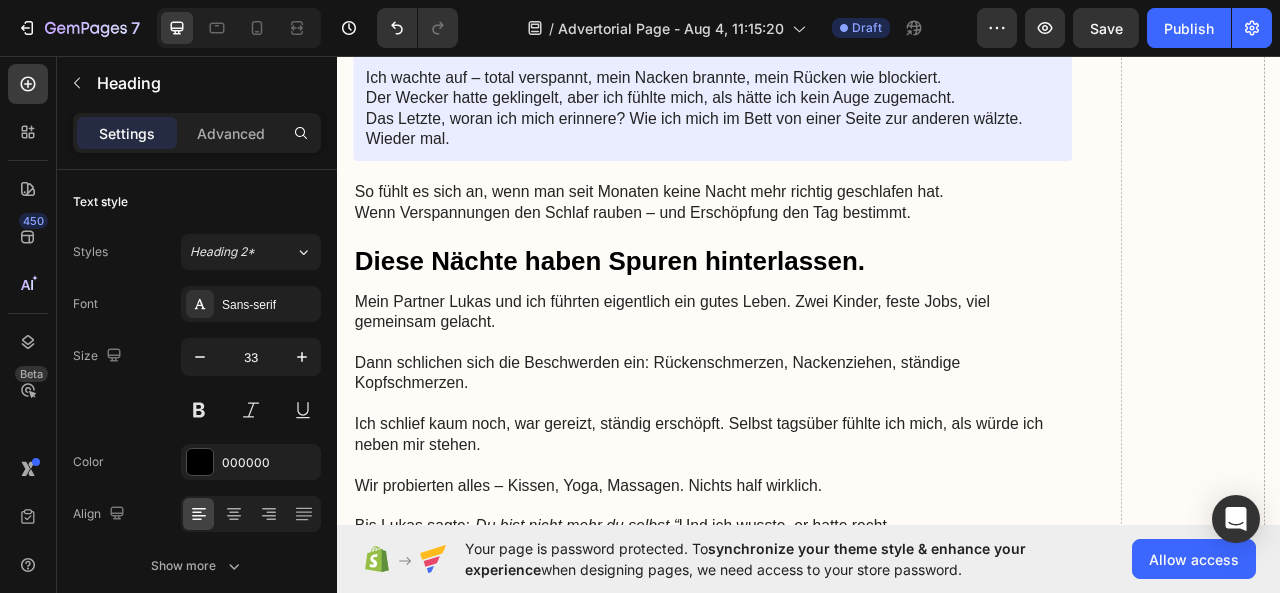 scroll, scrollTop: 768, scrollLeft: 0, axis: vertical 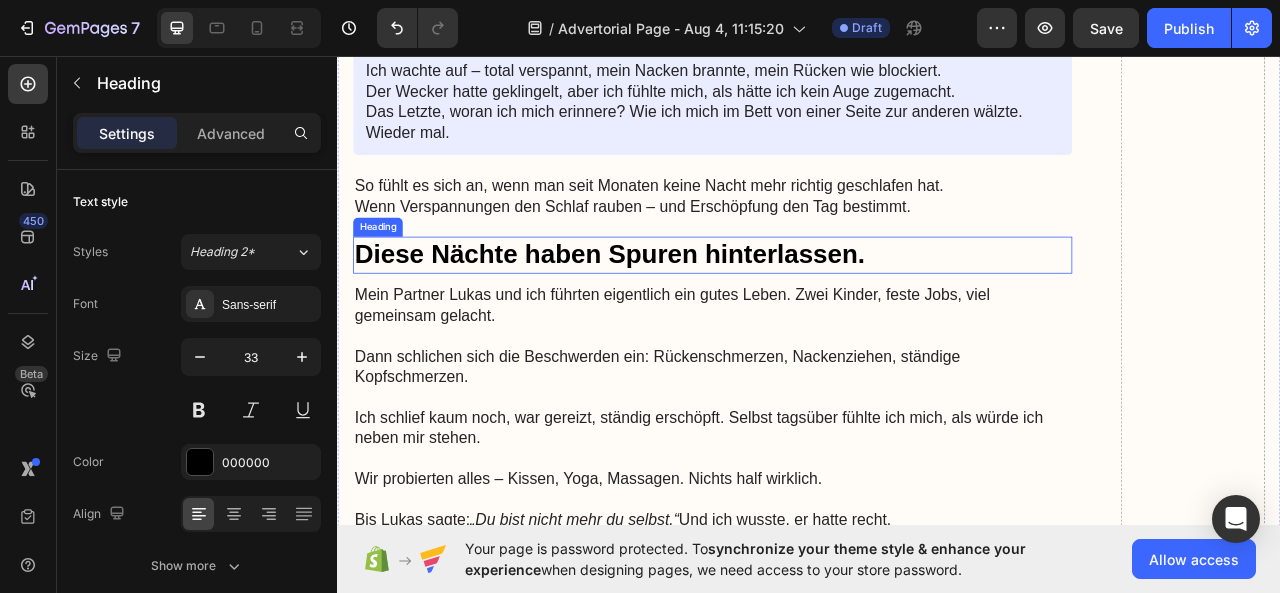 click on "Diese Nächte haben Spuren hinterlassen." at bounding box center (814, 310) 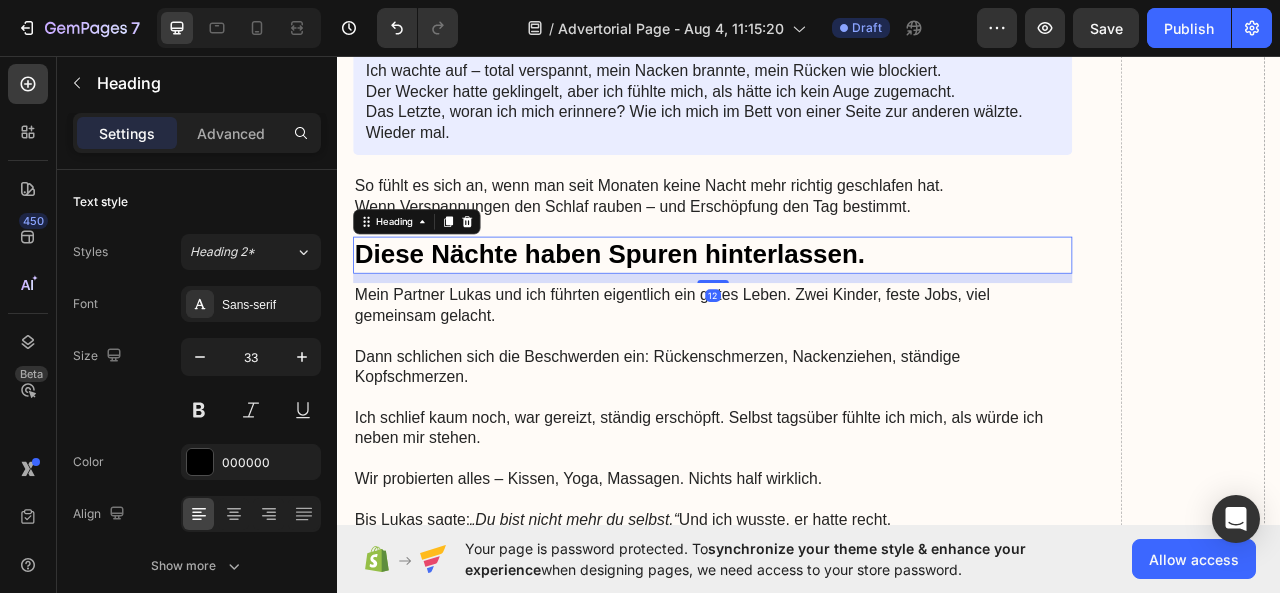 click on "Diese Nächte haben Spuren hinterlassen." at bounding box center (814, 310) 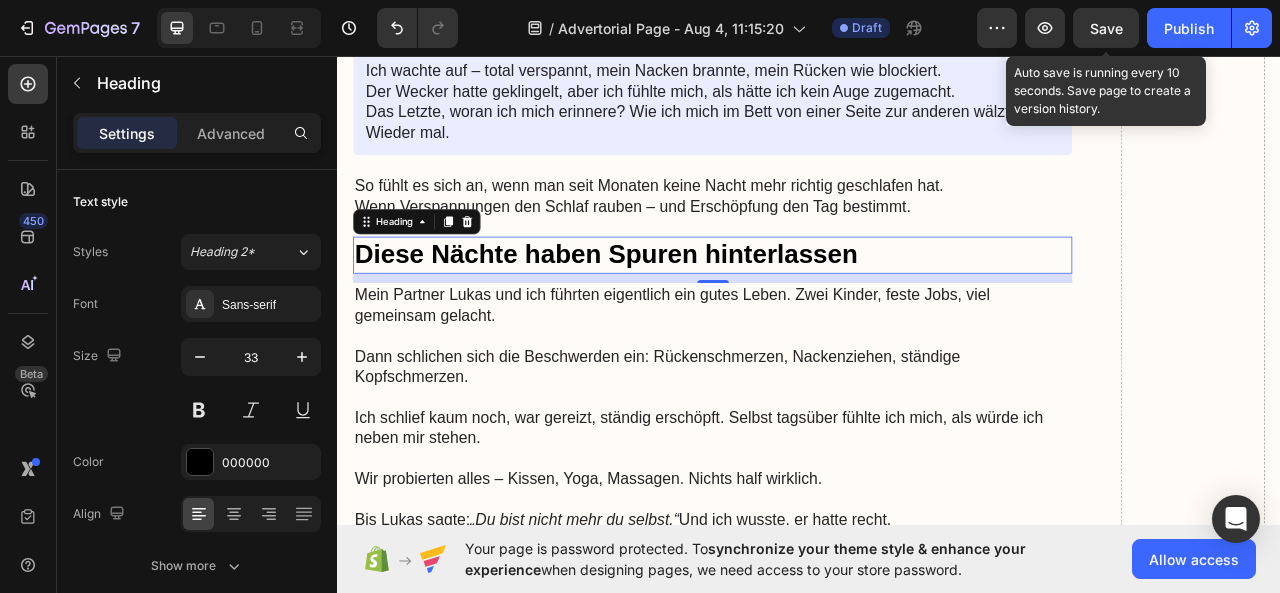 click on "Save" at bounding box center (1106, 28) 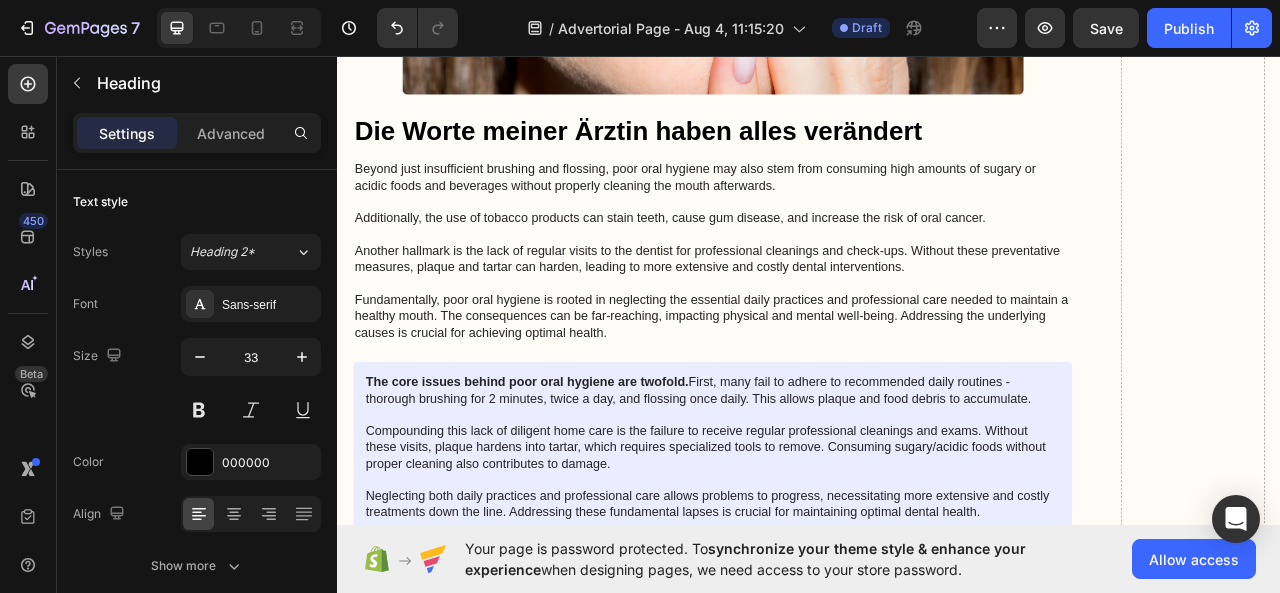 scroll, scrollTop: 1760, scrollLeft: 0, axis: vertical 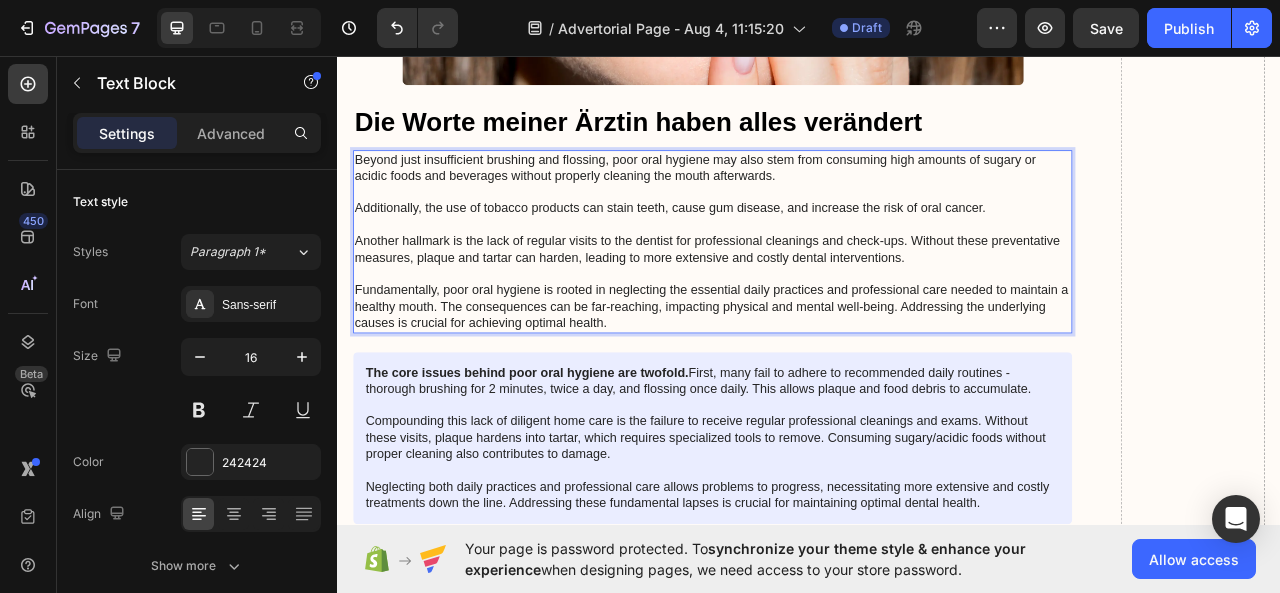 click on "Beyond just insufficient brushing and flossing, poor oral hygiene may also stem from consuming high amounts of sugary or acidic foods and beverages without properly cleaning the mouth afterwards.  Additionally, the use of tobacco products can stain teeth, cause gum disease, and increase the risk of oral cancer.  Another hallmark is the lack of regular visits to the dentist for professional cleanings and check-ups. Without these preventative measures, plaque and tartar can harden, leading to more extensive and costly dental interventions.  ⁠⁠⁠⁠⁠⁠⁠ Fundamentally, poor oral hygiene is rooted in neglecting the essential daily practices and professional care needed to maintain a healthy mouth. The consequences can be far-reaching, impacting physical and mental well-being. Addressing the underlying causes is crucial for achieving optimal health." at bounding box center (814, 293) 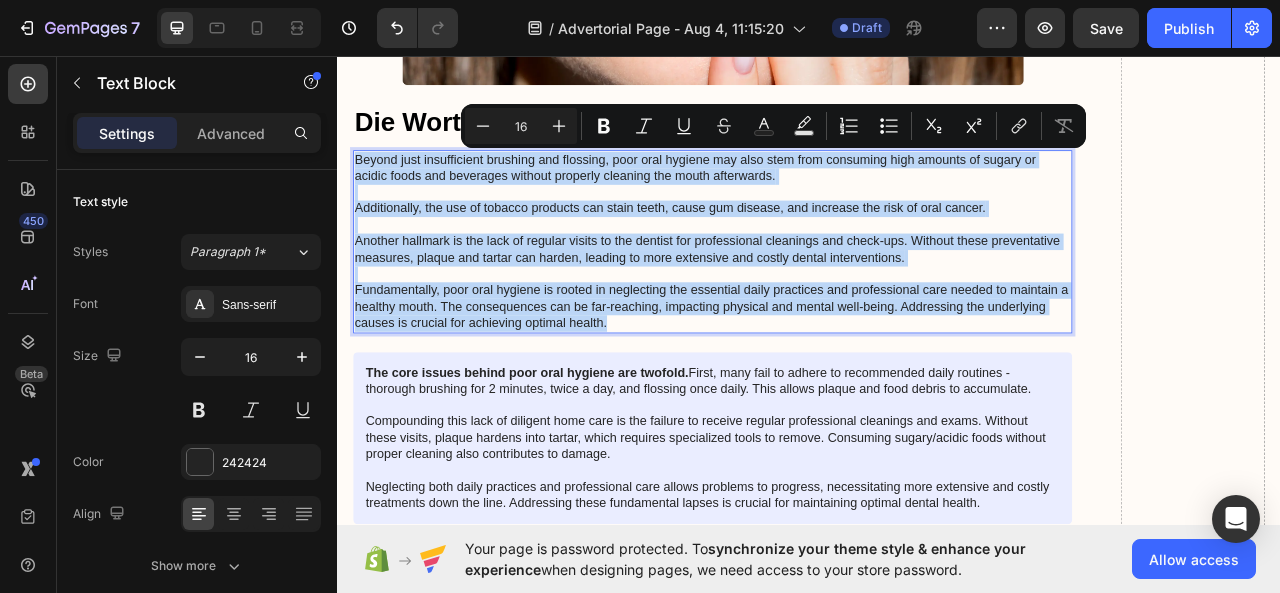 drag, startPoint x: 682, startPoint y: 393, endPoint x: 362, endPoint y: 181, distance: 383.85413 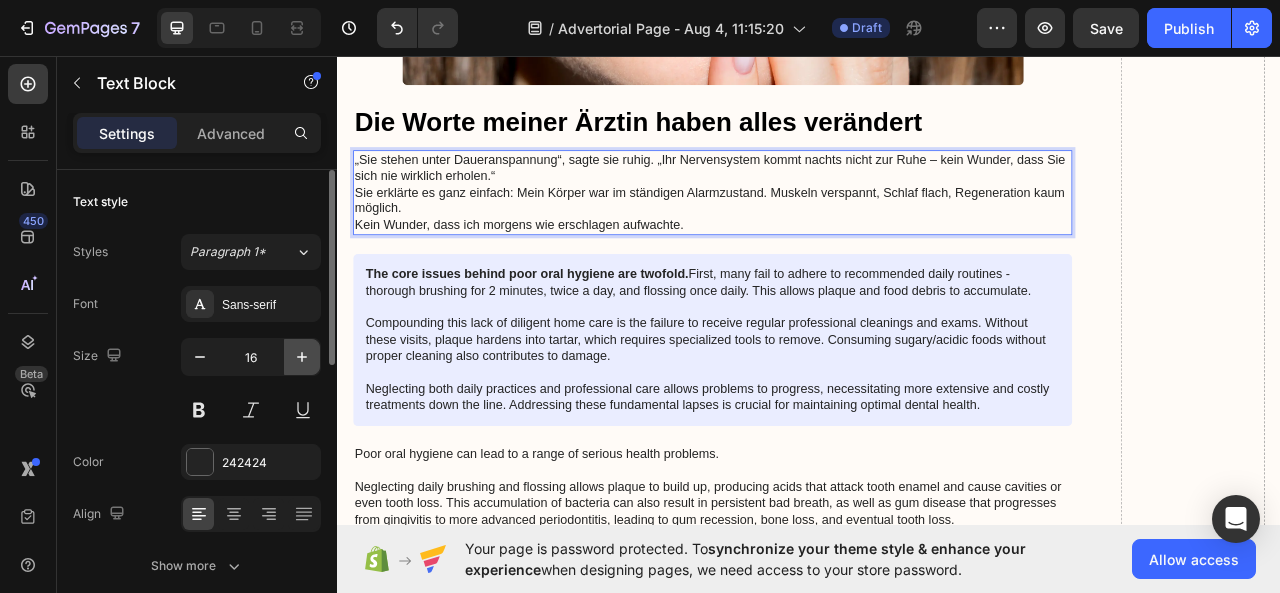 click 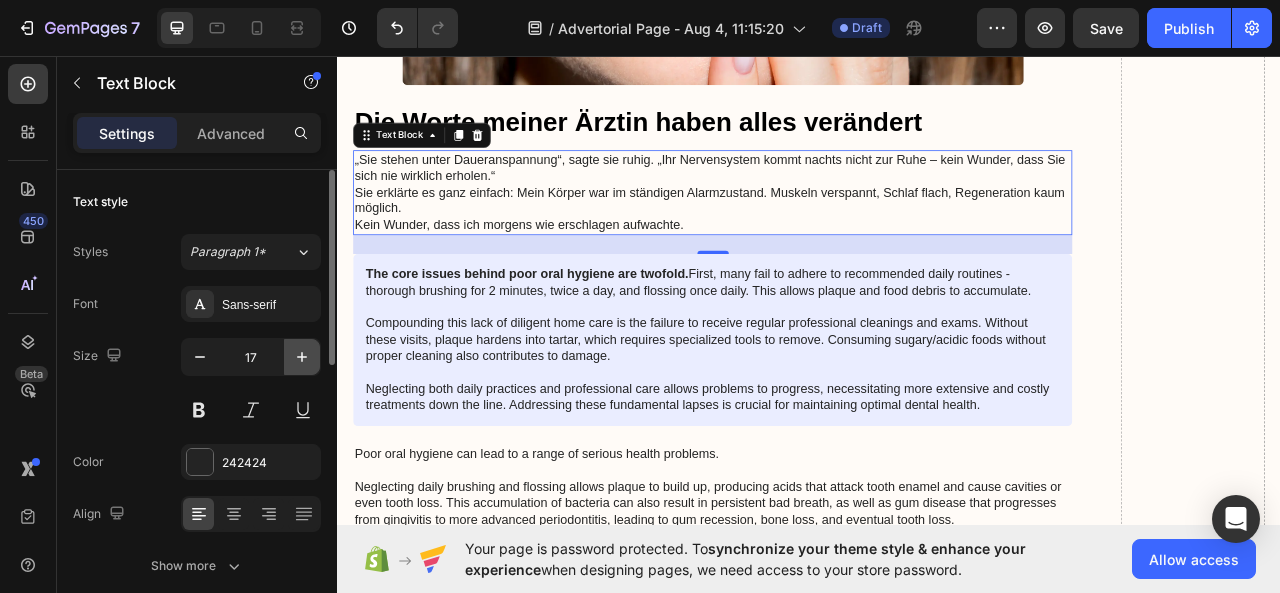 click 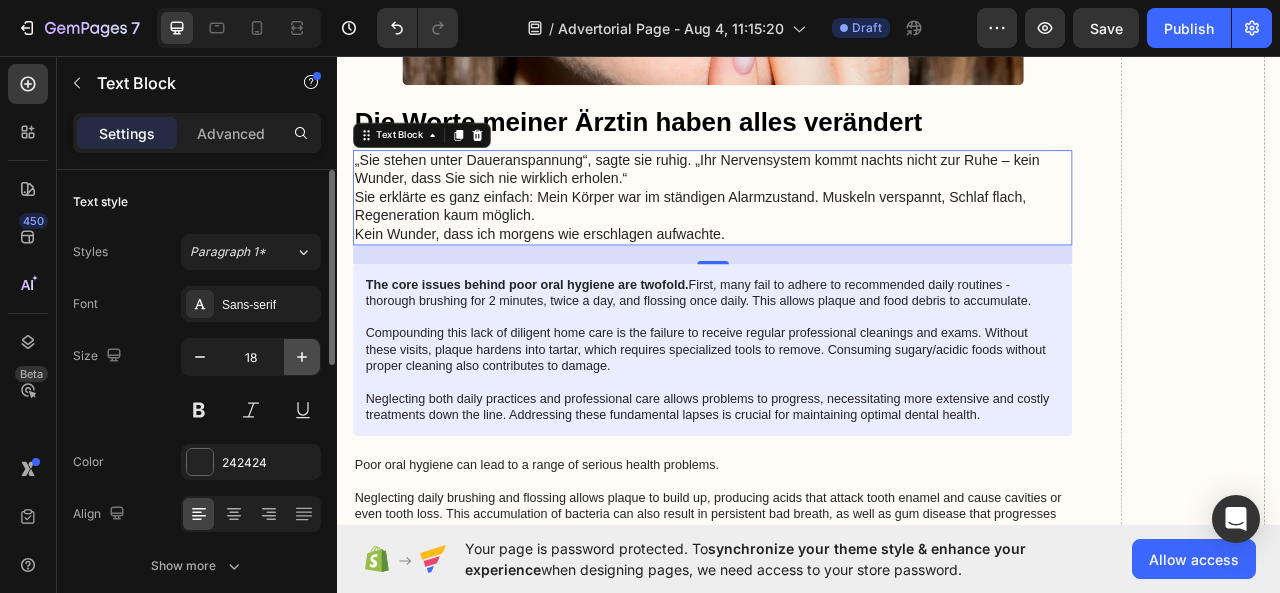 click 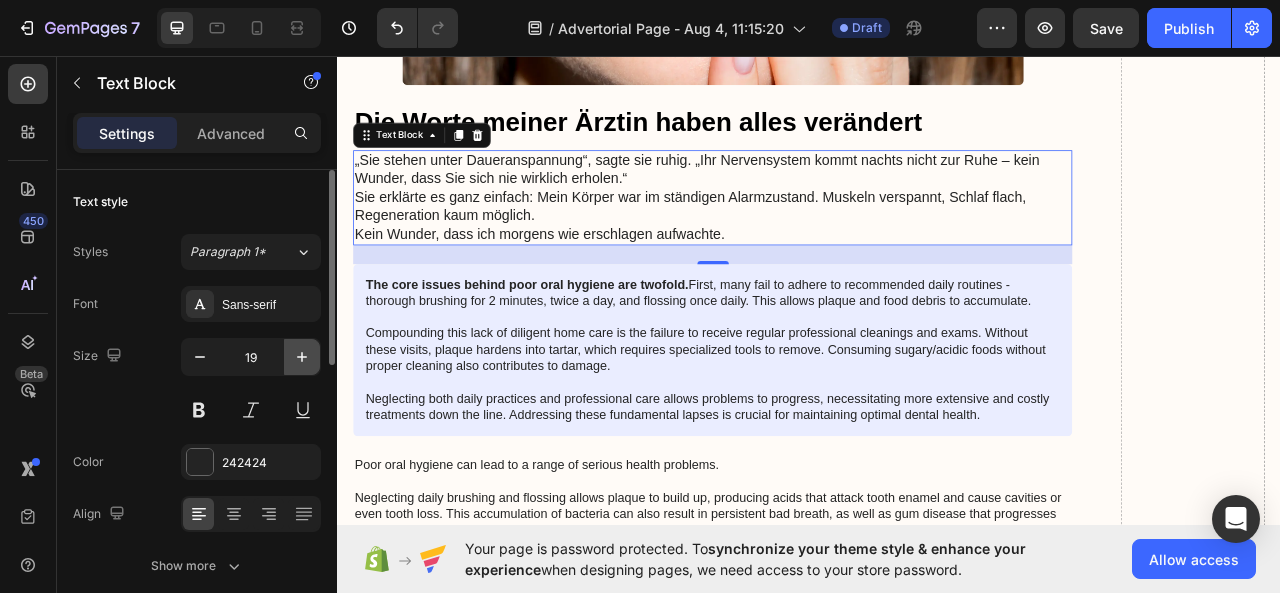 click 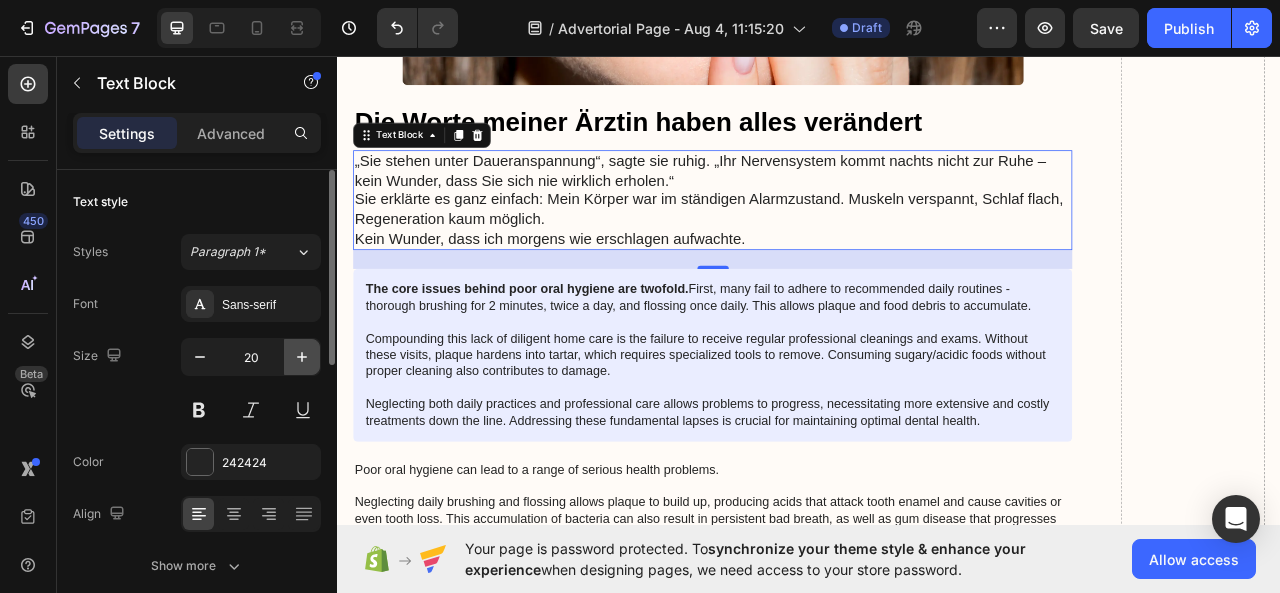 click 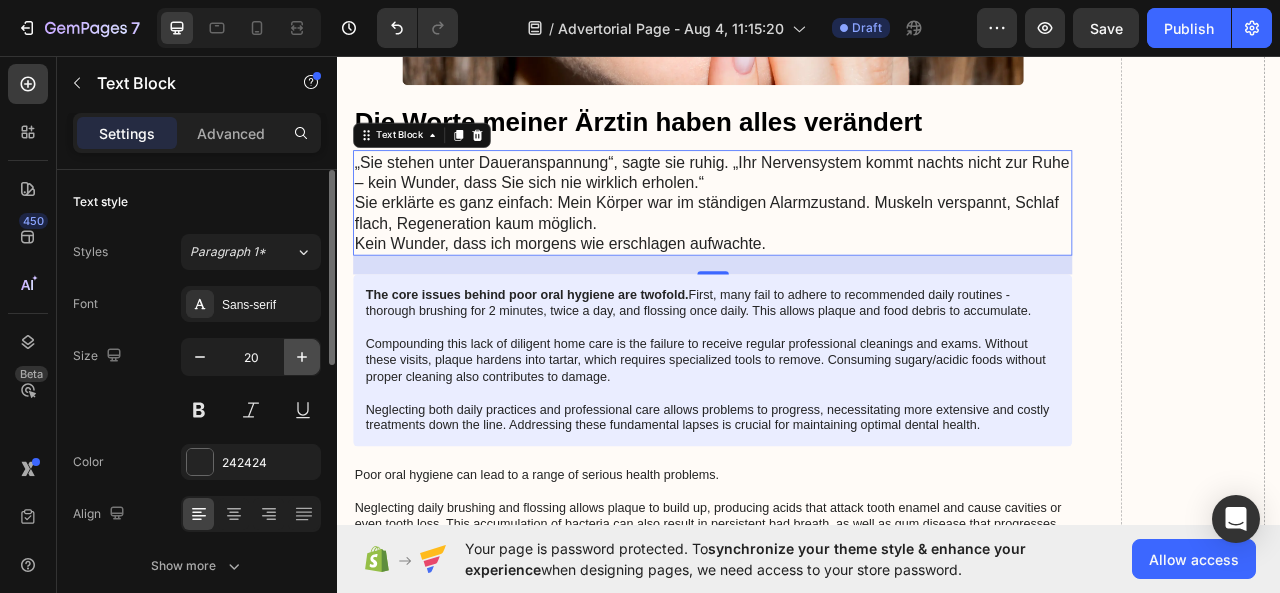 type on "21" 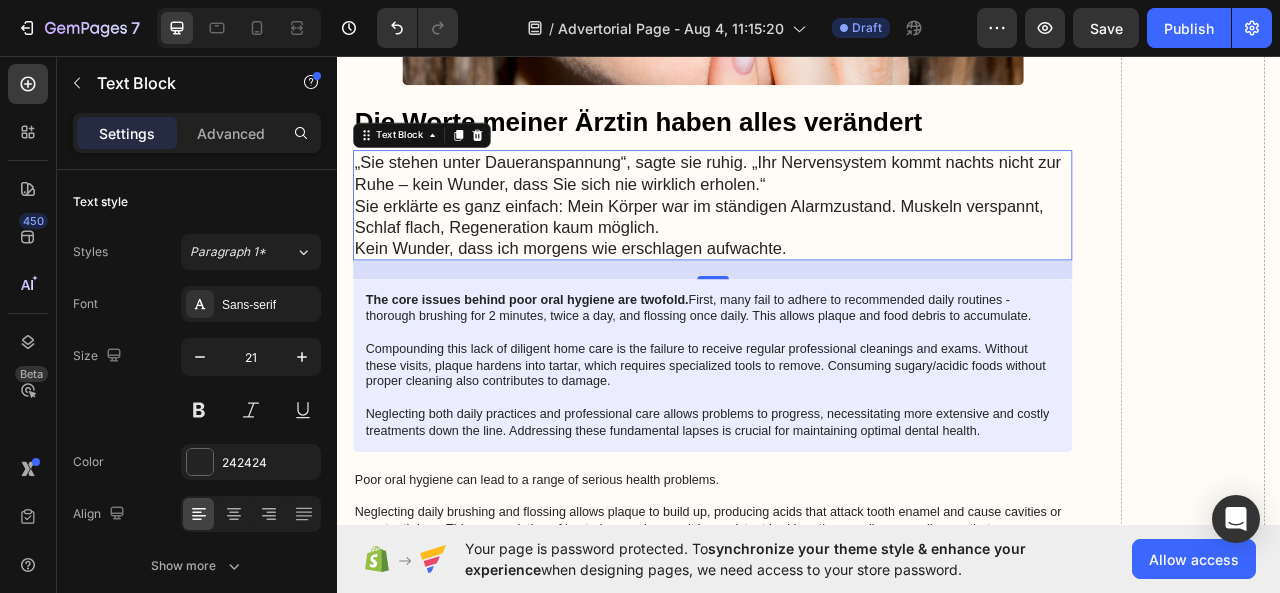click on "The core issues behind poor oral hygiene are twofold.  First, many fail to adhere to recommended daily routines - thorough brushing for 2 minutes, twice a day, and flossing once daily. This allows plaque and food debris to accumulate. Compounding this lack of diligent home care is the failure to receive regular professional cleanings and exams. Without these visits, plaque hardens into tartar, which requires specialized tools to remove. Consuming sugary/acidic foods without proper cleaning also contributes to damage. Neglecting both daily practices and professional care allows problems to progress, necessitating more extensive and costly treatments down the line. Addressing these fundamental lapses is crucial for maintaining optimal dental health." at bounding box center [814, 450] 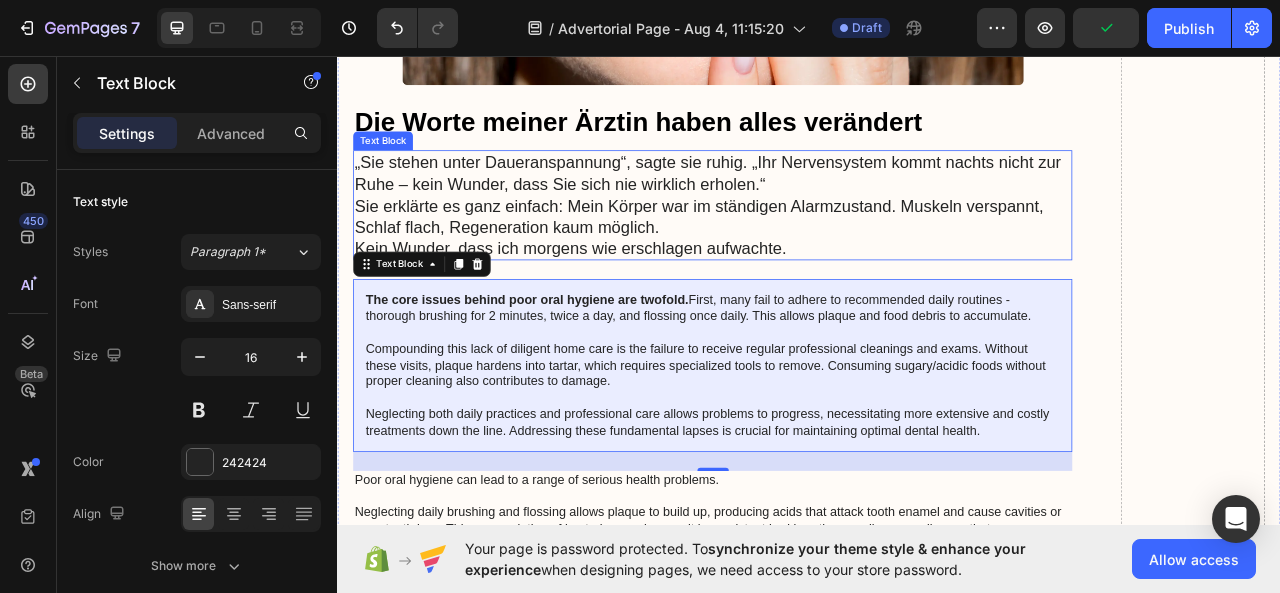 click on "„Sie stehen unter Daueranspannung“, sagte sie ruhig. „Ihr Nervensystem kommt nachts nicht zur Ruhe – kein Wunder, dass Sie sich nie wirklich erholen.“" at bounding box center (814, 206) 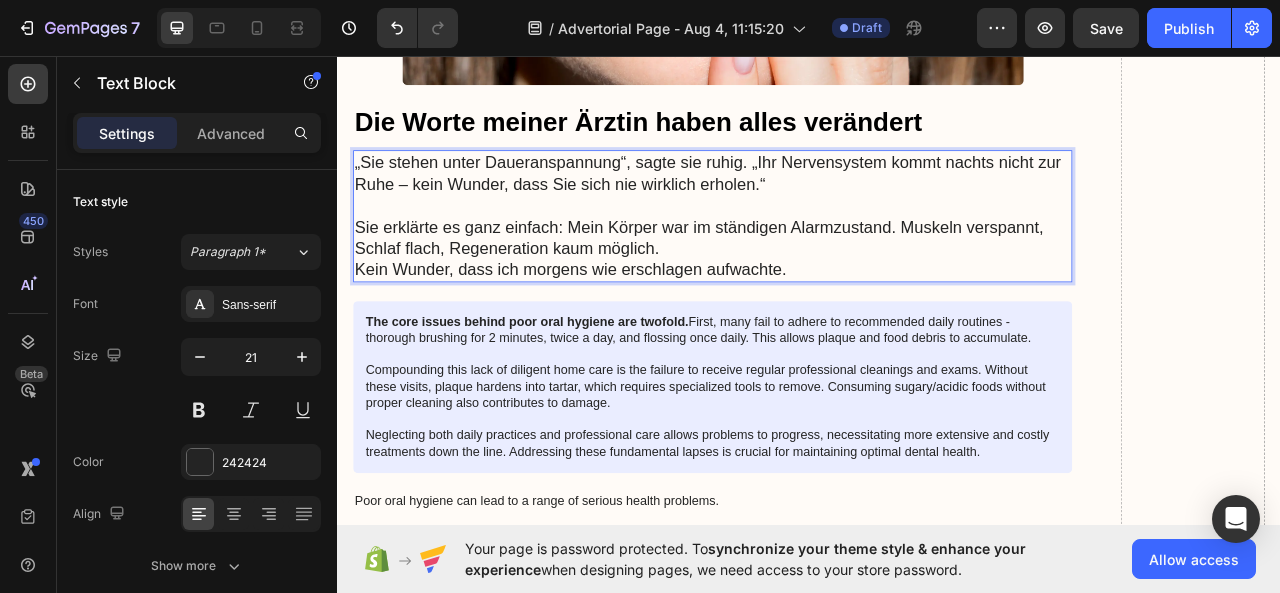 click on "Sie erklärte es ganz einfach: Mein Körper war im ständigen Alarmzustand. Muskeln verspannt, Schlaf flach, Regeneration kaum möglich." at bounding box center (814, 288) 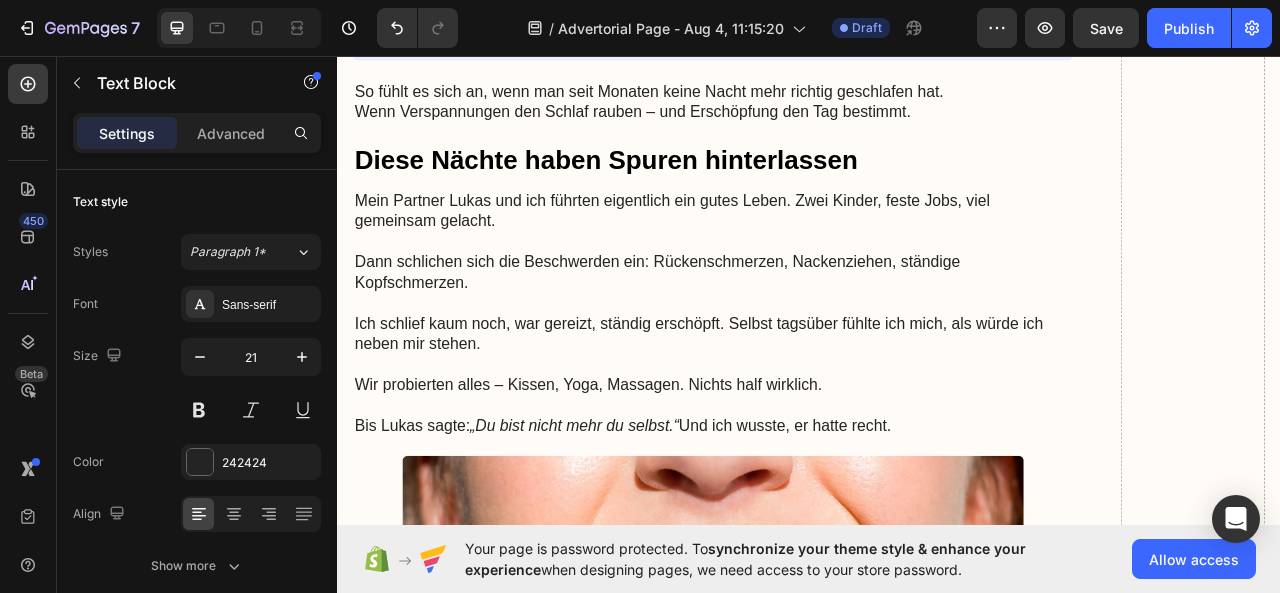 scroll, scrollTop: 894, scrollLeft: 0, axis: vertical 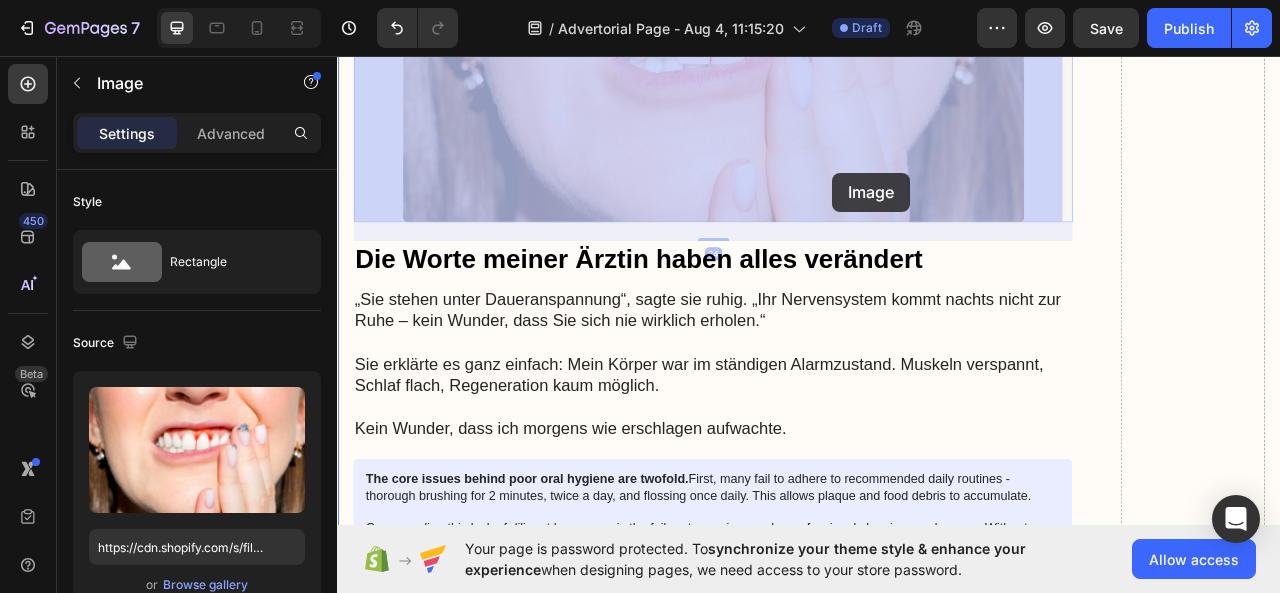 drag, startPoint x: 971, startPoint y: 274, endPoint x: 967, endPoint y: 206, distance: 68.117546 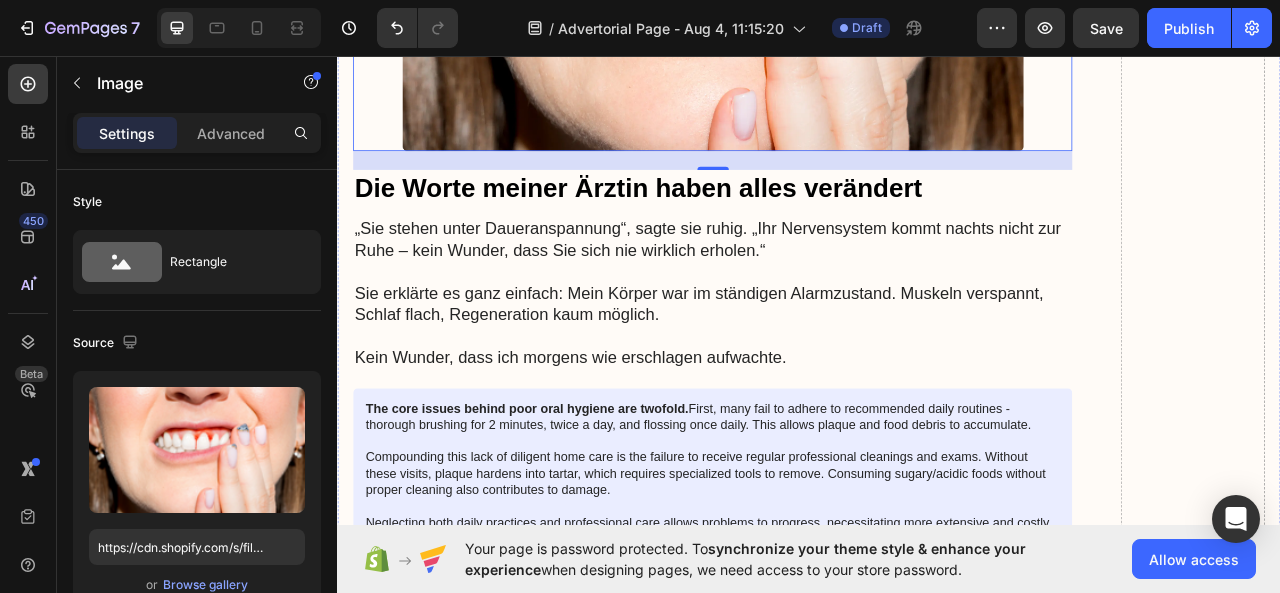 scroll, scrollTop: 1672, scrollLeft: 0, axis: vertical 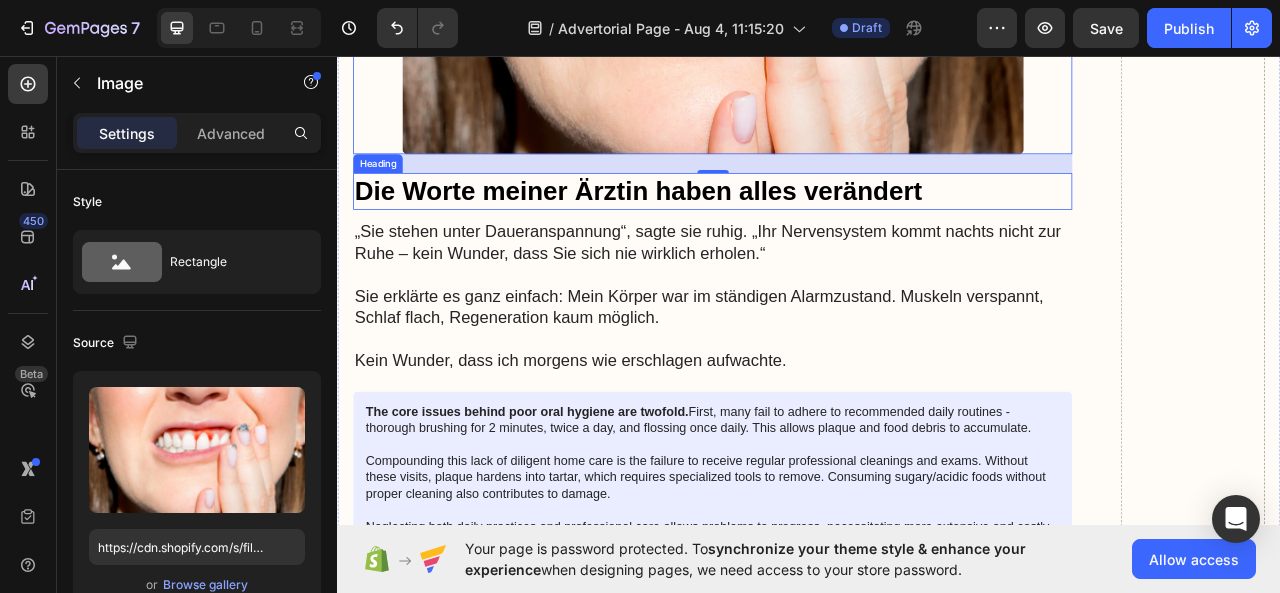 click on "Die Worte meiner Ärztin haben alles verändert" at bounding box center (814, 229) 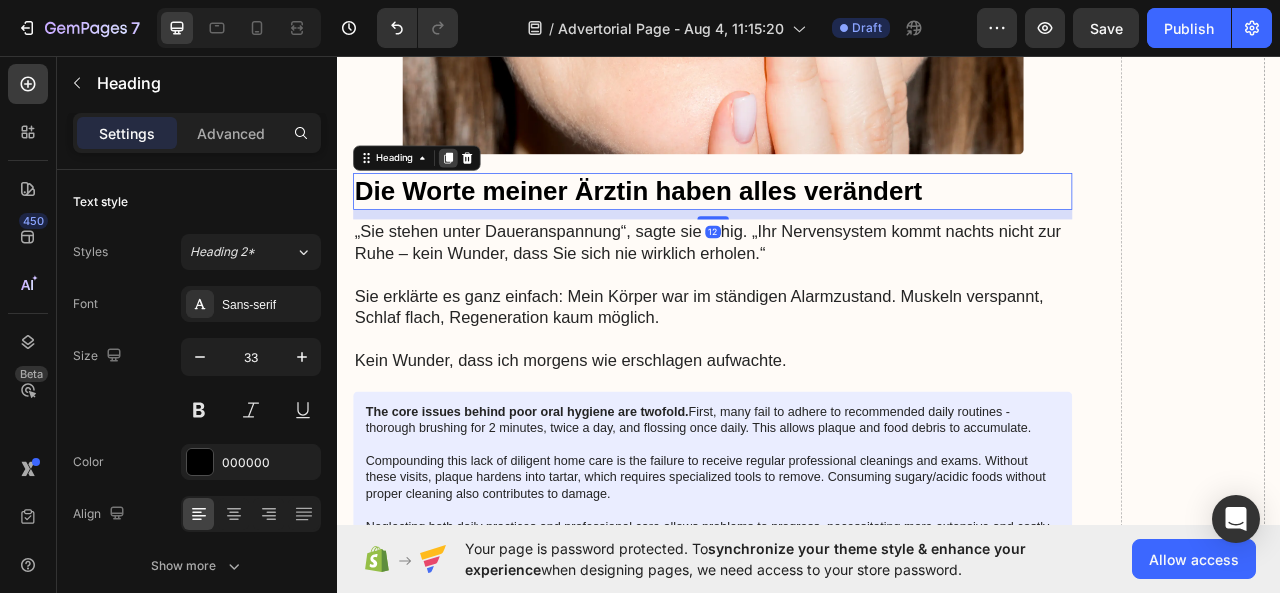 click at bounding box center [478, 187] 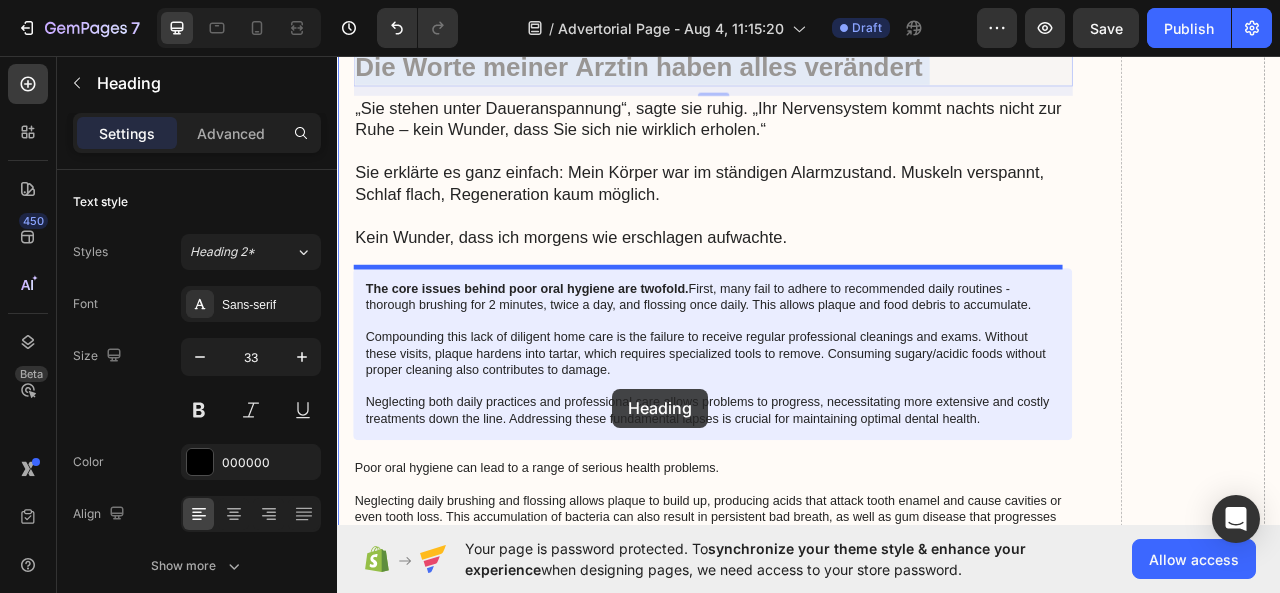 scroll, scrollTop: 1904, scrollLeft: 0, axis: vertical 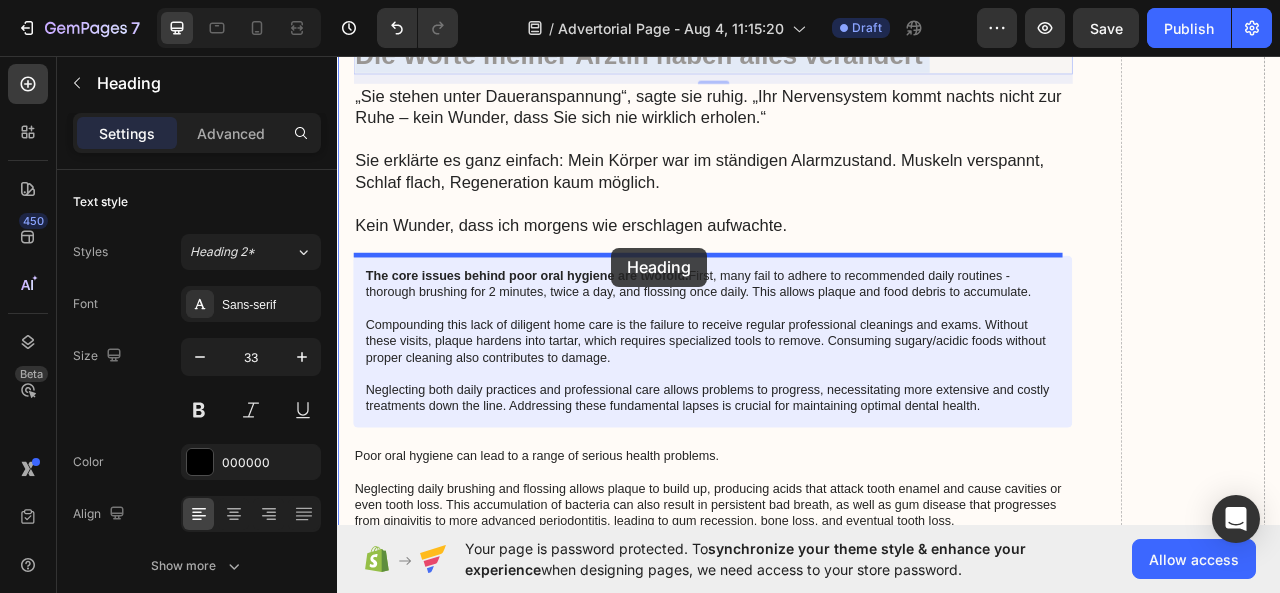 drag, startPoint x: 669, startPoint y: 272, endPoint x: 686, endPoint y: 301, distance: 33.61547 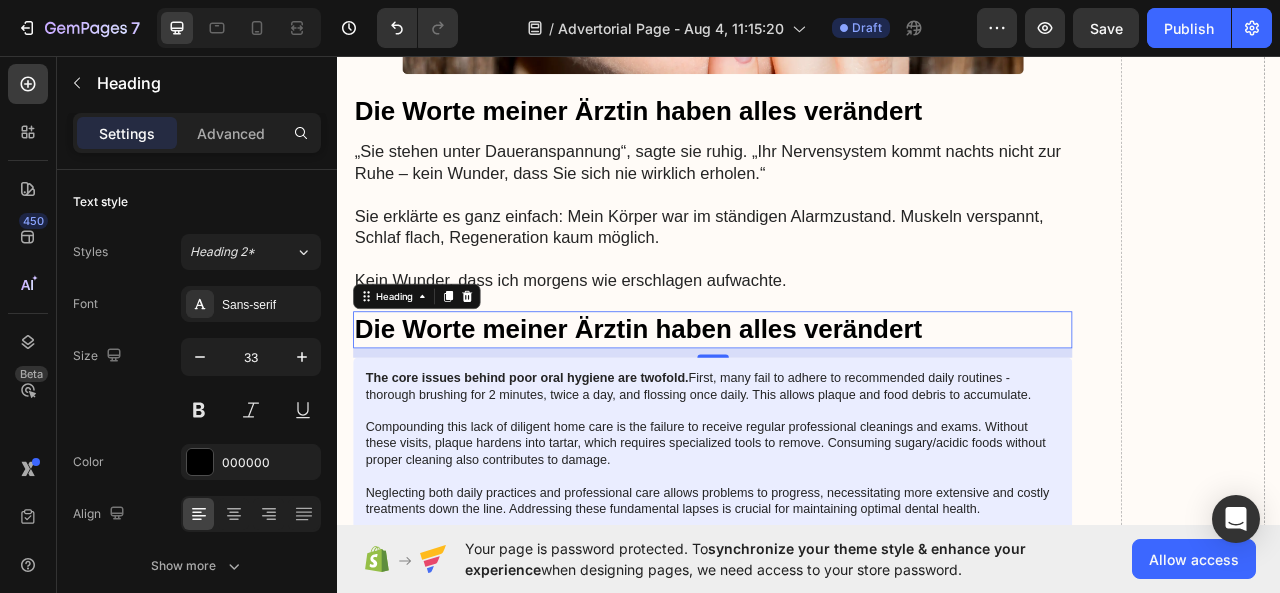 scroll, scrollTop: 1742, scrollLeft: 0, axis: vertical 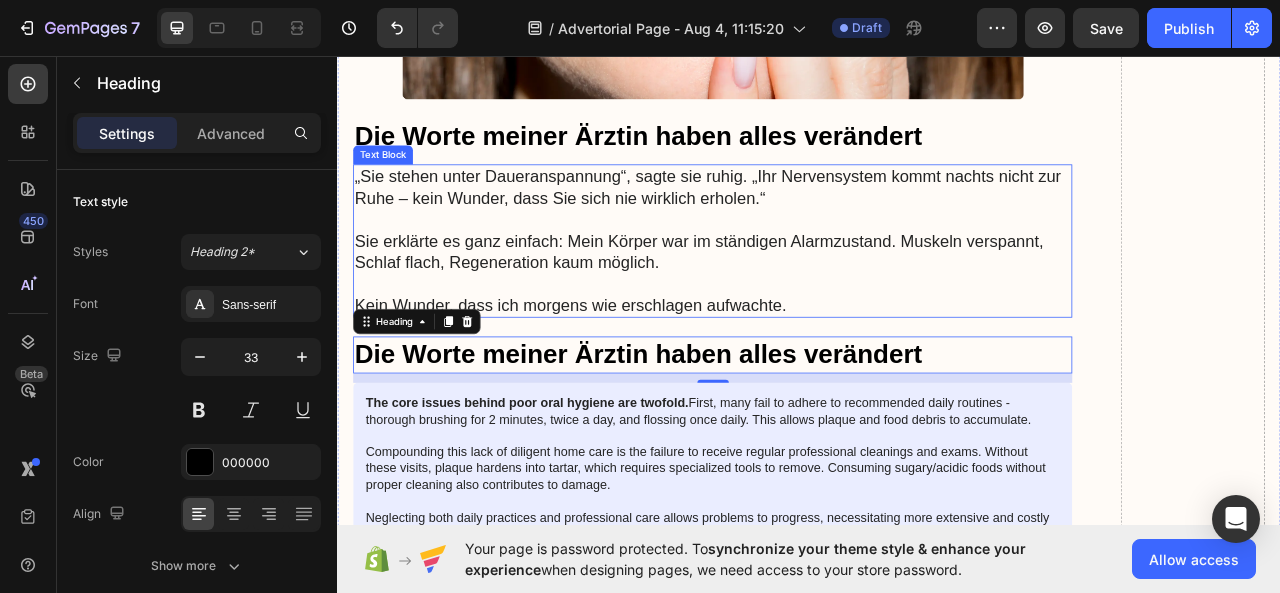 click on "„Sie stehen unter Daueranspannung“, sagte sie ruhig. „Ihr Nervensystem kommt nachts nicht zur Ruhe – kein Wunder, dass Sie sich nie wirklich erholen.“" at bounding box center (814, 224) 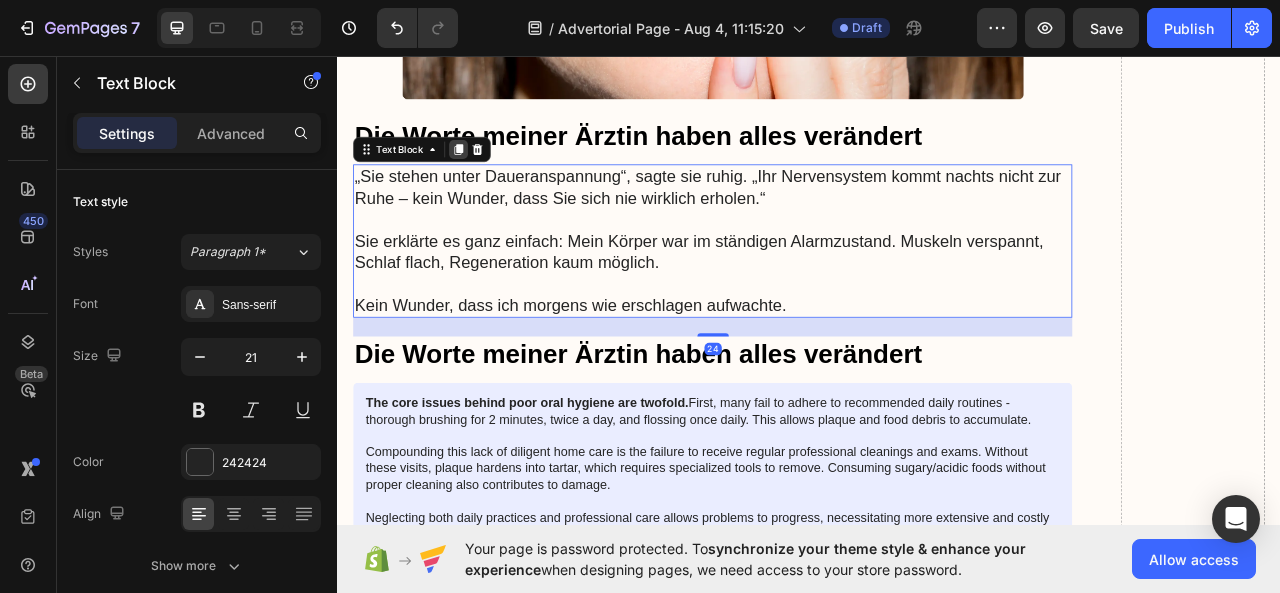 click 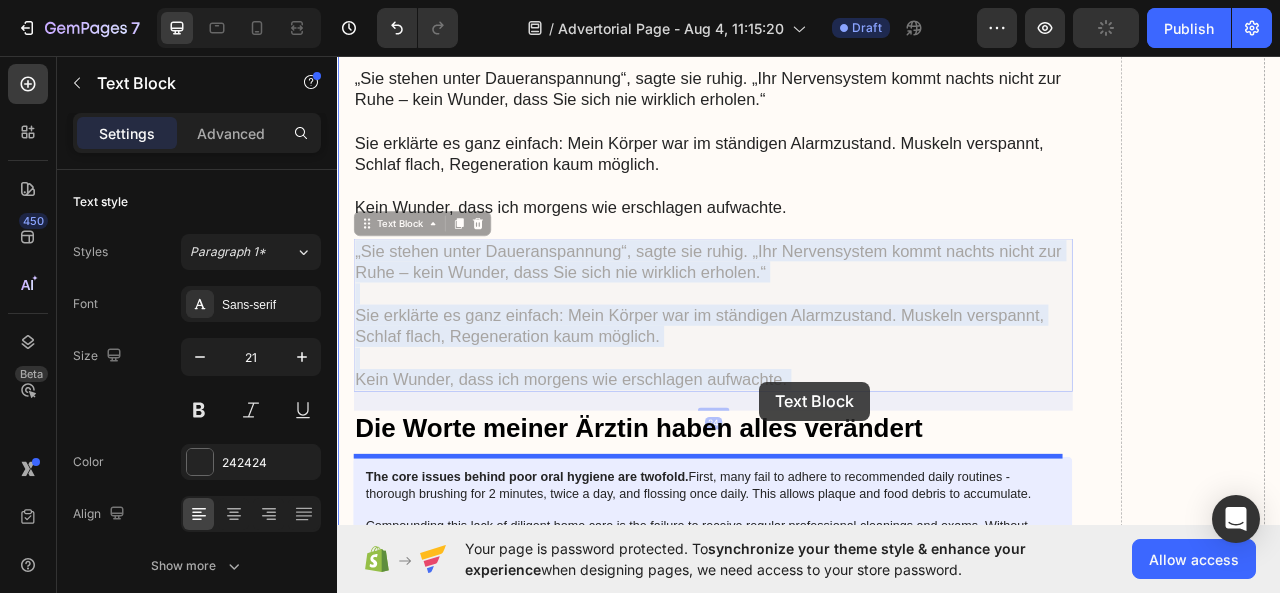 scroll, scrollTop: 2010, scrollLeft: 0, axis: vertical 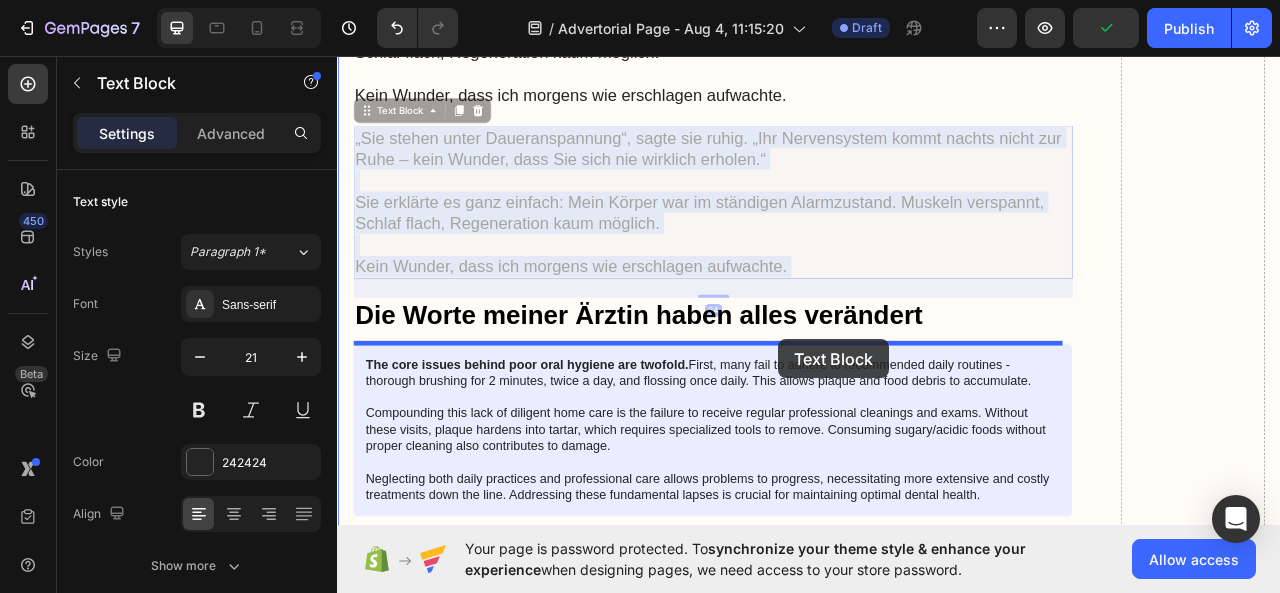 drag, startPoint x: 928, startPoint y: 475, endPoint x: 898, endPoint y: 418, distance: 64.412735 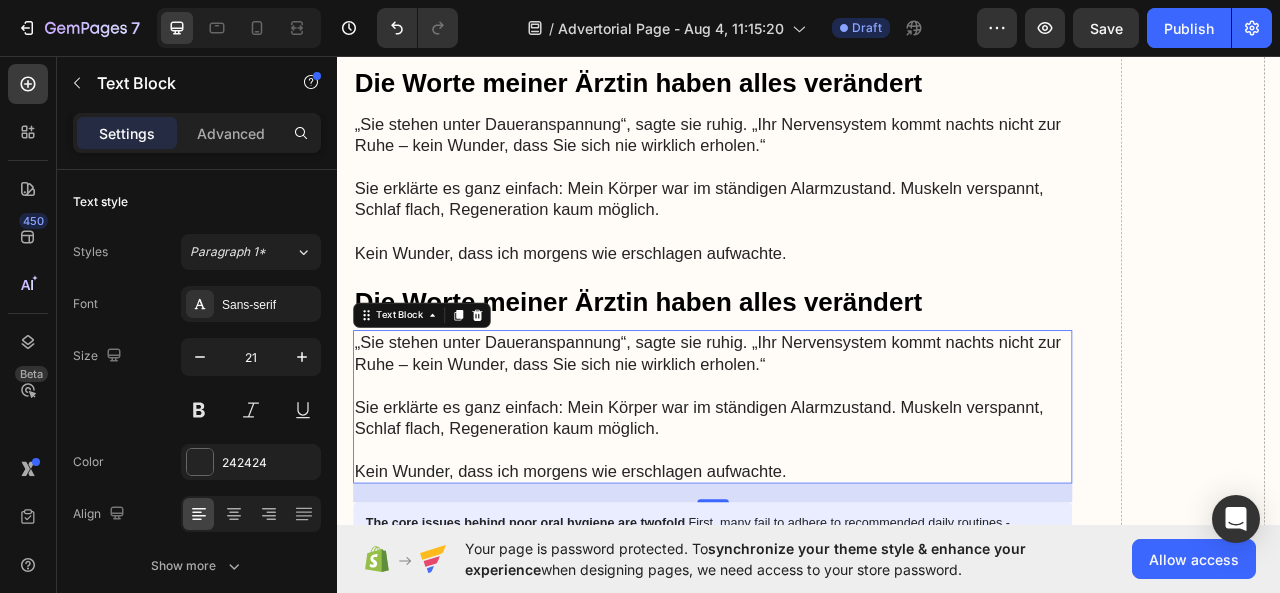 scroll, scrollTop: 1808, scrollLeft: 0, axis: vertical 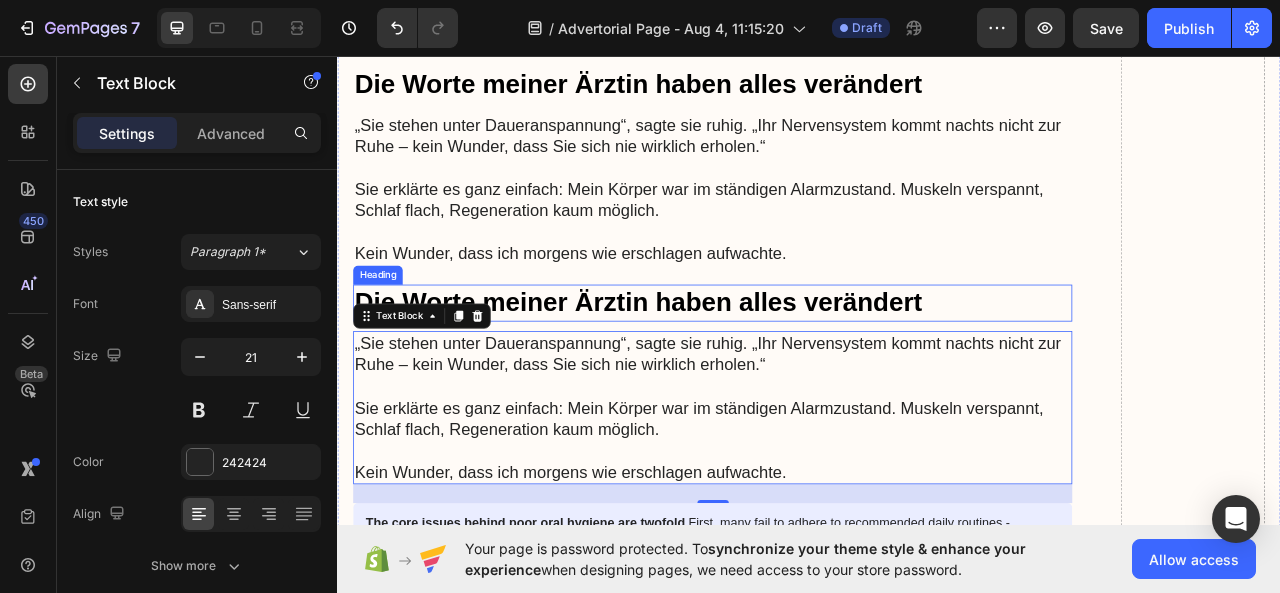 click on "Die Worte meiner Ärztin haben alles verändert" at bounding box center (814, 371) 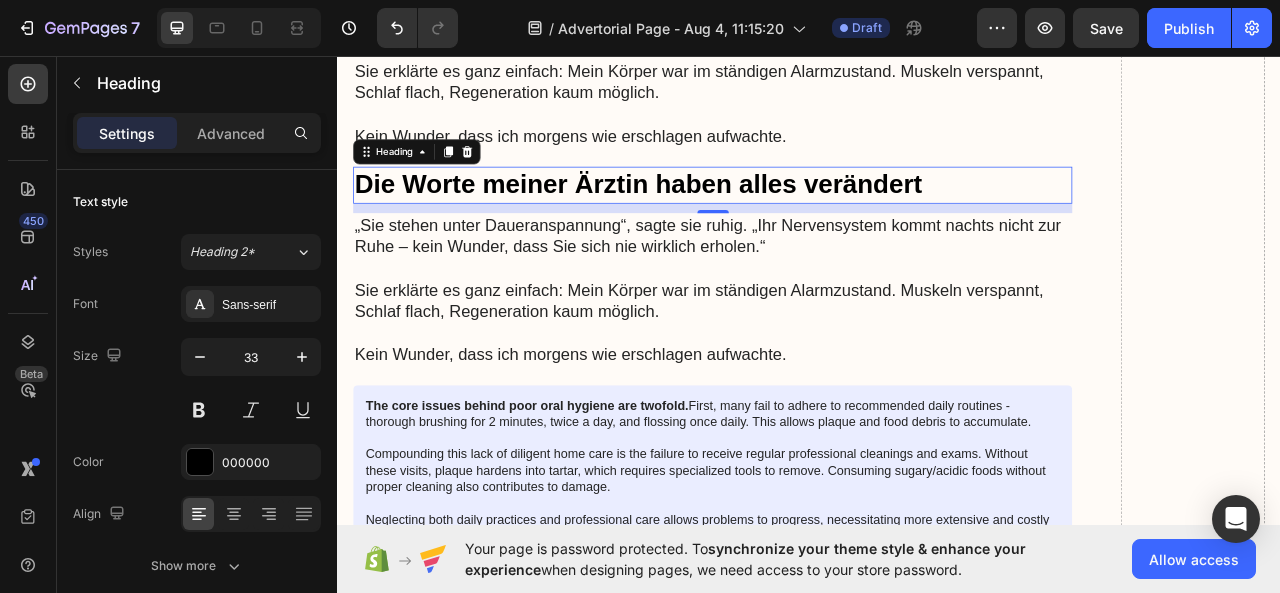 scroll, scrollTop: 1959, scrollLeft: 0, axis: vertical 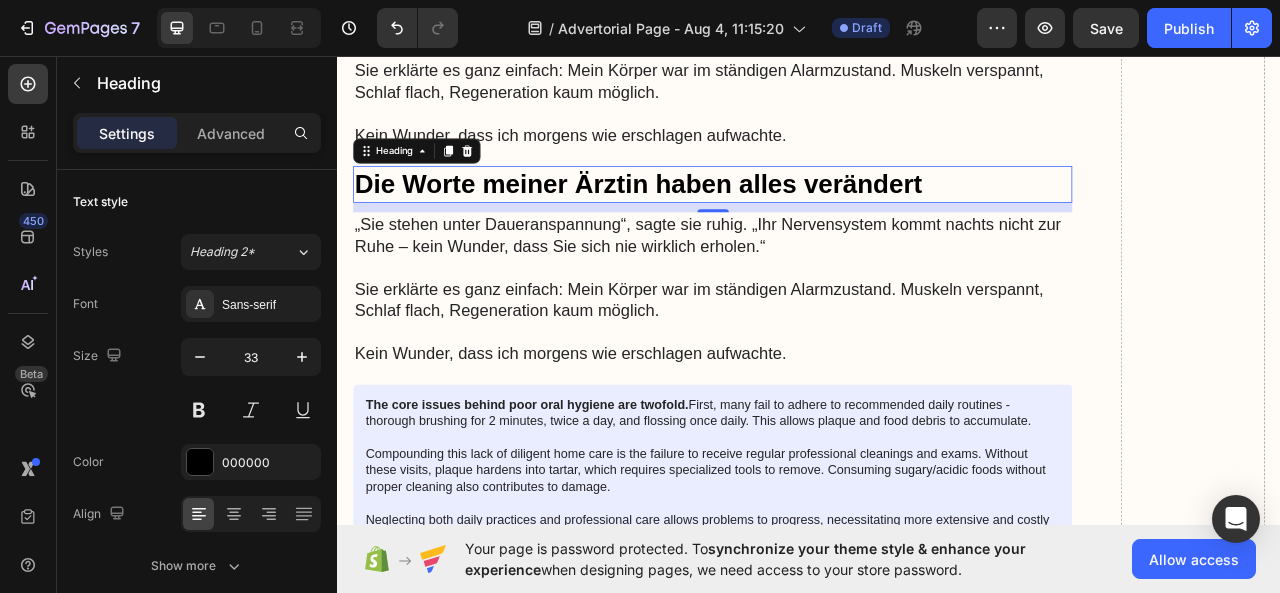 click on "Sie erklärte es ganz einfach: Mein Körper war im ständigen Alarmzustand. Muskeln verspannt, Schlaf flach, Regeneration kaum möglich." at bounding box center (814, 367) 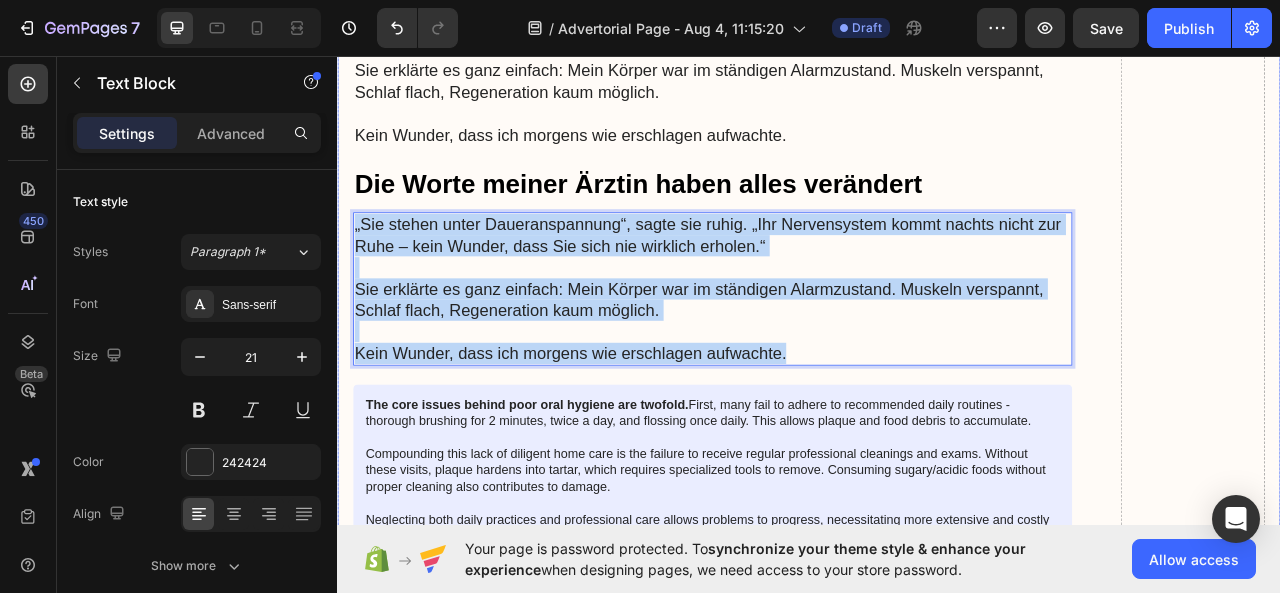 drag, startPoint x: 898, startPoint y: 430, endPoint x: 338, endPoint y: 257, distance: 586.11346 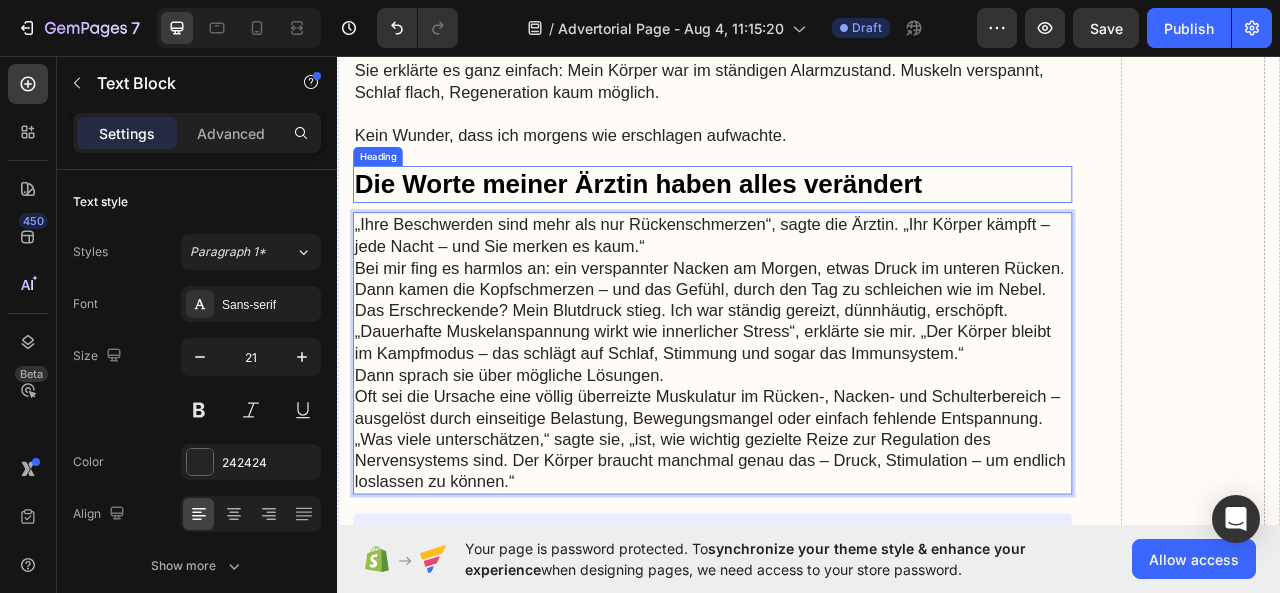 click on "Die Worte meiner Ärztin haben alles verändert" at bounding box center (814, 220) 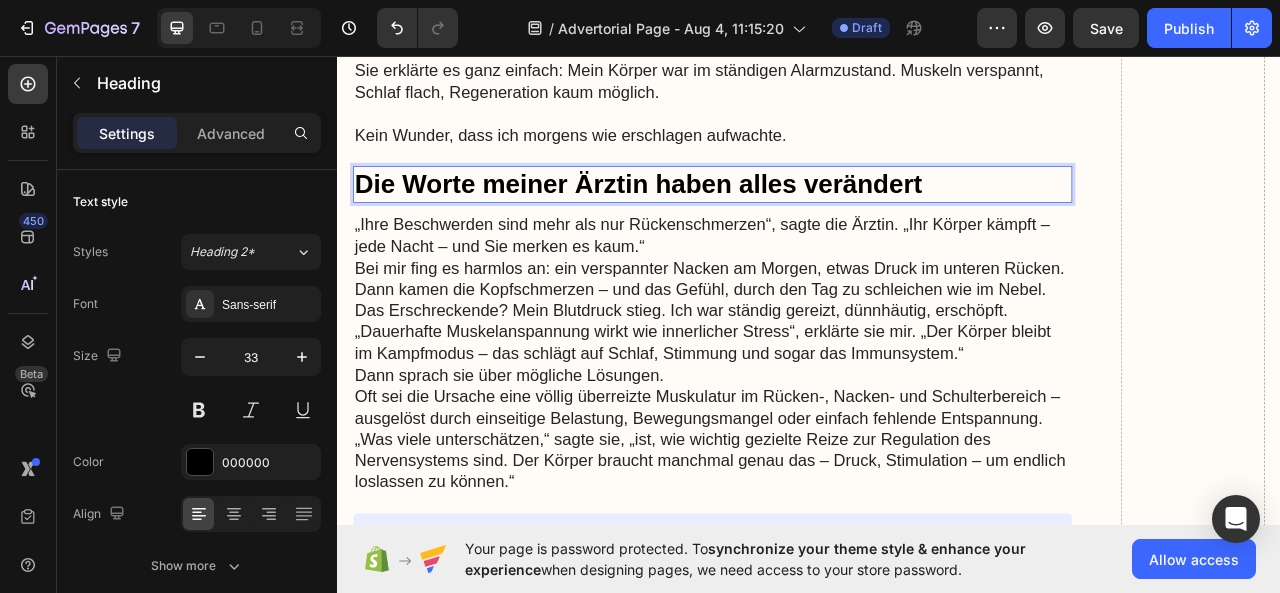 click on "Die Worte meiner Ärztin haben alles verändert" at bounding box center [814, 220] 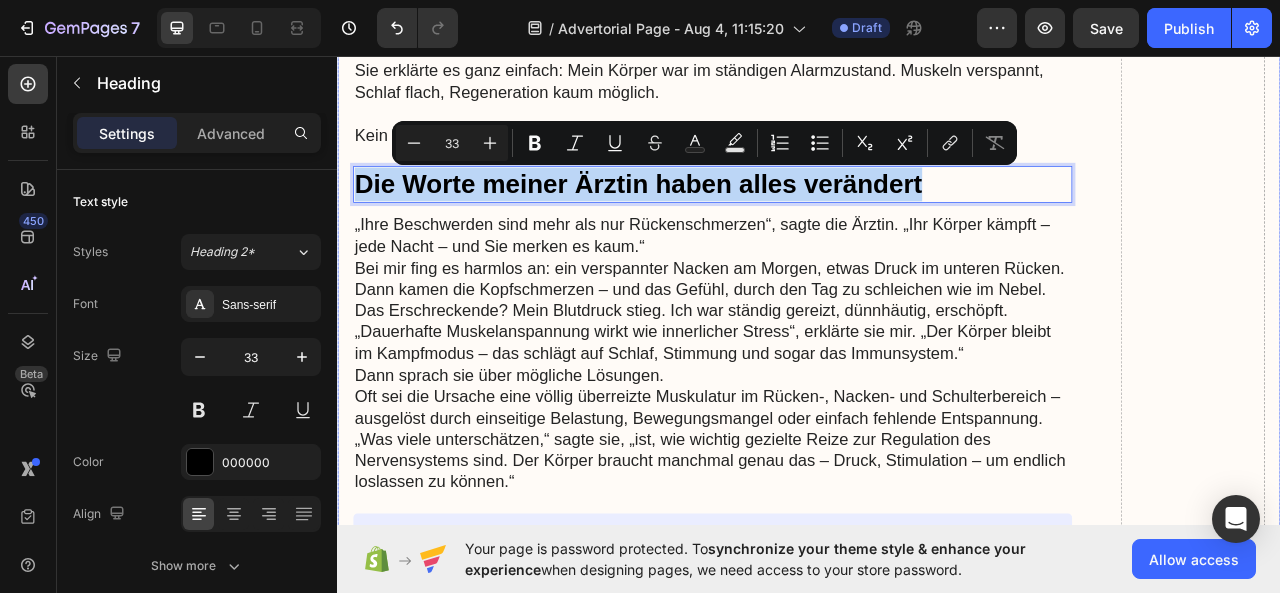 drag, startPoint x: 1097, startPoint y: 214, endPoint x: 366, endPoint y: 191, distance: 731.36176 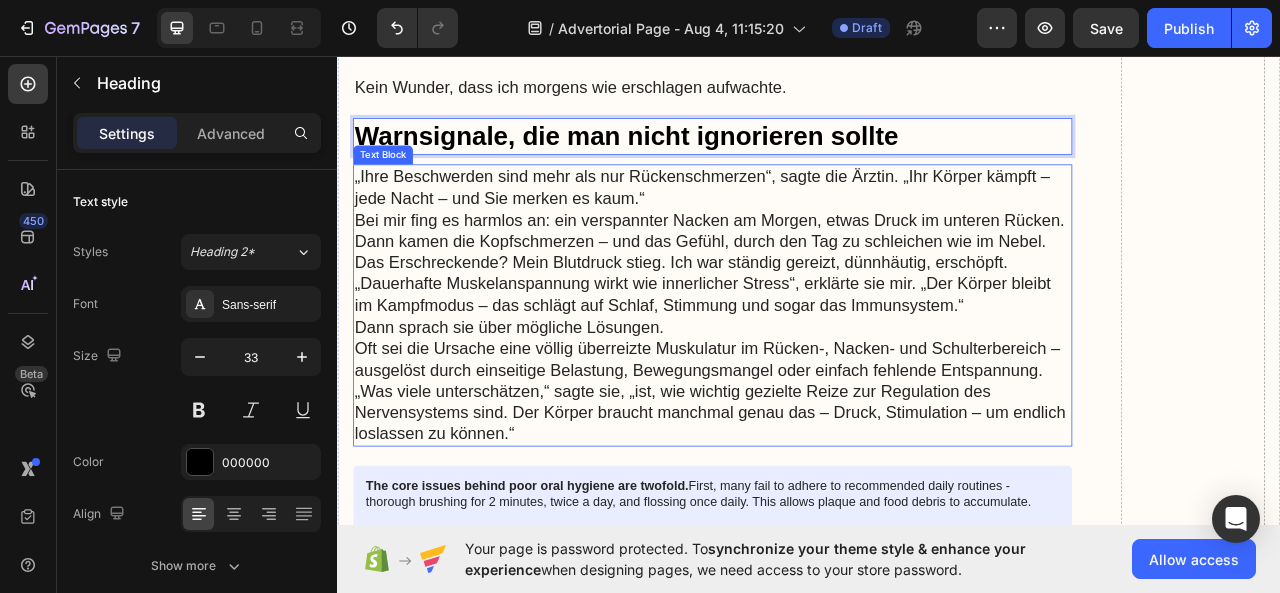 scroll, scrollTop: 2053, scrollLeft: 0, axis: vertical 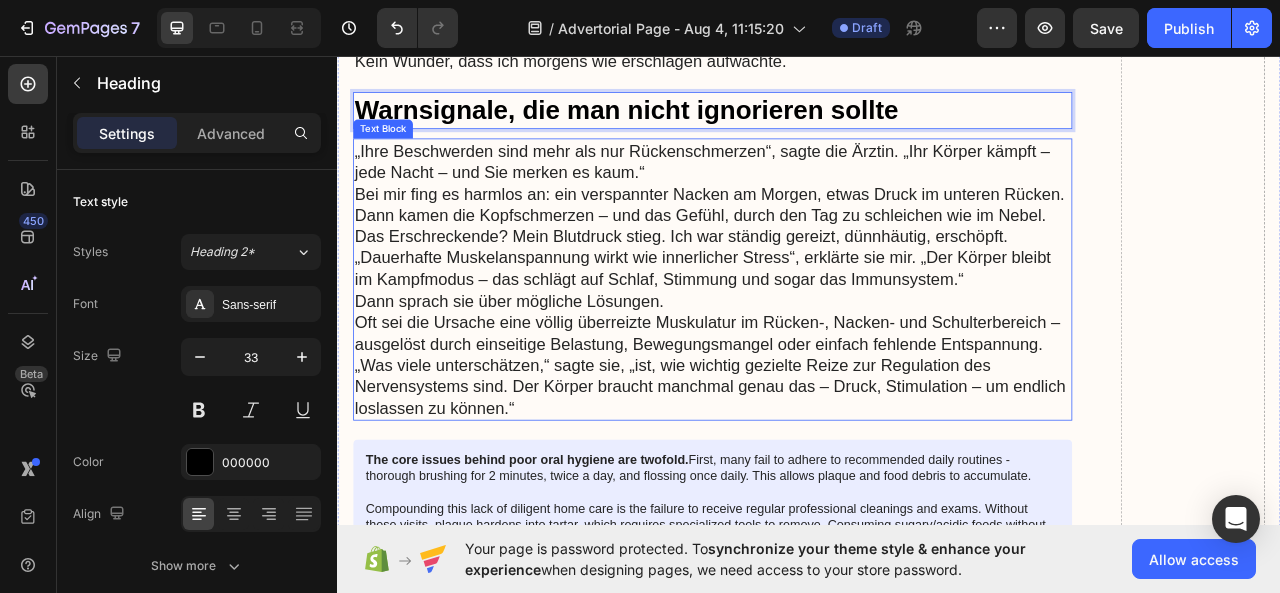 click on "„Ihre Beschwerden sind mehr als nur Rückenschmerzen“, sagte die Ärztin. „Ihr Körper kämpft – jede Nacht – und Sie merken es kaum.“" at bounding box center [814, 191] 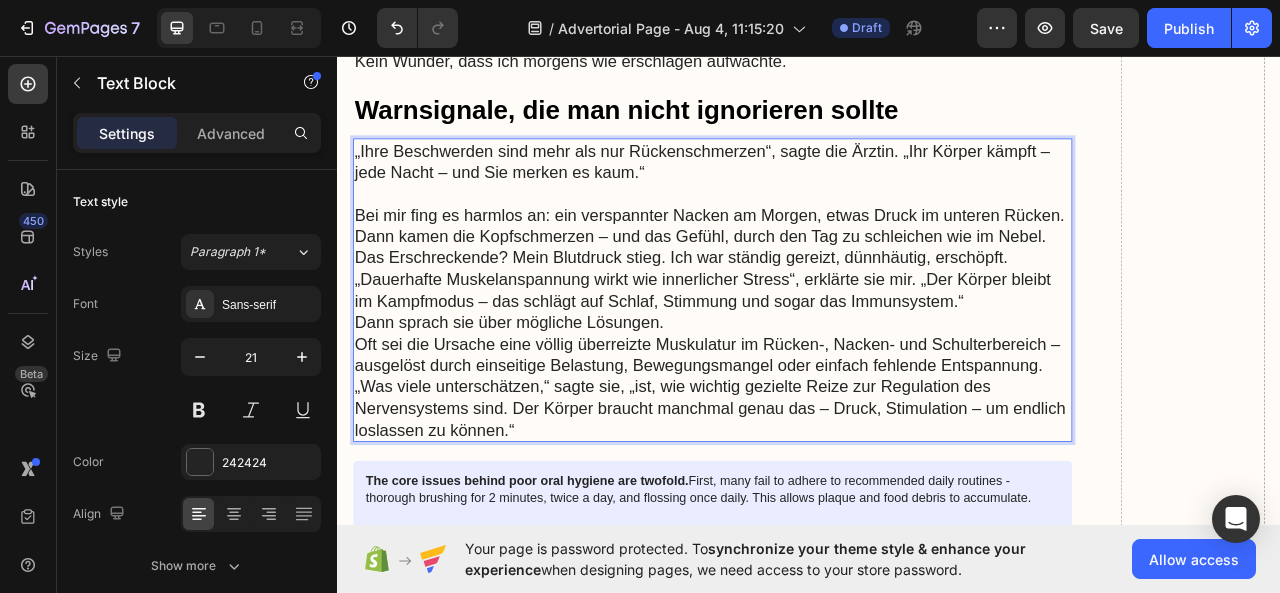 click on "Bei mir fing es harmlos an: ein verspannter Nacken am Morgen, etwas Druck im unteren Rücken. Dann kamen die Kopfschmerzen – und das Gefühl, durch den Tag zu schleichen wie im Nebel." at bounding box center [814, 273] 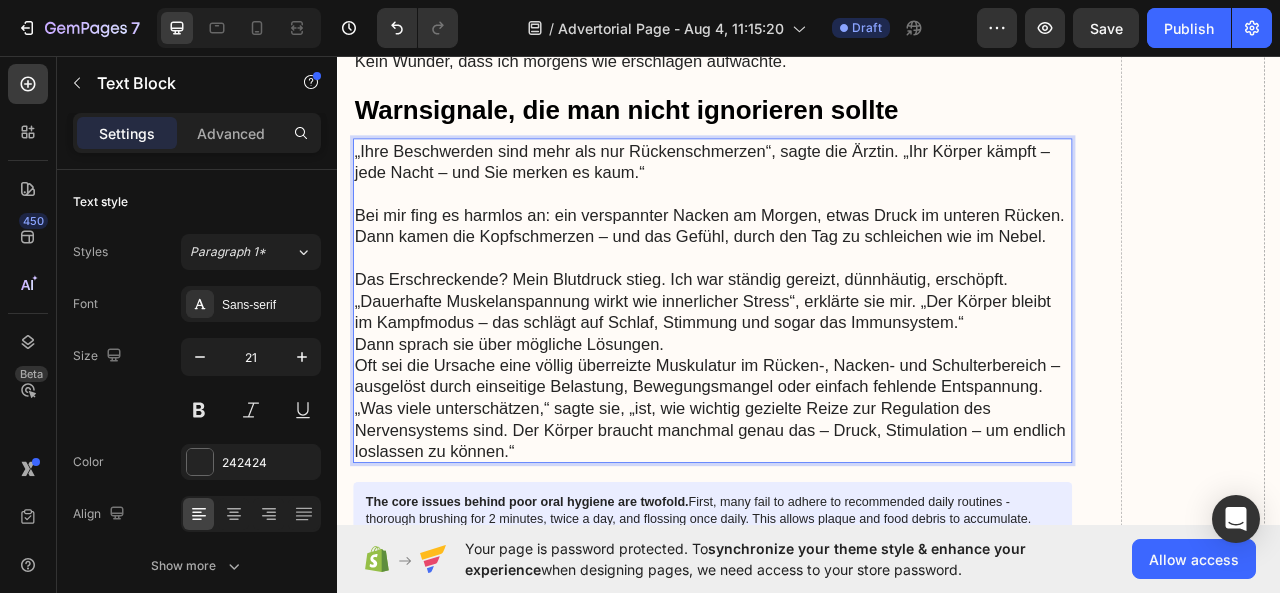 click on "Das Erschreckende? Mein Blutdruck stieg. Ich war ständig gereizt, dünnhäutig, erschöpft." at bounding box center [814, 341] 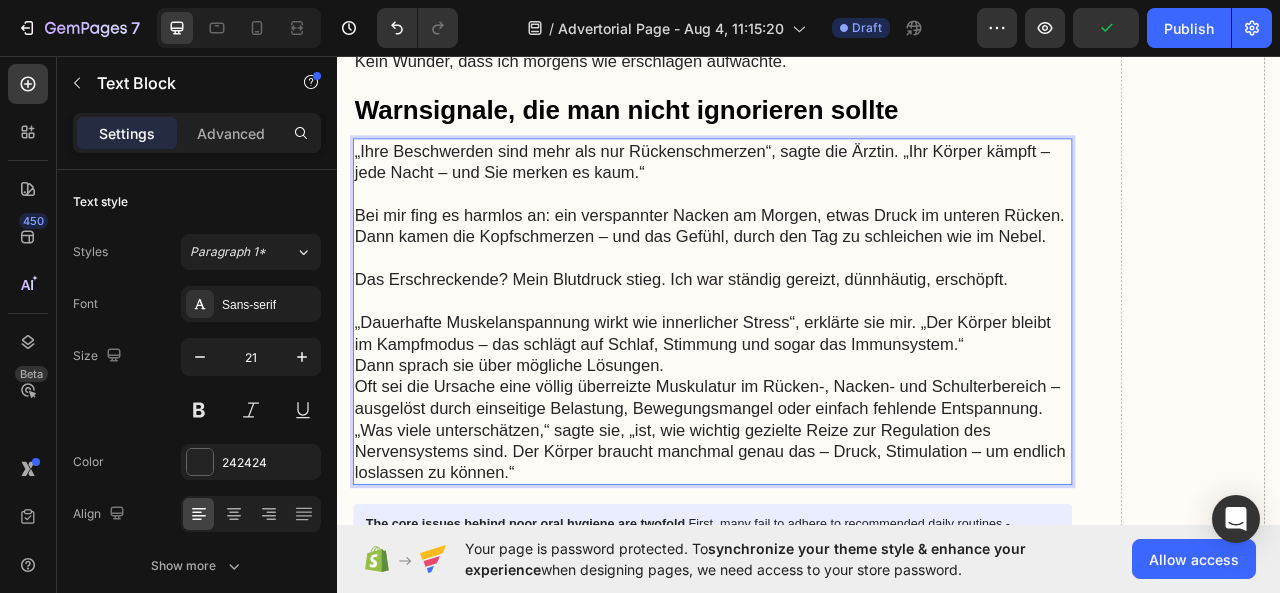 click on "„Dauerhafte Muskelanspannung wirkt wie innerlicher Stress“, erklärte sie mir. „Der Körper bleibt im Kampfmodus – das schlägt auf Schlaf, Stimmung und sogar das Immunsystem.“" at bounding box center (814, 409) 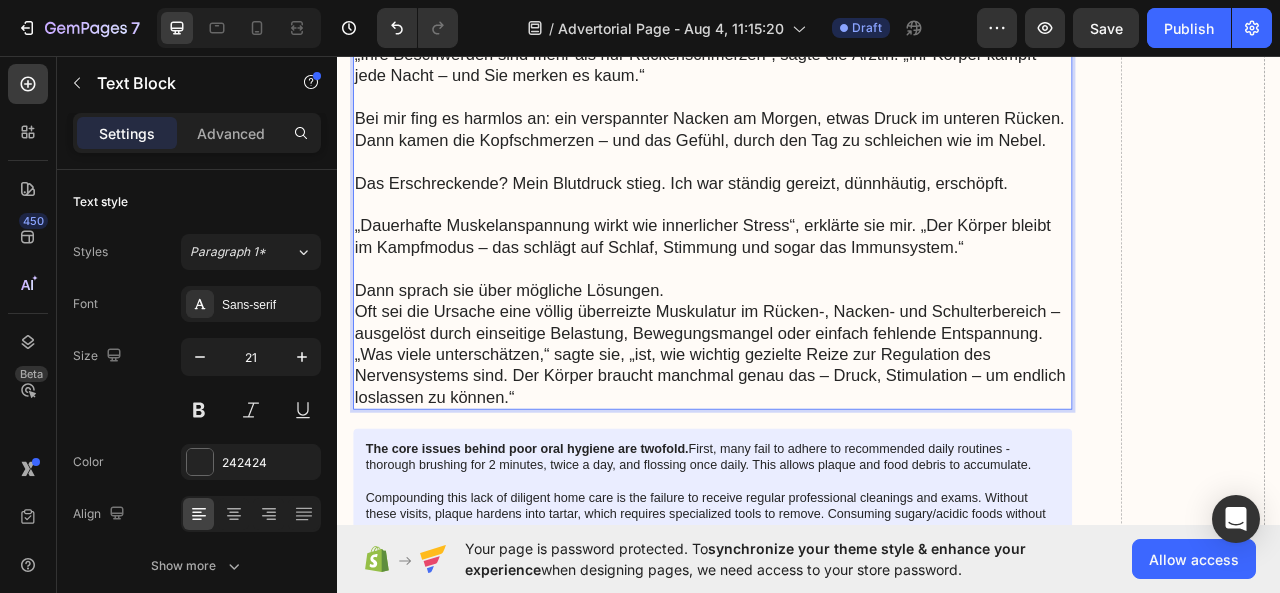 scroll, scrollTop: 2182, scrollLeft: 0, axis: vertical 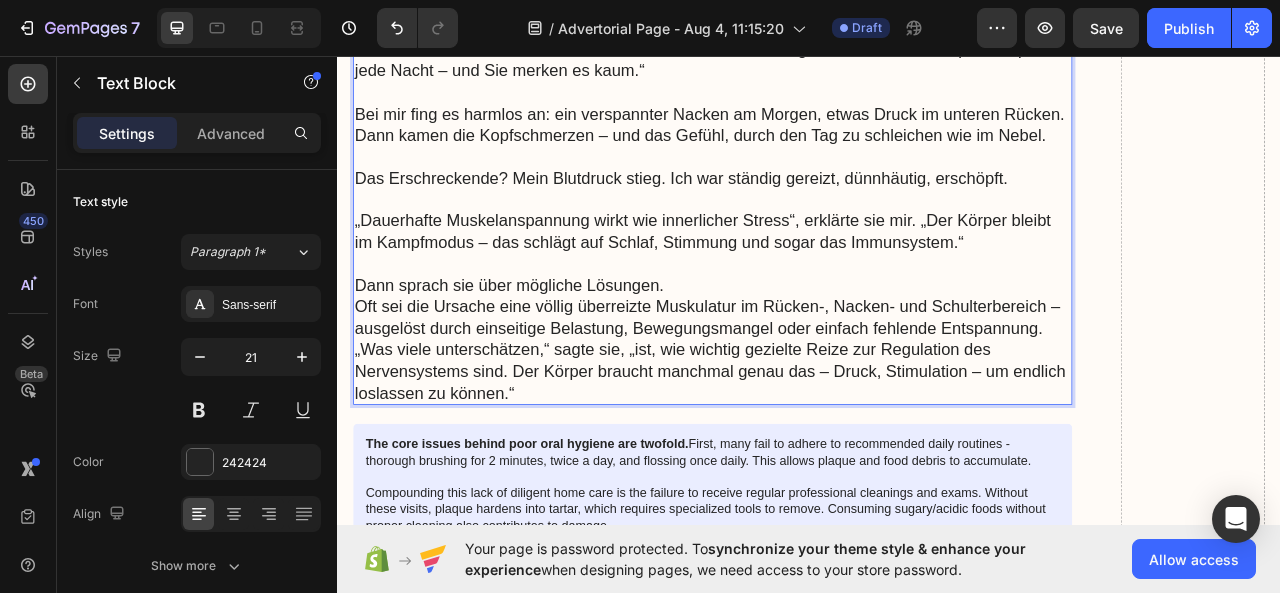 click at bounding box center [814, 321] 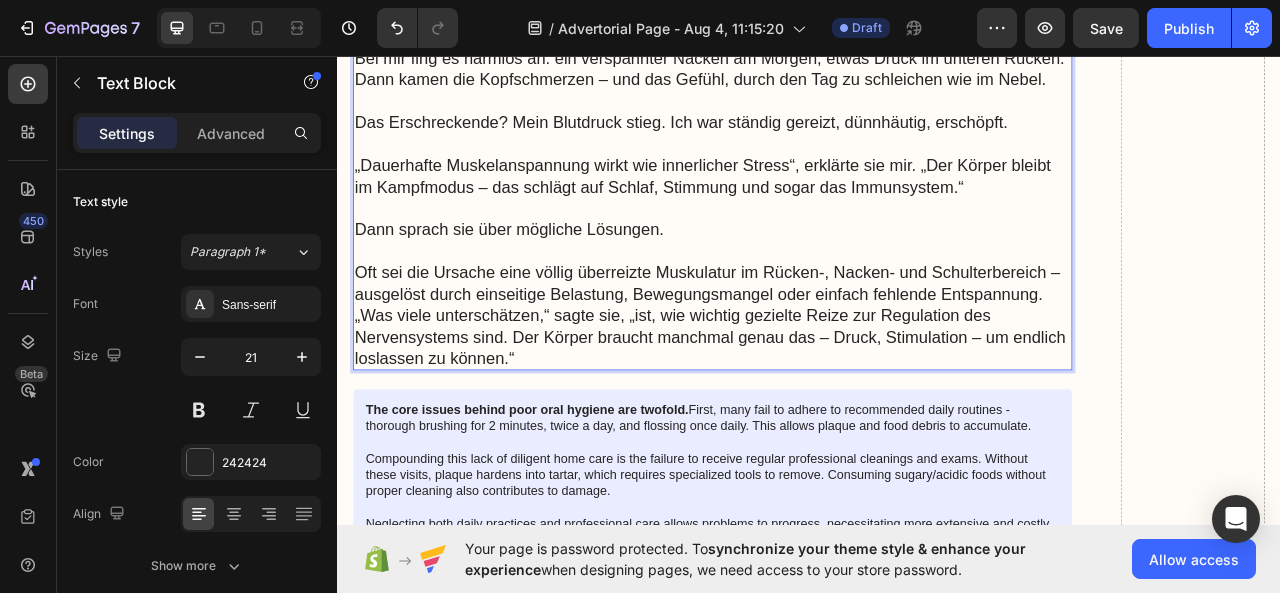 scroll, scrollTop: 2256, scrollLeft: 0, axis: vertical 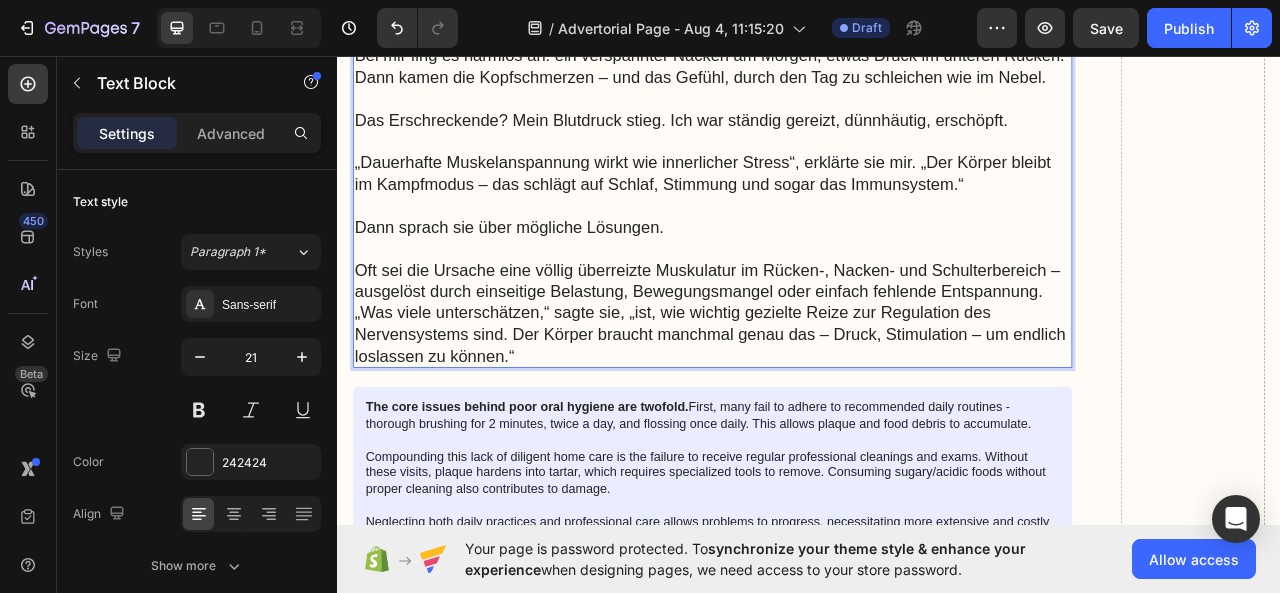 click on "Oft sei die Ursache eine völlig überreizte Muskulatur im Rücken-, Nacken- und Schulterbereich – ausgelöst durch einseitige Belastung, Bewegungsmangel oder einfach fehlende Entspannung." at bounding box center [814, 343] 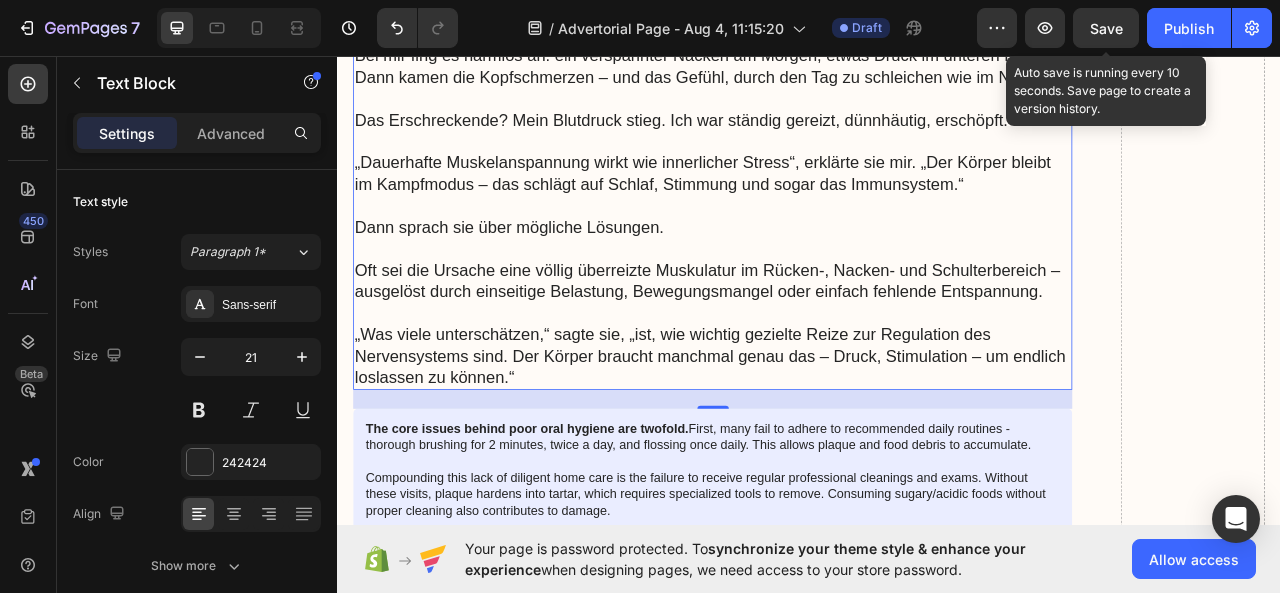 click on "Save" at bounding box center [1106, 28] 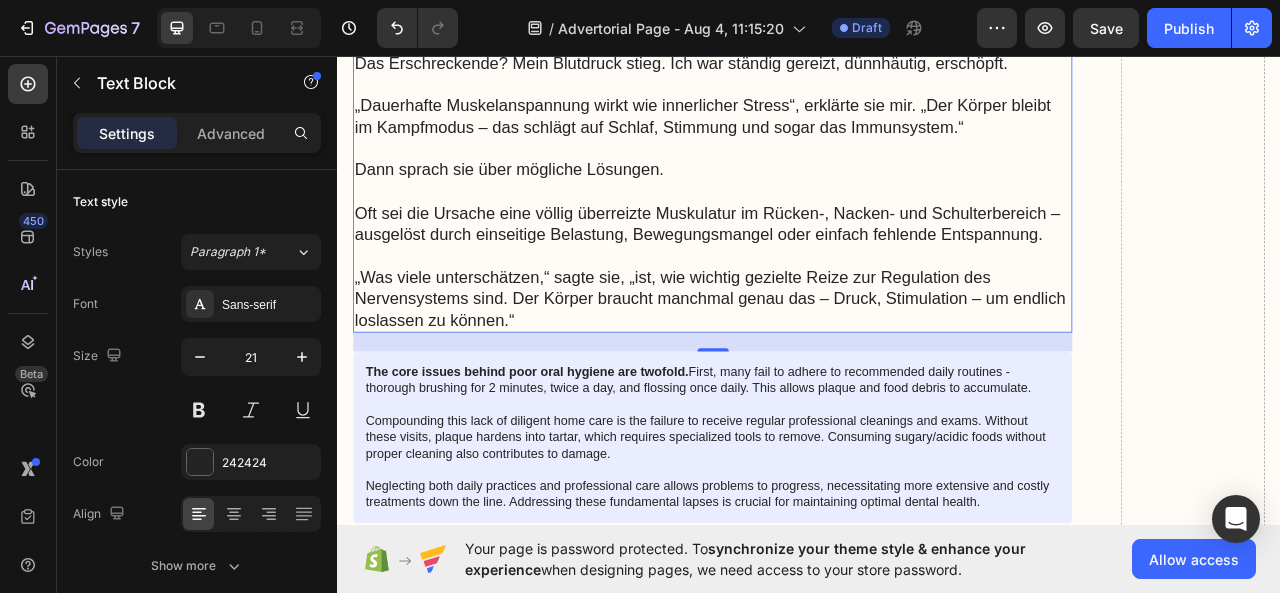 scroll, scrollTop: 2330, scrollLeft: 0, axis: vertical 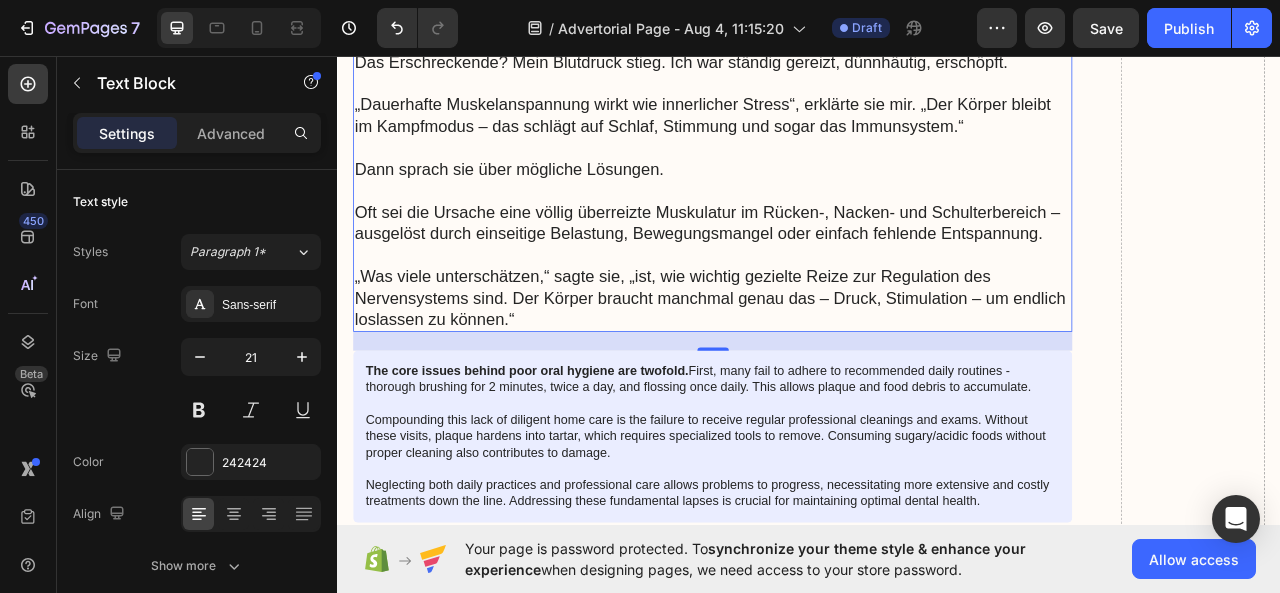 click on "„Was viele unterschätzen,“ sagte sie, „ist, wie wichtig gezielte Reize zur Regulation des Nervensystems sind. Der Körper braucht manchmal genau das – Druck, Stimulation – um endlich loslassen zu können.“" at bounding box center [814, 365] 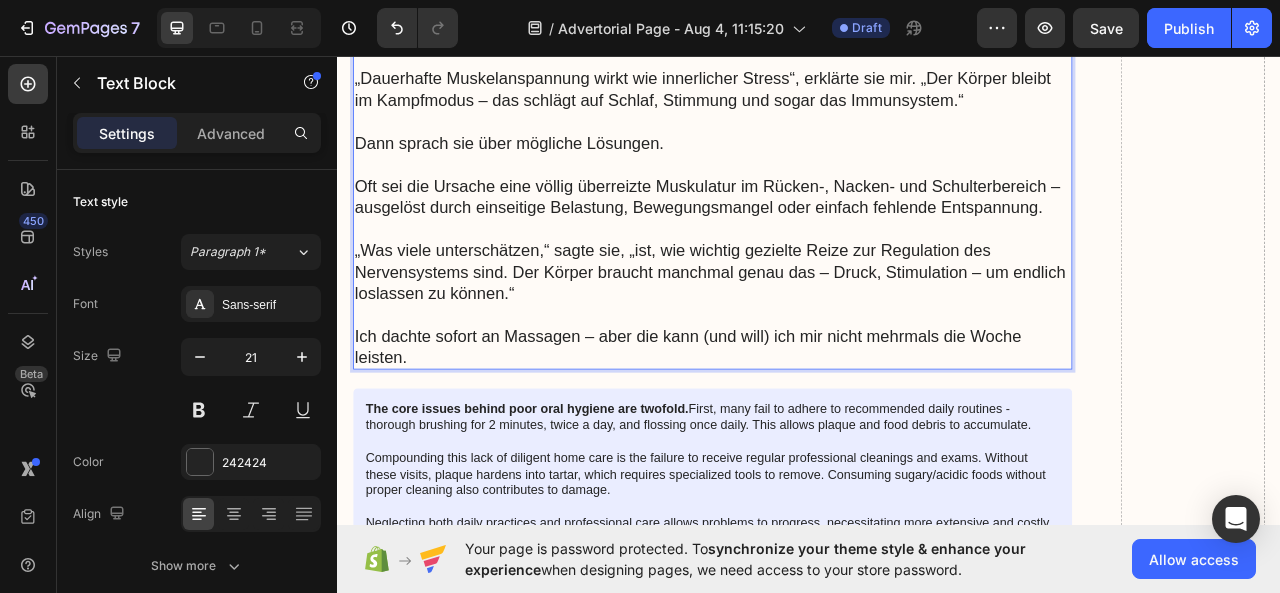 scroll, scrollTop: 2366, scrollLeft: 0, axis: vertical 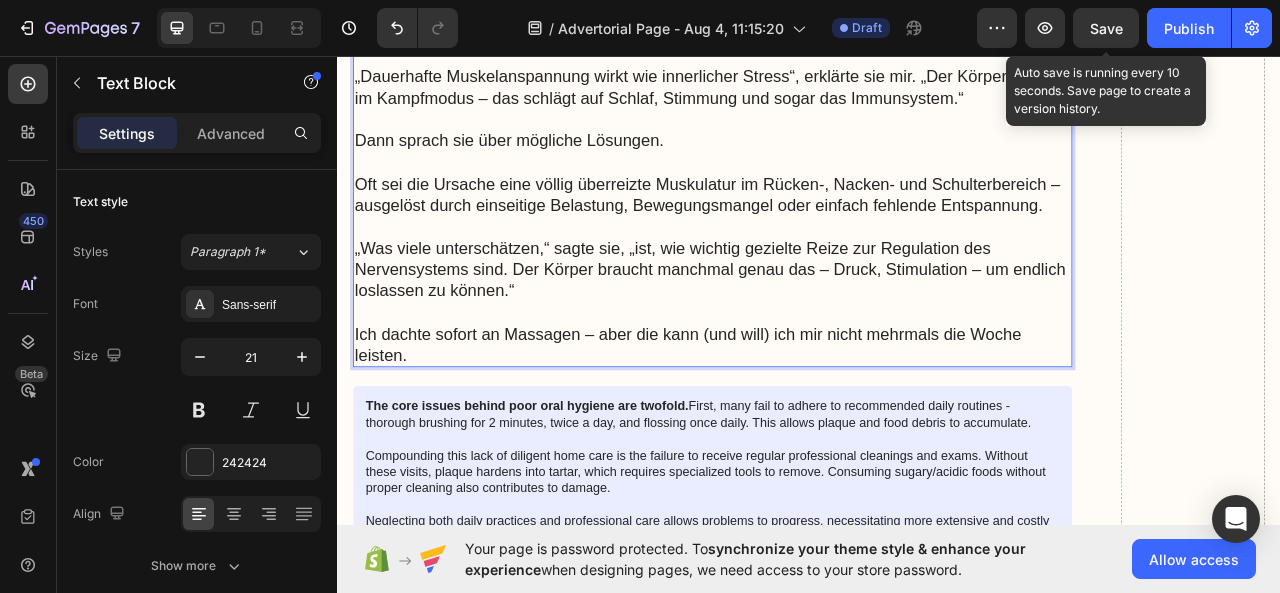 click on "Save" at bounding box center (1106, 28) 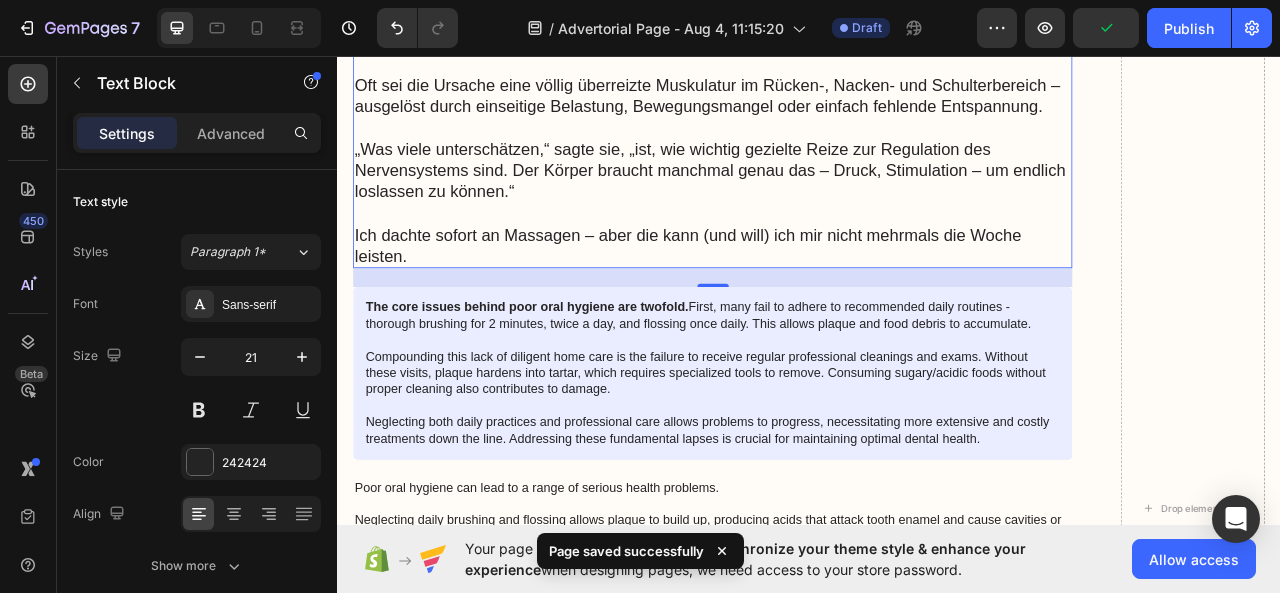 scroll, scrollTop: 2516, scrollLeft: 0, axis: vertical 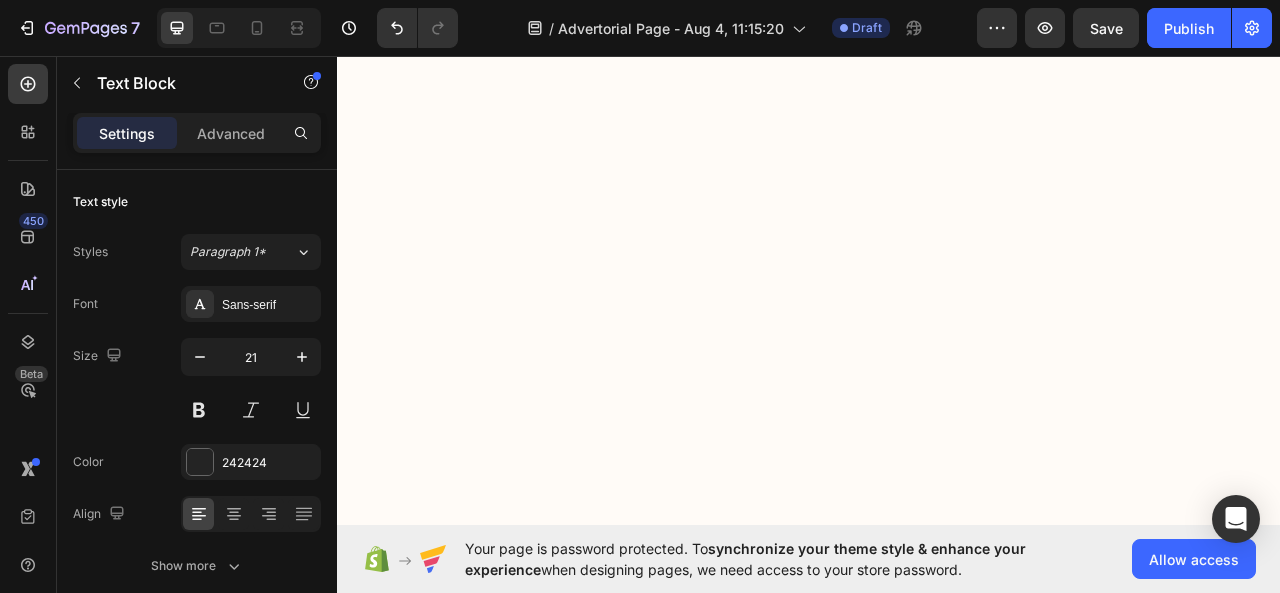 click on "multiple cleaning modes" at bounding box center (743, -902) 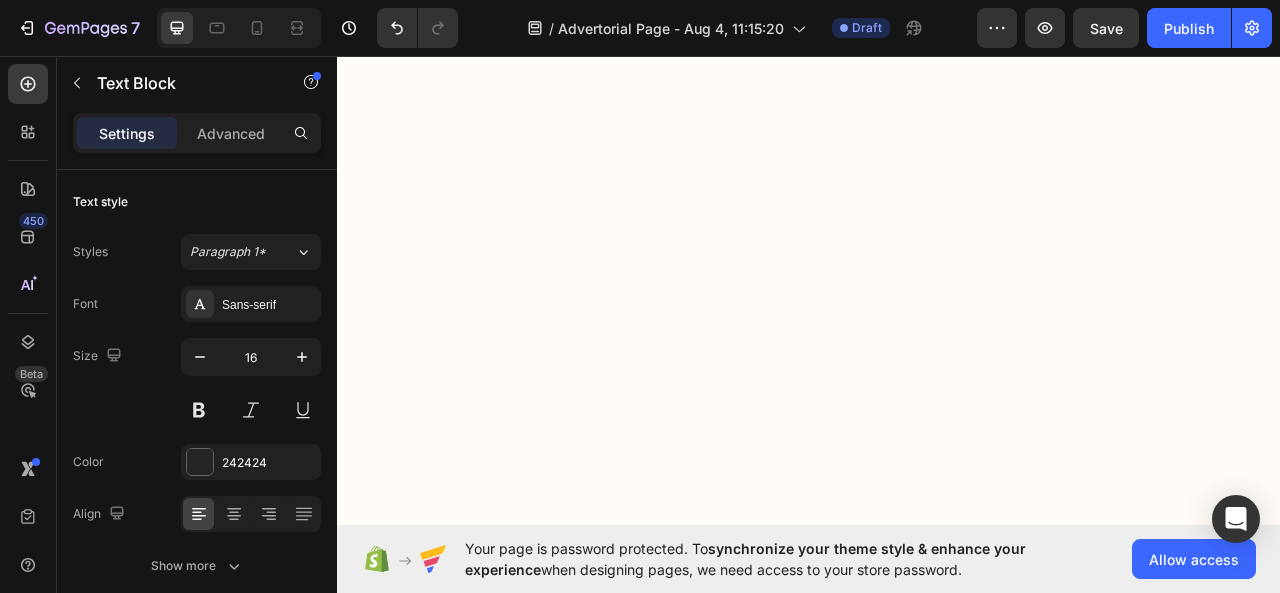 click 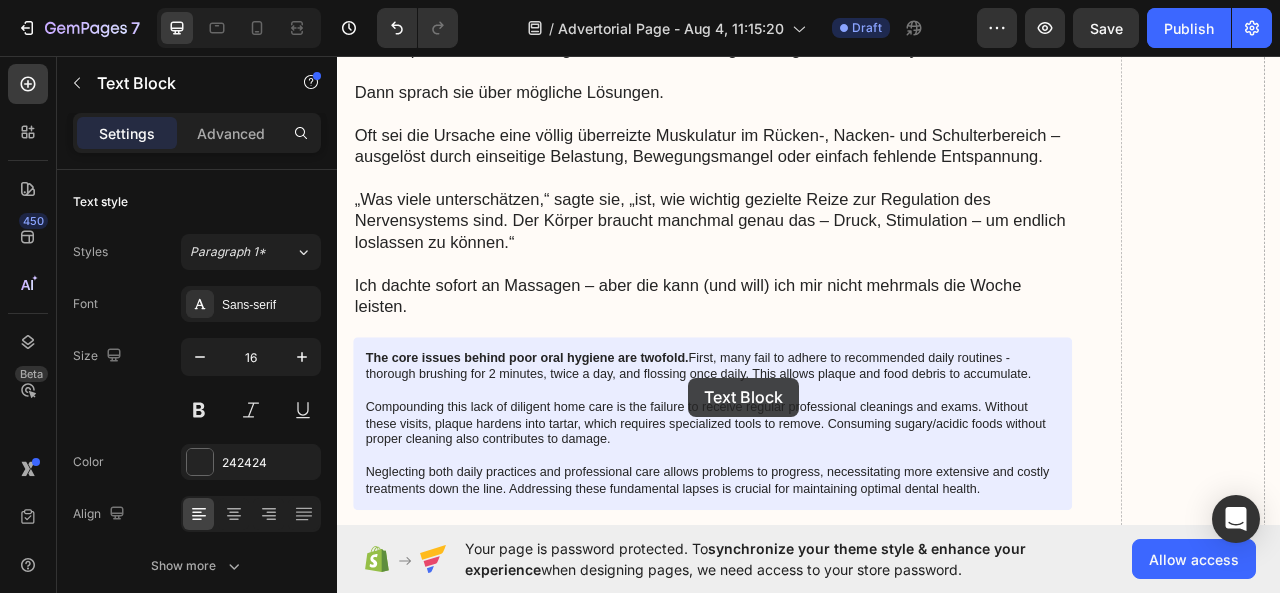 scroll, scrollTop: 2464, scrollLeft: 0, axis: vertical 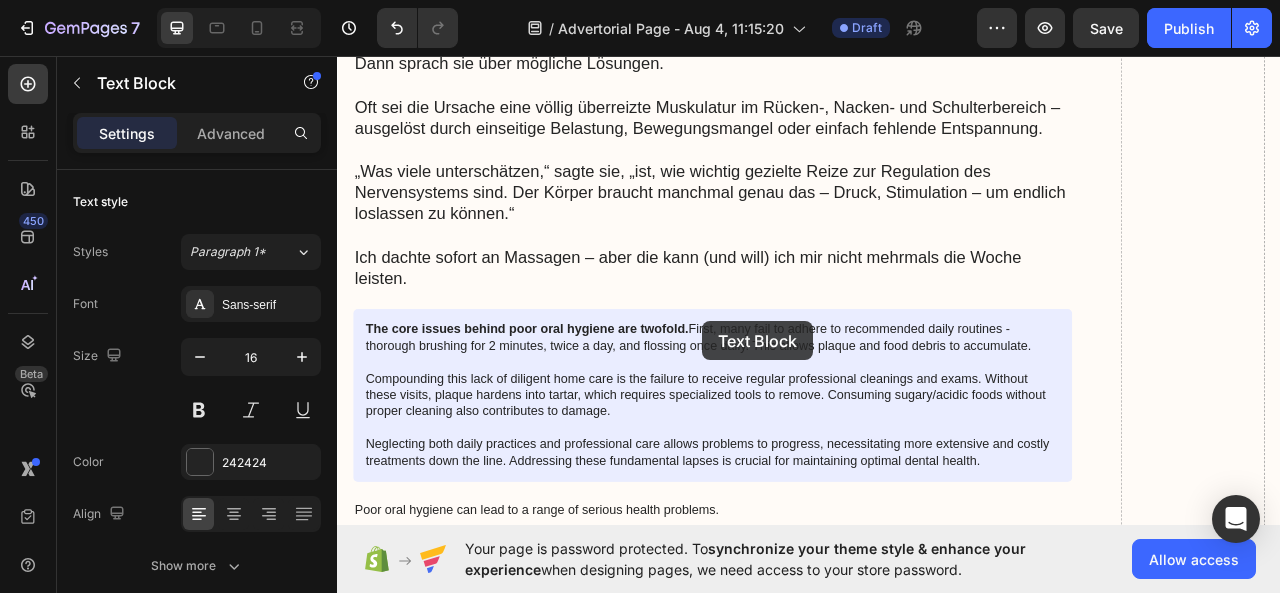drag, startPoint x: 729, startPoint y: 414, endPoint x: 801, endPoint y: 395, distance: 74.46476 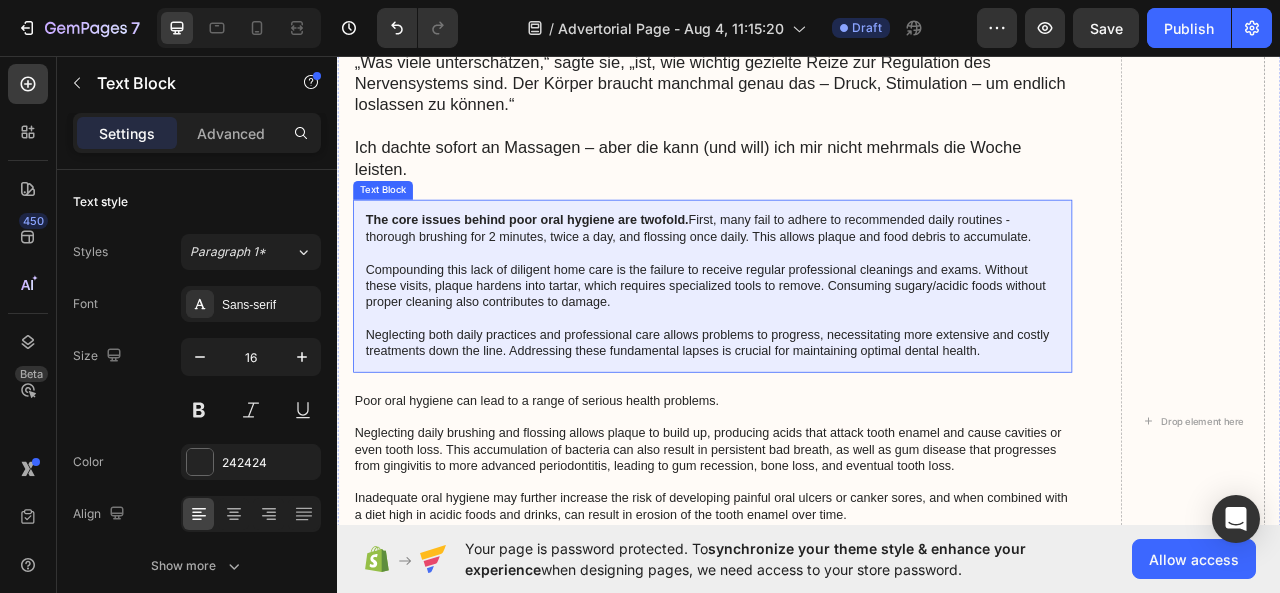 scroll, scrollTop: 2604, scrollLeft: 0, axis: vertical 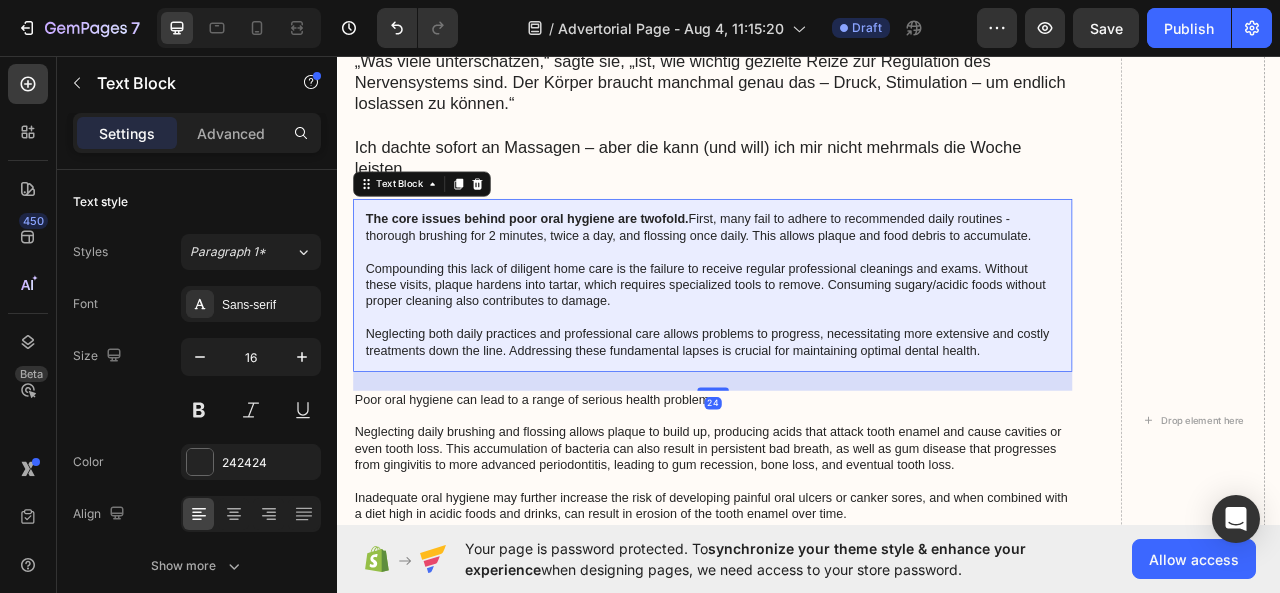 click on "The core issues behind poor oral hygiene are twofold.  First, many fail to adhere to recommended daily routines - thorough brushing for 2 minutes, twice a day, and flossing once daily. This allows plaque and food debris to accumulate. Compounding this lack of diligent home care is the failure to receive regular professional cleanings and exams. Without these visits, plaque hardens into tartar, which requires specialized tools to remove. Consuming sugary/acidic foods without proper cleaning also contributes to damage. Neglecting both daily practices and professional care allows problems to progress, necessitating more extensive and costly treatments down the line. Addressing these fundamental lapses is crucial for maintaining optimal dental health." at bounding box center (814, 348) 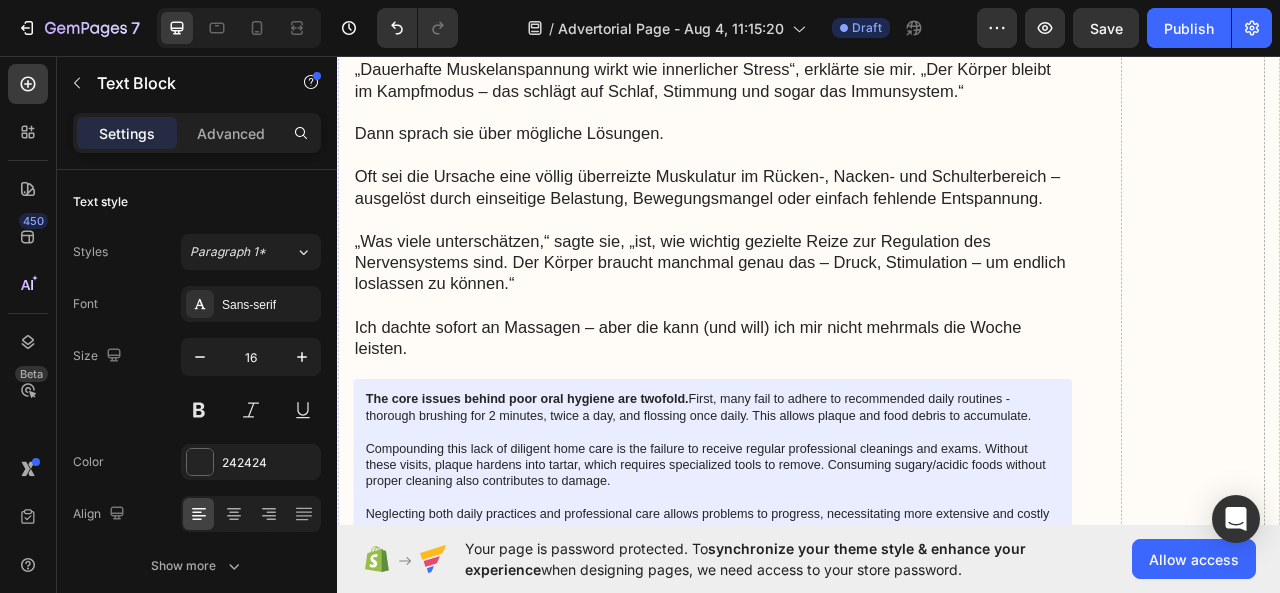 scroll, scrollTop: 2376, scrollLeft: 0, axis: vertical 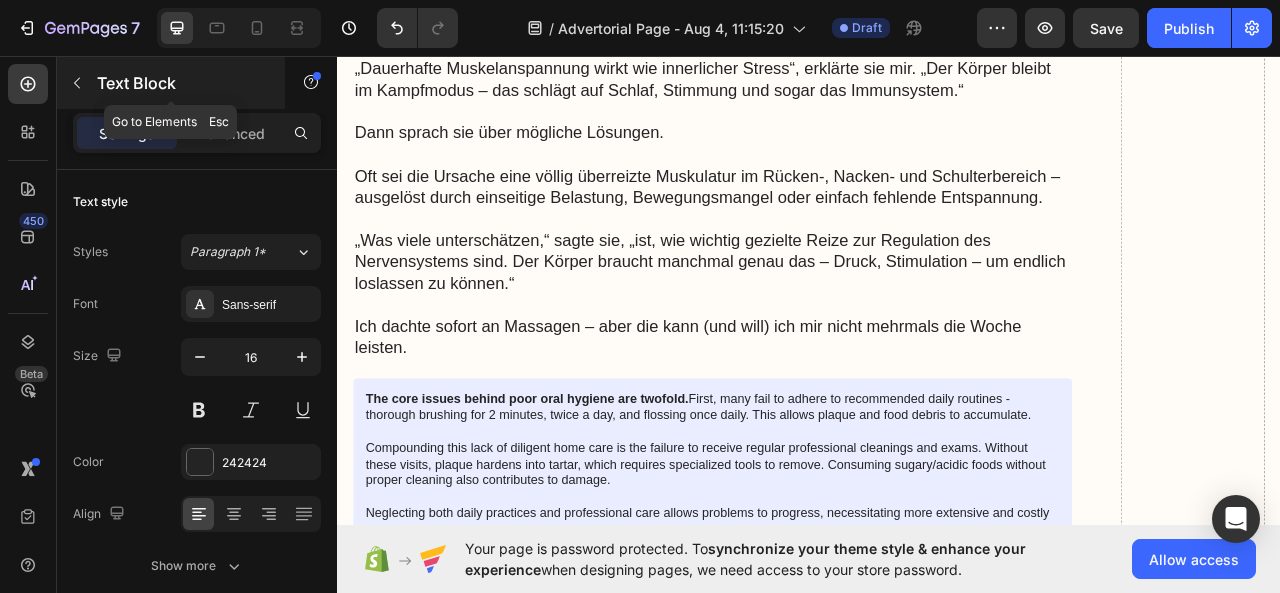 click on "Text Block" at bounding box center (182, 83) 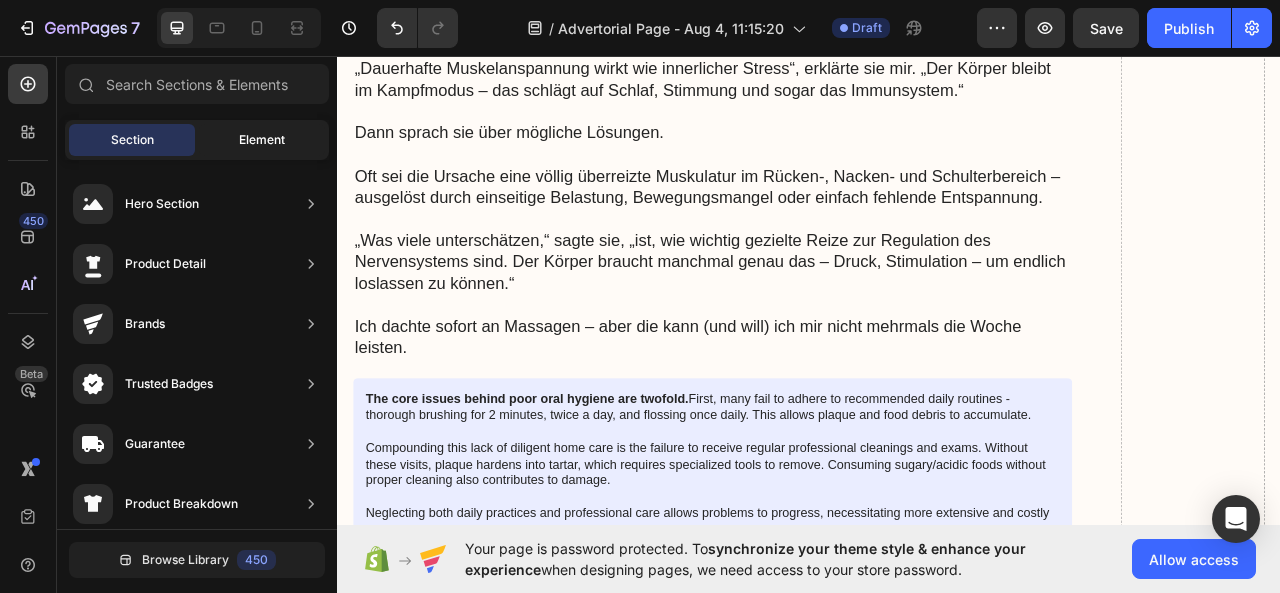click on "Element" at bounding box center [262, 140] 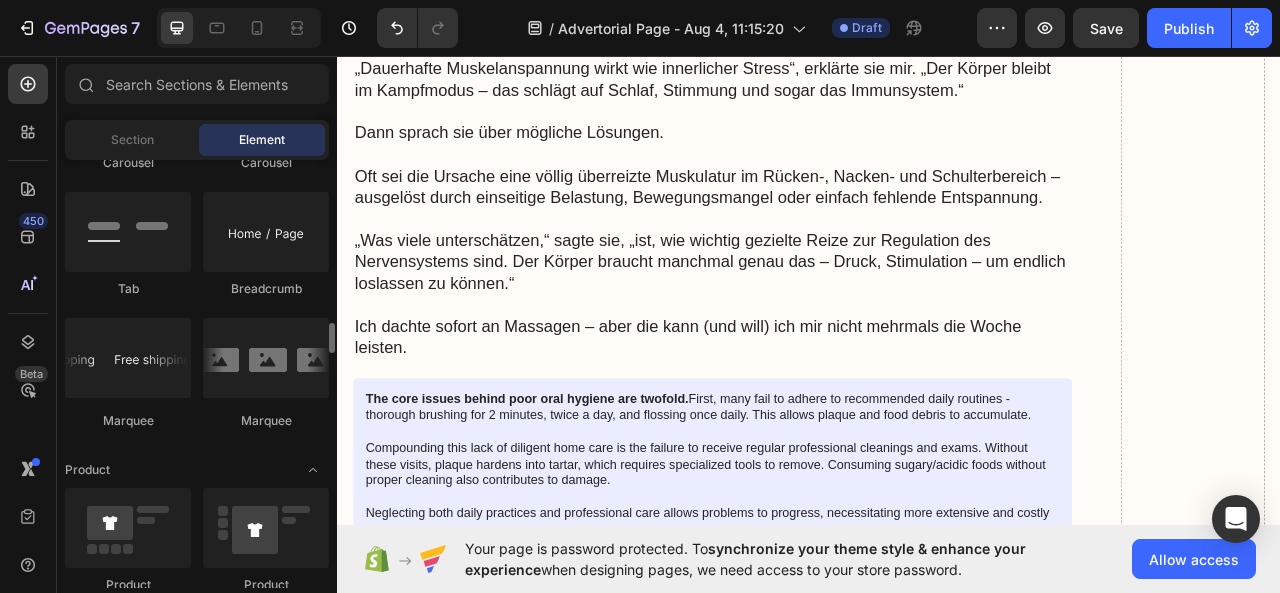 scroll, scrollTop: 2271, scrollLeft: 0, axis: vertical 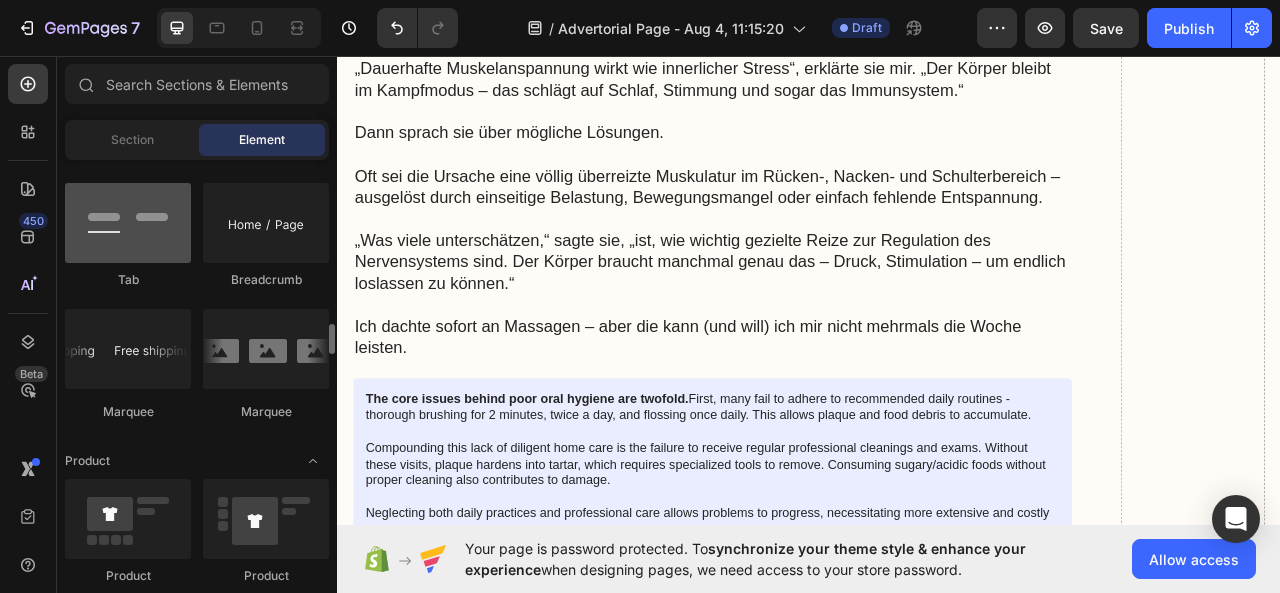 click at bounding box center (128, 223) 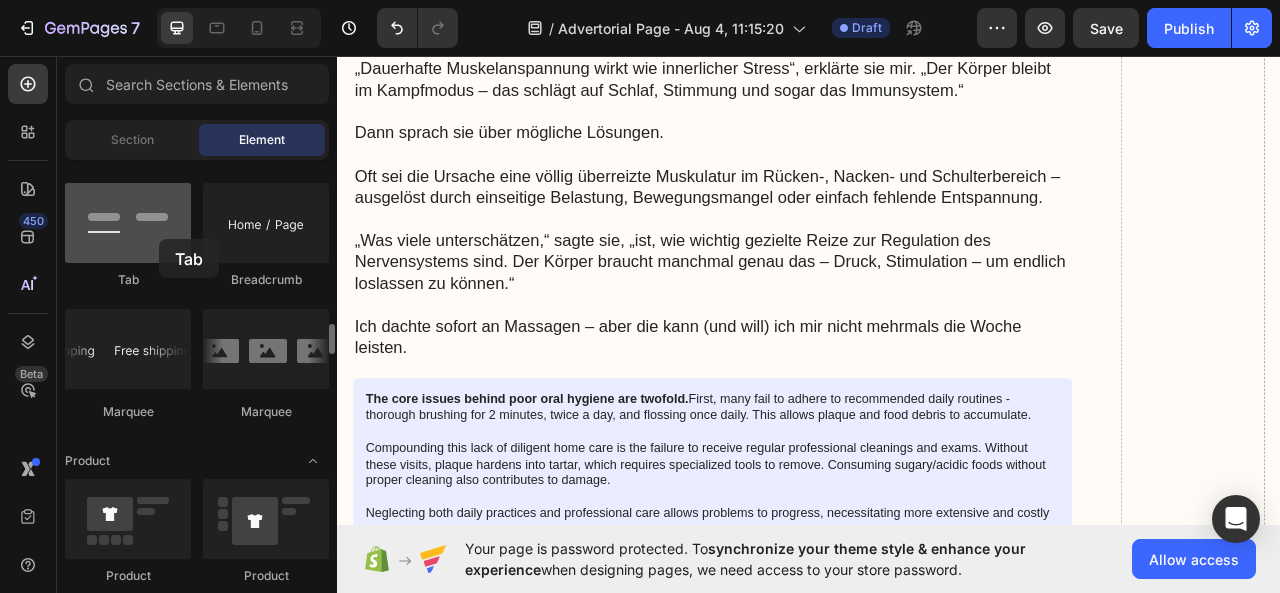 click at bounding box center (128, 223) 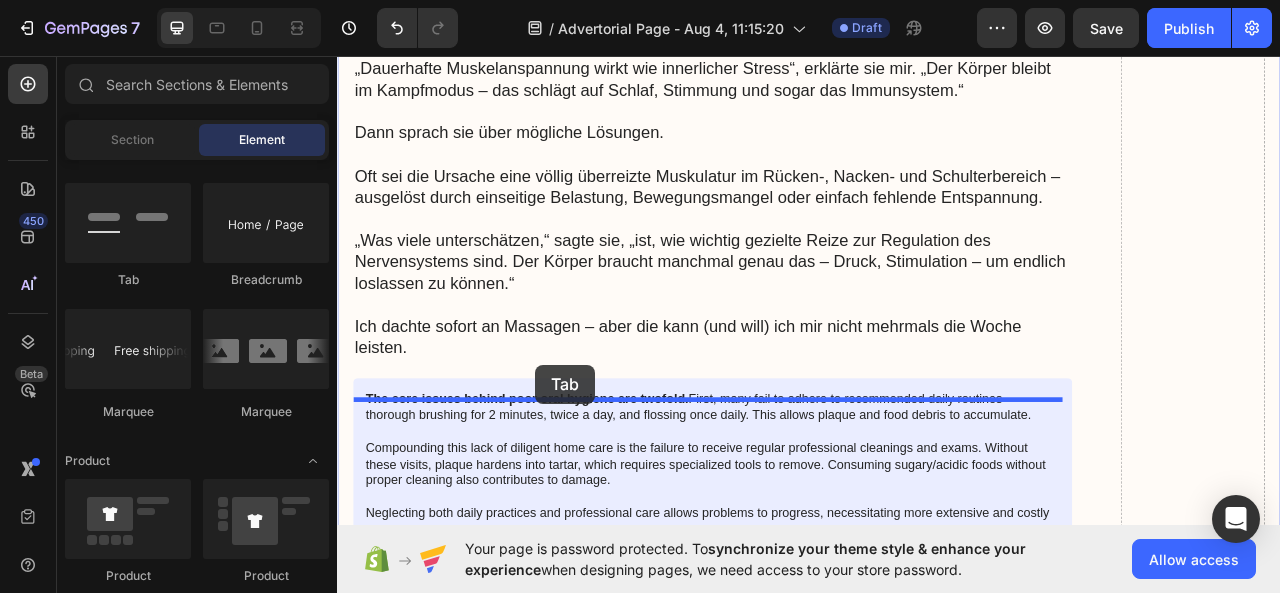 drag, startPoint x: 497, startPoint y: 287, endPoint x: 589, endPoint y: 450, distance: 187.17105 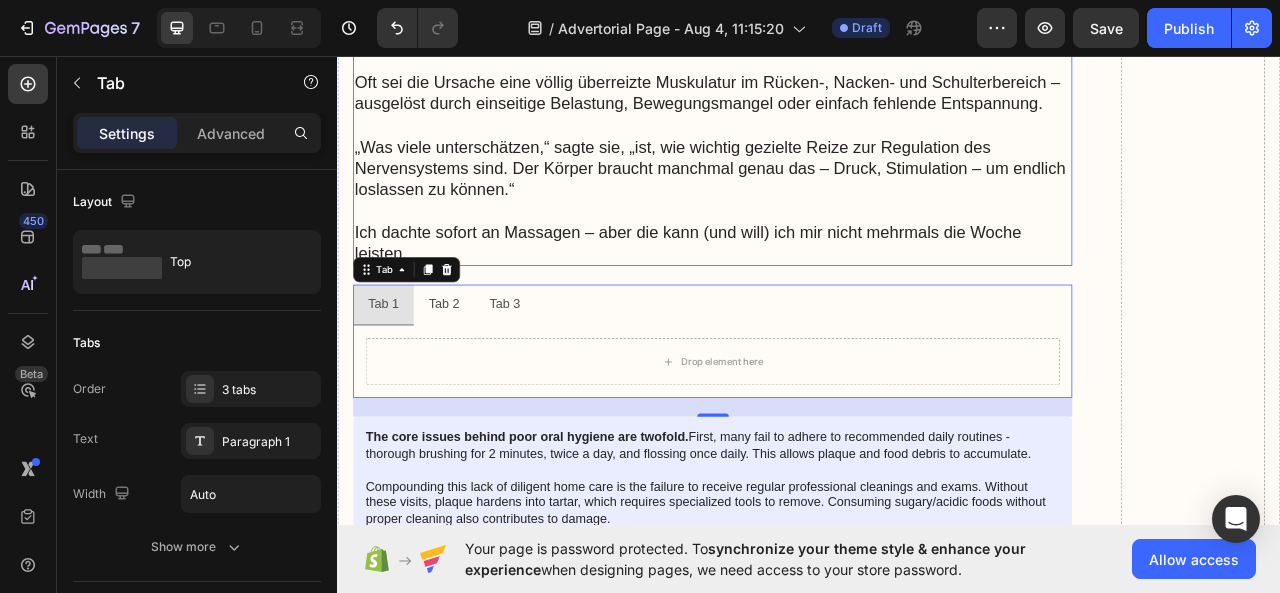 scroll, scrollTop: 2498, scrollLeft: 0, axis: vertical 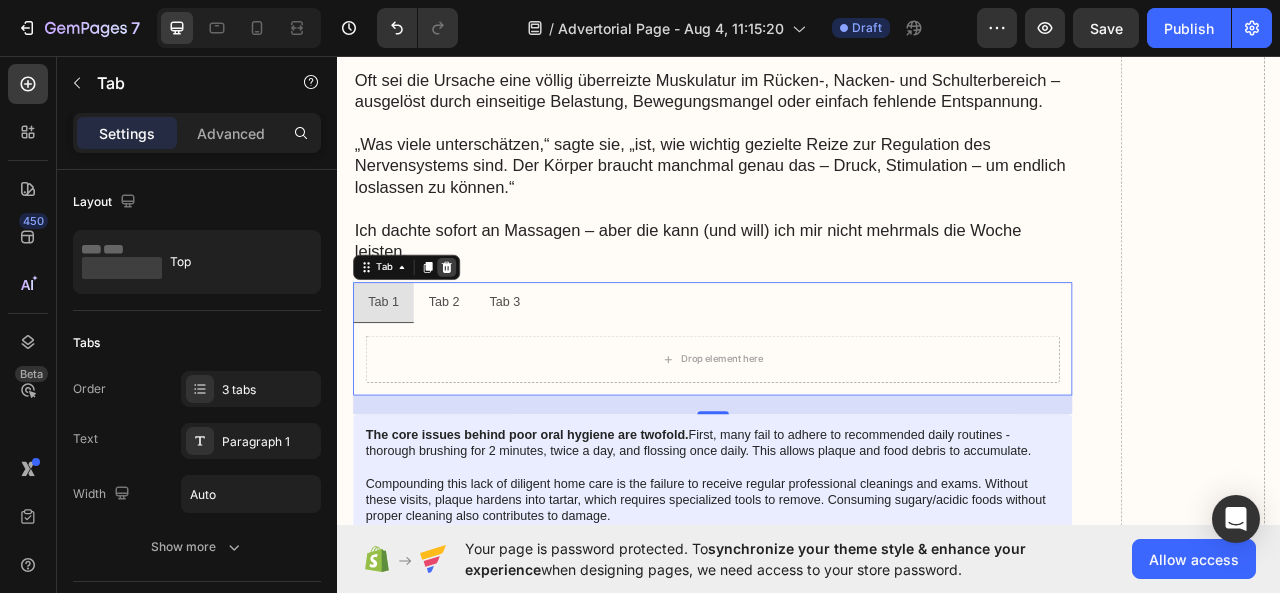click 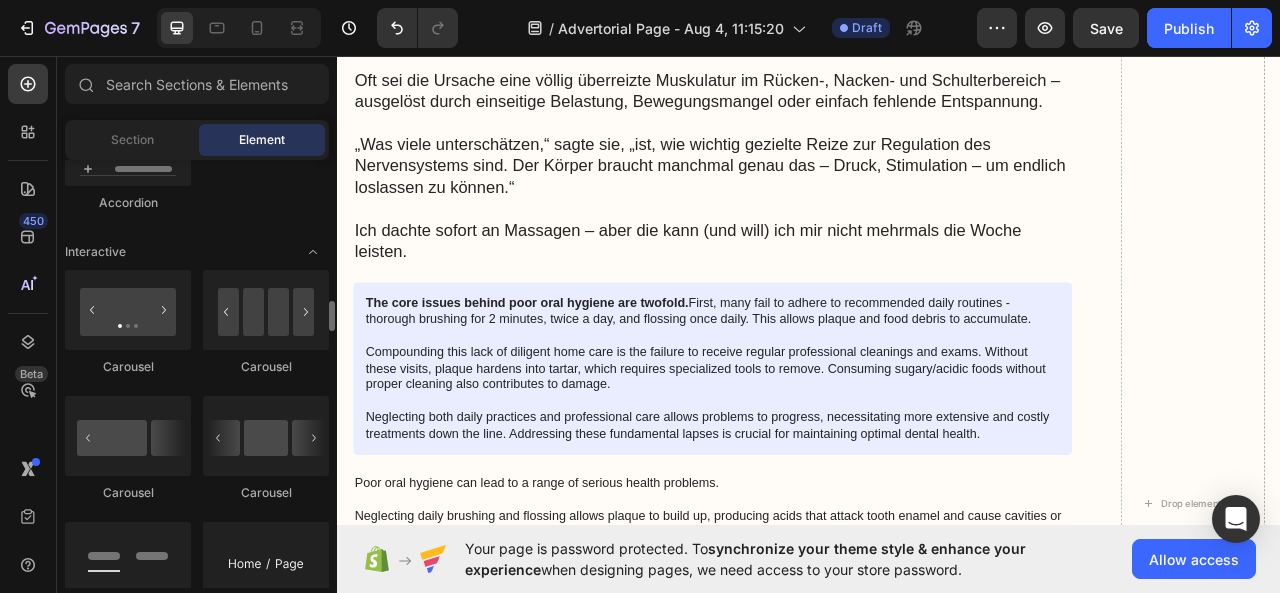 scroll, scrollTop: 1931, scrollLeft: 0, axis: vertical 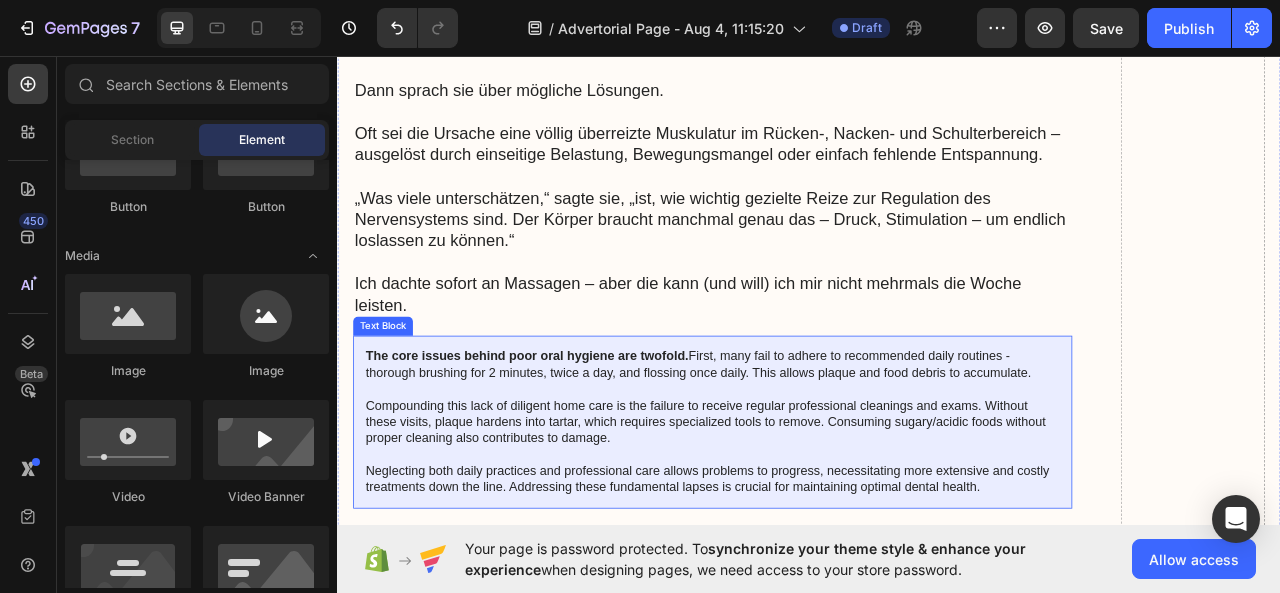 click on "The core issues behind poor oral hygiene are twofold.  First, many fail to adhere to recommended daily routines - thorough brushing for 2 minutes, twice a day, and flossing once daily. This allows plaque and food debris to accumulate. Compounding this lack of diligent home care is the failure to receive regular professional cleanings and exams. Without these visits, plaque hardens into tartar, which requires specialized tools to remove. Consuming sugary/acidic foods without proper cleaning also contributes to damage. Neglecting both daily practices and professional care allows problems to progress, necessitating more extensive and costly treatments down the line. Addressing these fundamental lapses is crucial for maintaining optimal dental health." at bounding box center [814, 522] 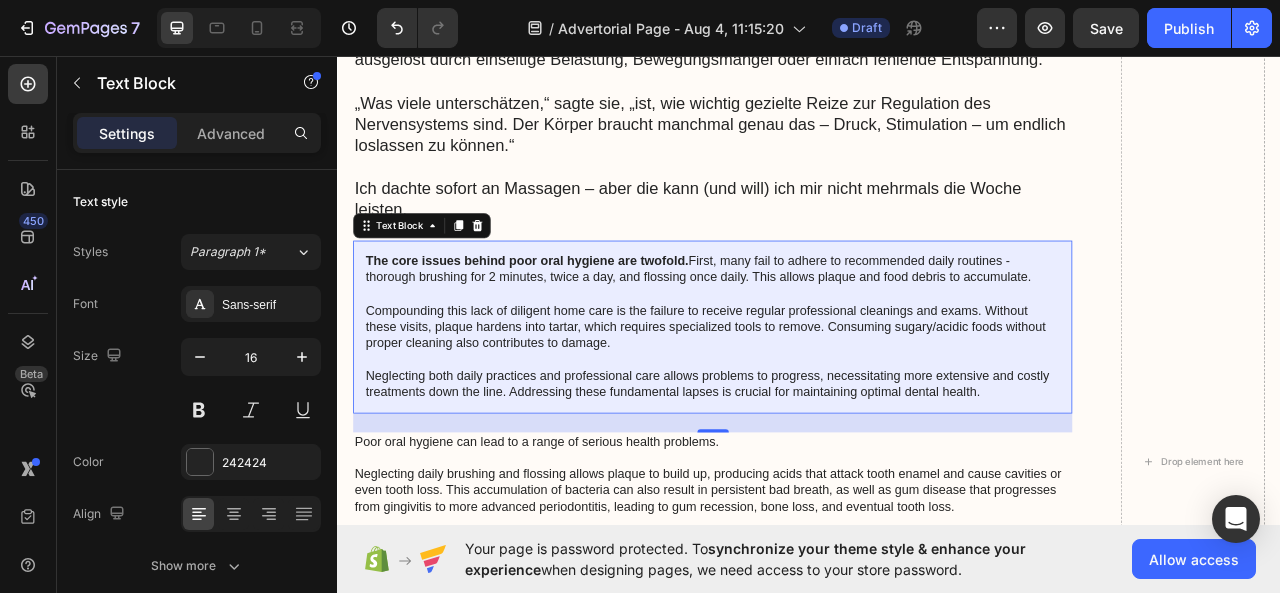 scroll, scrollTop: 2558, scrollLeft: 0, axis: vertical 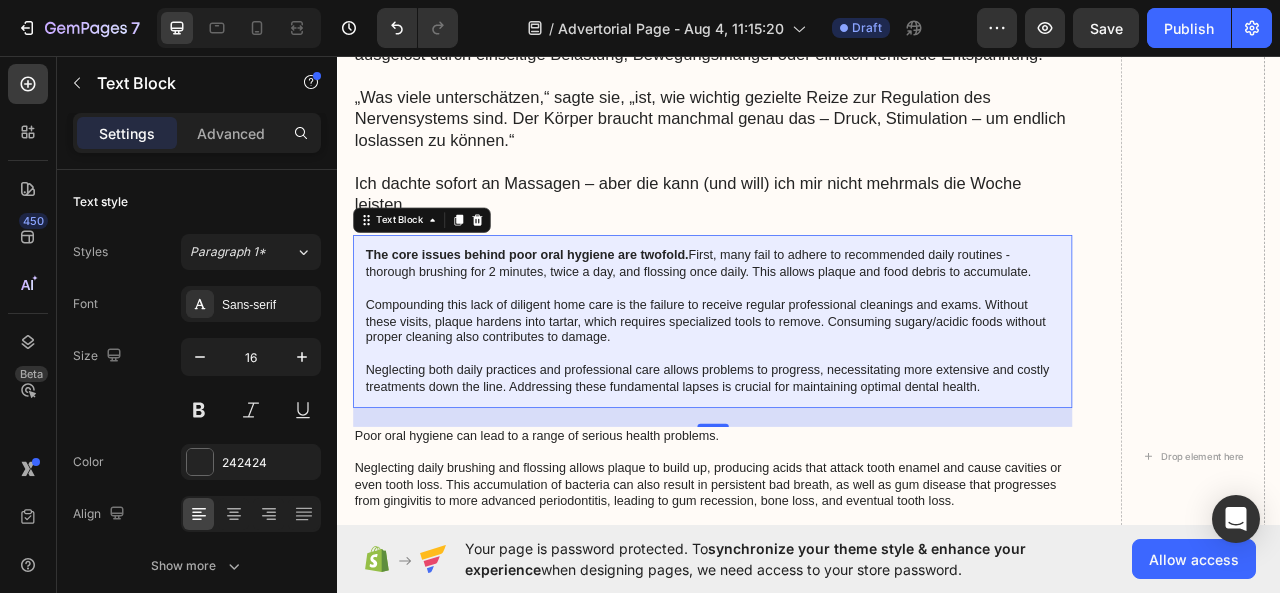click on "The core issues behind poor oral hygiene are twofold.  First, many fail to adhere to recommended daily routines - thorough brushing for 2 minutes, twice a day, and flossing once daily. This allows plaque and food debris to accumulate. Compounding this lack of diligent home care is the failure to receive regular professional cleanings and exams. Without these visits, plaque hardens into tartar, which requires specialized tools to remove. Consuming sugary/acidic foods without proper cleaning also contributes to damage. Neglecting both daily practices and professional care allows problems to progress, necessitating more extensive and costly treatments down the line. Addressing these fundamental lapses is crucial for maintaining optimal dental health." at bounding box center [814, 394] 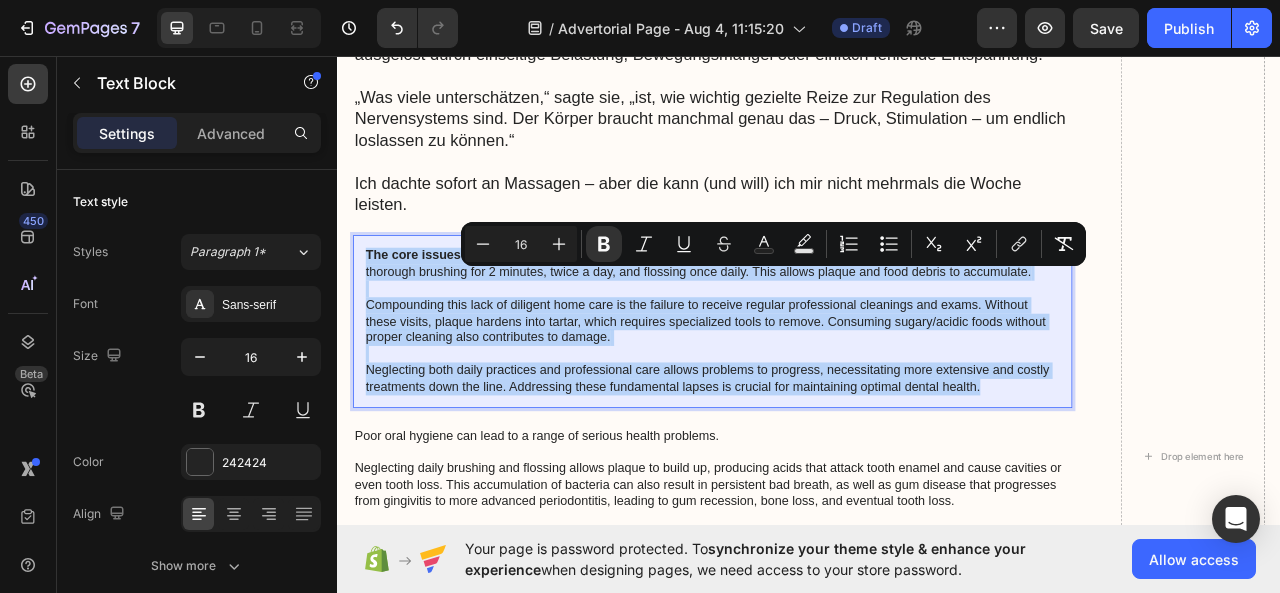 drag, startPoint x: 1173, startPoint y: 520, endPoint x: 374, endPoint y: 330, distance: 821.2801 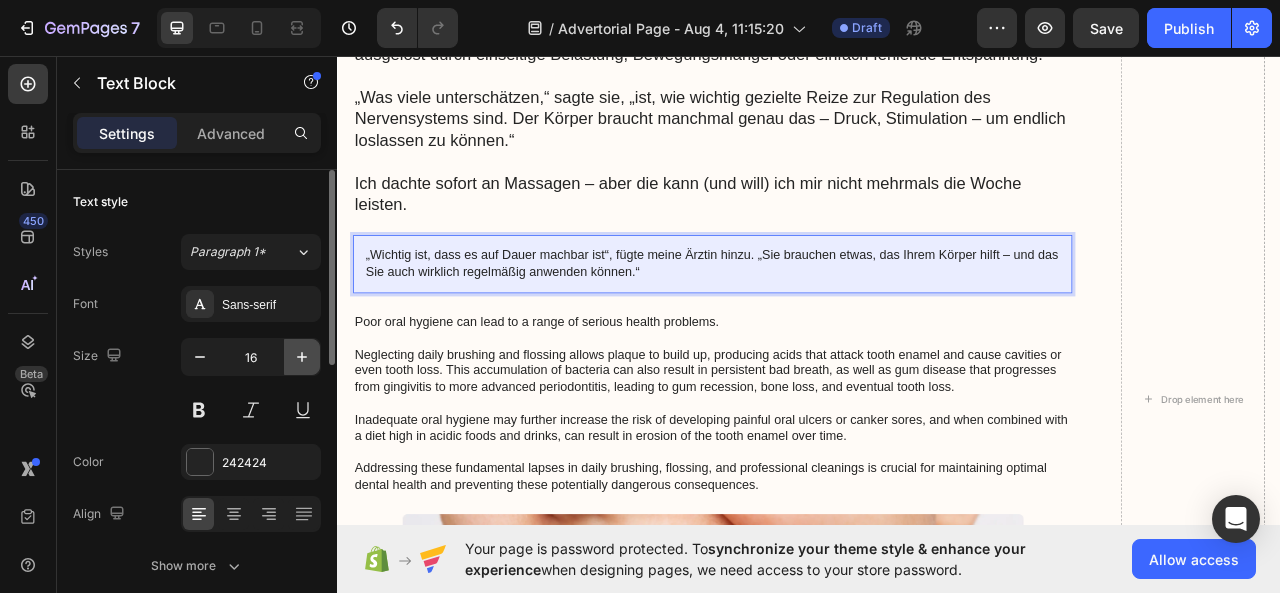 click 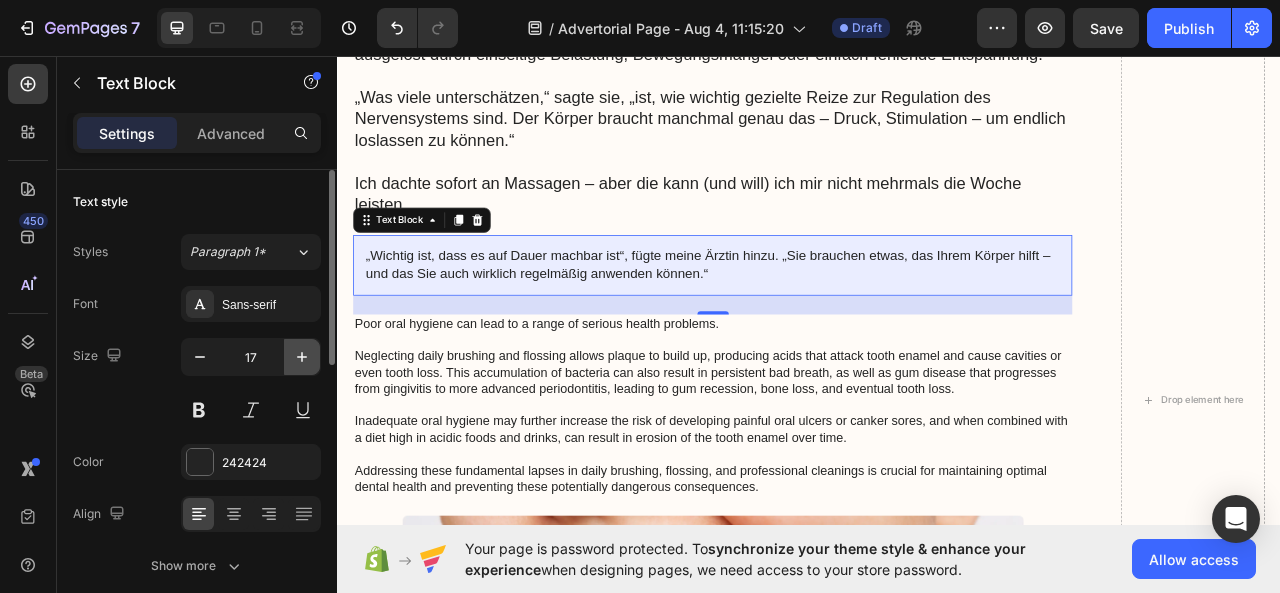 click 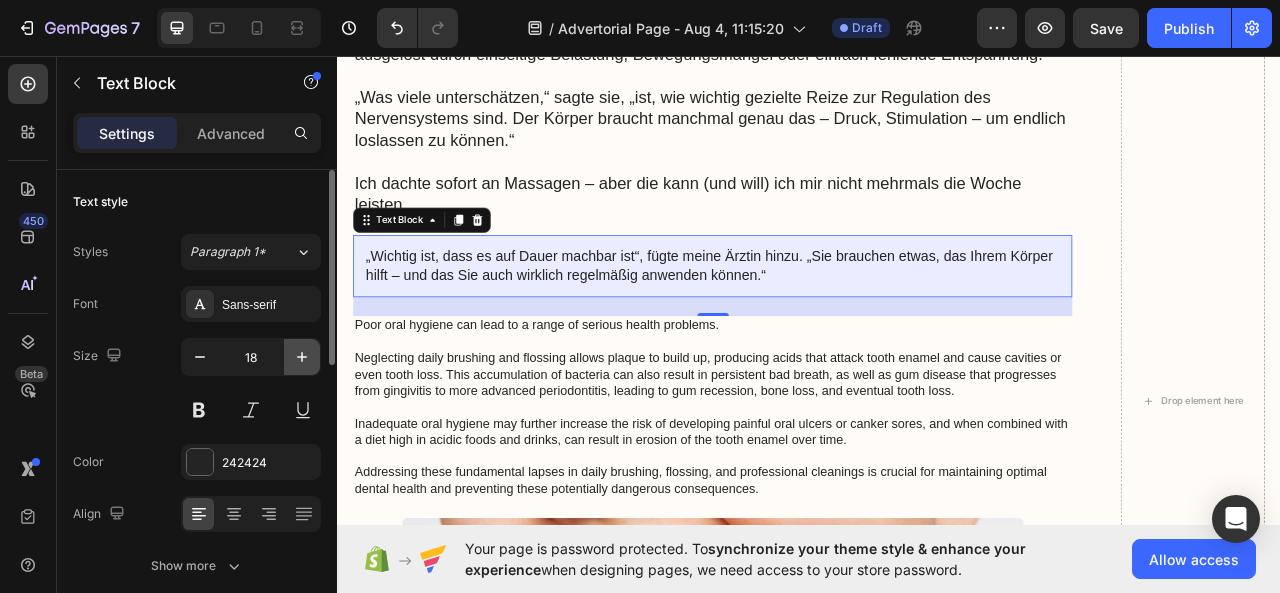 click 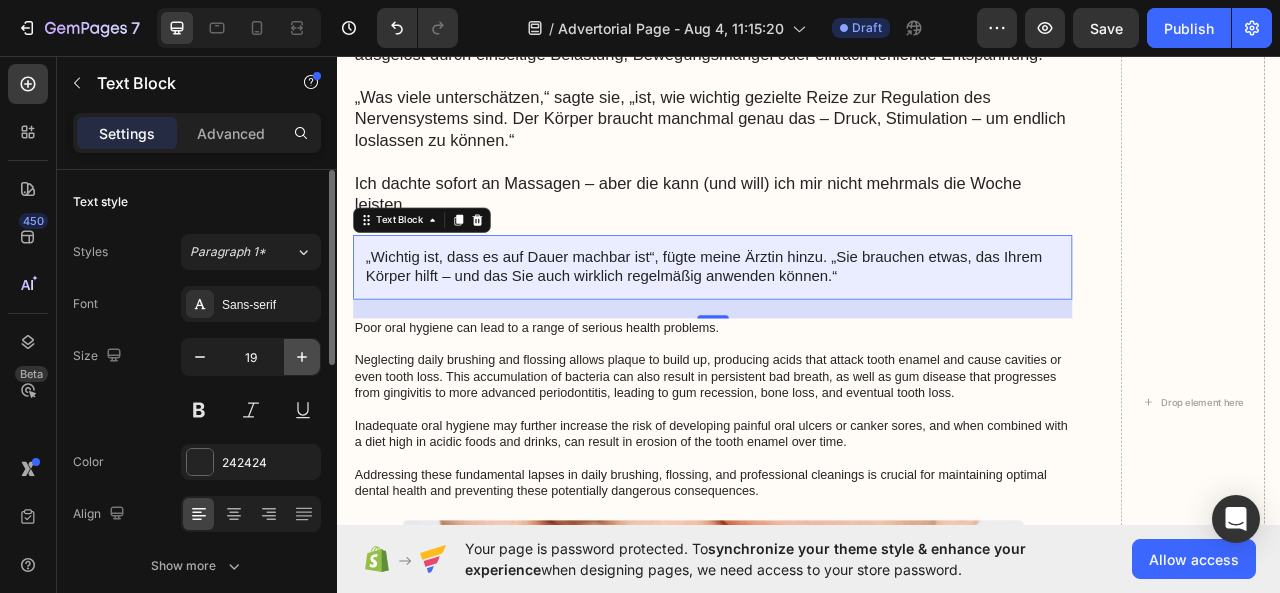 click 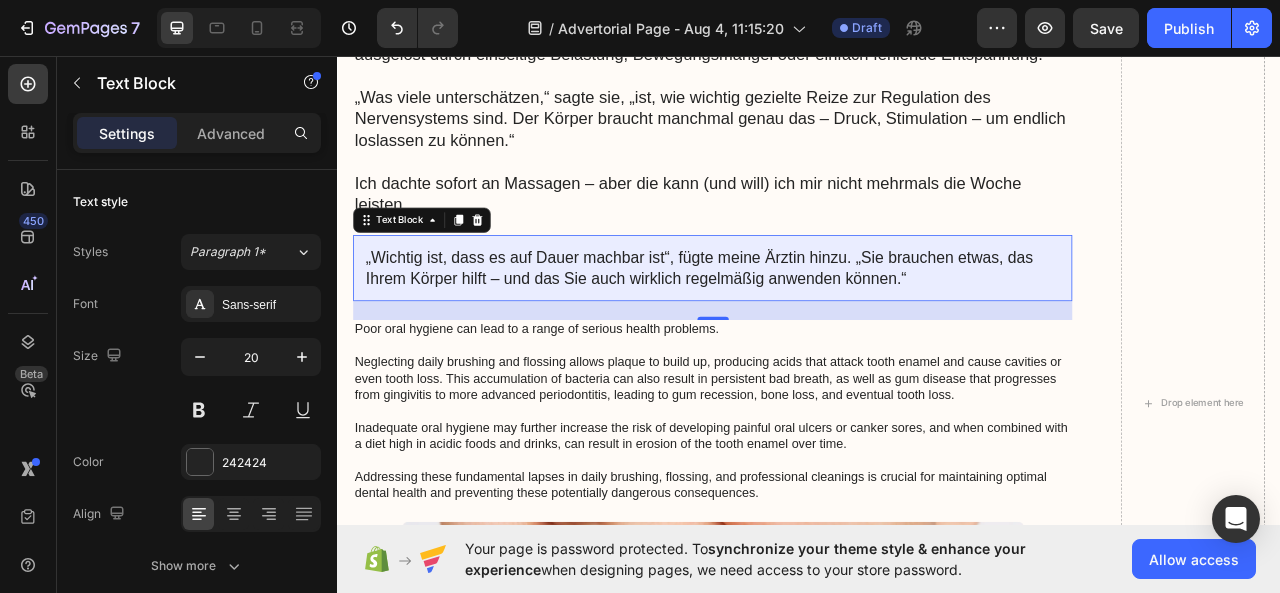 click on "24" at bounding box center [814, 381] 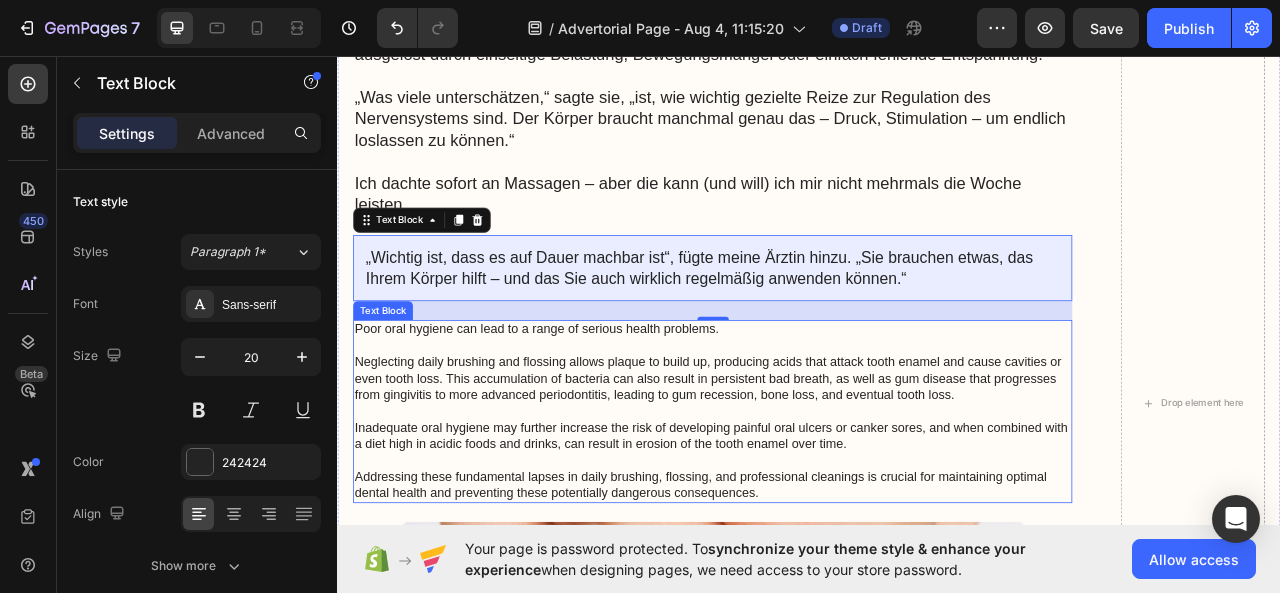 click on "Poor oral hygiene can lead to a range of serious health problems. Neglecting daily brushing and flossing allows plaque to build up, producing acids that attack tooth enamel and cause cavities or even tooth loss. This accumulation of bacteria can also result in persistent bad breath, as well as gum disease that progresses from gingivitis to more advanced periodontitis, leading to gum recession, bone loss, and eventual tooth loss.  Inadequate oral hygiene may further increase the risk of developing painful oral ulcers or canker sores, and when combined with a diet high in acidic foods and drinks, can result in erosion of the tooth enamel over time.  Addressing these fundamental lapses in daily brushing, flossing, and professional cleanings is crucial for maintaining optimal dental health and preventing these potentially dangerous consequences." at bounding box center [814, 509] 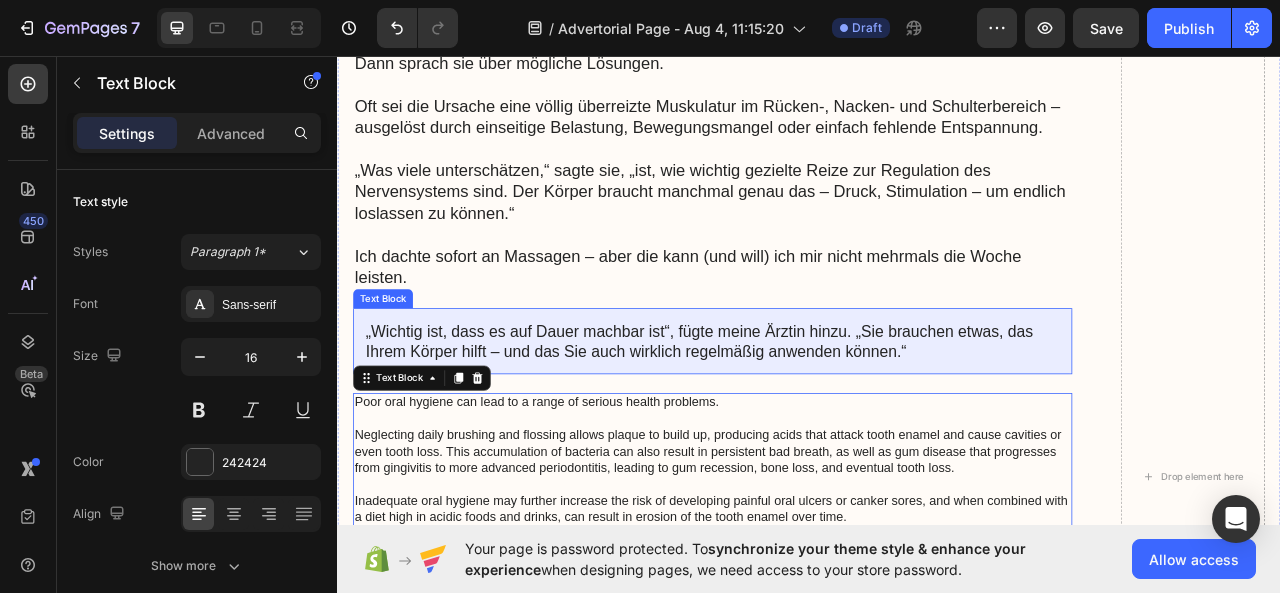 scroll, scrollTop: 2467, scrollLeft: 0, axis: vertical 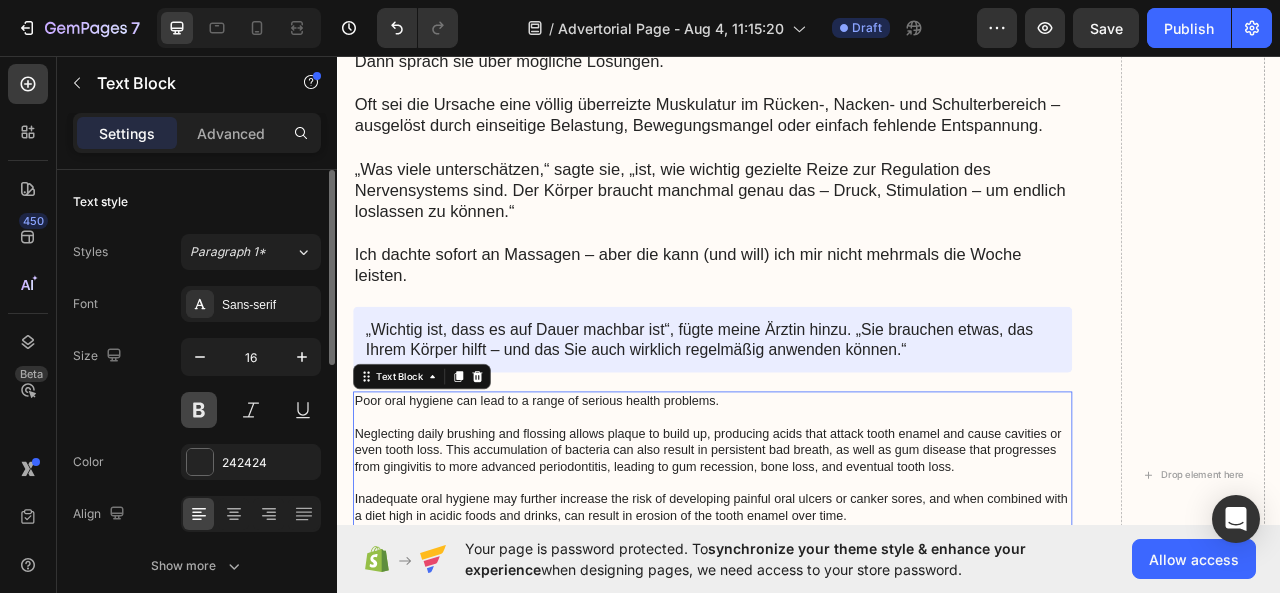 click at bounding box center [199, 410] 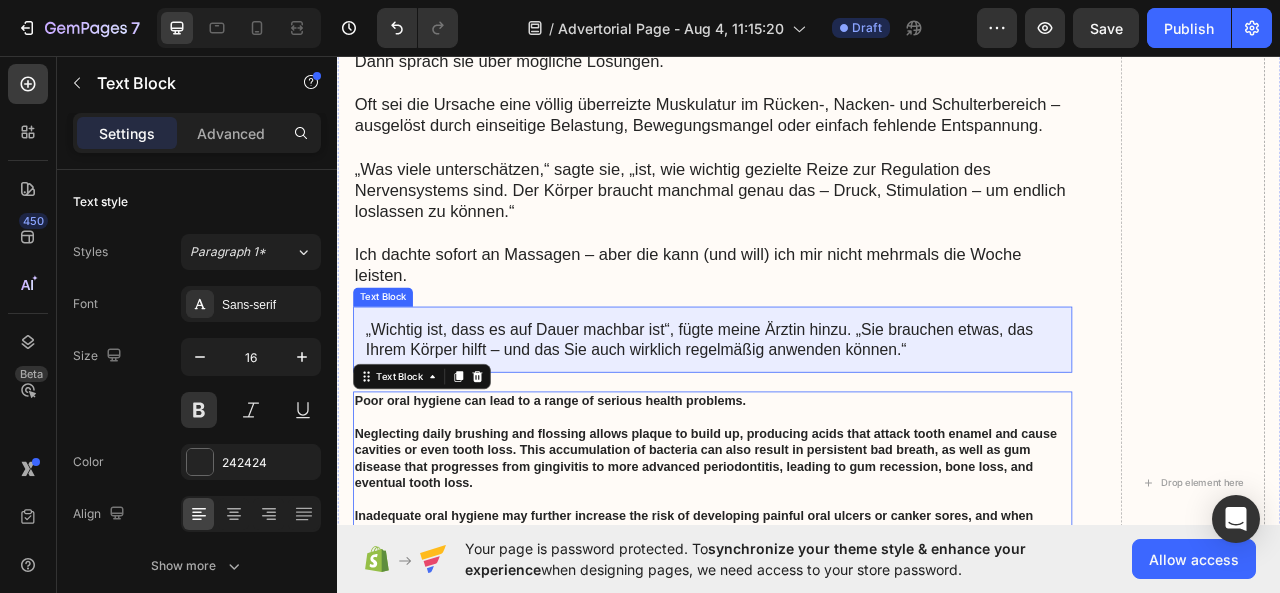 click on "„Wichtig ist, dass es auf Dauer machbar ist“, fügte meine Ärztin hinzu. „Sie brauchen etwas, das Ihrem Körper hilft – und das Sie auch wirklich regelmäßig anwenden können.“" at bounding box center (814, 418) 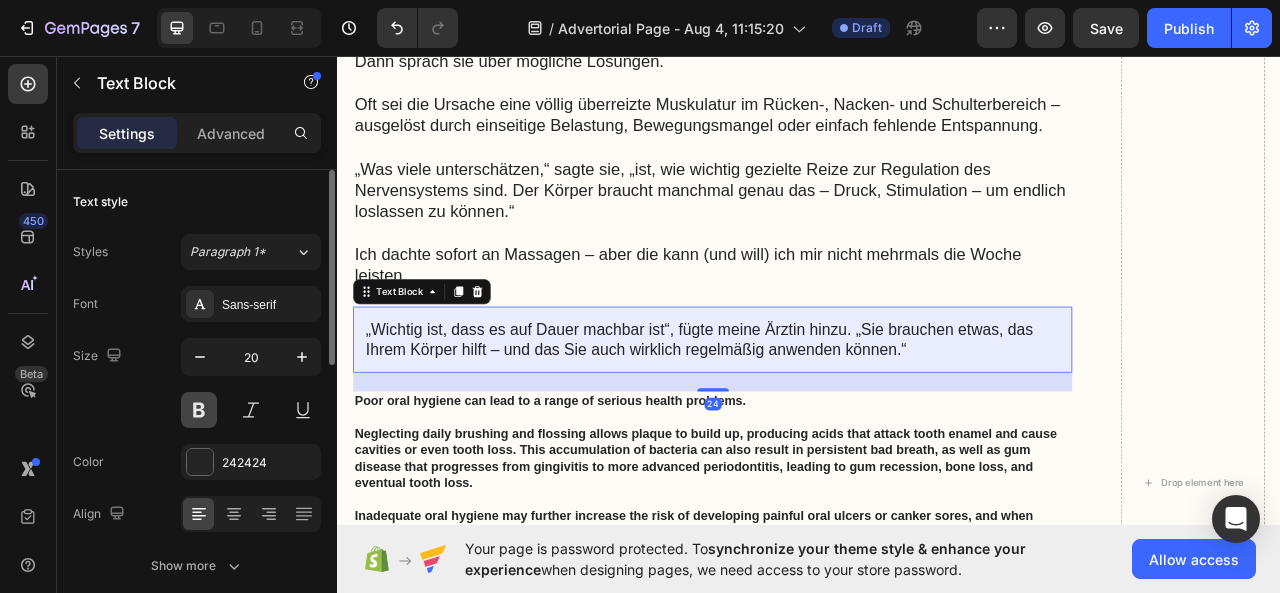 click at bounding box center (199, 410) 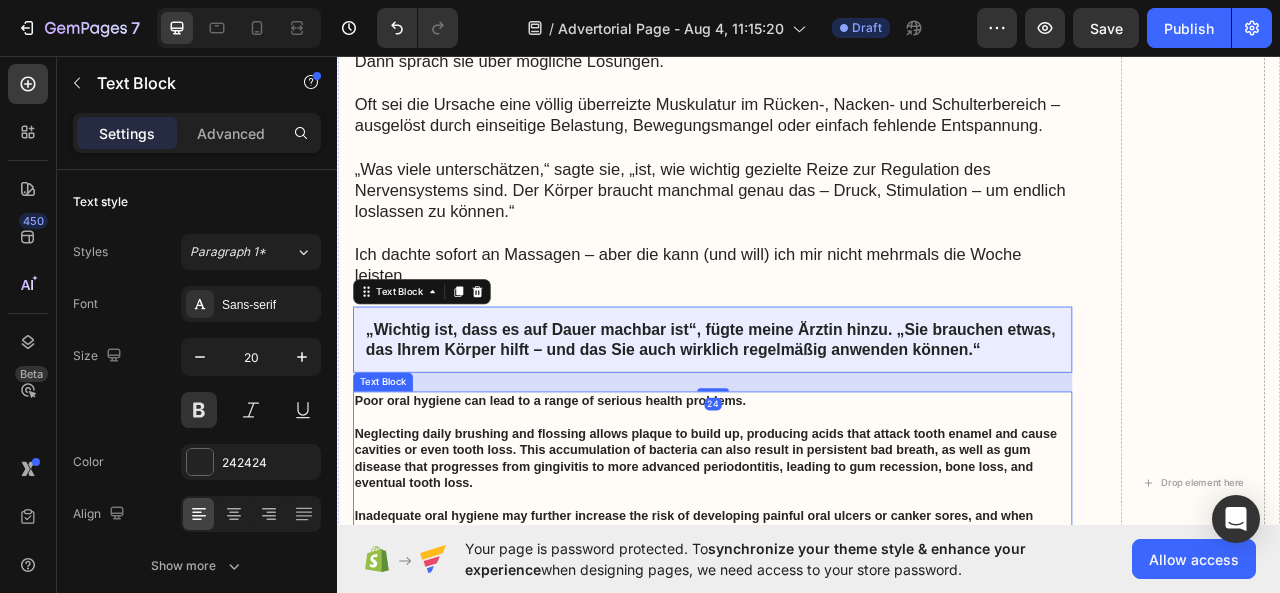 click on "Poor oral hygiene can lead to a range of serious health problems. Neglecting daily brushing and flossing allows plaque to build up, producing acids that attack tooth enamel and cause cavities or even tooth loss. This accumulation of bacteria can also result in persistent bad breath, as well as gum disease that progresses from gingivitis to more advanced periodontitis, leading to gum recession, bone loss, and eventual tooth loss.  Inadequate oral hygiene may further increase the risk of developing painful oral ulcers or canker sores, and when combined with a diet high in acidic foods and drinks, can result in erosion of the tooth enamel over time.  Addressing these fundamental lapses in daily brushing, flossing, and professional cleanings is crucial for maintaining optimal dental health and preventing these potentially dangerous consequences." at bounding box center (814, 611) 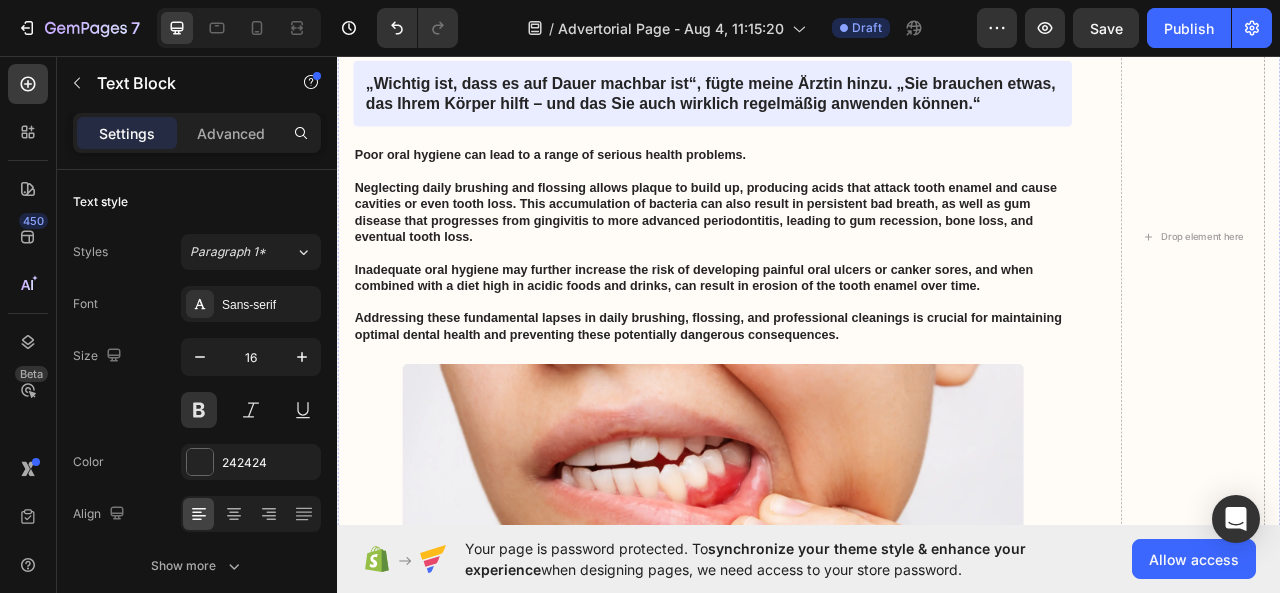 scroll, scrollTop: 2781, scrollLeft: 0, axis: vertical 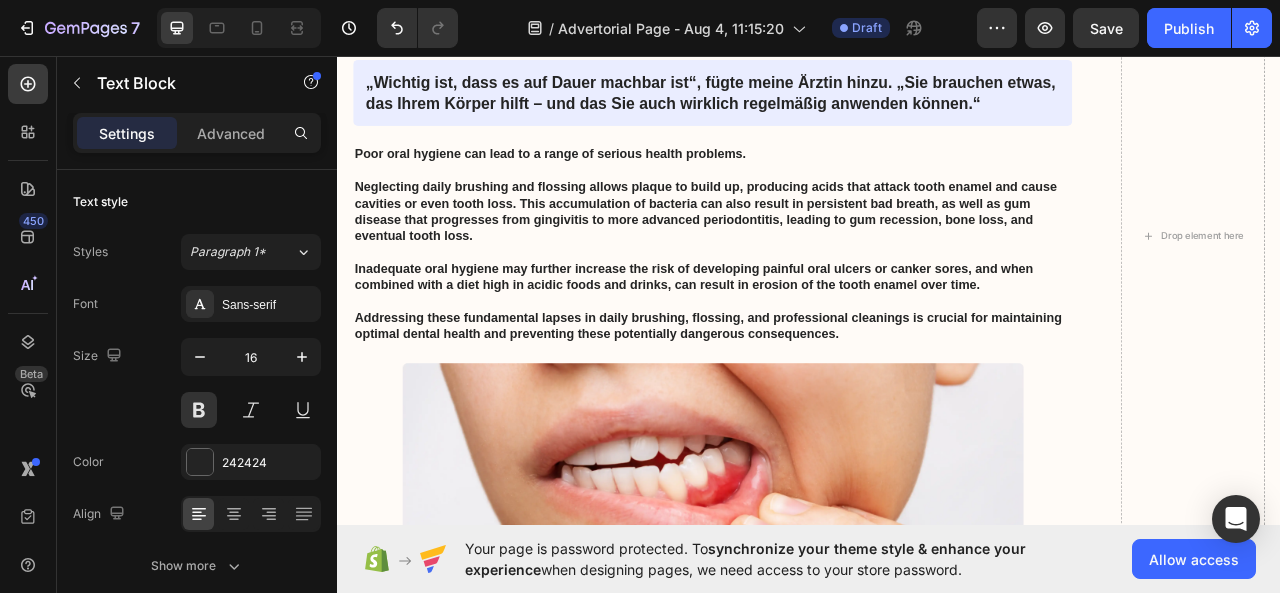 click on "Poor oral hygiene can lead to a range of serious health problems. Neglecting daily brushing and flossing allows plaque to build up, producing acids that attack tooth enamel and cause cavities or even tooth loss. This accumulation of bacteria can also result in persistent bad breath, as well as gum disease that progresses from gingivitis to more advanced periodontitis, leading to gum recession, bone loss, and eventual tooth loss.  Inadequate oral hygiene may further increase the risk of developing painful oral ulcers or canker sores, and when combined with a diet high in acidic foods and drinks, can result in erosion of the tooth enamel over time.  Addressing these fundamental lapses in daily brushing, flossing, and professional cleanings is crucial for maintaining optimal dental health and preventing these potentially dangerous consequences." at bounding box center [814, 297] 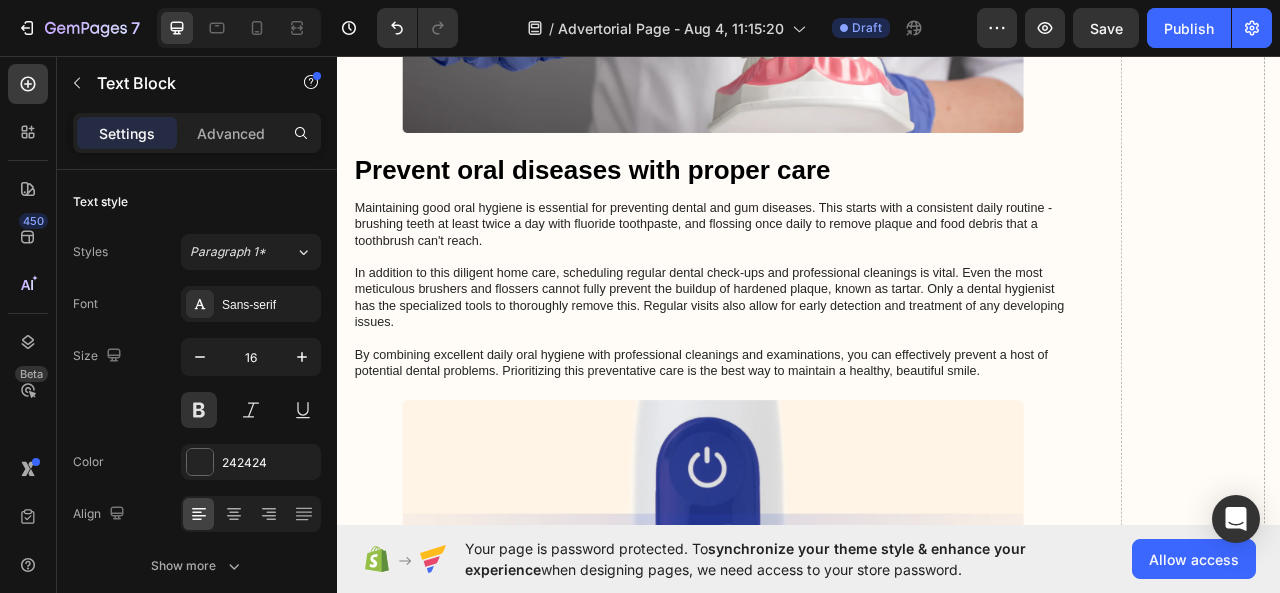 scroll, scrollTop: 3896, scrollLeft: 0, axis: vertical 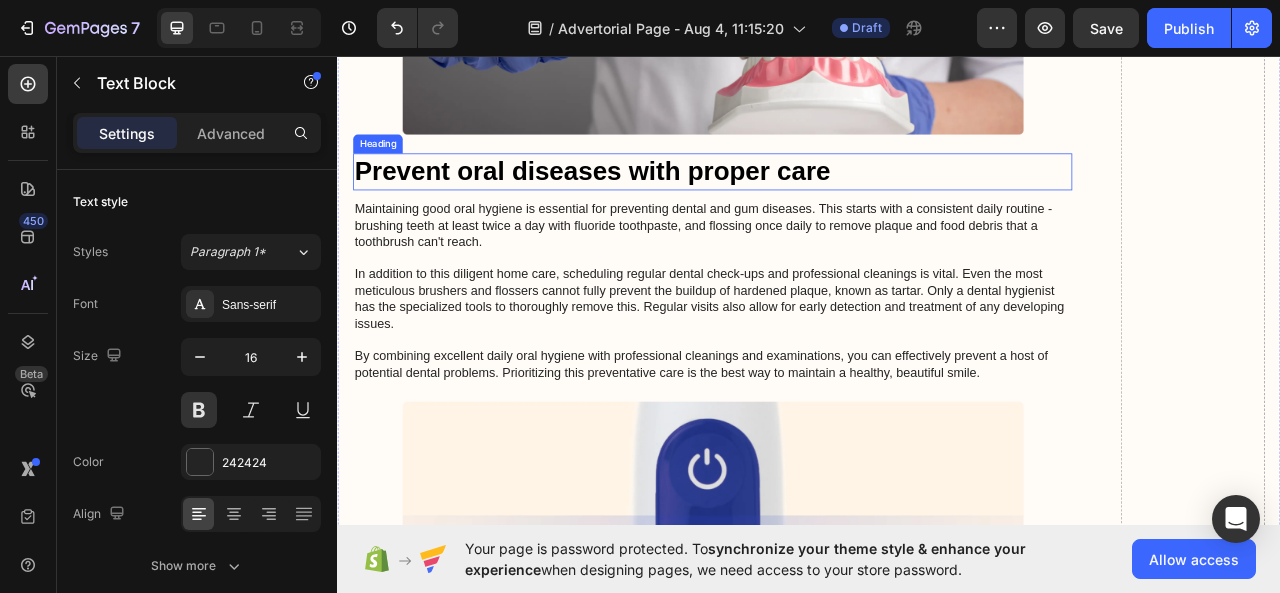 click on "Prevent oral diseases with proper care" at bounding box center [814, 204] 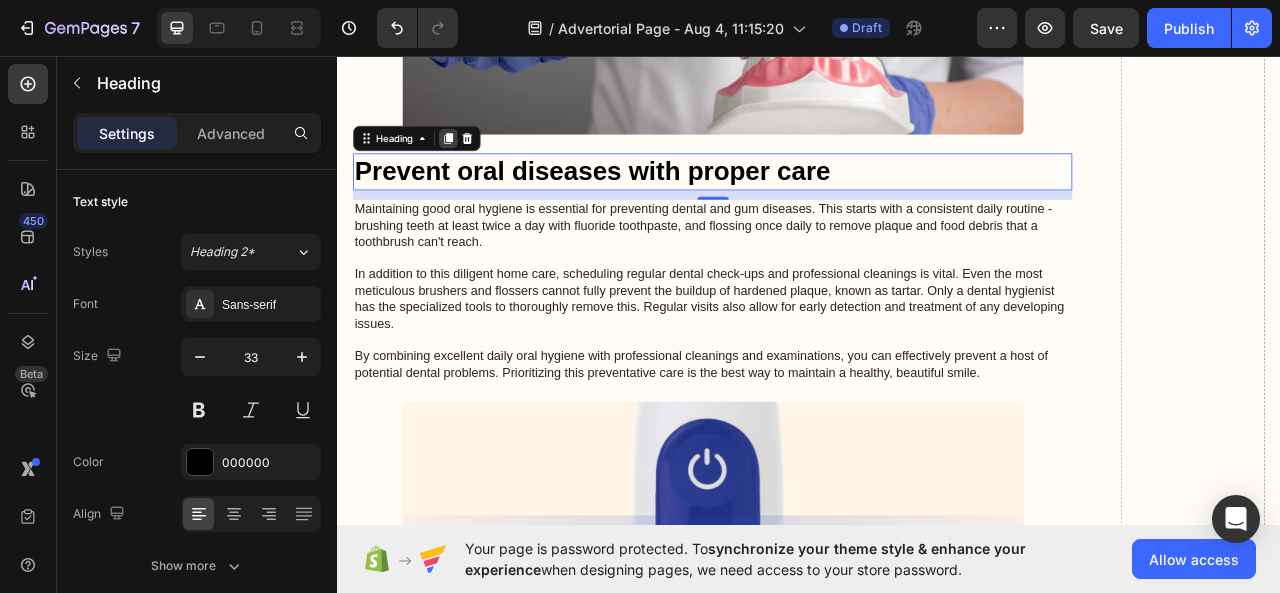 click 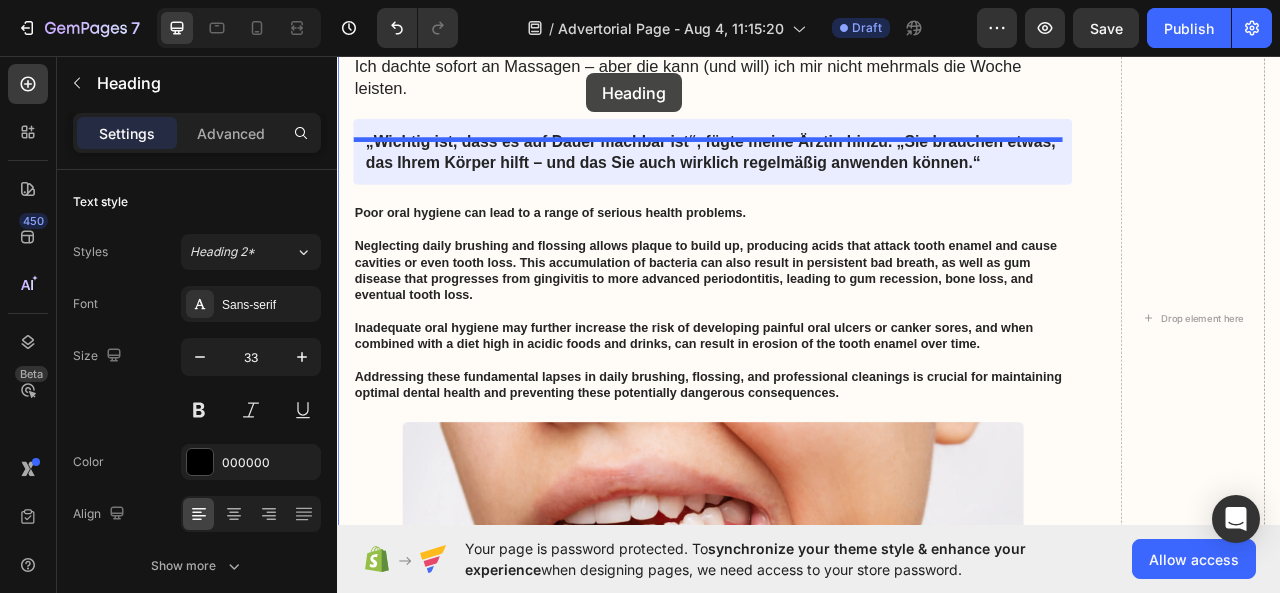 scroll, scrollTop: 2654, scrollLeft: 0, axis: vertical 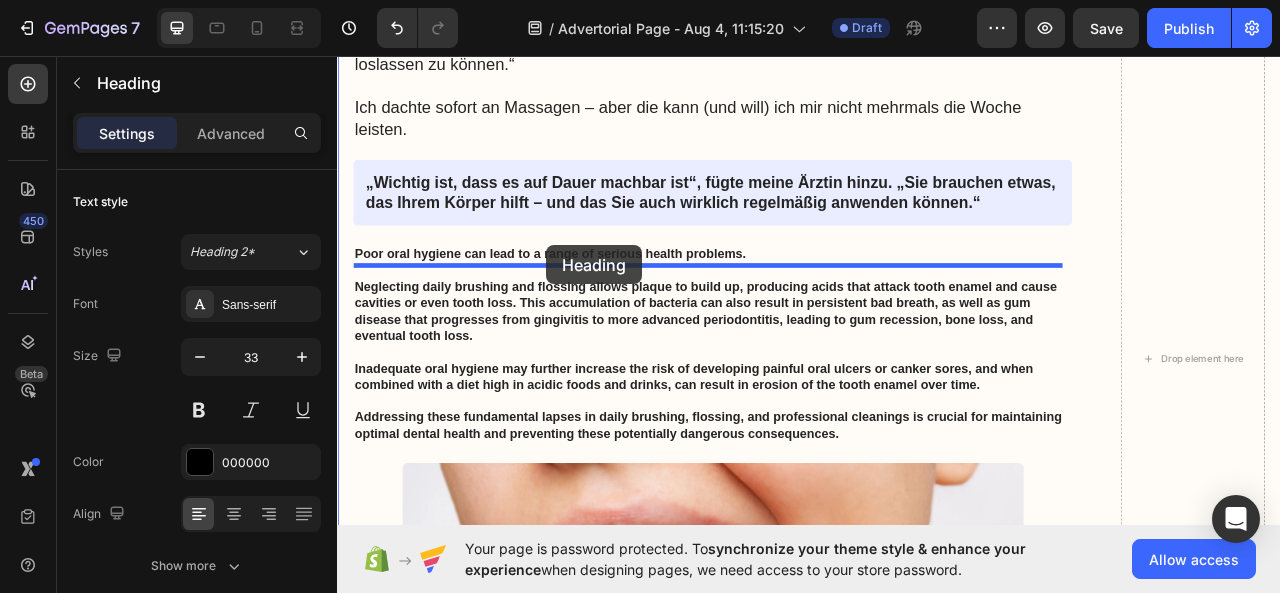 drag, startPoint x: 710, startPoint y: 290, endPoint x: 603, endPoint y: 298, distance: 107.298645 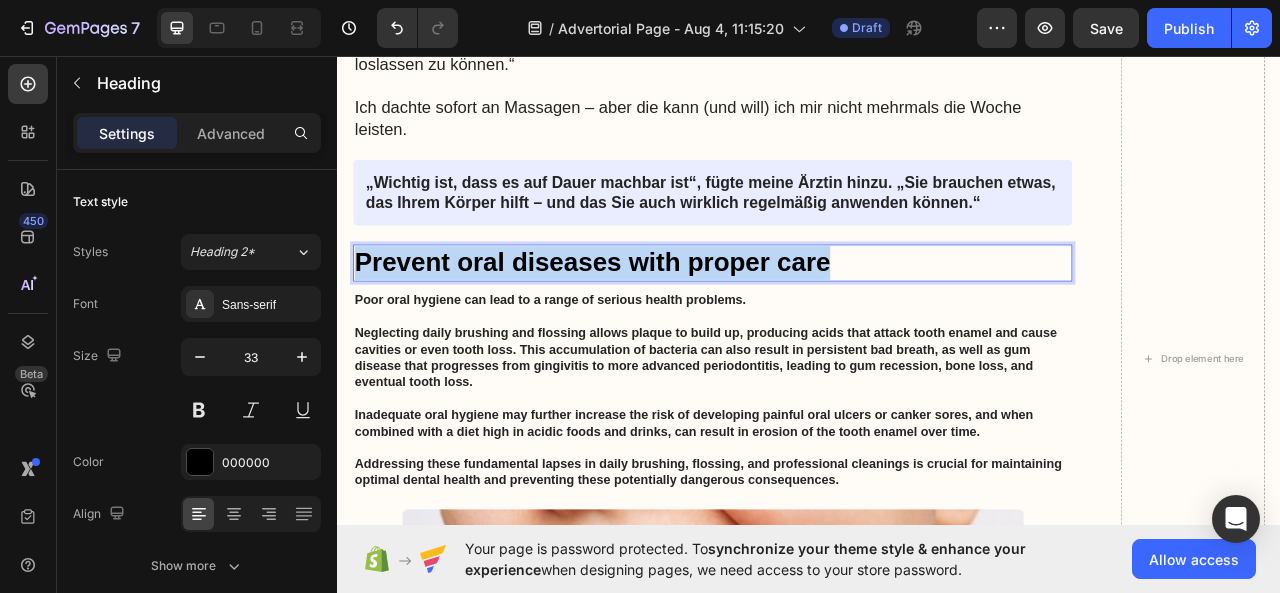 drag, startPoint x: 1017, startPoint y: 340, endPoint x: 366, endPoint y: 346, distance: 651.02765 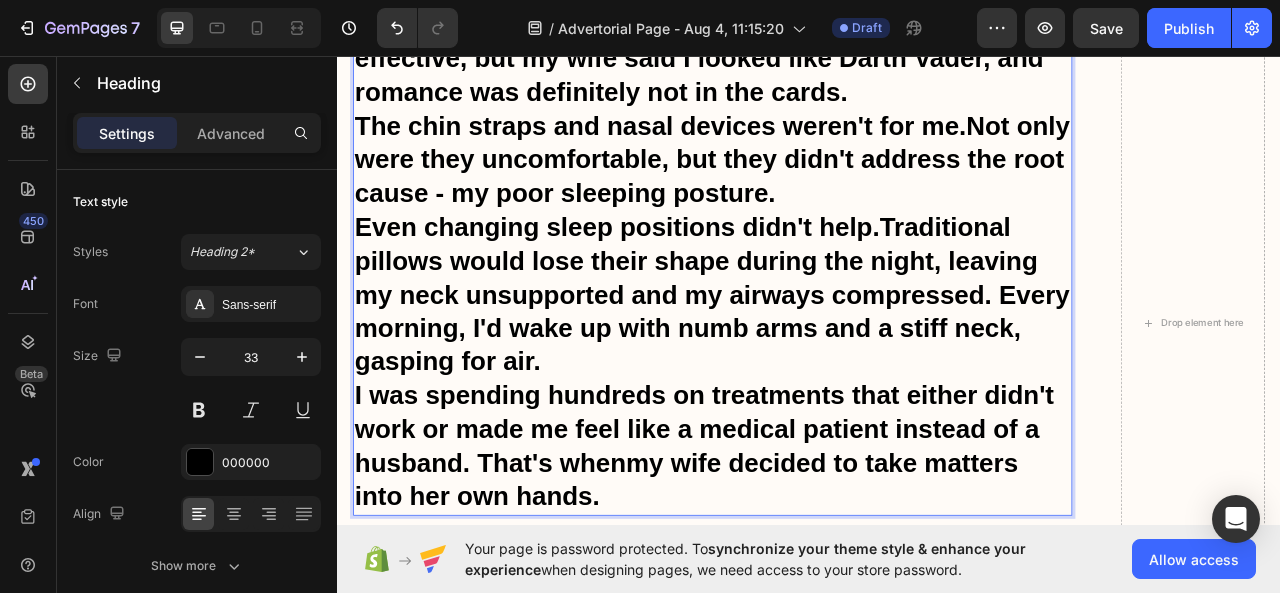 scroll, scrollTop: 3062, scrollLeft: 0, axis: vertical 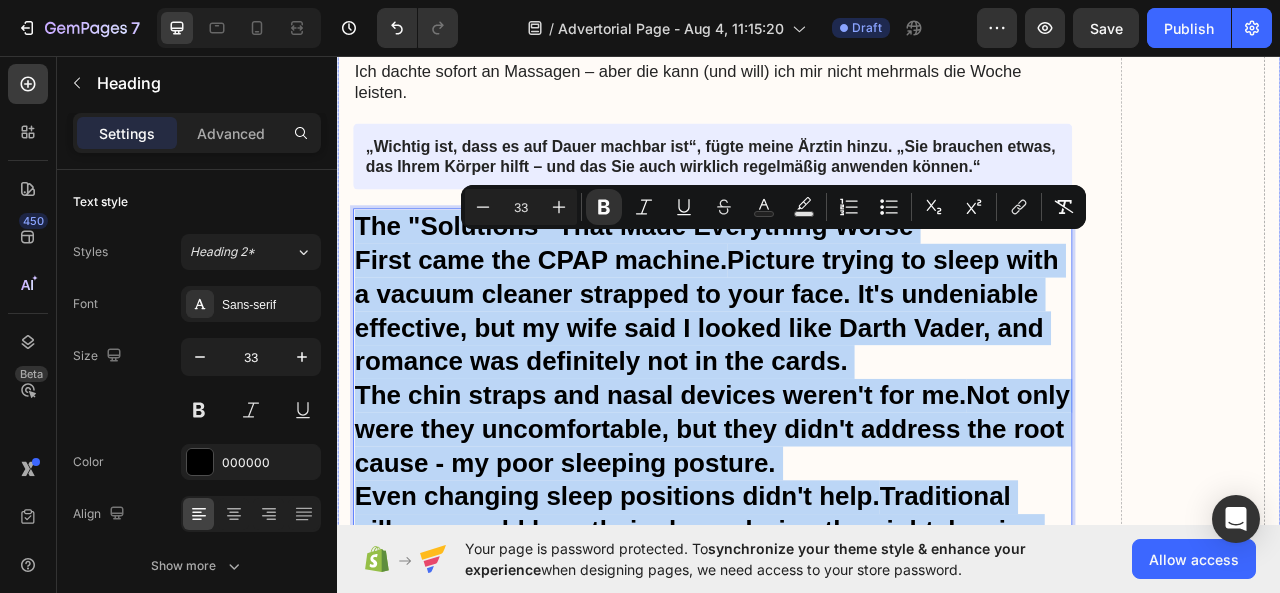 drag, startPoint x: 739, startPoint y: 646, endPoint x: 358, endPoint y: 296, distance: 517.3596 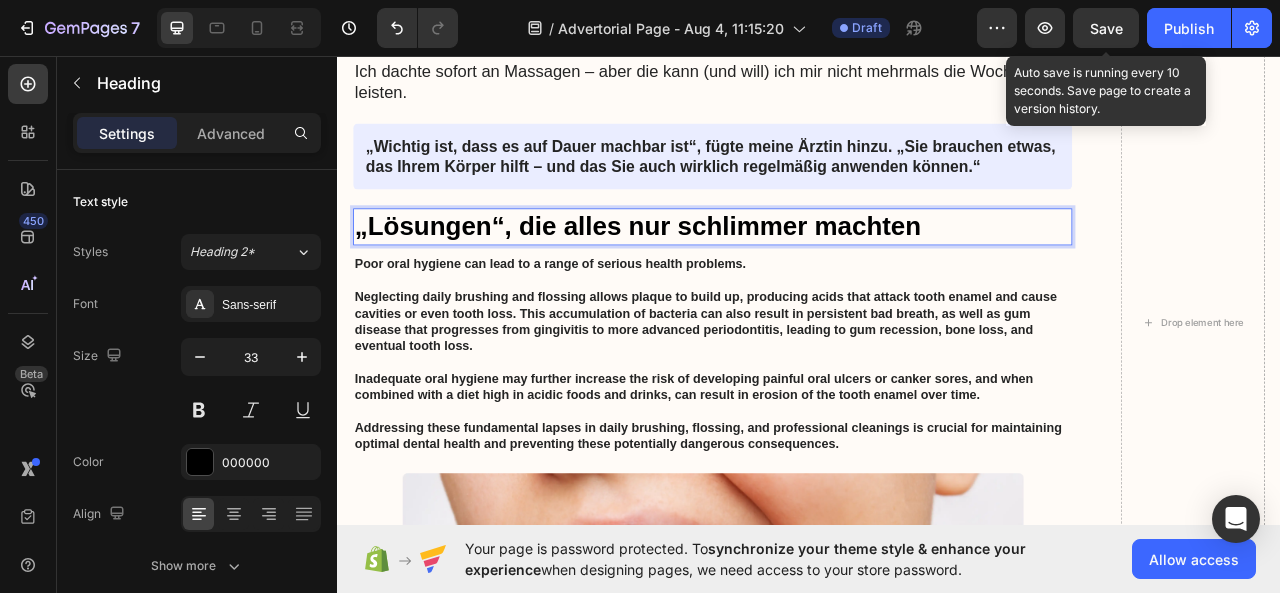 click on "Save" at bounding box center (1106, 28) 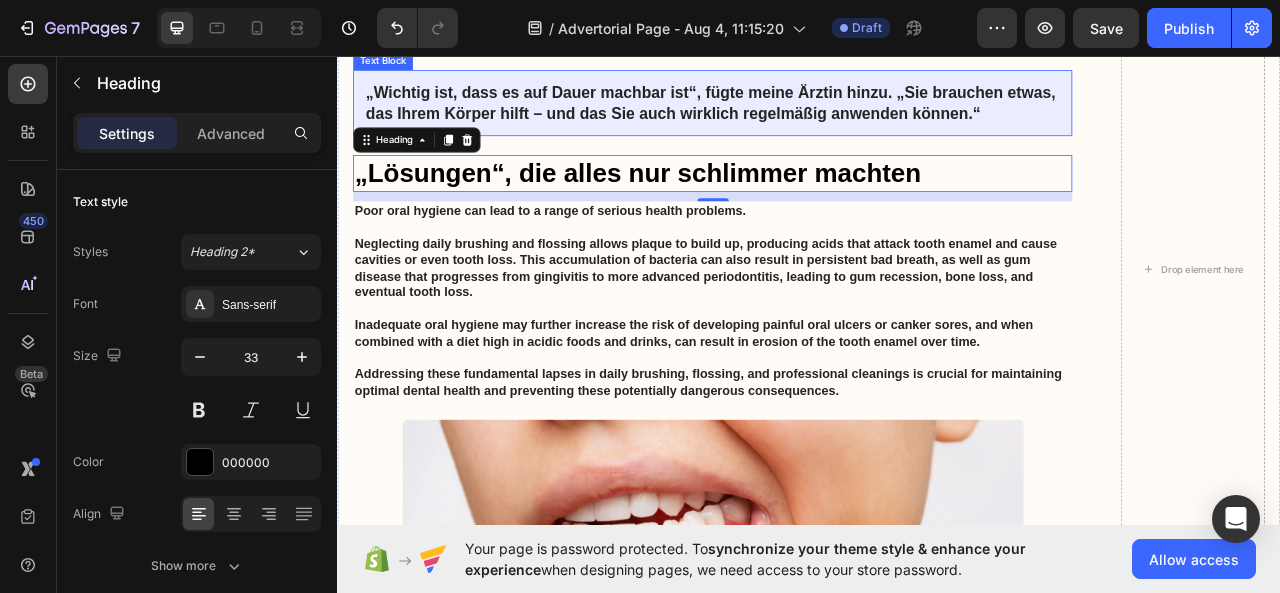 scroll, scrollTop: 2740, scrollLeft: 0, axis: vertical 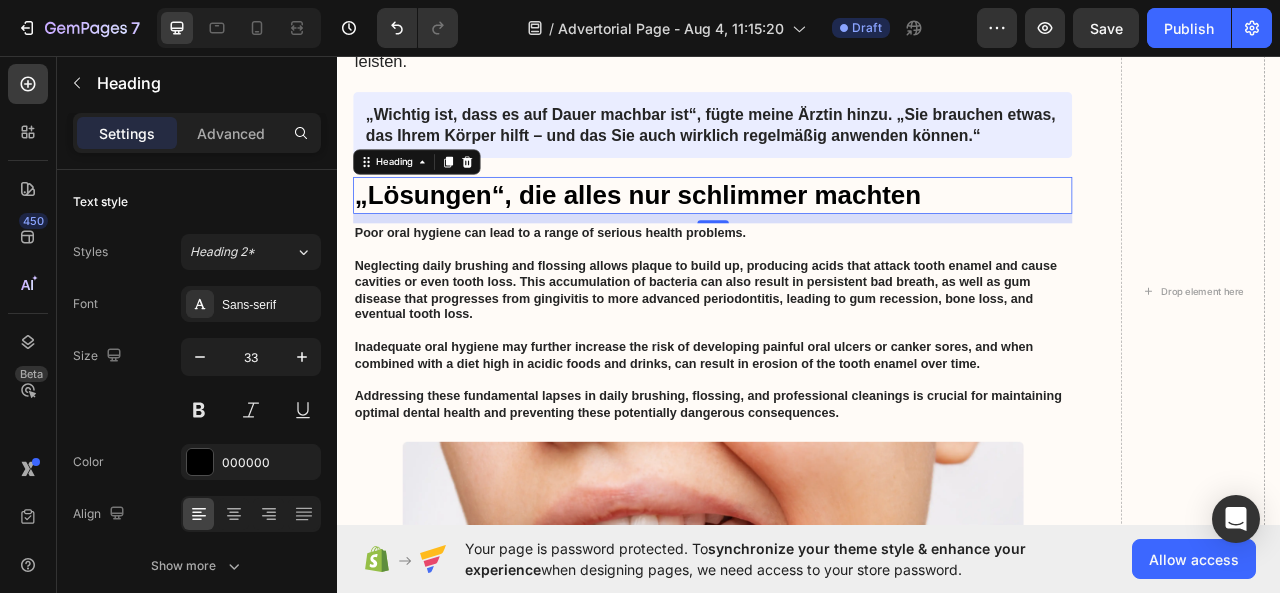 click on "„Lösungen“, die alles nur schlimmer machten" at bounding box center [814, 234] 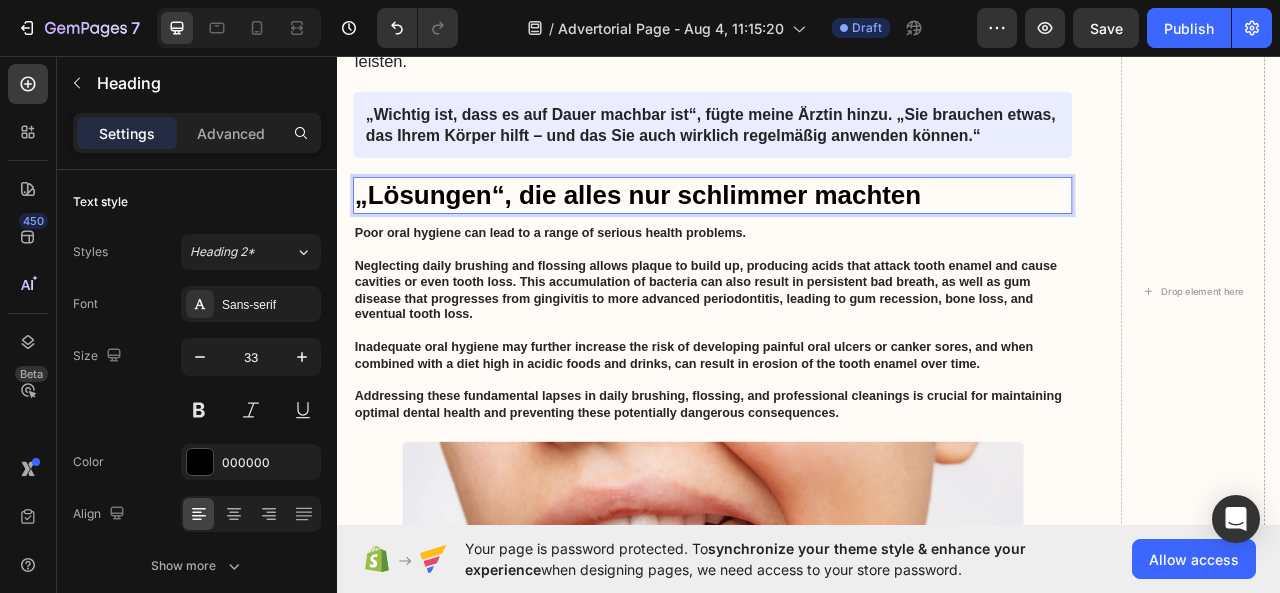 click on "„Lösungen“, die alles nur schlimmer machten" at bounding box center [814, 234] 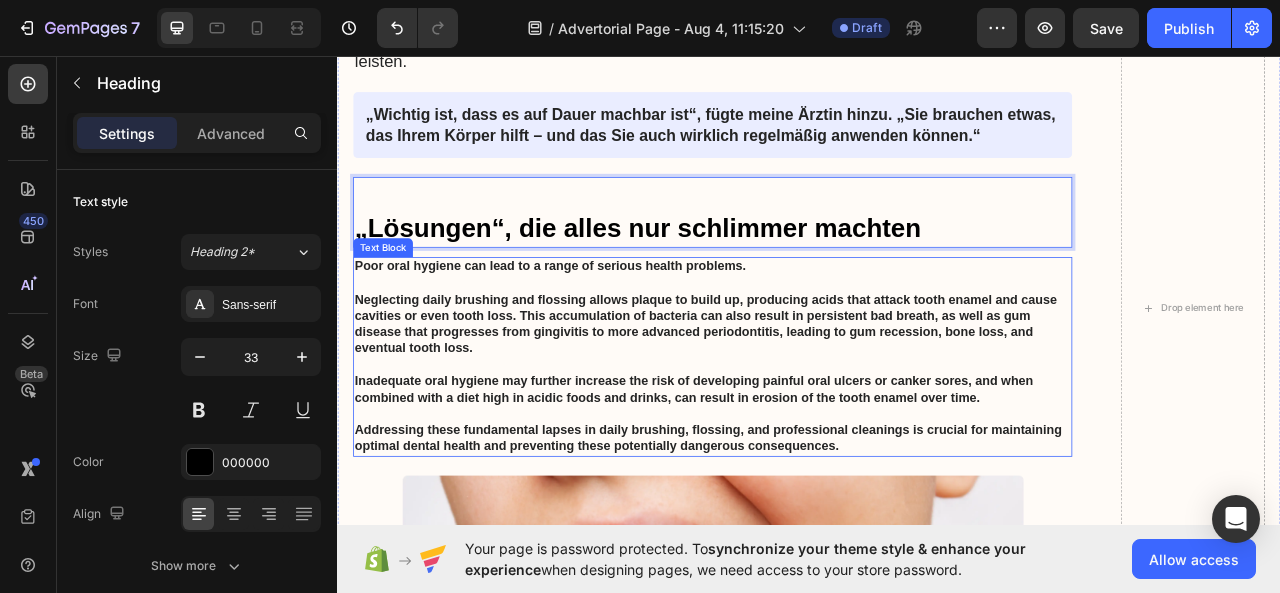 click on "Poor oral hygiene can lead to a range of serious health problems. Neglecting daily brushing and flossing allows plaque to build up, producing acids that attack tooth enamel and cause cavities or even tooth loss. This accumulation of bacteria can also result in persistent bad breath, as well as gum disease that progresses from gingivitis to more advanced periodontitis, leading to gum recession, bone loss, and eventual tooth loss.  Inadequate oral hygiene may further increase the risk of developing painful oral ulcers or canker sores, and when combined with a diet high in acidic foods and drinks, can result in erosion of the tooth enamel over time.  Addressing these fundamental lapses in daily brushing, flossing, and professional cleanings is crucial for maintaining optimal dental health and preventing these potentially dangerous consequences." at bounding box center [814, 440] 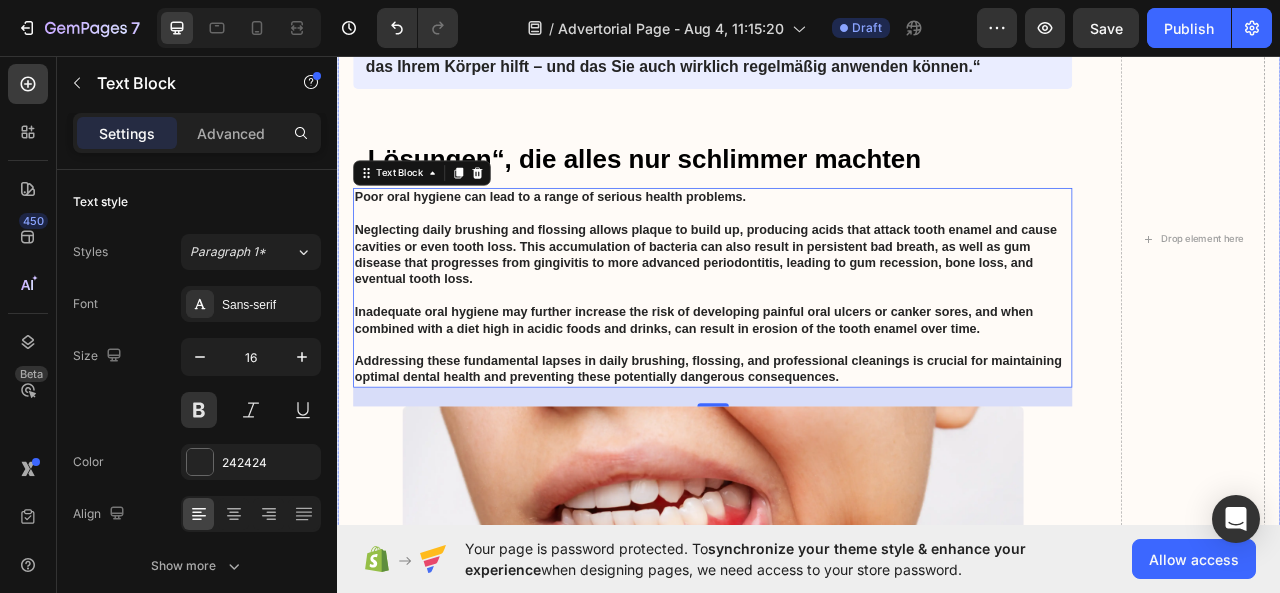 scroll, scrollTop: 2826, scrollLeft: 0, axis: vertical 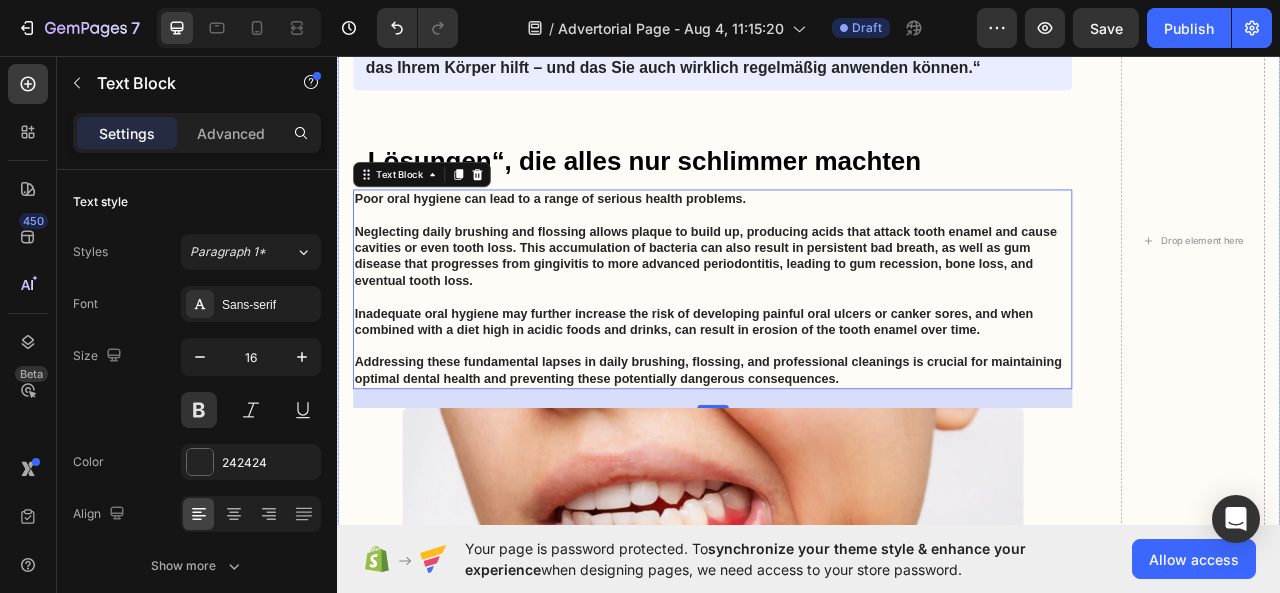 click on "Nach Jahren voller Schmerzen und Schlafproblemen brachte ausgerechnet diese seltsame Matte die Wende Heading Image Mai [YEAR] – von Maria [LAST] Text Block Row Image Ich wachte auf – total verspannt, mein Nacken brannte, mein Rücken wie blockiert. Der Wecker hatte geklingelt, aber ich fühlte mich, als hätte ich kein Auge zugemacht. Das Letzte, woran ich mich erinnere? Wie ich mich im Bett von einer Seite zur anderen wälzte. Wieder mal. Text Block So fühlt es sich an, wenn man seit Monaten keine Nacht mehr richtig geschlafen hat. Wenn Verspannungen den Schlaf rauben – und Erschöpfung den Tag bestimmt. Text Block Diese Nächte haben Spuren hinterlassen Heading Mein Partner Lukas und ich führten eigentlich ein gutes Leben. Zwei Kinder, feste Jobs, viel gemeinsam gelacht. Dann schlichen sich die Beschwerden ein: Rückenschmerzen, Nackenziehen, ständige Kopfschmerzen. Ich schlief kaum noch, war gereizt, ständig erschöpft. Selbst tagsüber fühlte ich mich, als würde ich neben mir stehen." at bounding box center [937, 292] 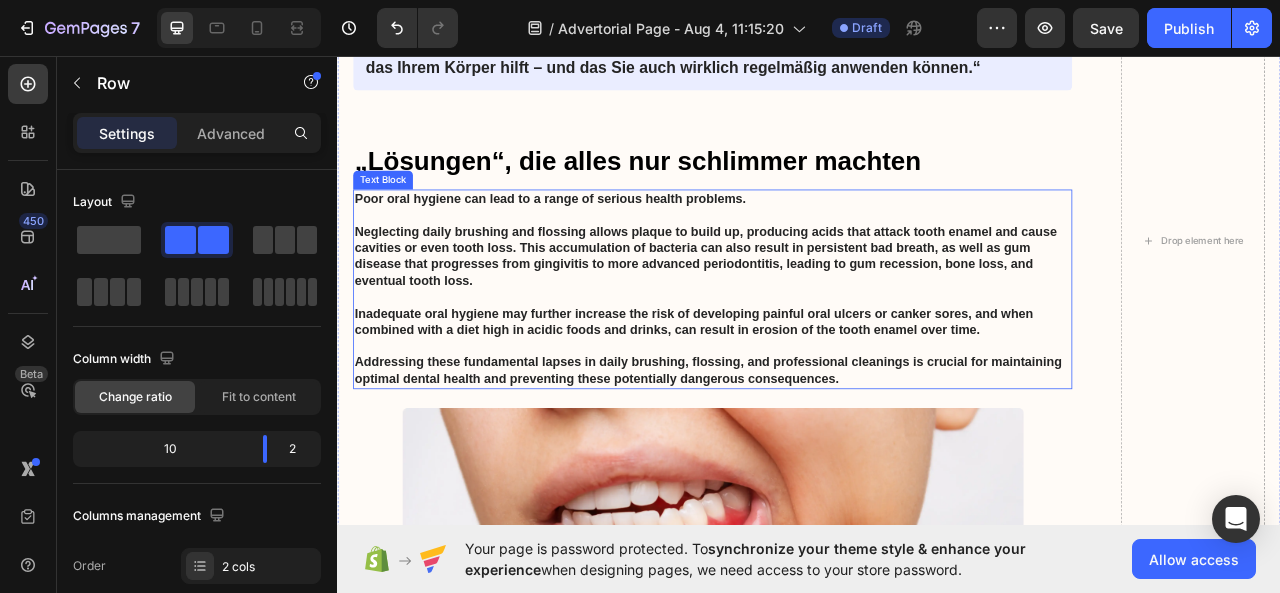 click on "Poor oral hygiene can lead to a range of serious health problems. Neglecting daily brushing and flossing allows plaque to build up, producing acids that attack tooth enamel and cause cavities or even tooth loss. This accumulation of bacteria can also result in persistent bad breath, as well as gum disease that progresses from gingivitis to more advanced periodontitis, leading to gum recession, bone loss, and eventual tooth loss.  Inadequate oral hygiene may further increase the risk of developing painful oral ulcers or canker sores, and when combined with a diet high in acidic foods and drinks, can result in erosion of the tooth enamel over time.  Addressing these fundamental lapses in daily brushing, flossing, and professional cleanings is crucial for maintaining optimal dental health and preventing these potentially dangerous consequences." at bounding box center [814, 354] 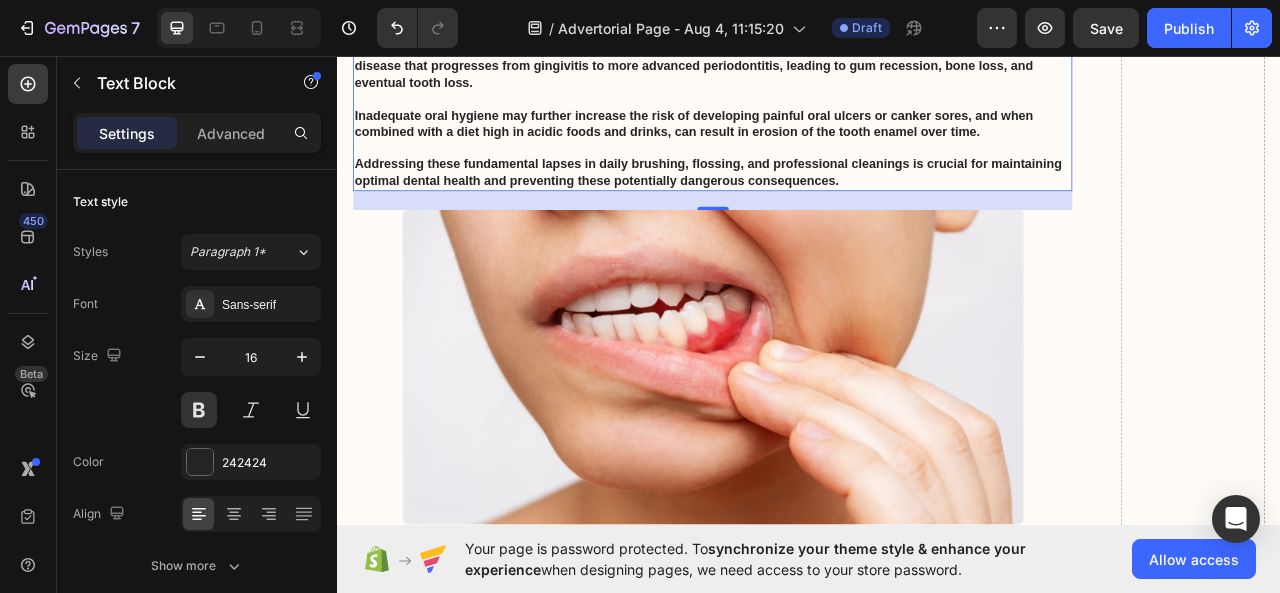 scroll, scrollTop: 3094, scrollLeft: 0, axis: vertical 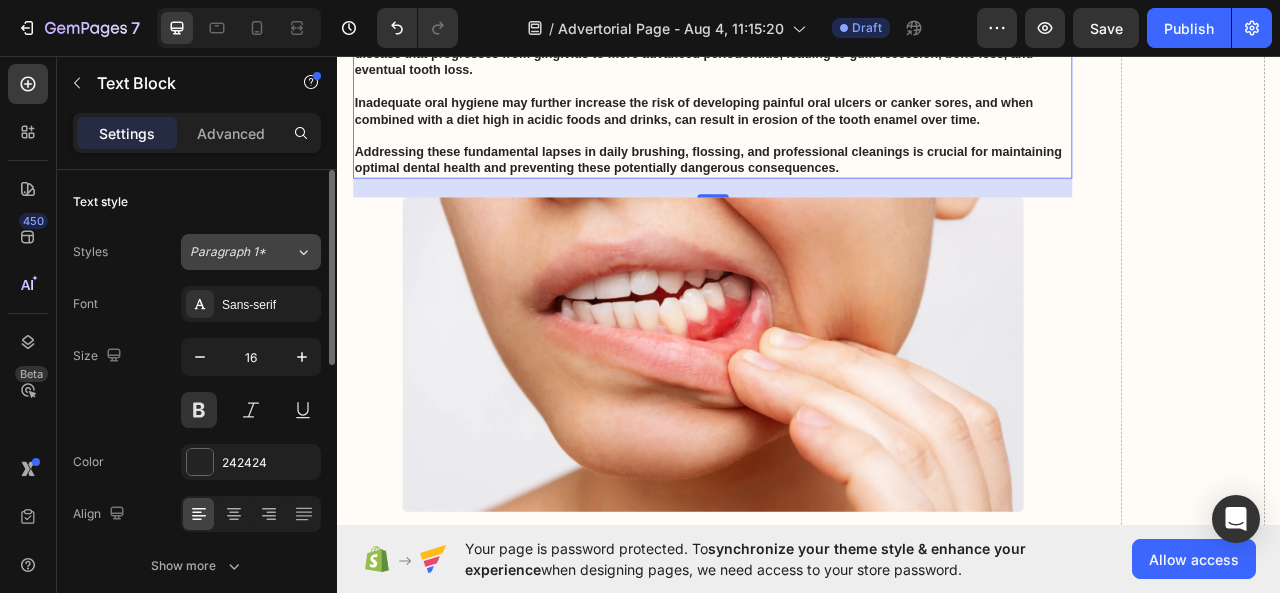 click on "Paragraph 1*" 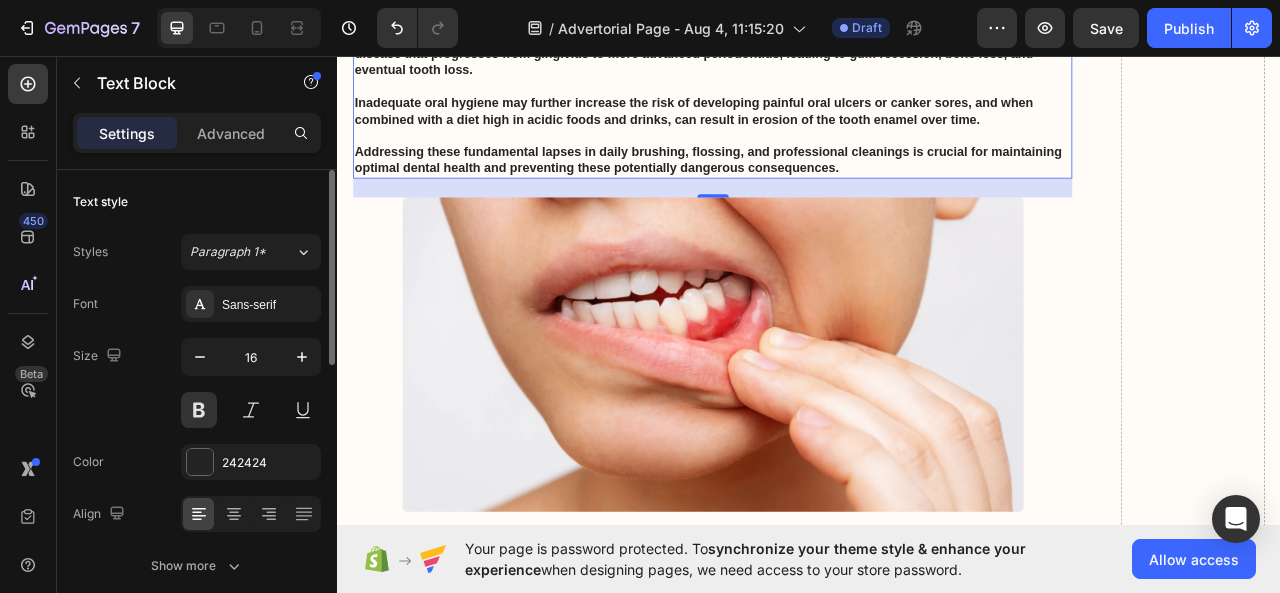 click on "Text style" at bounding box center (197, 202) 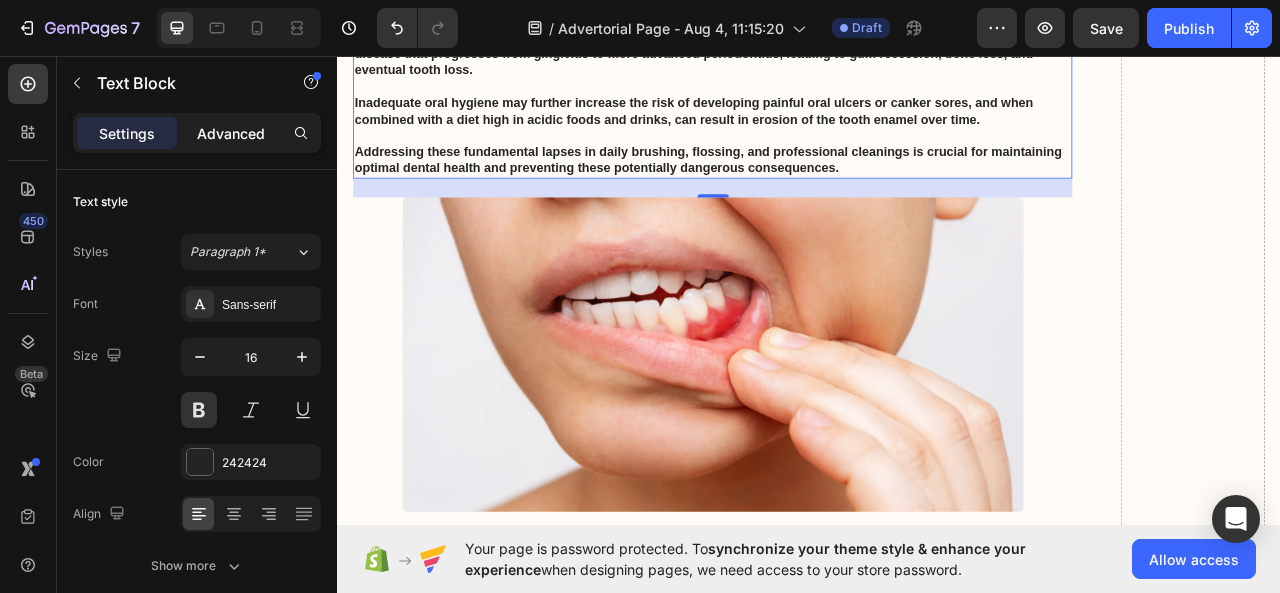 click on "Advanced" at bounding box center [231, 133] 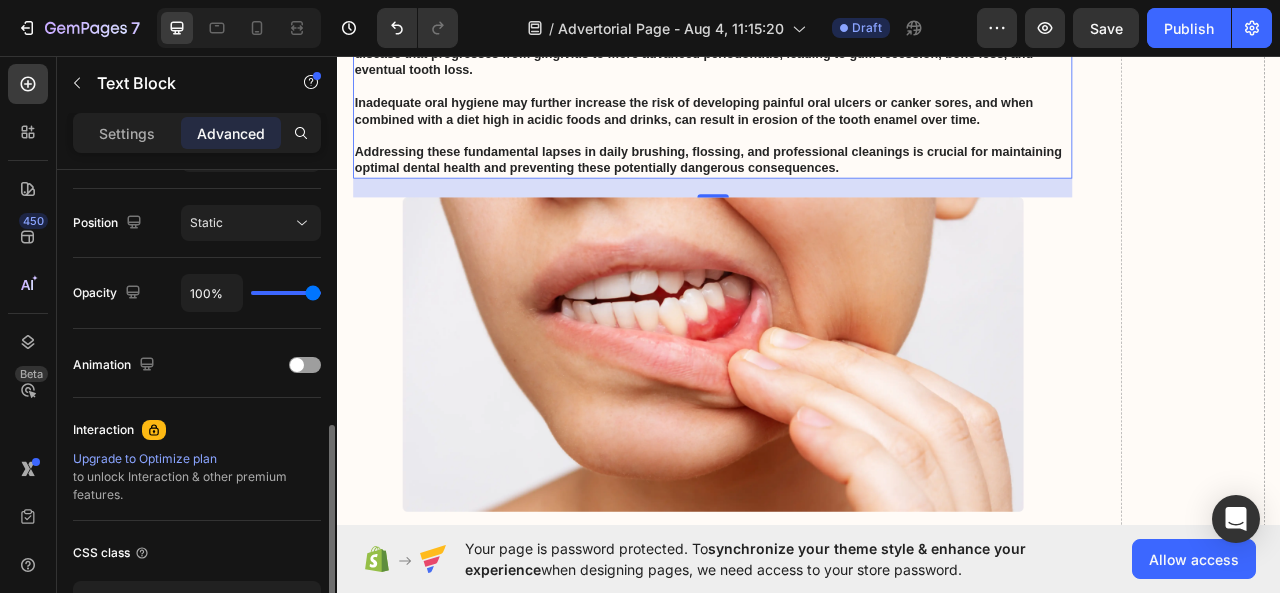 scroll, scrollTop: 714, scrollLeft: 0, axis: vertical 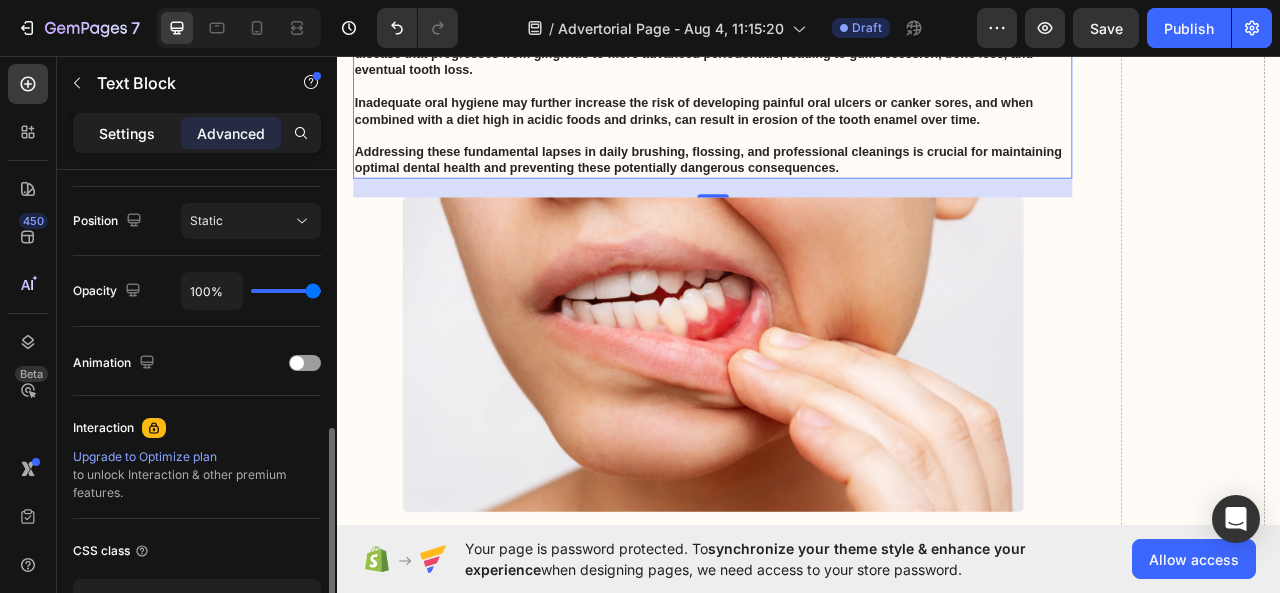 click on "Settings" 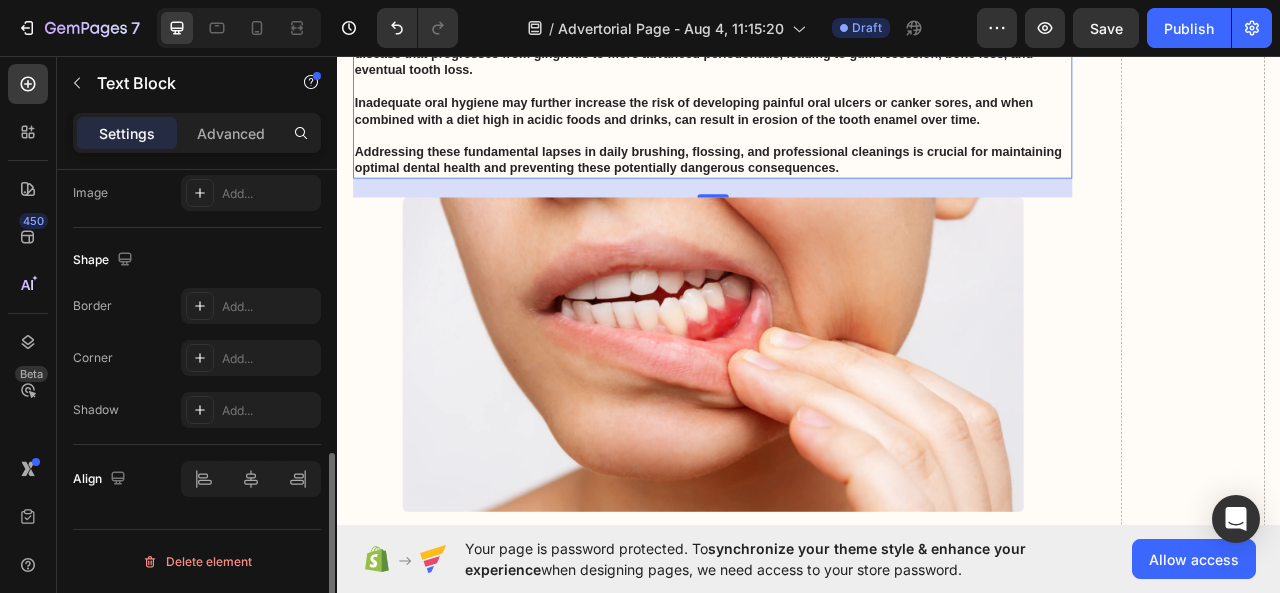 scroll, scrollTop: 702, scrollLeft: 0, axis: vertical 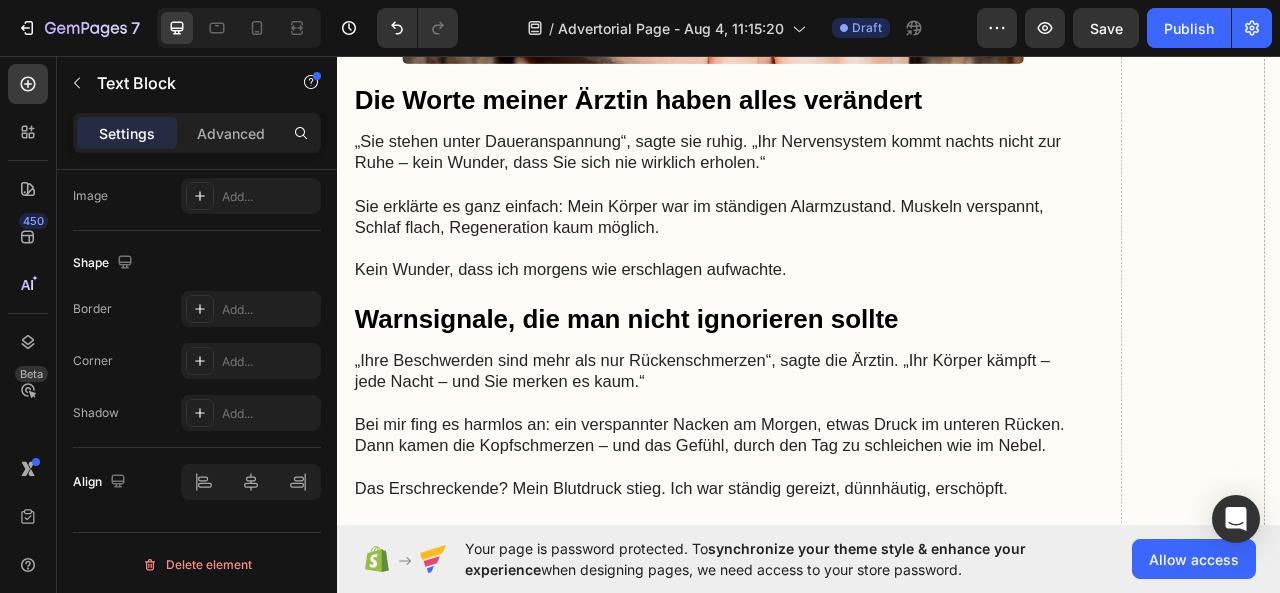 click on "„Lösungen“, die alles nur schlimmer machten" at bounding box center (814, 1209) 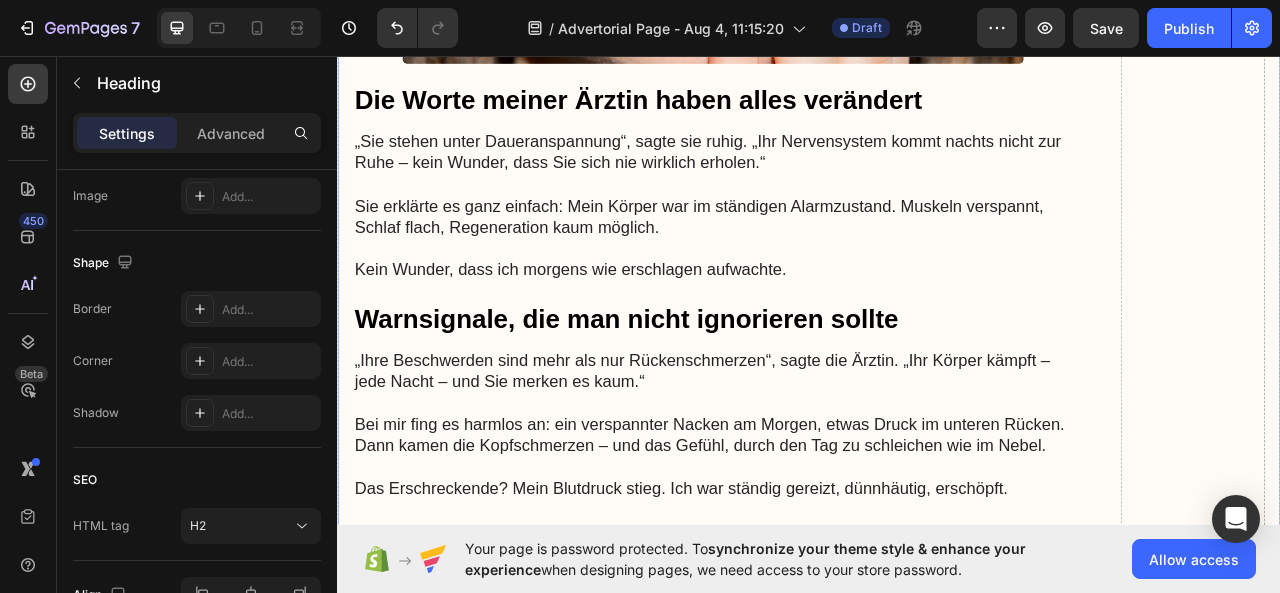 scroll, scrollTop: 0, scrollLeft: 0, axis: both 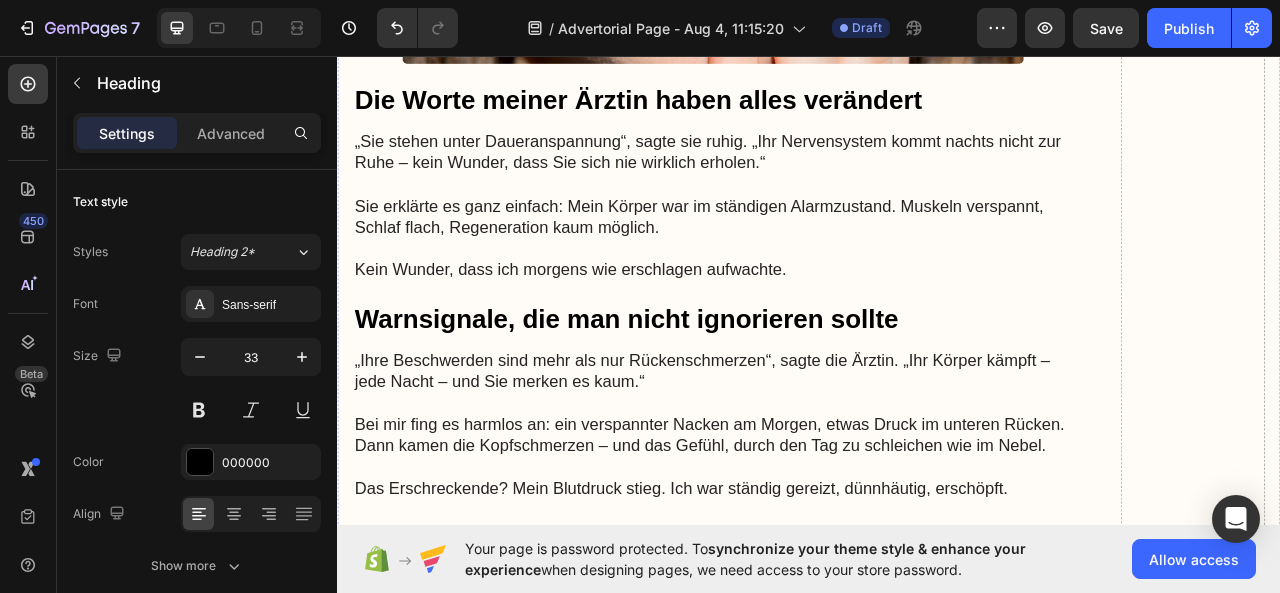 click on "Poor oral hygiene can lead to a range of serious health problems. Neglecting daily brushing and flossing allows plaque to build up, producing acids that attack tooth enamel and cause cavities or even tooth loss. This accumulation of bacteria can also result in persistent bad breath, as well as gum disease that progresses from gingivitis to more advanced periodontitis, leading to gum recession, bone loss, and eventual tooth loss.  Inadequate oral hygiene may further increase the risk of developing painful oral ulcers or canker sores, and when combined with a diet high in acidic foods and drinks, can result in erosion of the tooth enamel over time.  Addressing these fundamental lapses in daily brushing, flossing, and professional cleanings is crucial for maintaining optimal dental health and preventing these potentially dangerous consequences." at bounding box center (814, 1393) 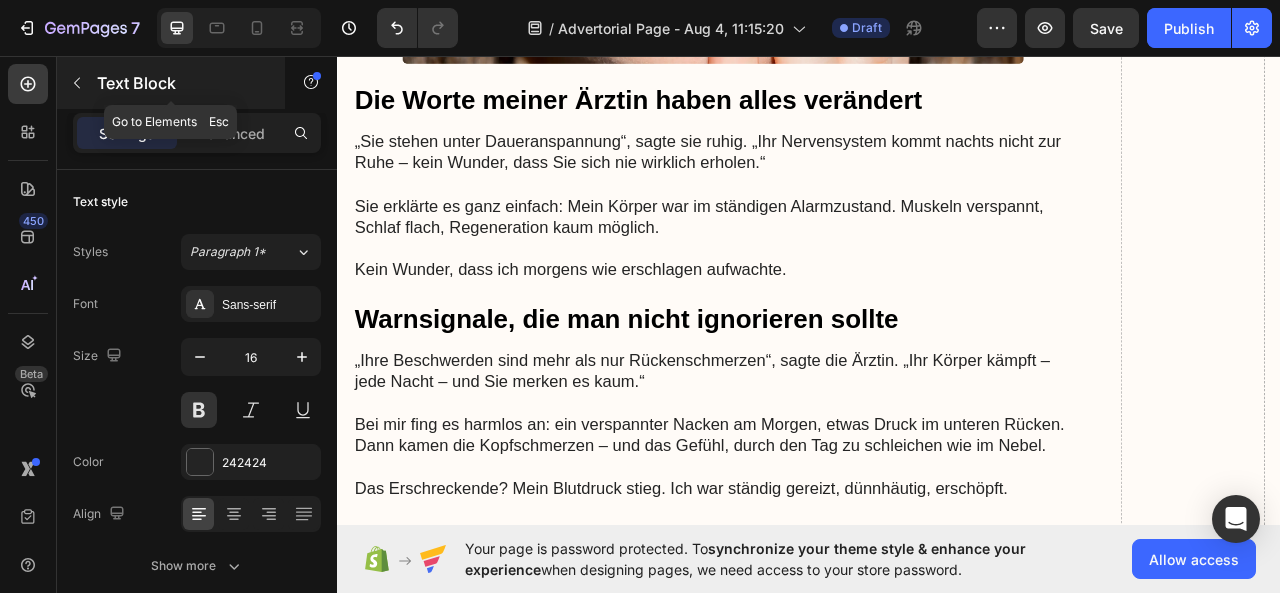 click 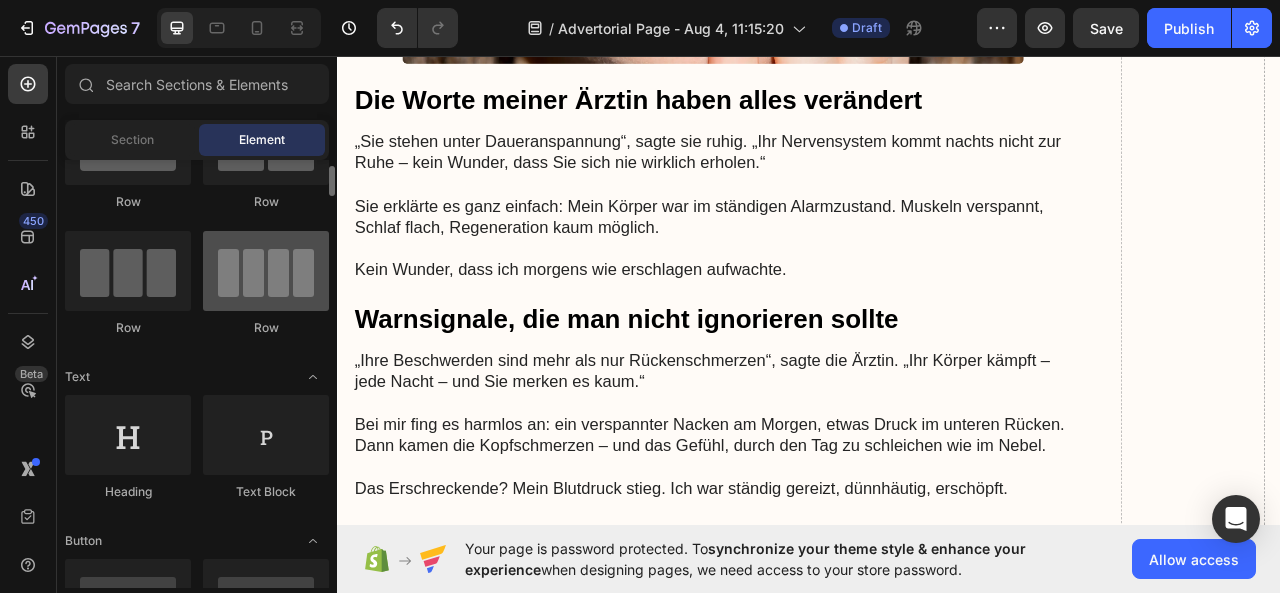 scroll, scrollTop: 100, scrollLeft: 0, axis: vertical 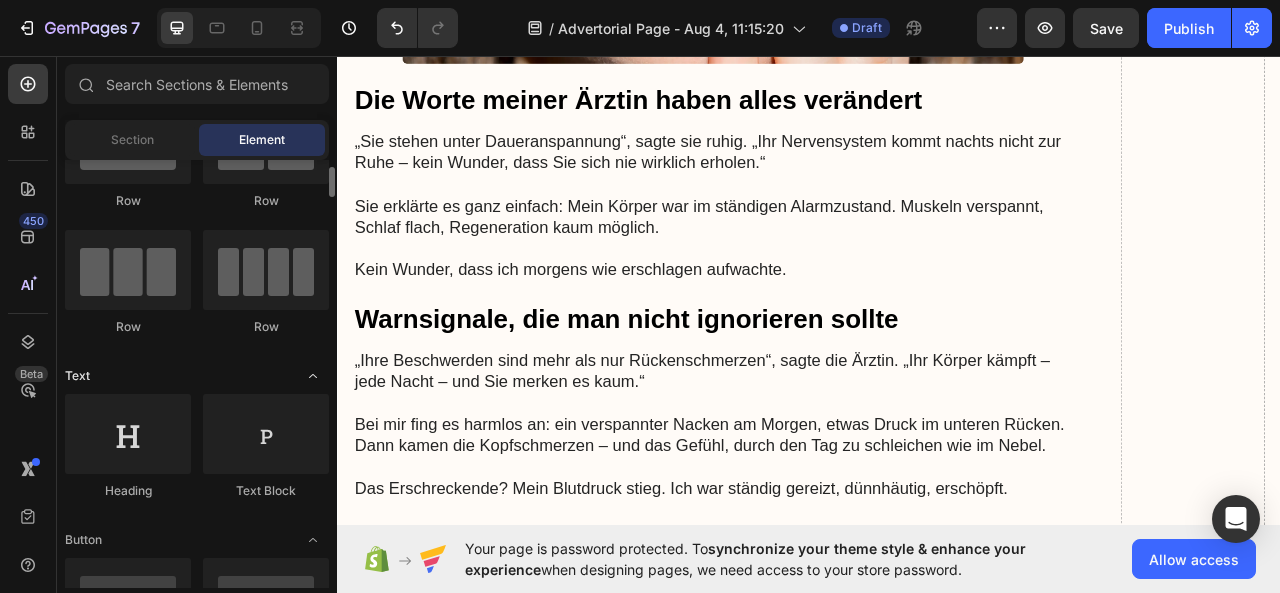 click 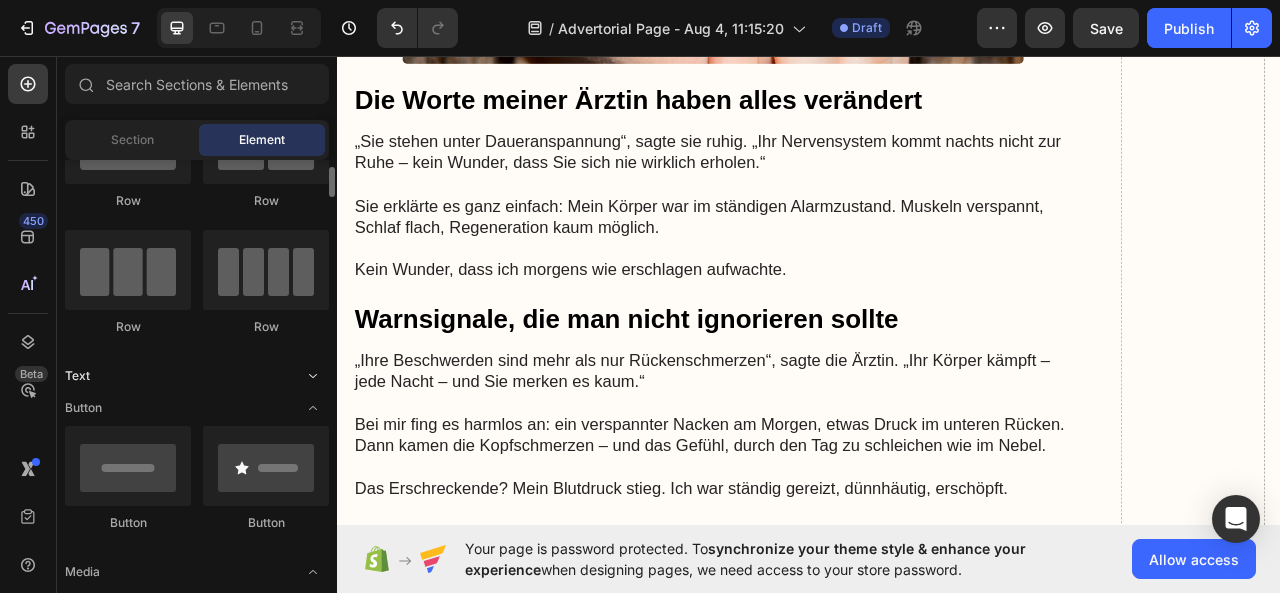 click 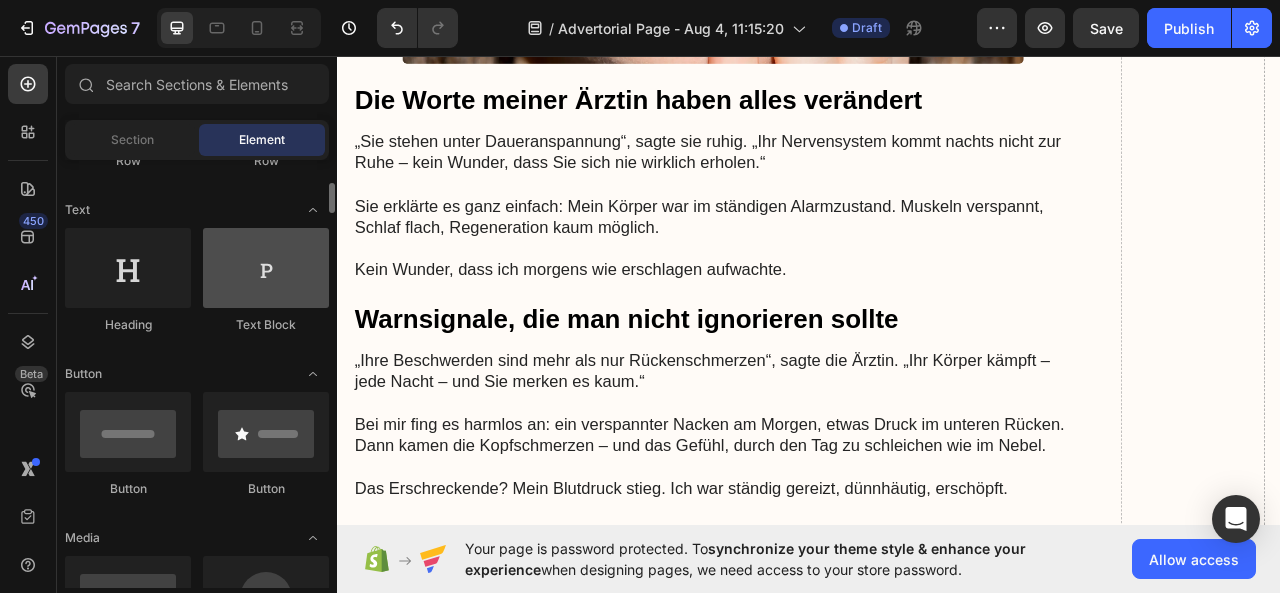 scroll, scrollTop: 271, scrollLeft: 0, axis: vertical 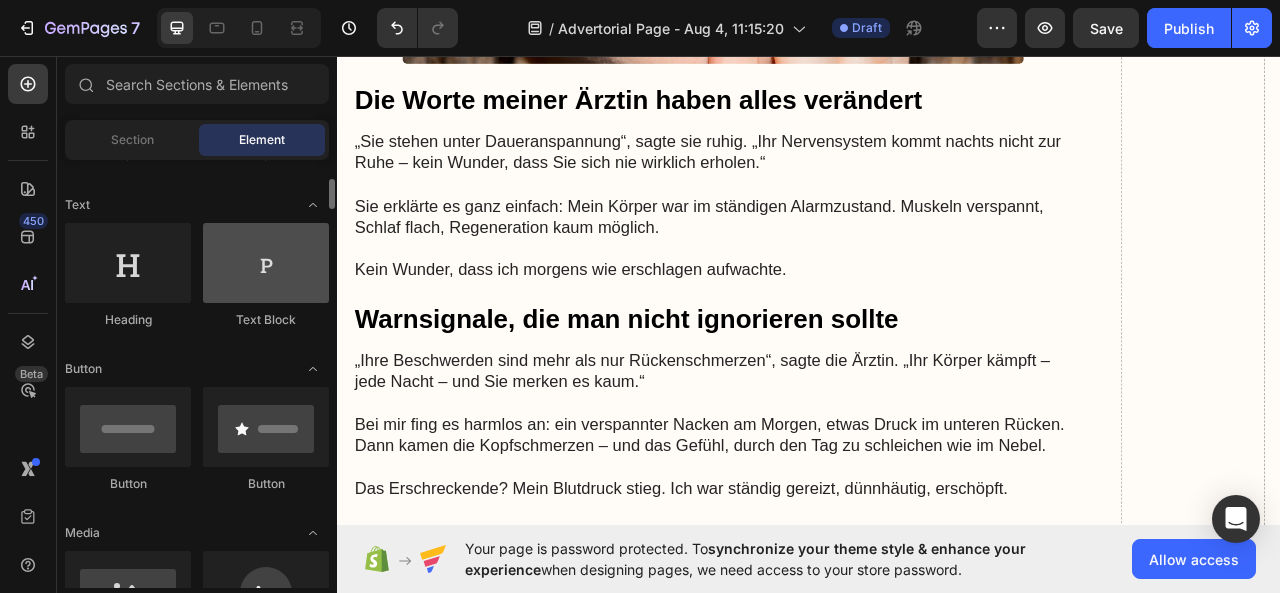 click at bounding box center [266, 263] 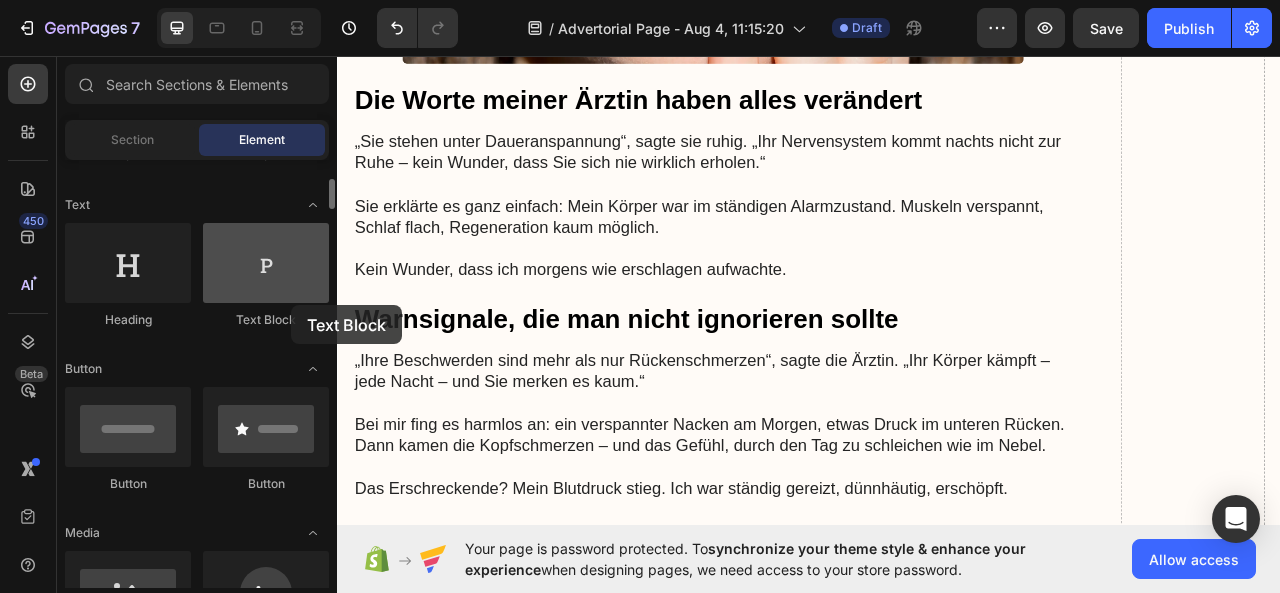 drag, startPoint x: 276, startPoint y: 273, endPoint x: 287, endPoint y: 296, distance: 25.495098 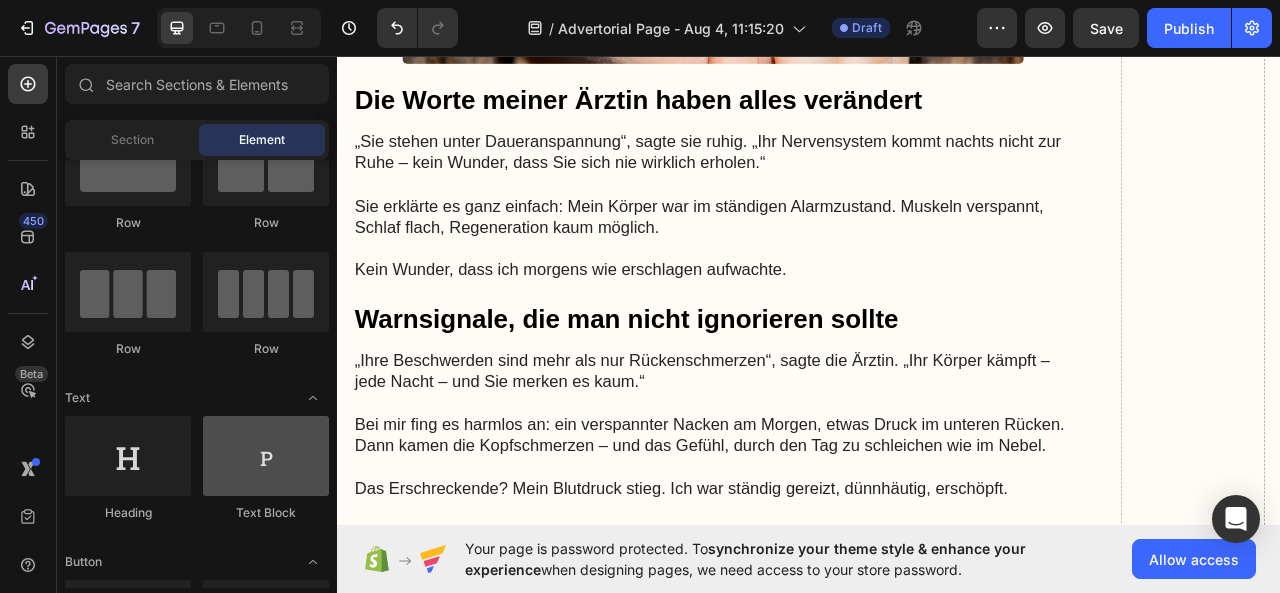 scroll, scrollTop: 0, scrollLeft: 0, axis: both 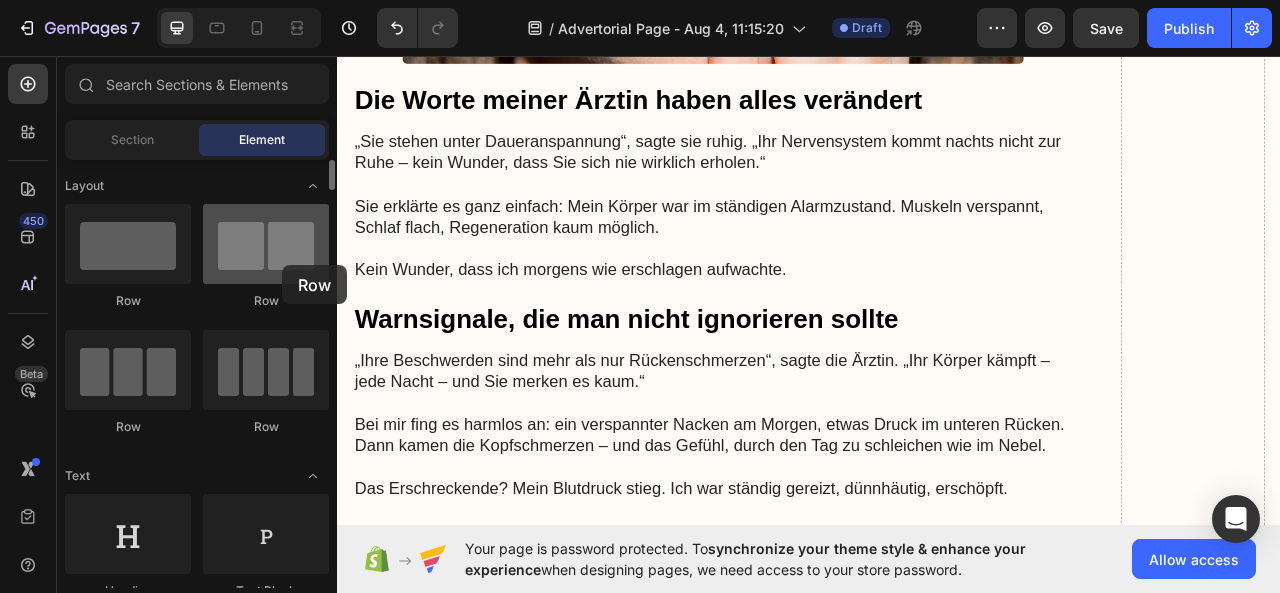 click at bounding box center (266, 244) 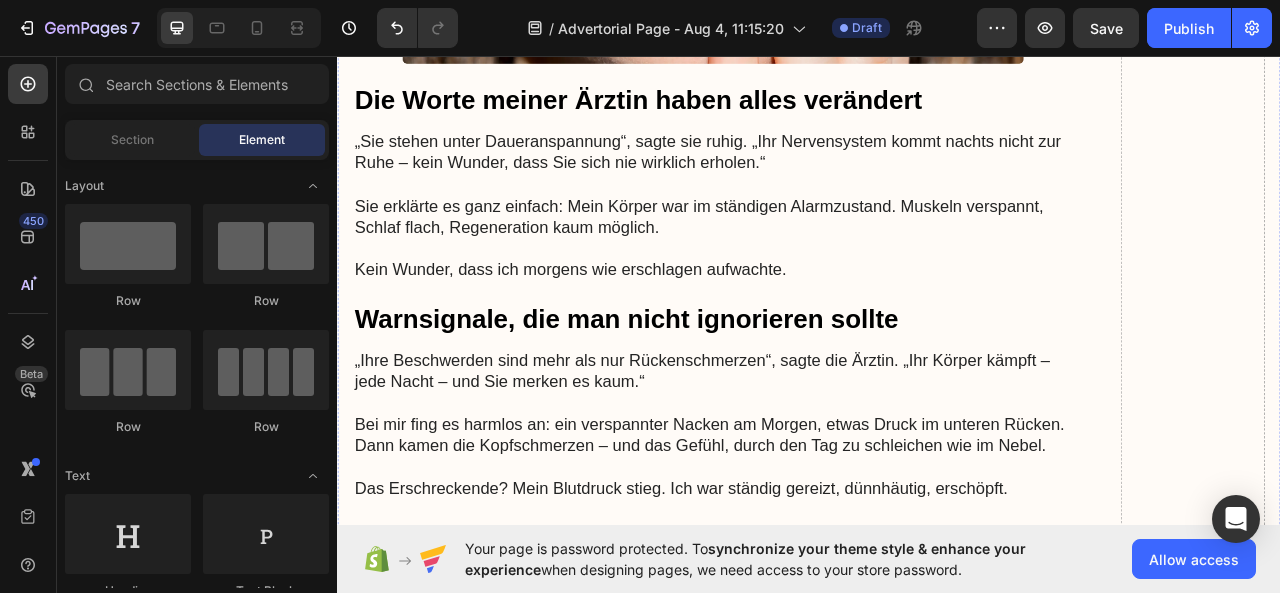 click on "Poor oral hygiene can lead to a range of serious health problems. Neglecting daily brushing and flossing allows plaque to build up, producing acids that attack tooth enamel and cause cavities or even tooth loss. This accumulation of bacteria can also result in persistent bad breath, as well as gum disease that progresses from gingivitis to more advanced periodontitis, leading to gum recession, bone loss, and eventual tooth loss.  Inadequate oral hygiene may further increase the risk of developing painful oral ulcers or canker sores, and when combined with a diet high in acidic foods and drinks, can result in erosion of the tooth enamel over time.  Addressing these fundamental lapses in daily brushing, flossing, and professional cleanings is crucial for maintaining optimal dental health and preventing these potentially dangerous consequences." at bounding box center (814, 1393) 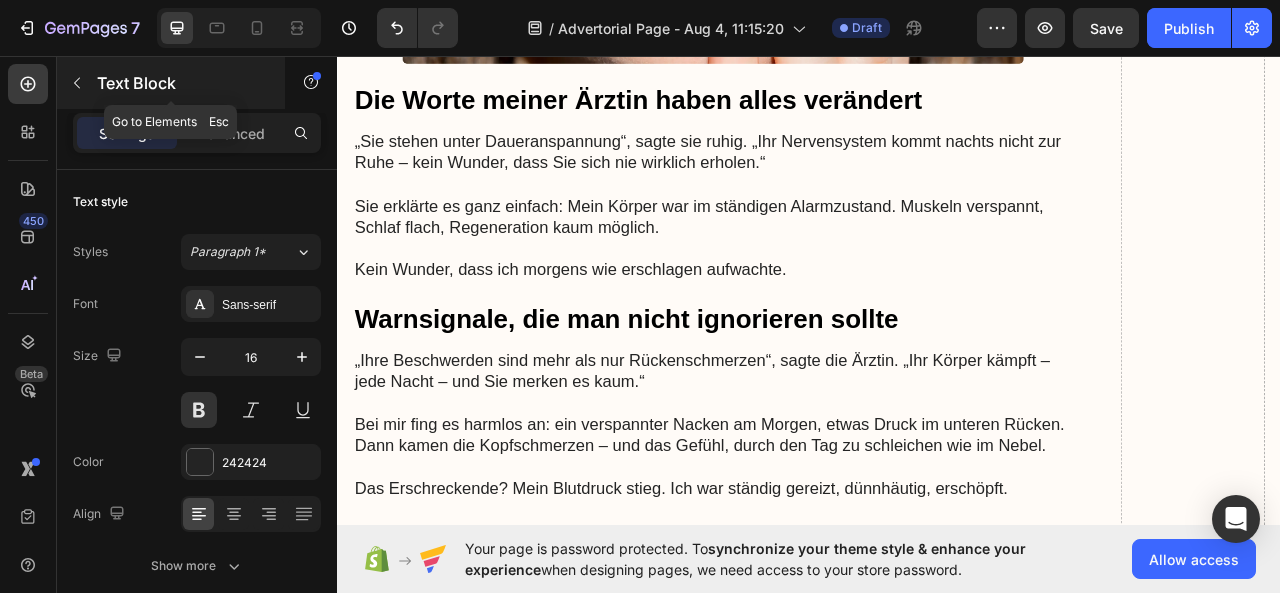 click 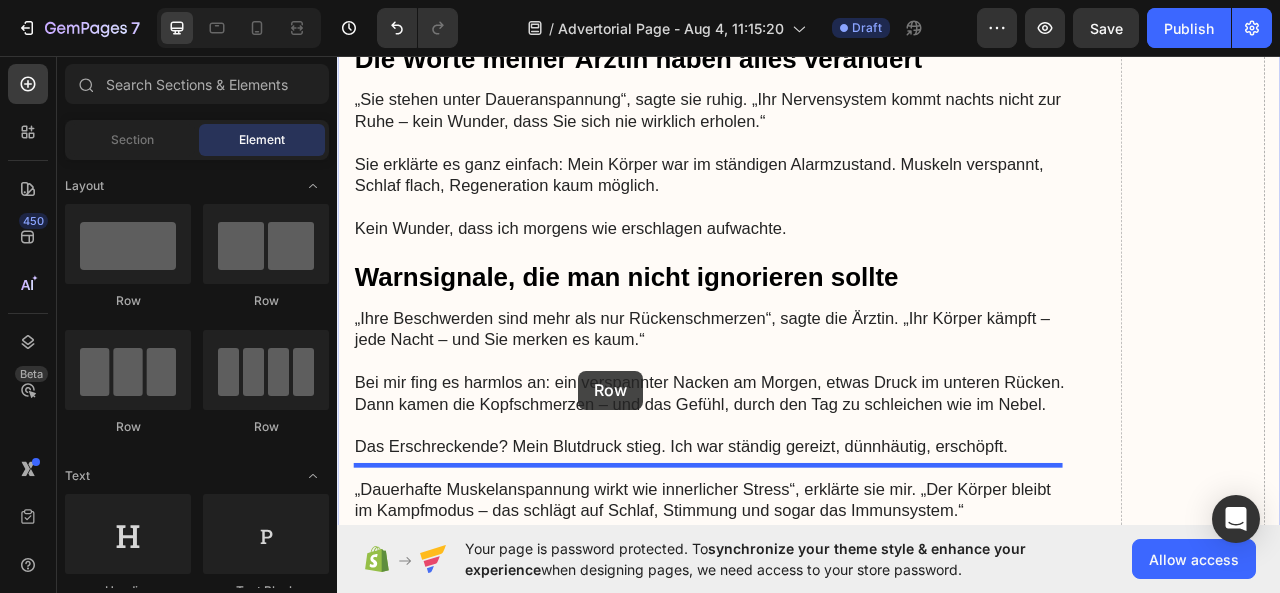 scroll, scrollTop: 2812, scrollLeft: 0, axis: vertical 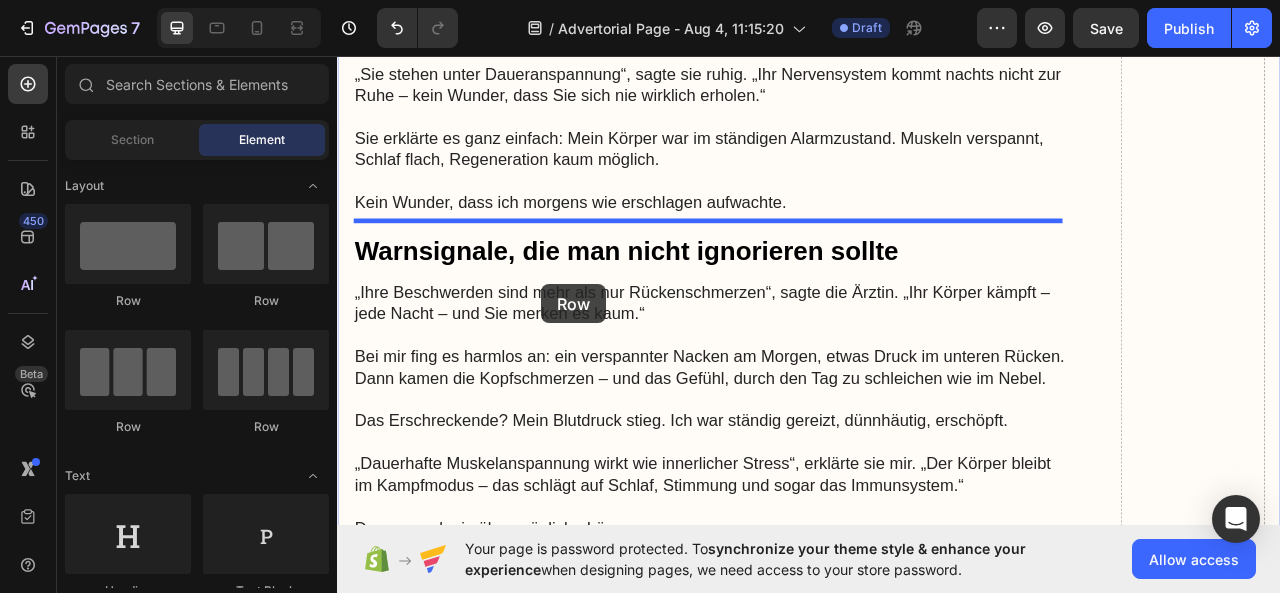 drag, startPoint x: 477, startPoint y: 425, endPoint x: 597, endPoint y: 348, distance: 142.5798 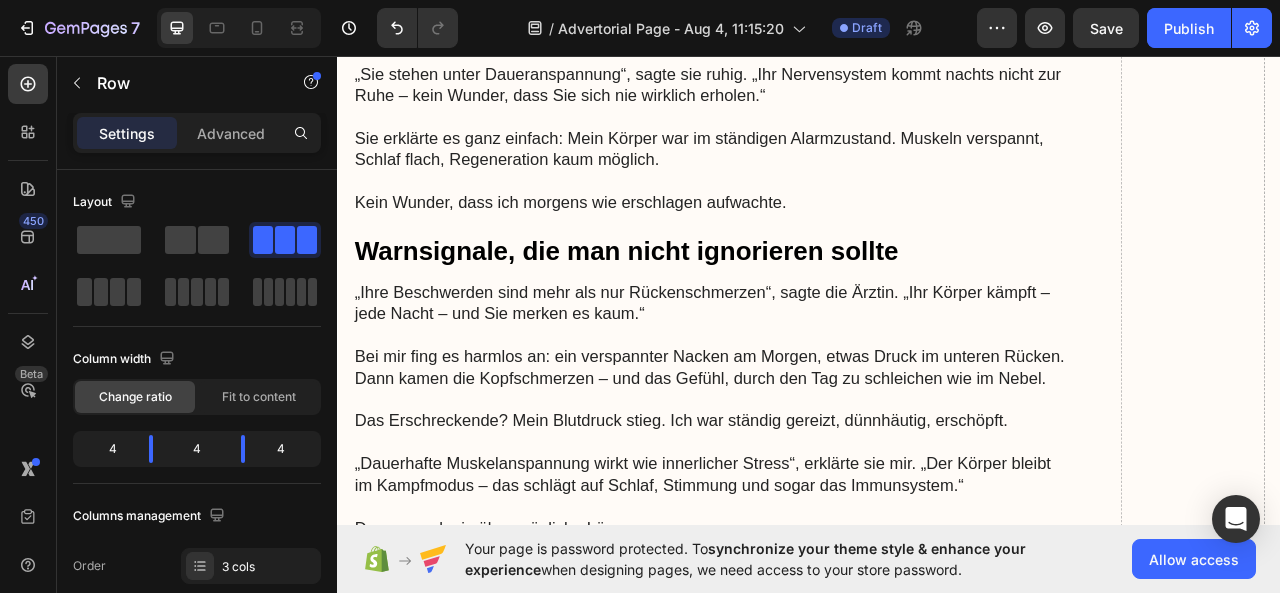 click on "Drop element here" at bounding box center [504, 1210] 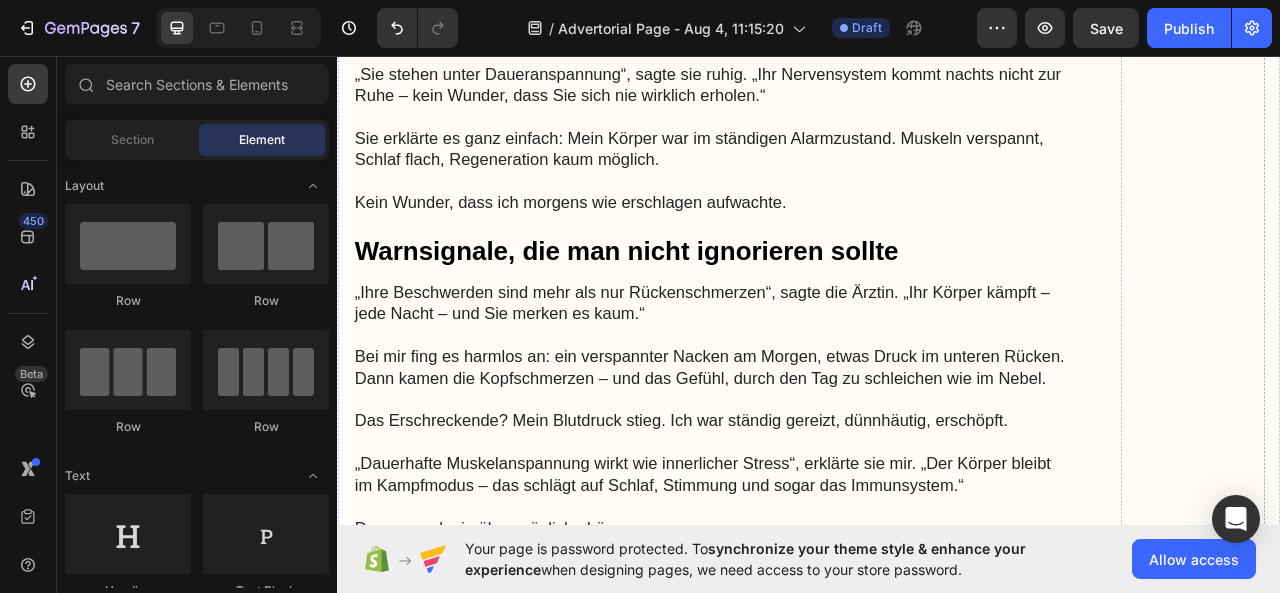 click on "Drop element here" at bounding box center (516, 1210) 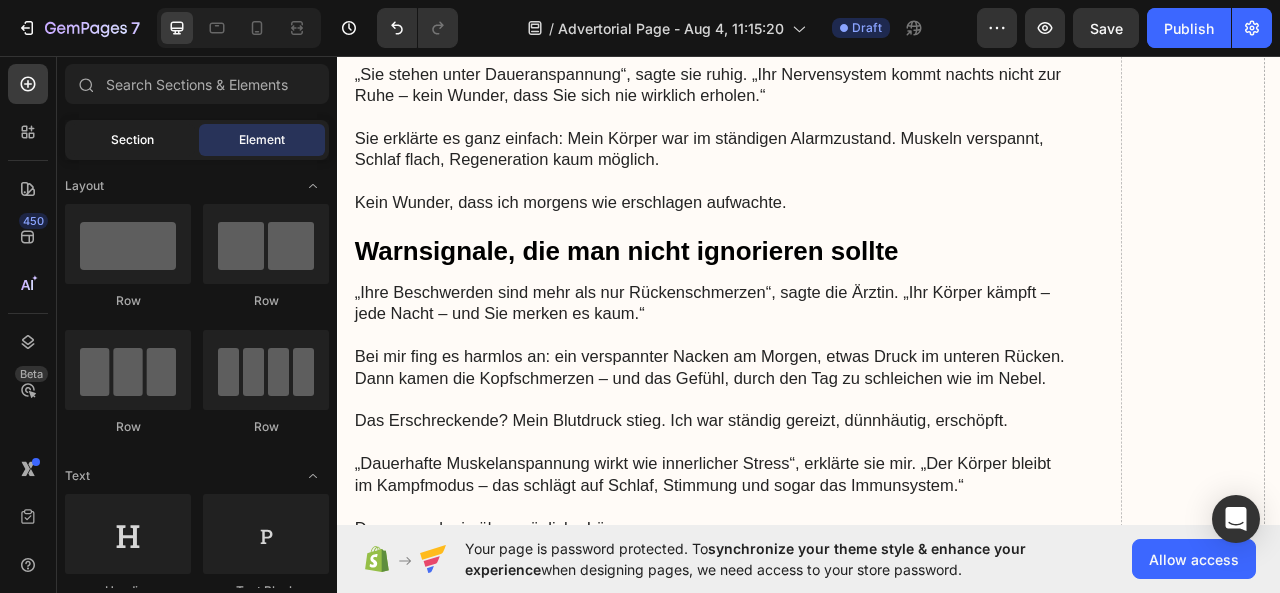 click on "Section" at bounding box center (132, 140) 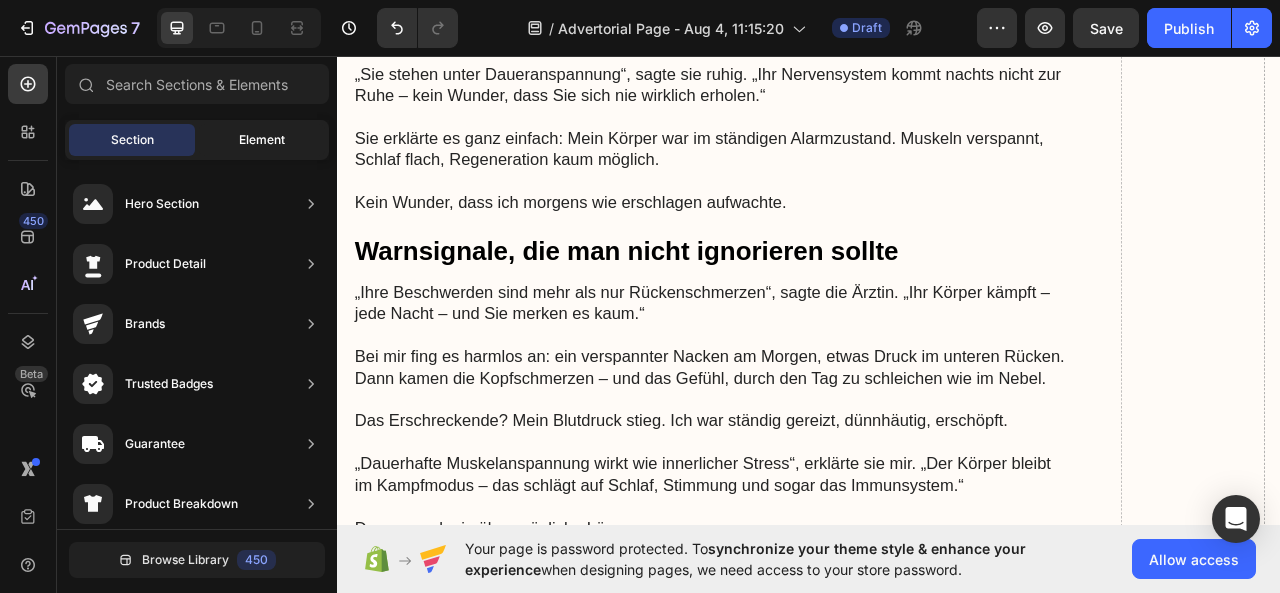 click on "Element" at bounding box center [262, 140] 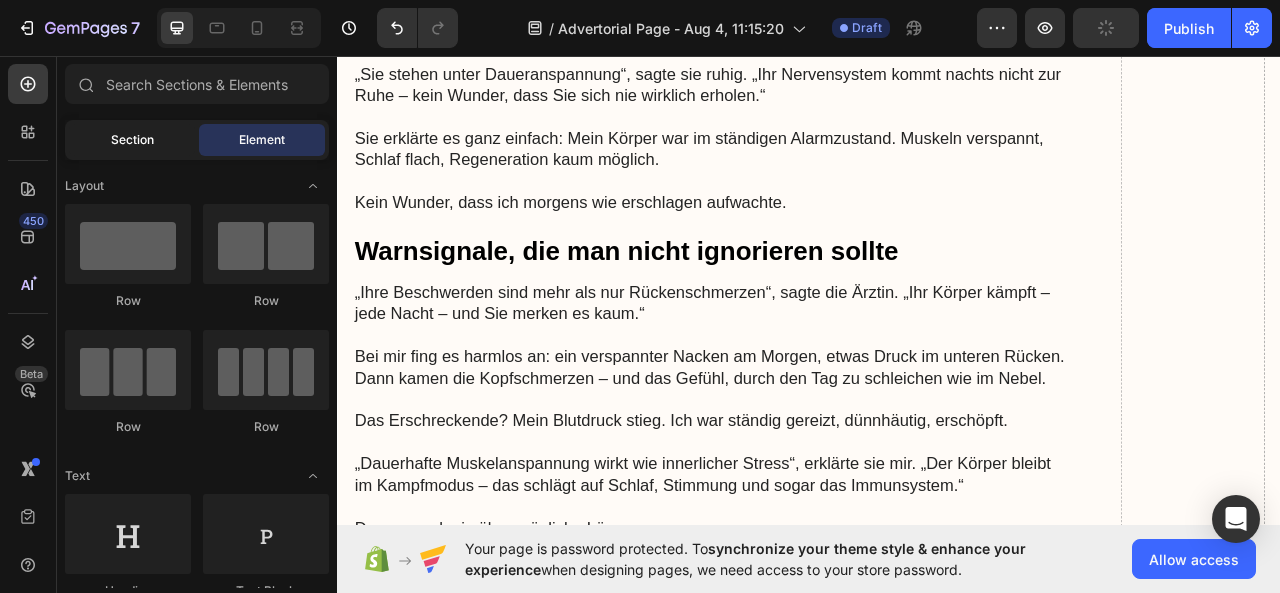click on "Section" at bounding box center [132, 140] 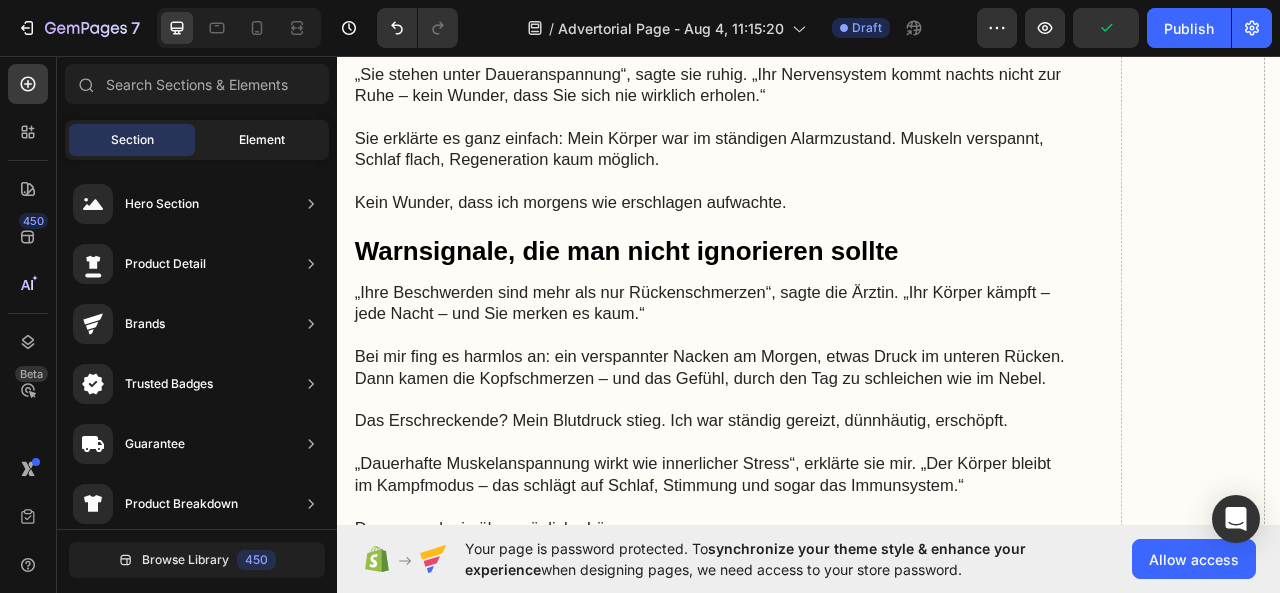 click on "Element" at bounding box center (262, 140) 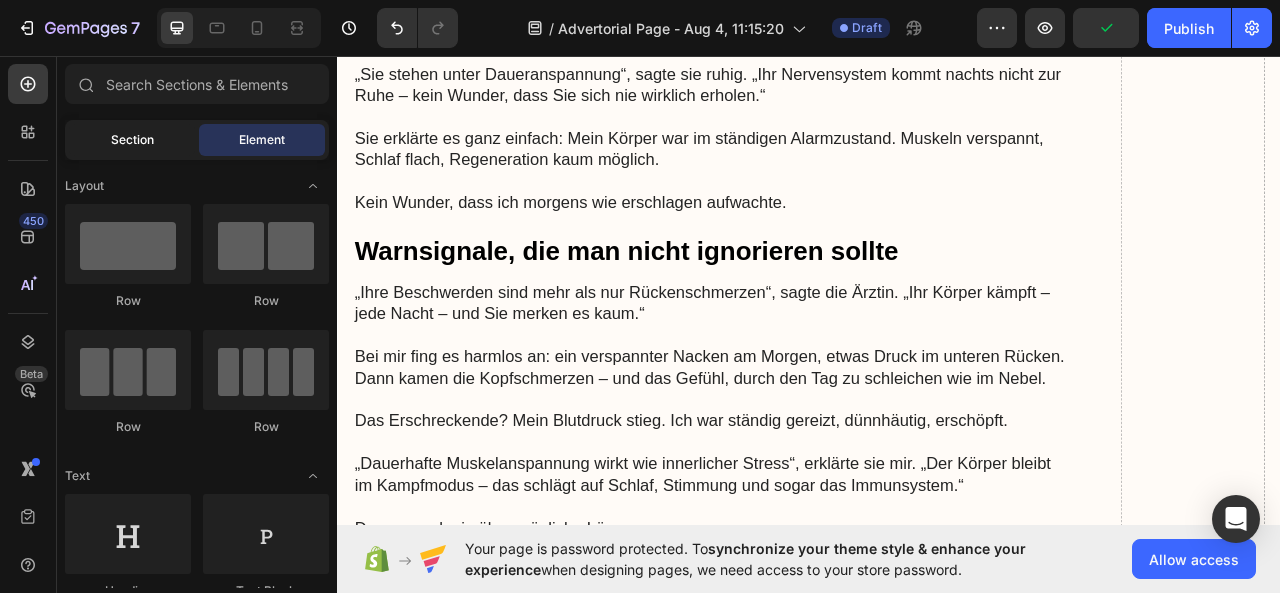 click on "Section" 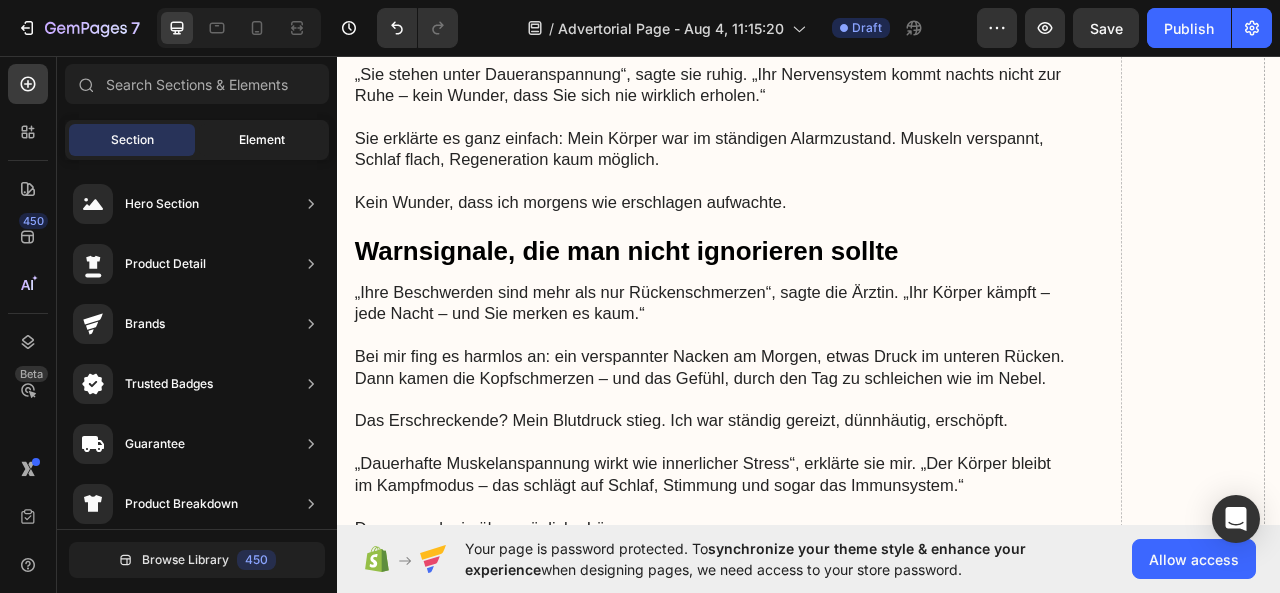 click on "Element" at bounding box center (262, 140) 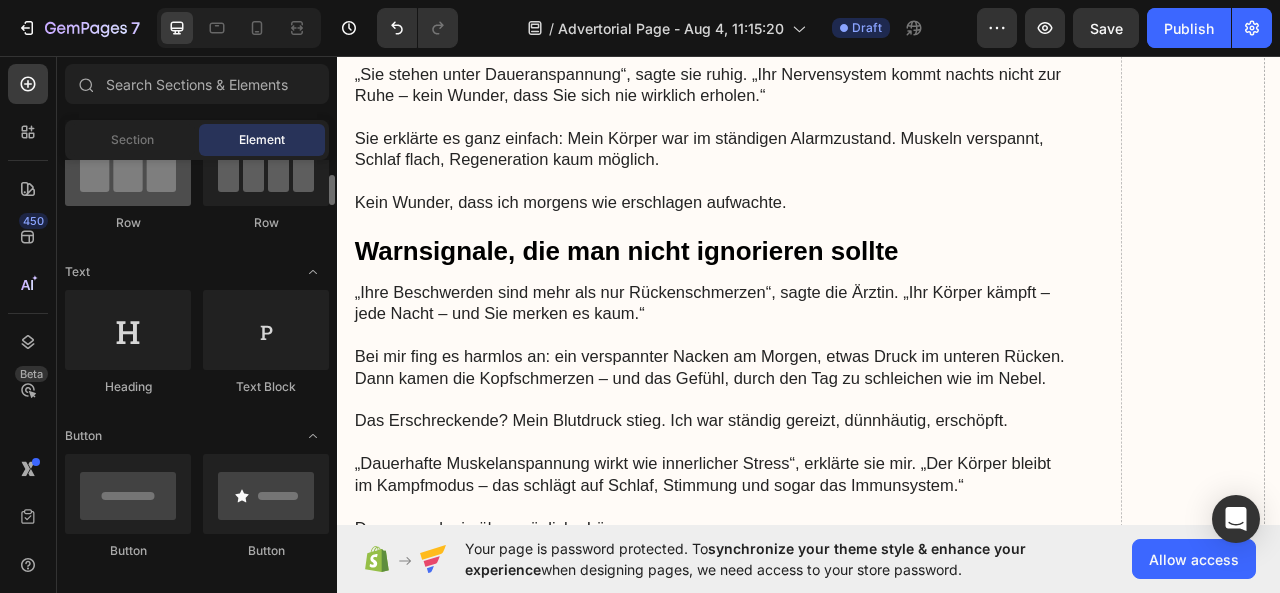 scroll, scrollTop: 205, scrollLeft: 0, axis: vertical 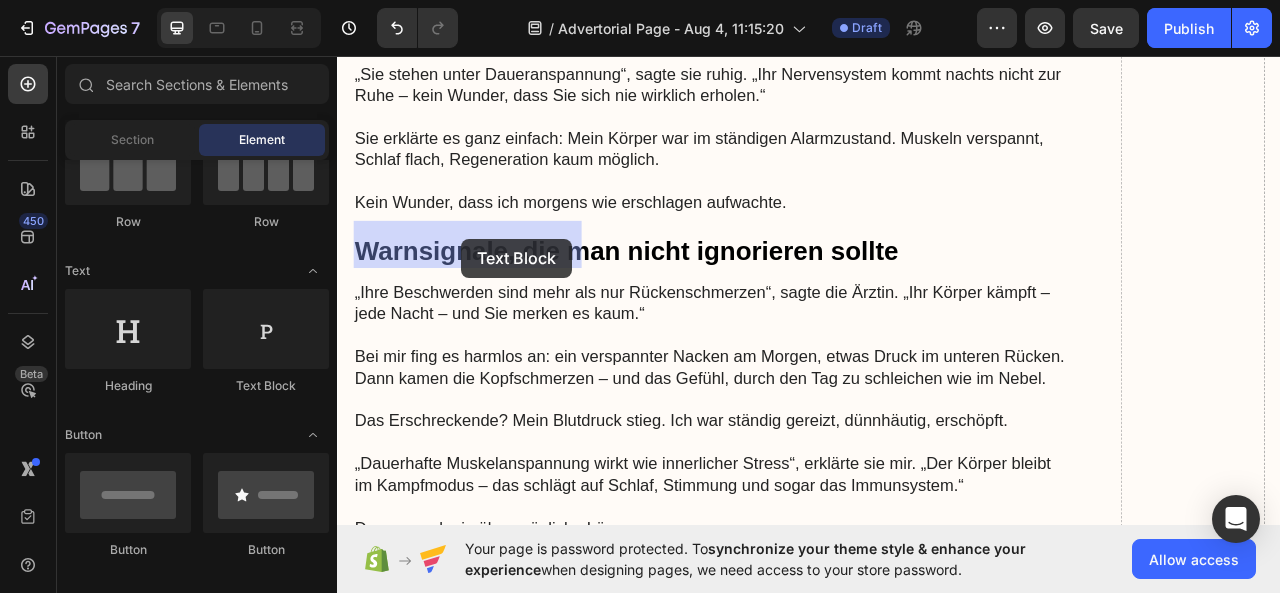 drag, startPoint x: 599, startPoint y: 393, endPoint x: 495, endPoint y: 290, distance: 146.37282 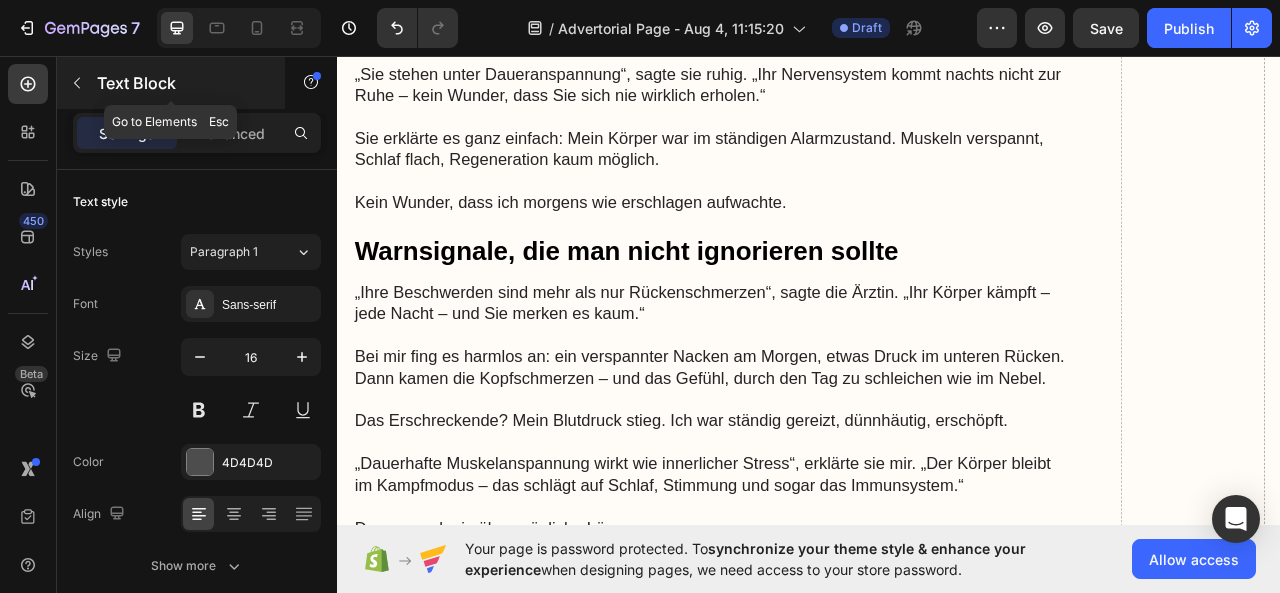 click at bounding box center (77, 83) 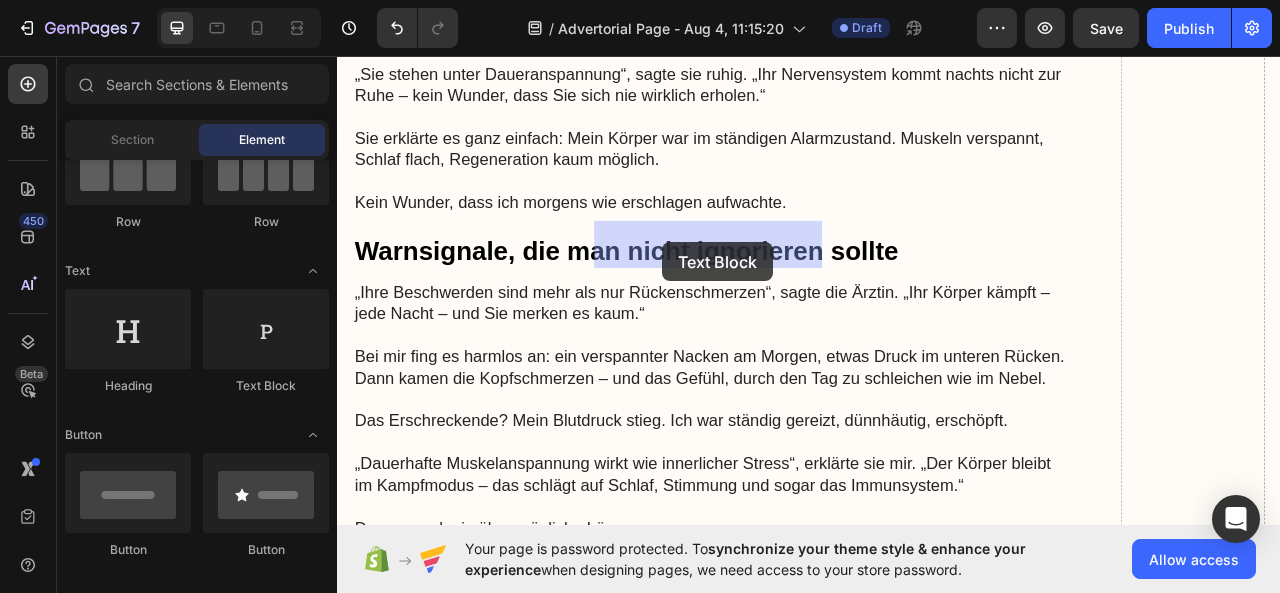 drag, startPoint x: 610, startPoint y: 397, endPoint x: 751, endPoint y: 294, distance: 174.61386 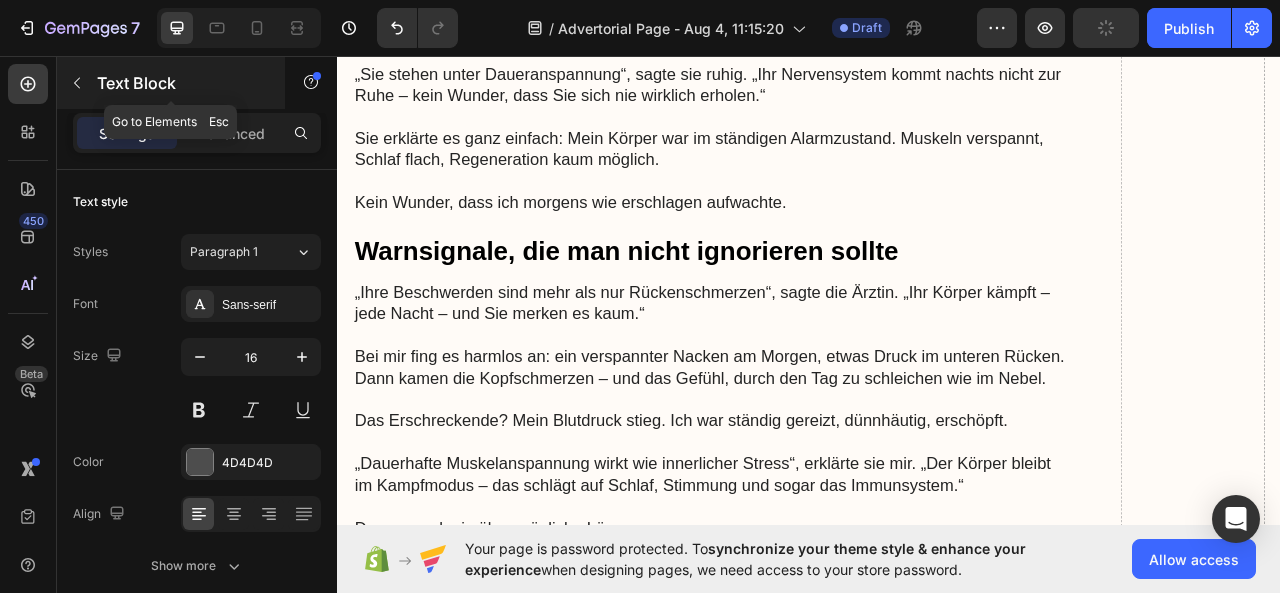 click at bounding box center (77, 83) 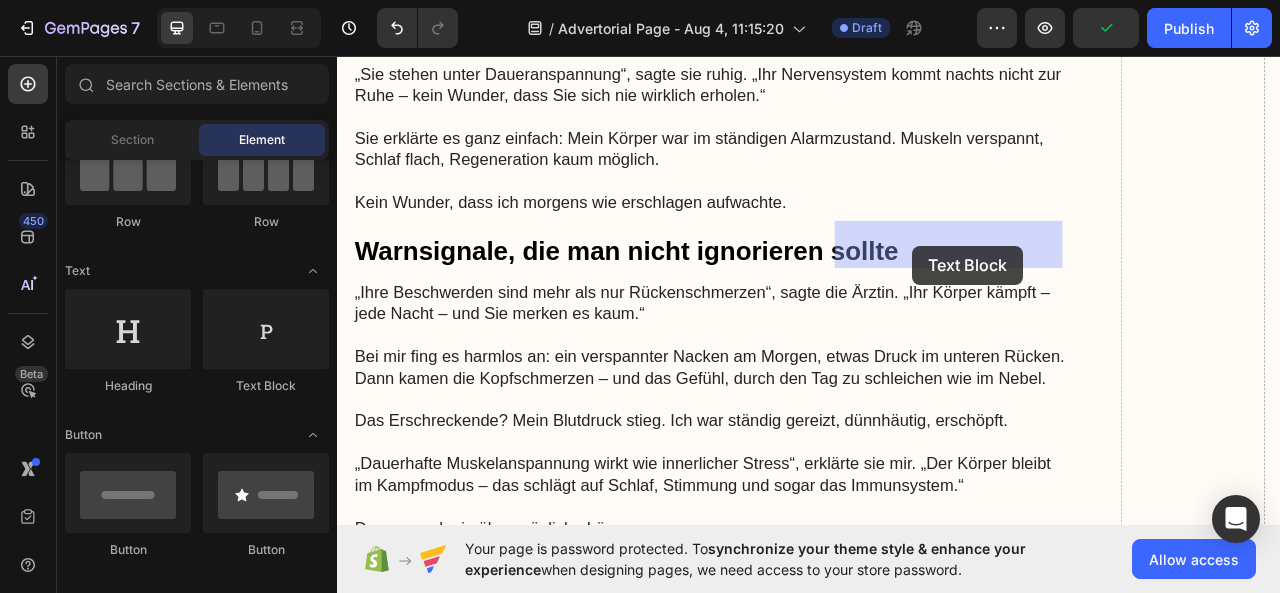 drag, startPoint x: 621, startPoint y: 394, endPoint x: 1076, endPoint y: 299, distance: 464.8118 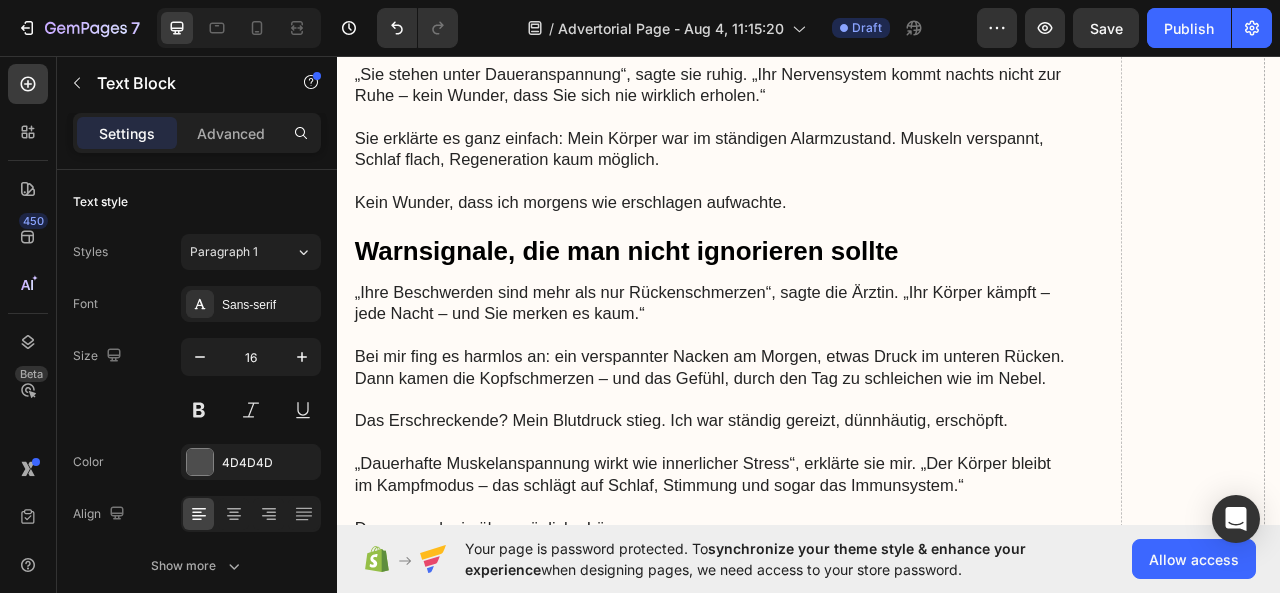 click on "Replace this text with your content" at bounding box center (504, 1196) 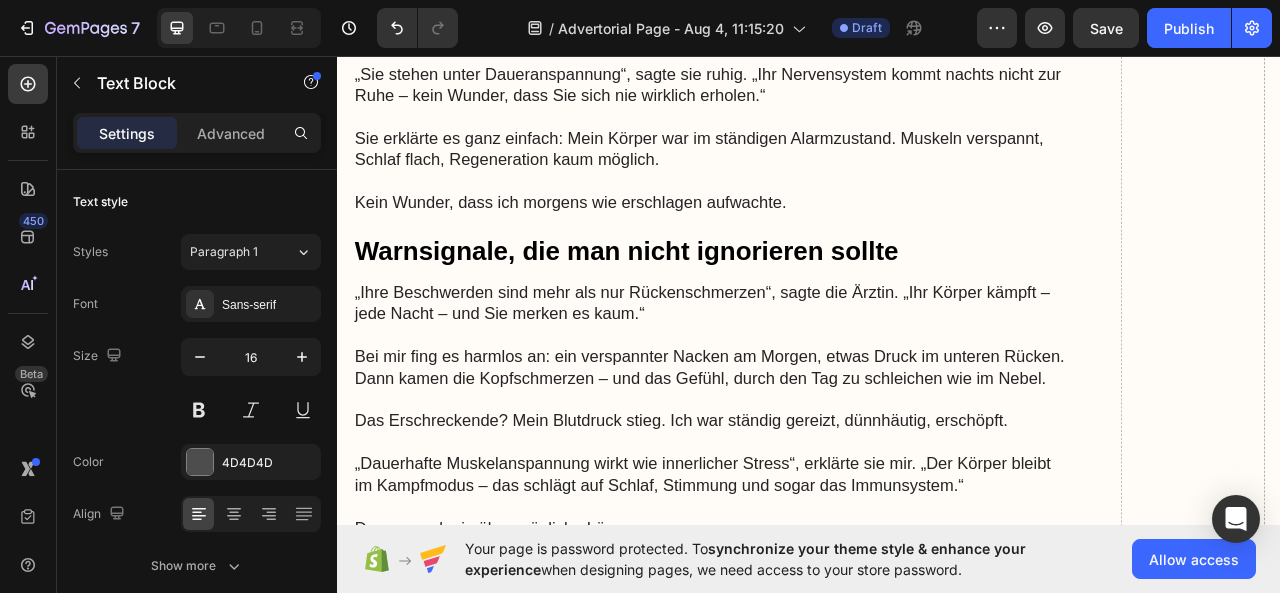 click on "Replace this text with your content" at bounding box center (504, 1196) 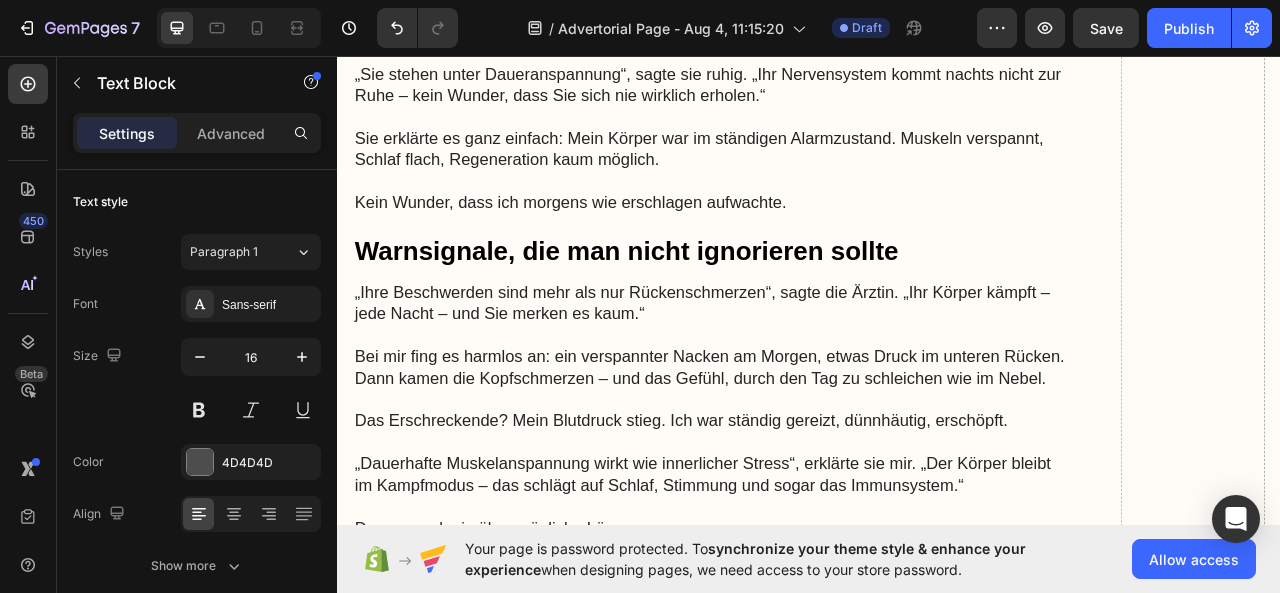 drag, startPoint x: 628, startPoint y: 277, endPoint x: 356, endPoint y: 285, distance: 272.1176 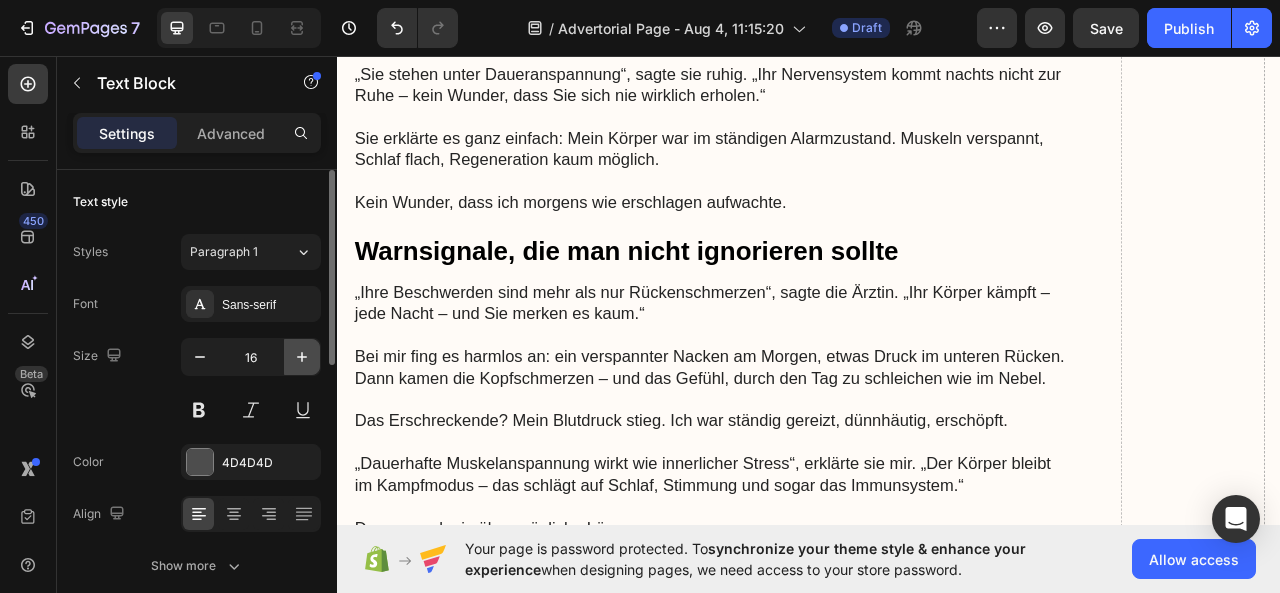 click 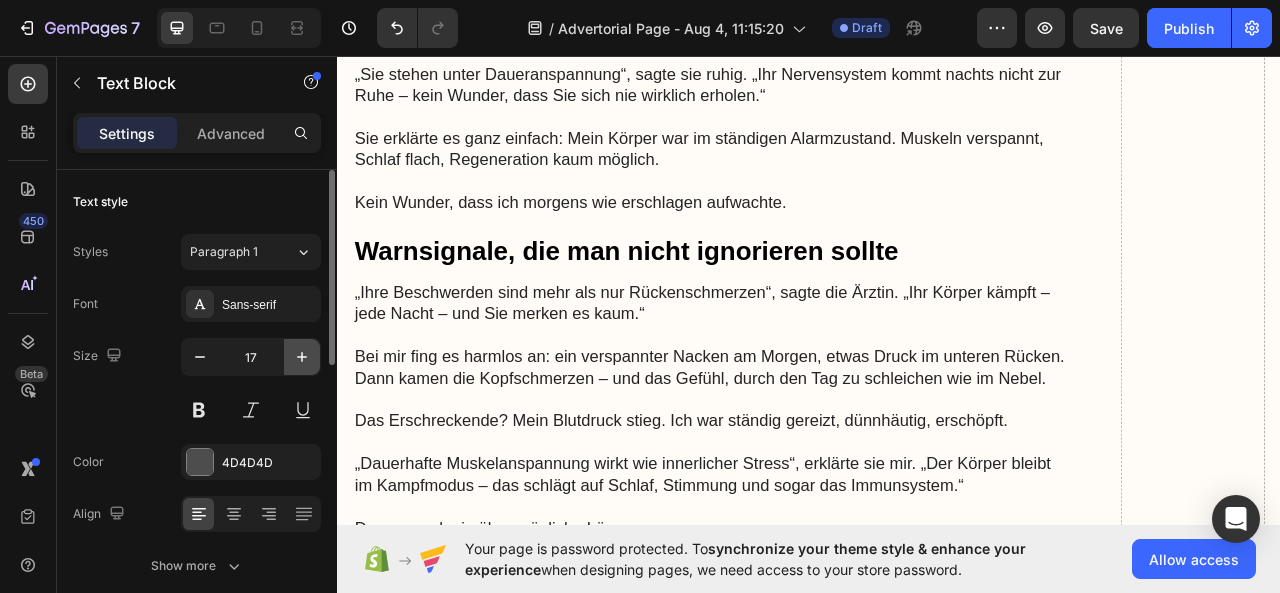 click 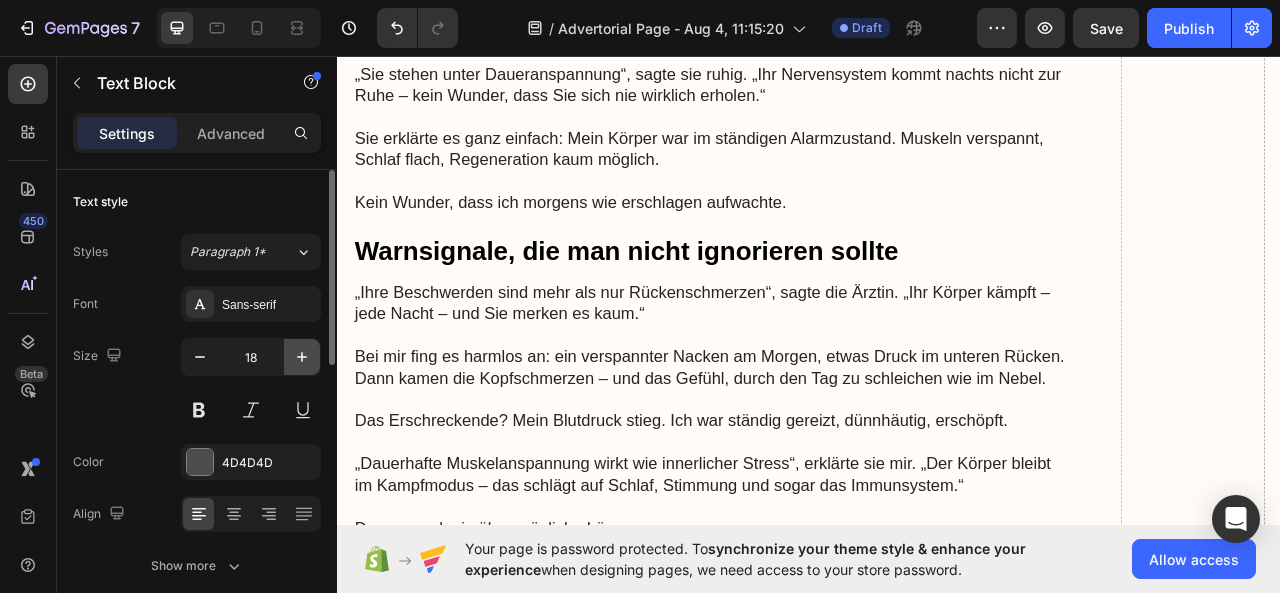 click 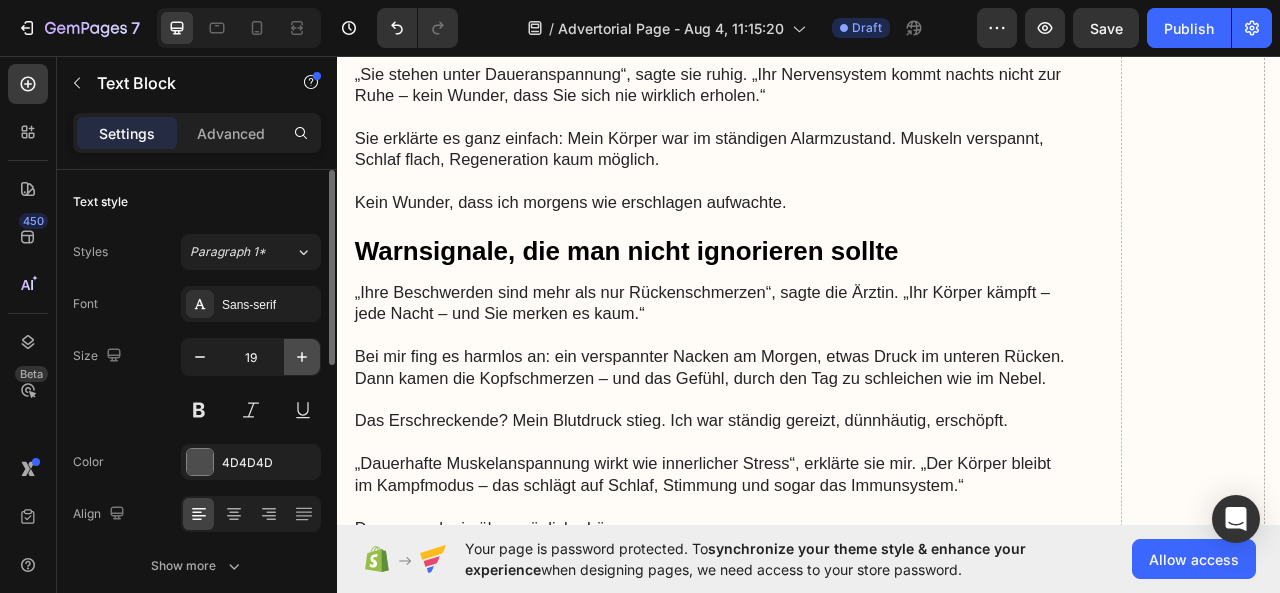 click 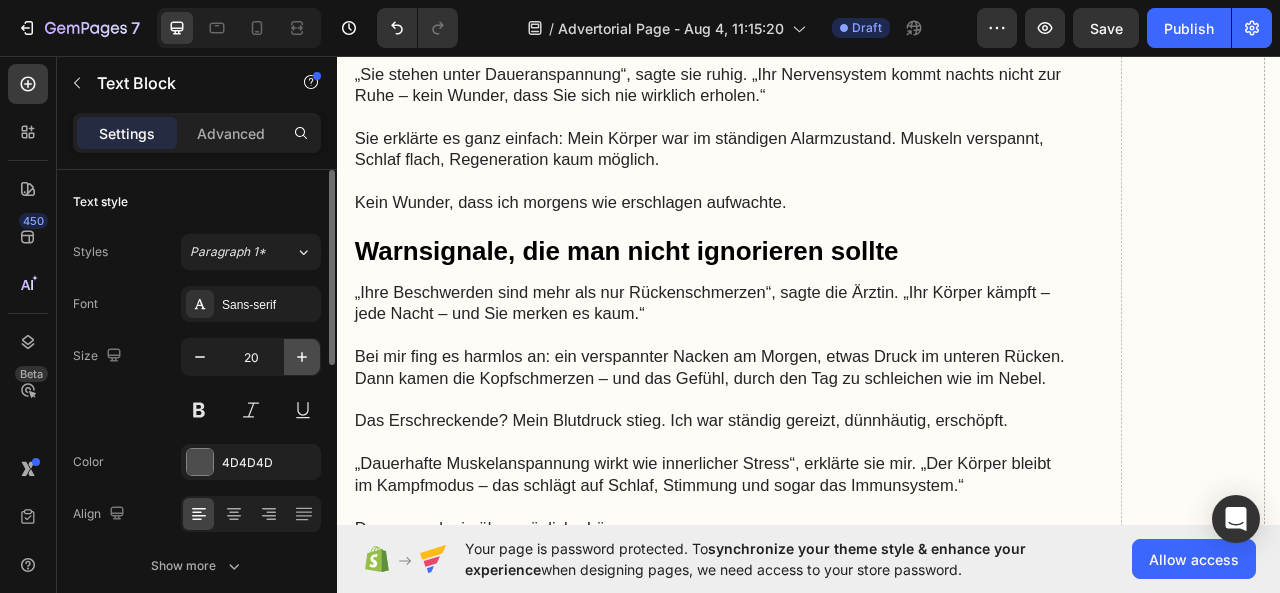 click at bounding box center (302, 357) 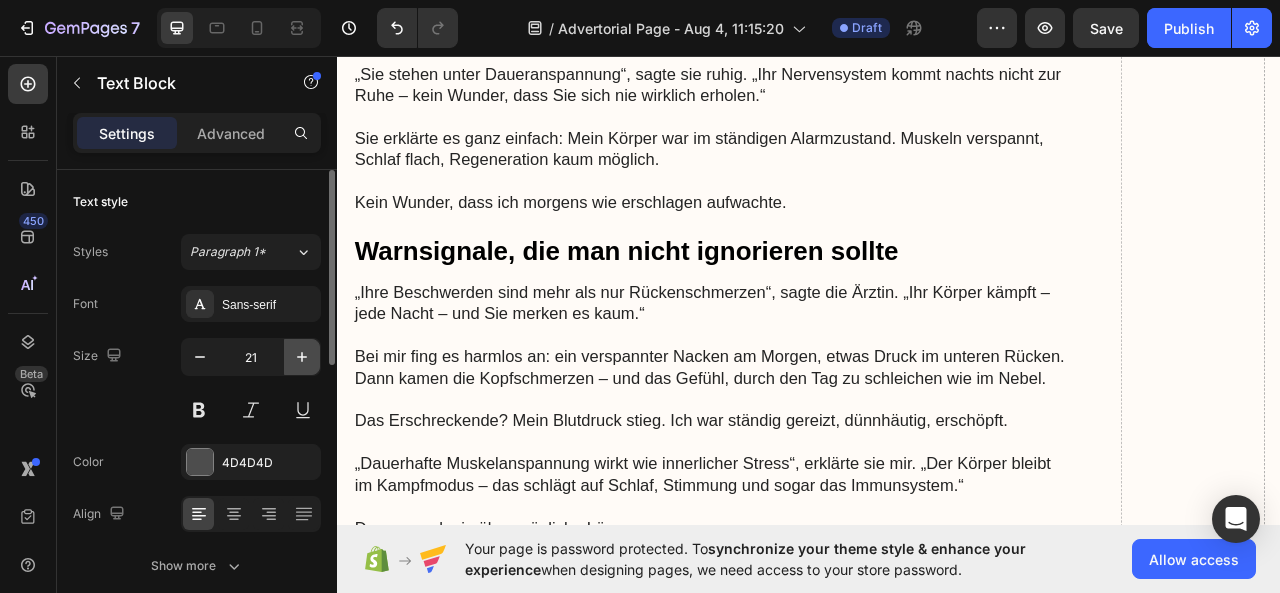 click at bounding box center [302, 357] 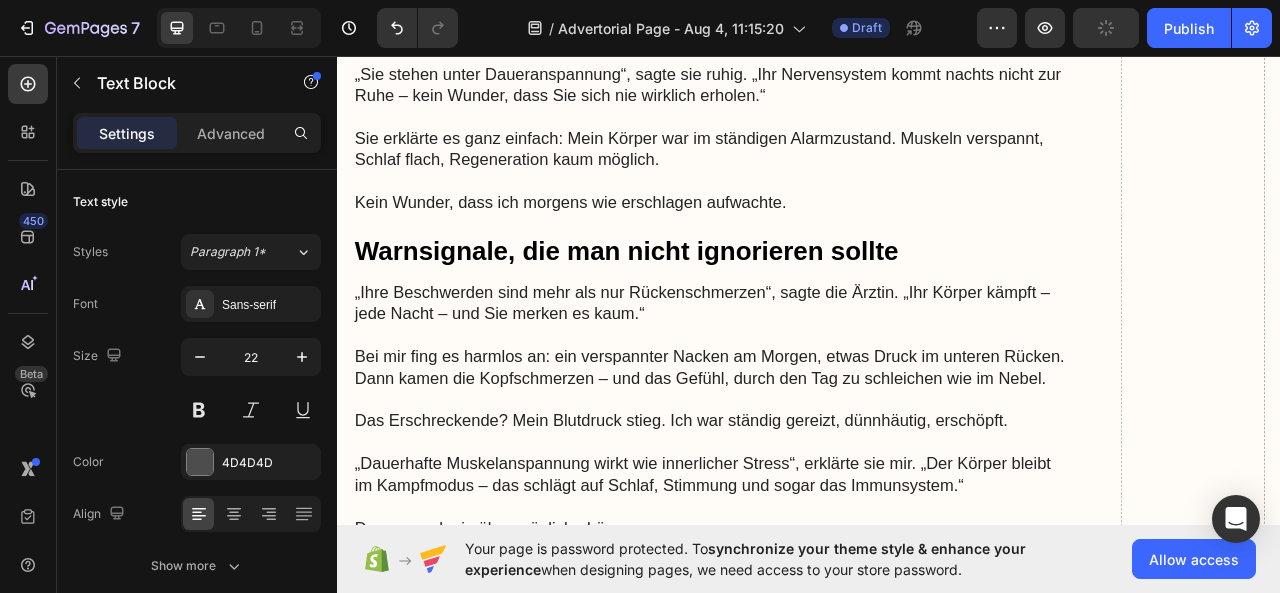 click on "Replace this text with your content" at bounding box center [814, 1196] 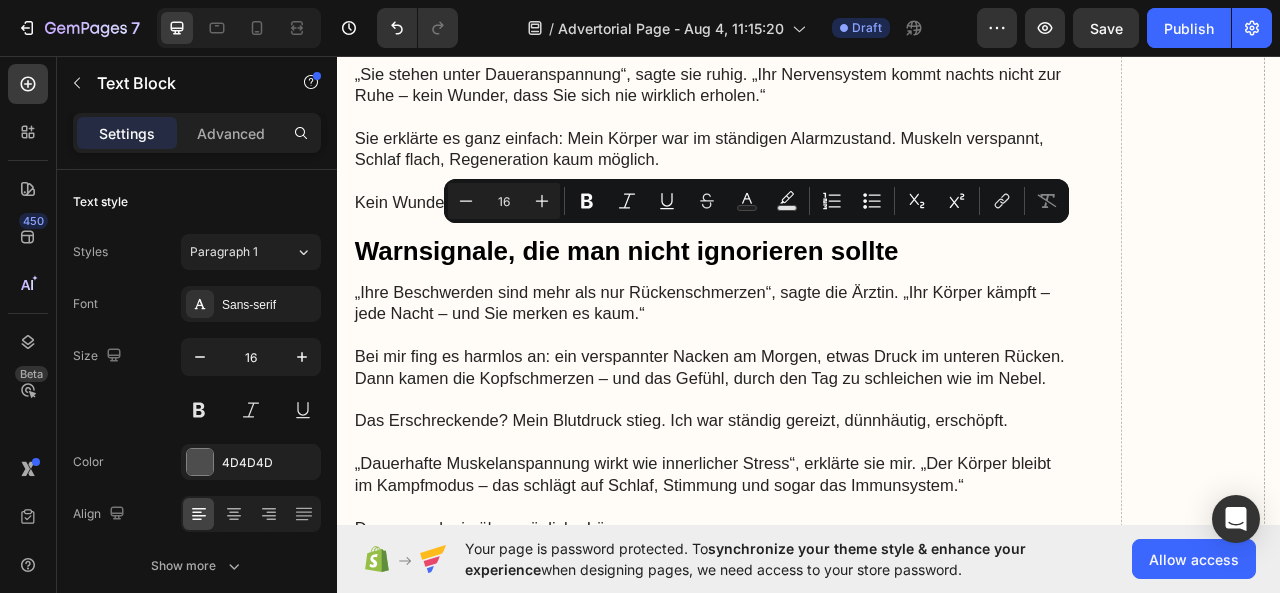 drag, startPoint x: 874, startPoint y: 274, endPoint x: 669, endPoint y: 268, distance: 205.08778 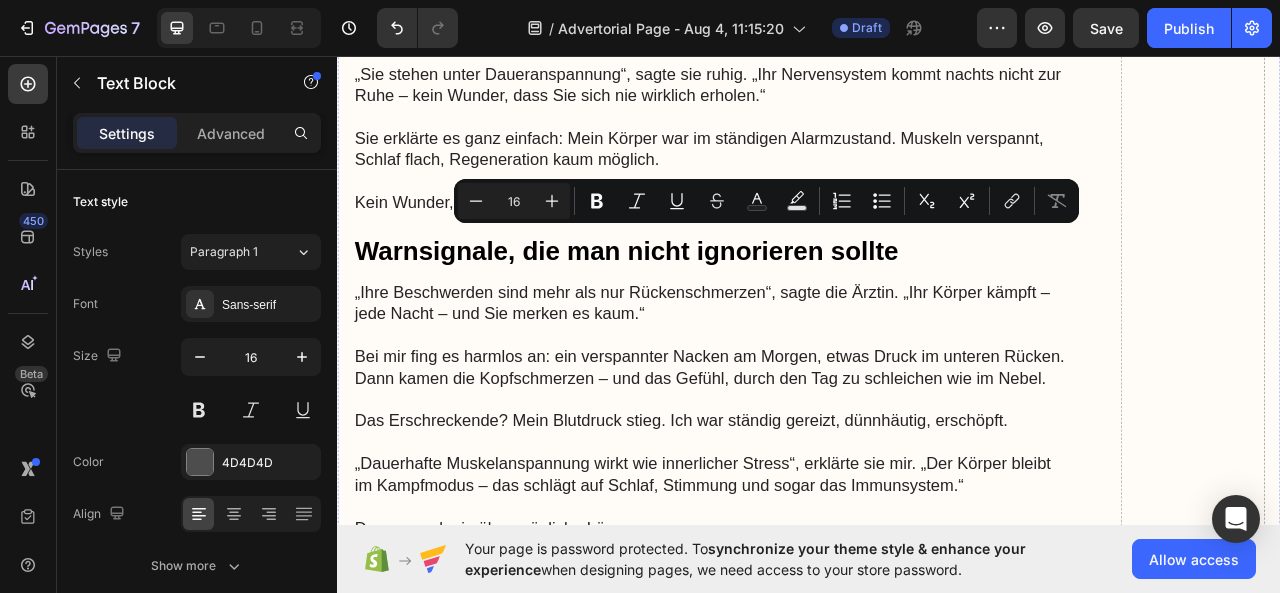 drag, startPoint x: 840, startPoint y: 357, endPoint x: 653, endPoint y: 286, distance: 200.025 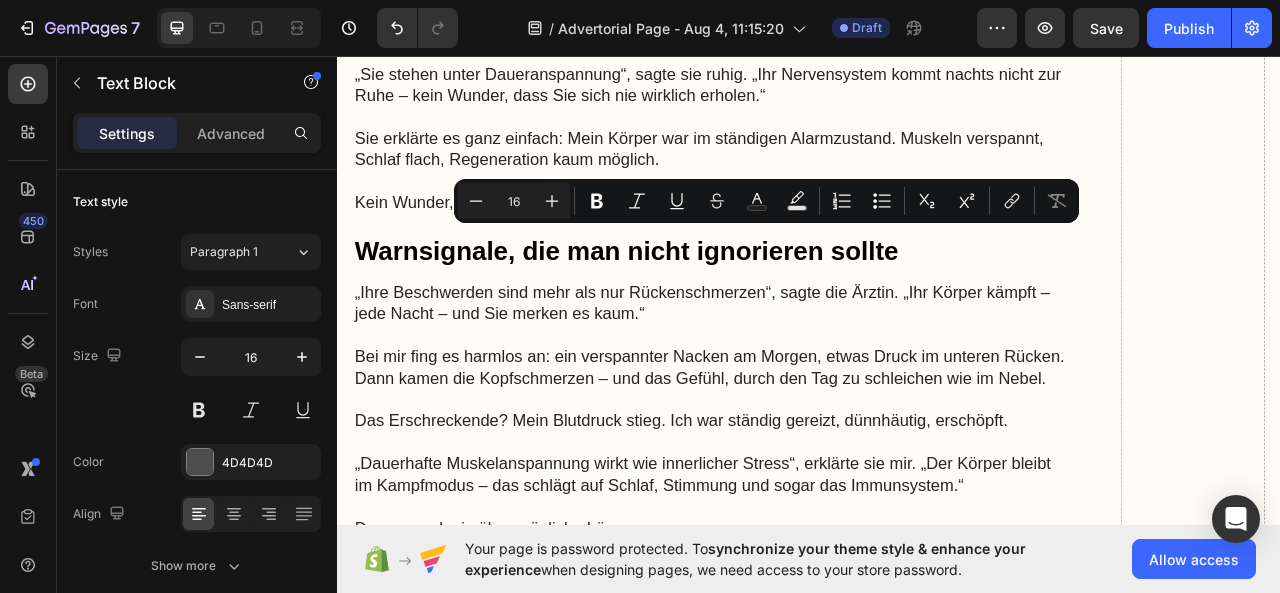 click on "Dann probierte ich Wärmepflaster, Schmerzsalben, Nackenkissen, sogar eine Akupunkturbehandlung. Viel Aufwand, wenig Effekt." at bounding box center (814, 1239) 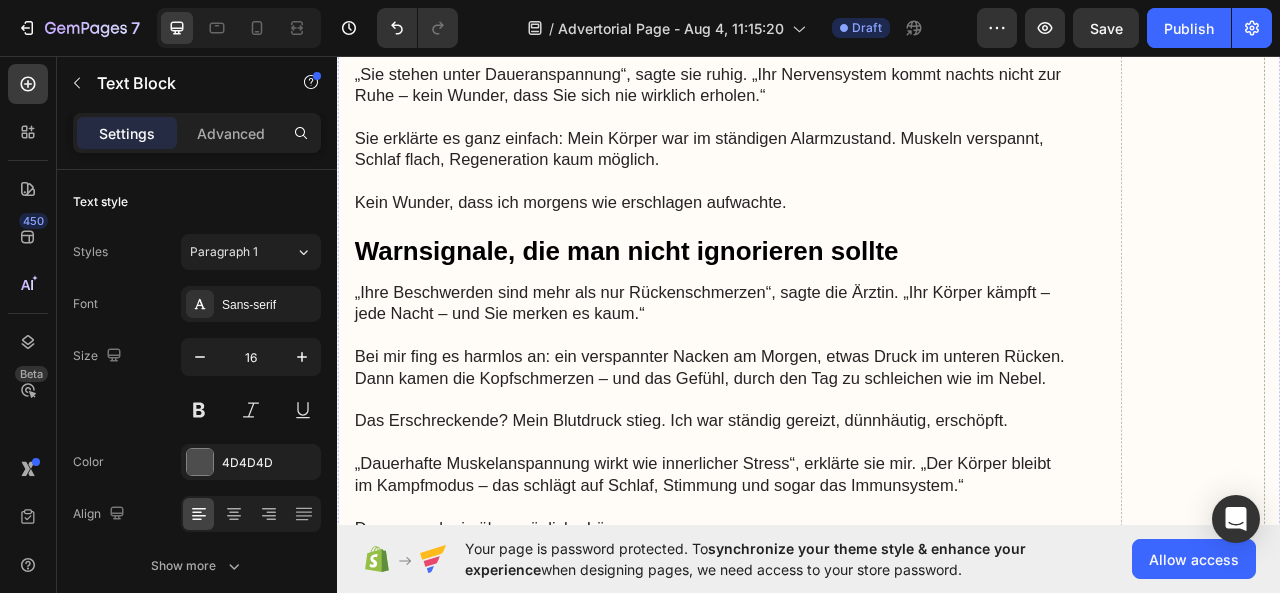 click on "Dann probierte ich Wärmepflaster, Schmerzsalben, Nackenkissen, sogar eine Akupunkturbehandlung. Viel Aufwand, wenig Effekt." at bounding box center (814, 1239) 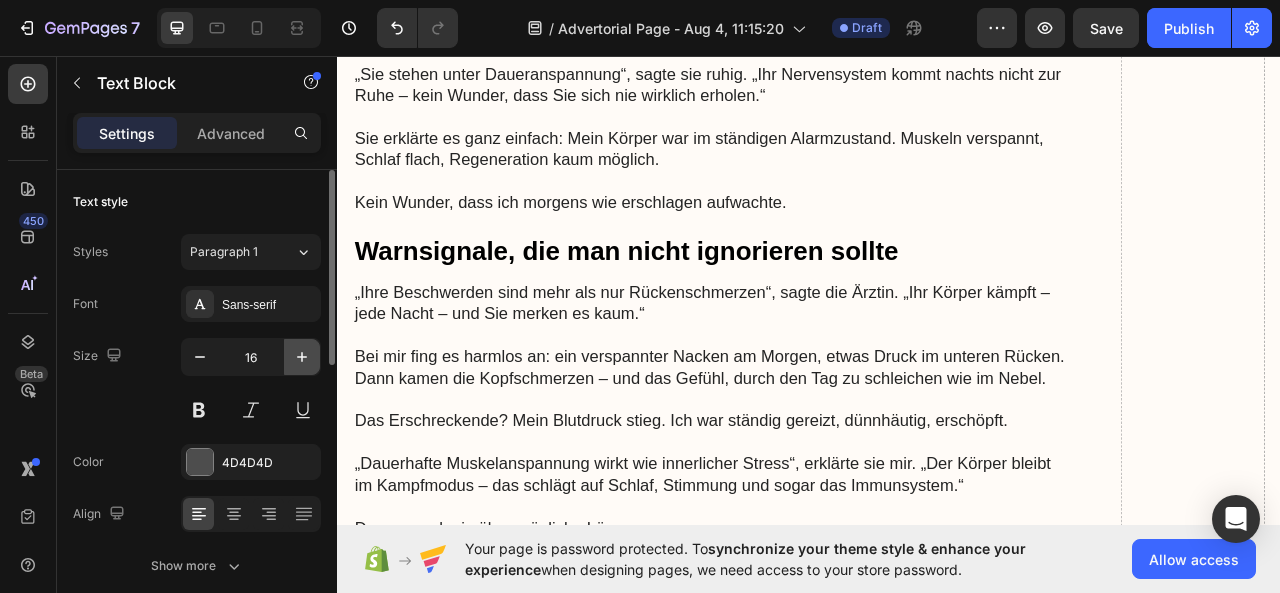 click at bounding box center (302, 357) 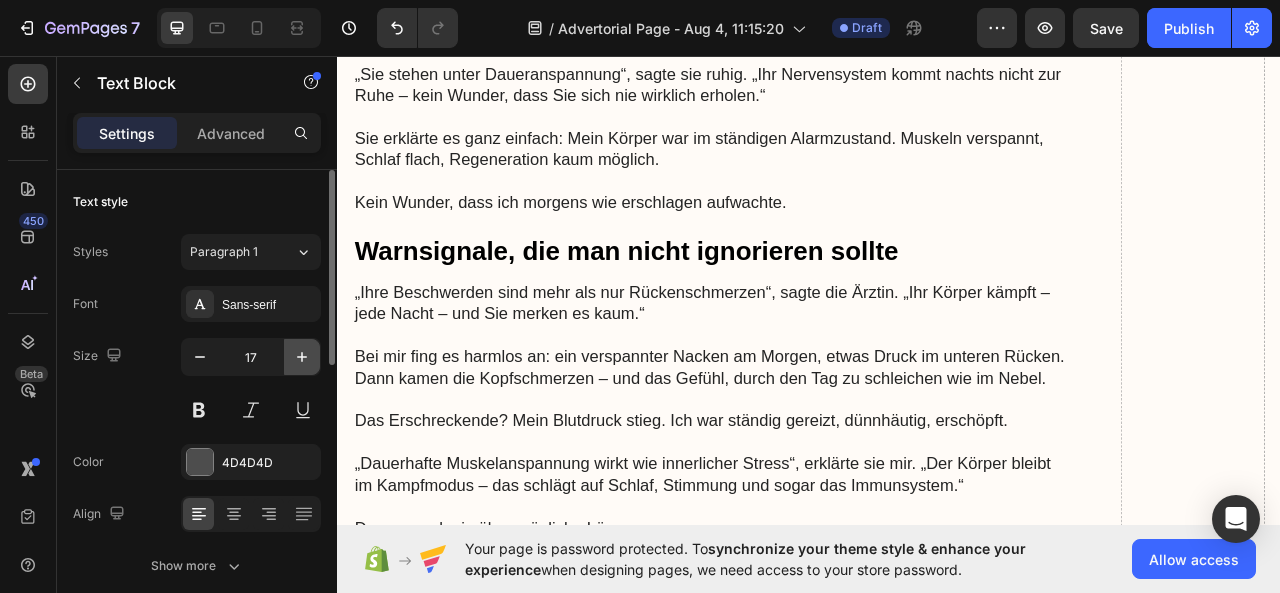 click at bounding box center [302, 357] 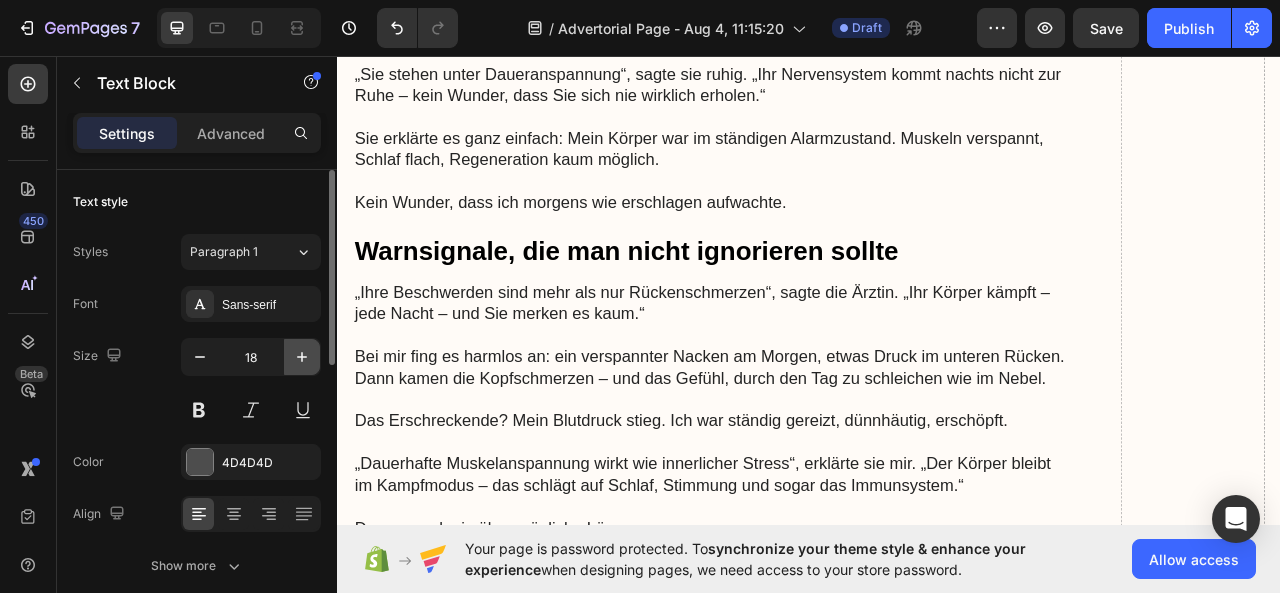 click at bounding box center [302, 357] 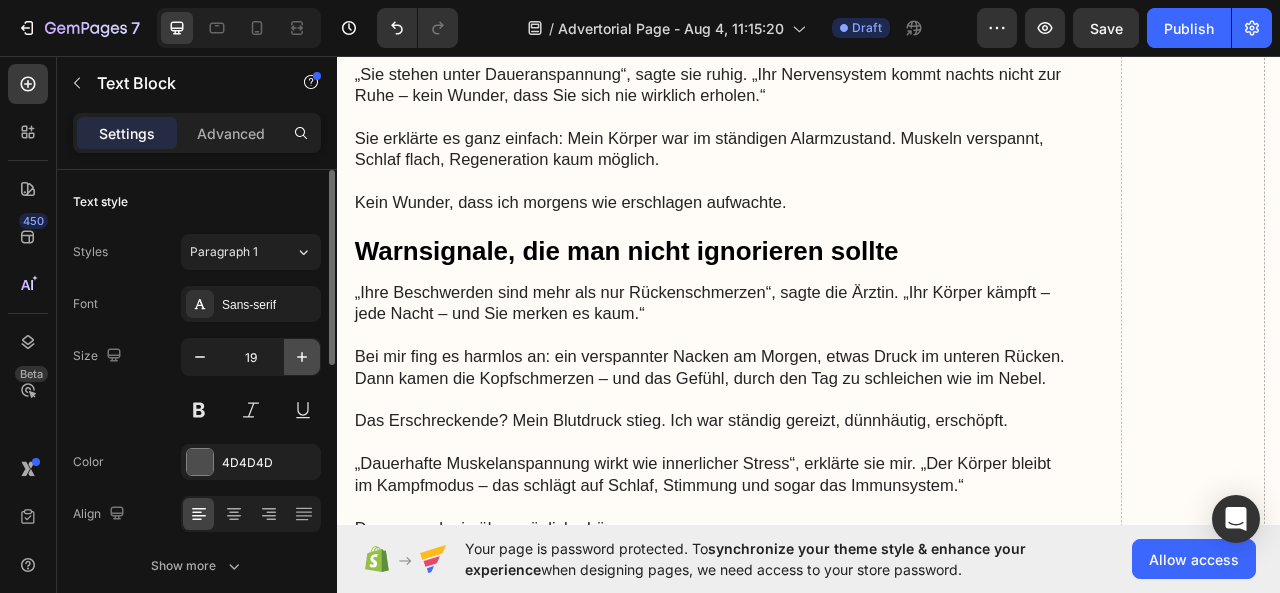 click at bounding box center (302, 357) 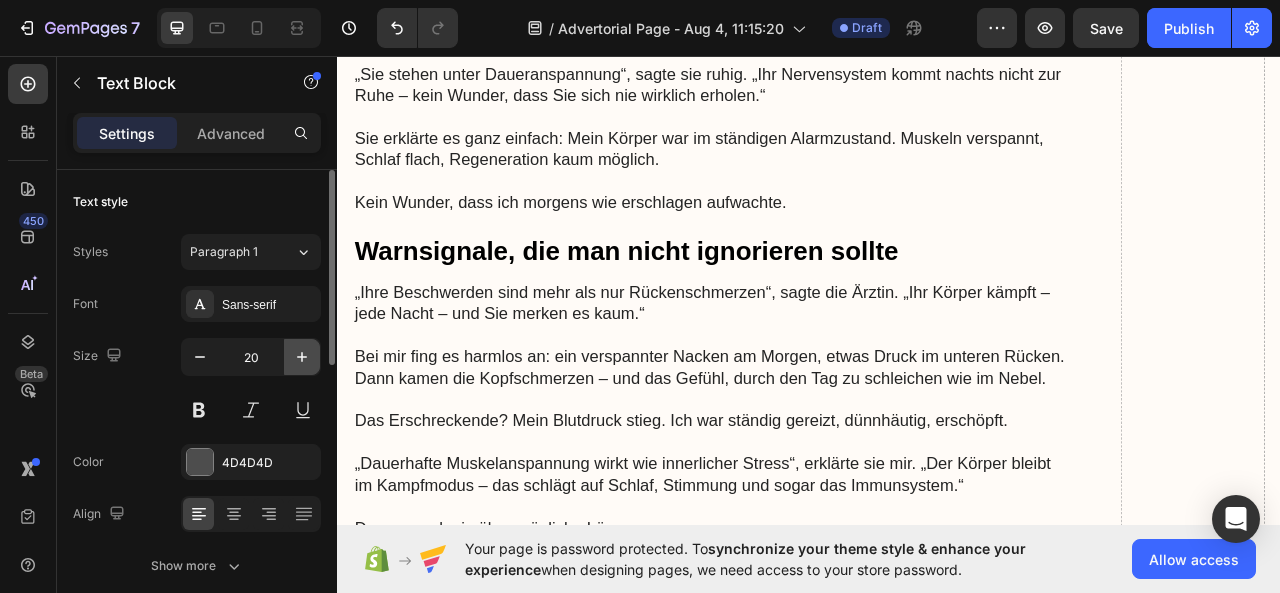 click at bounding box center [302, 357] 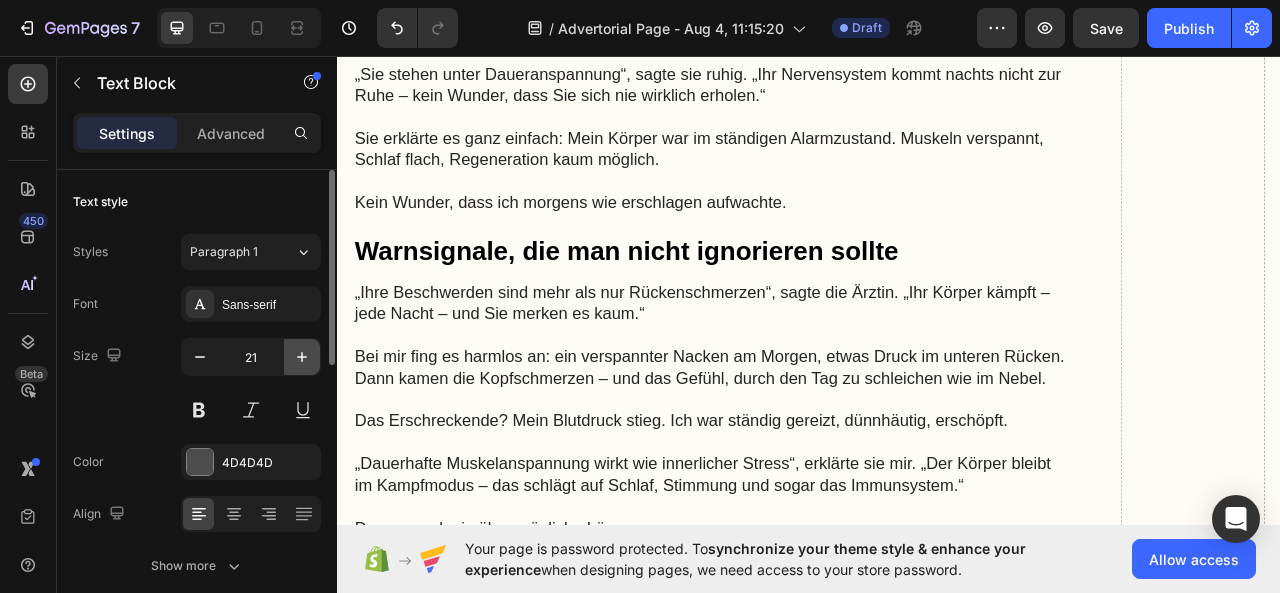 click at bounding box center (302, 357) 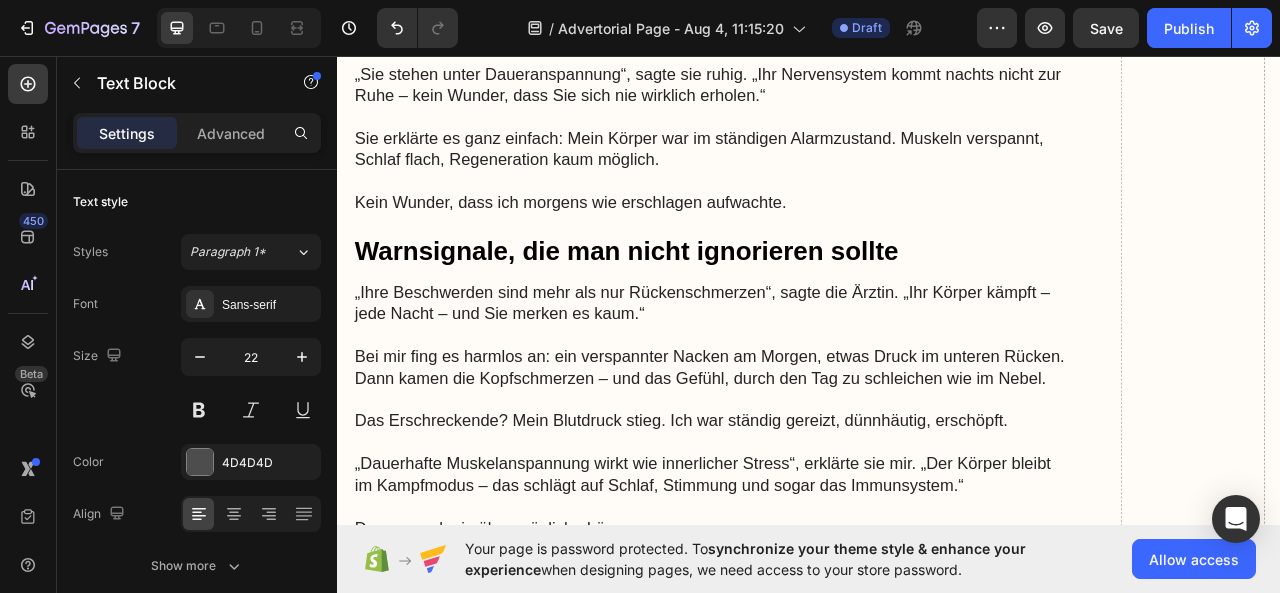 click on "Replace this text with your content" at bounding box center [1125, 1196] 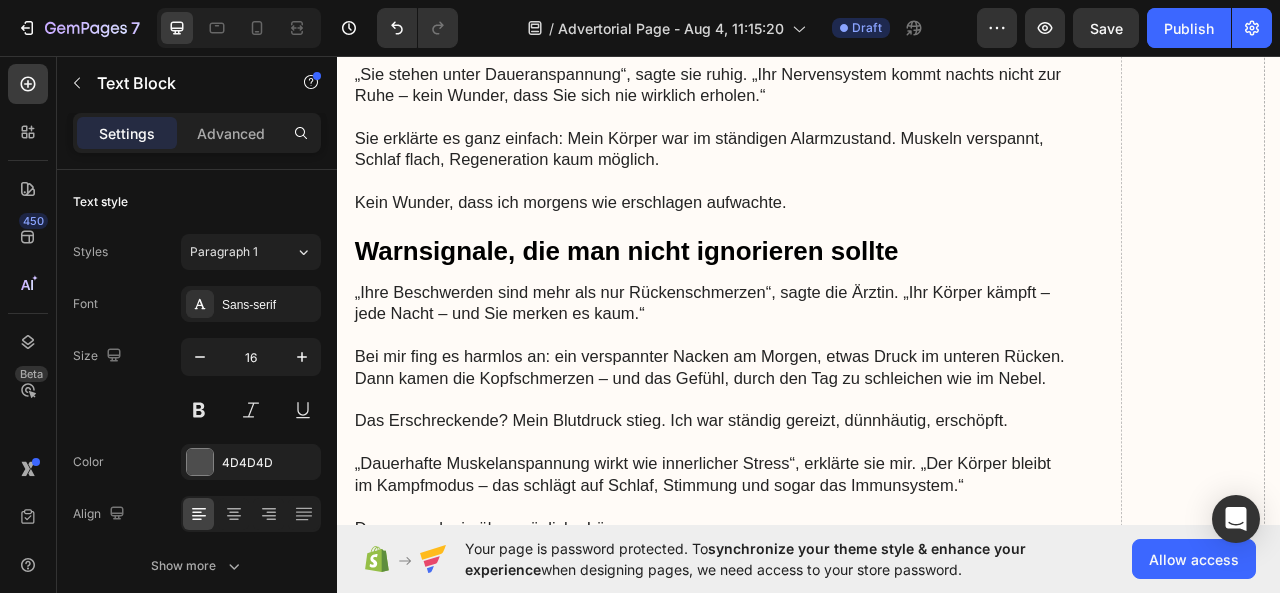 click on "Replace this text with your content" at bounding box center [1125, 1196] 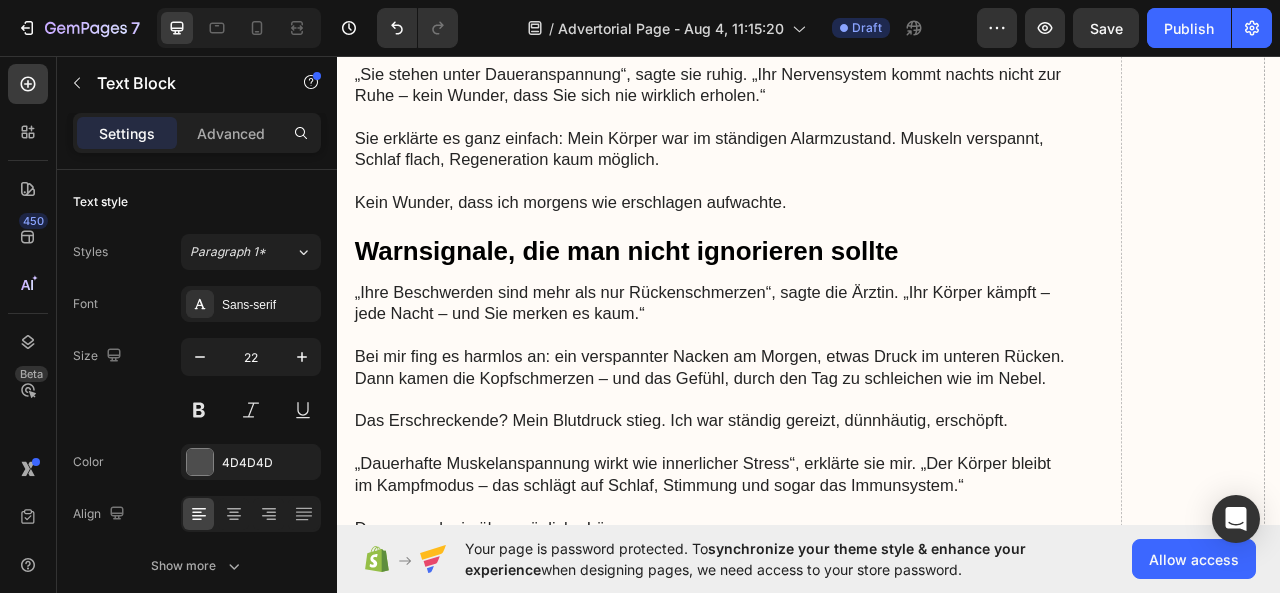 click on "Dann probierte ich Wärmepflaster, Schmerzsalben, Nackenkissen, sogar eine Akupunkturbehandlung. Viel Aufwand, wenig Effekt." at bounding box center (814, 1301) 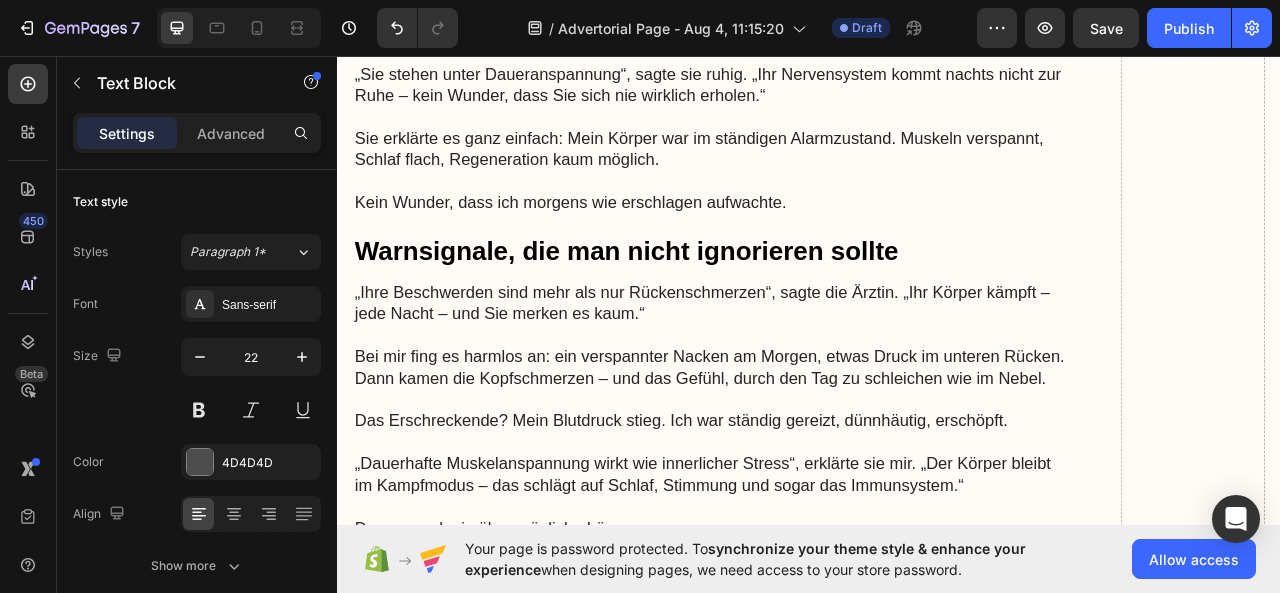 click on "Auch meine neue Matratze versprach viel – und kostete fast ein Monatsgehalt. Aber nach ein paar Wochen lag ich wieder wach, der Rücken schmerzte, der Nacken zog, die Unruhe blieb." at bounding box center (1125, 1254) 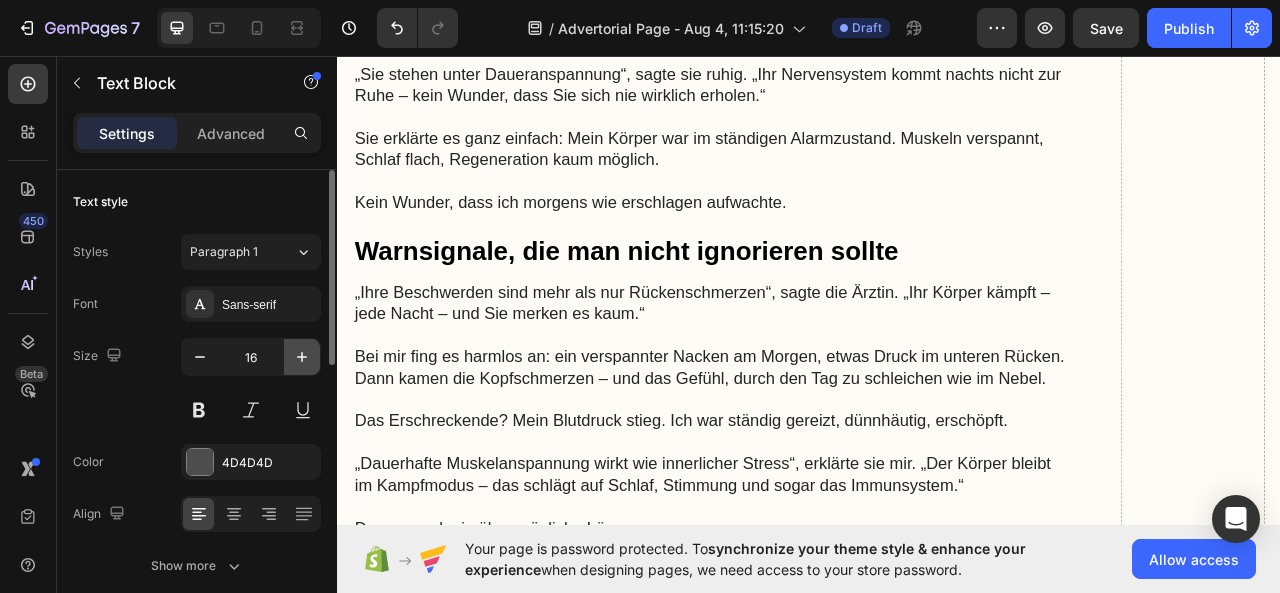 click 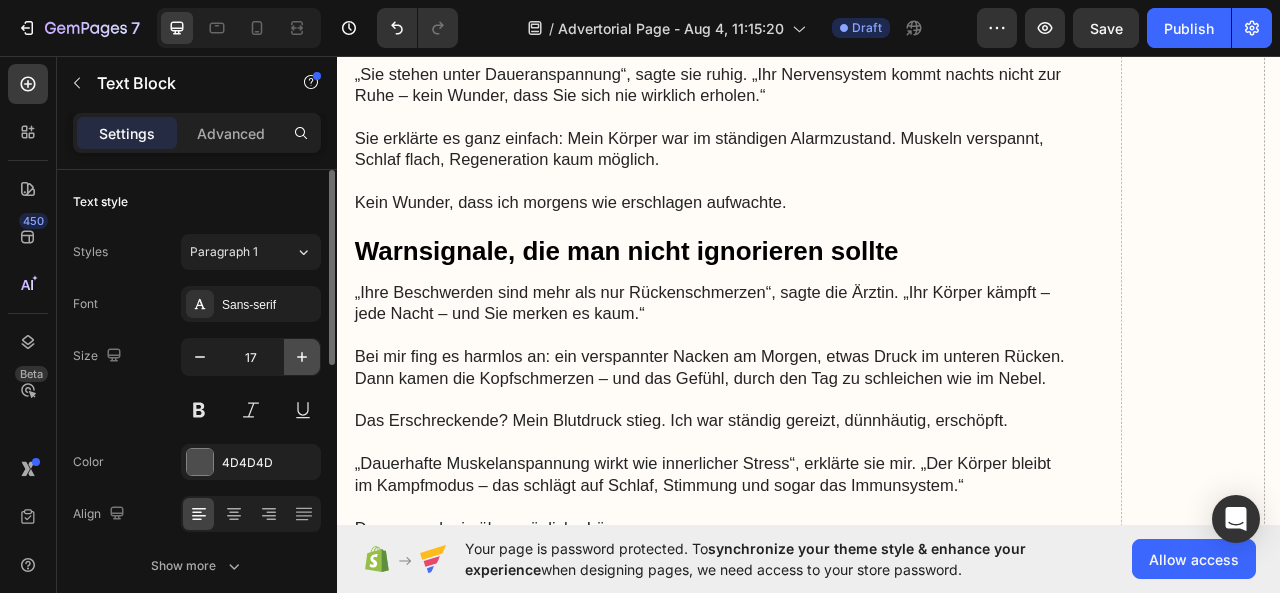 click 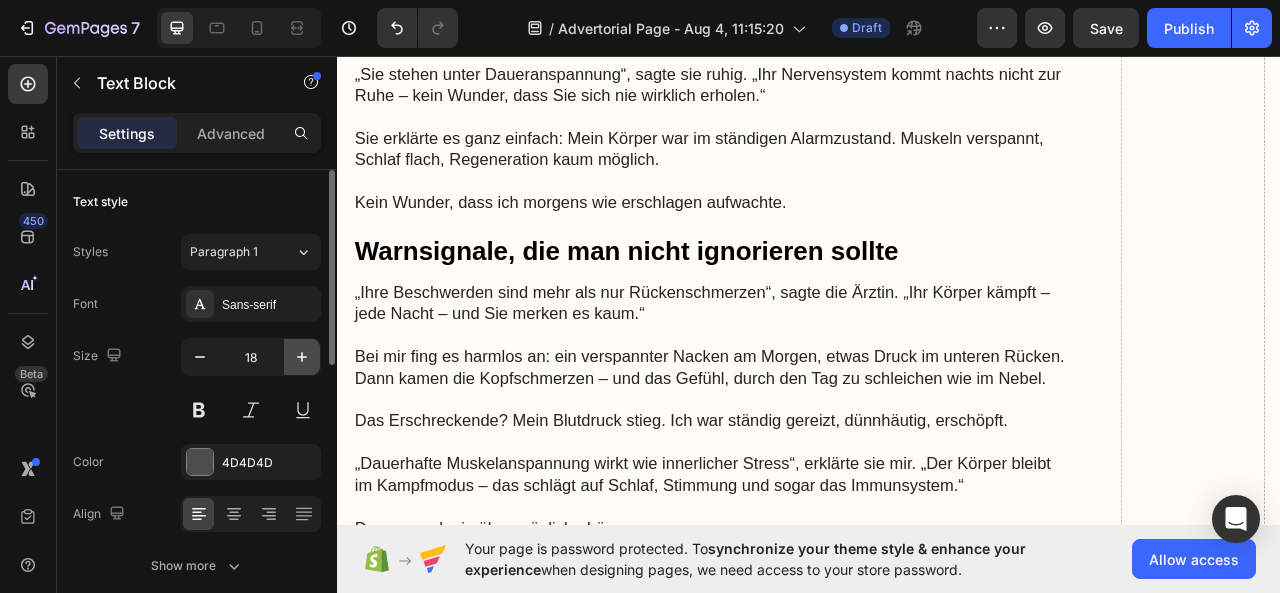 click 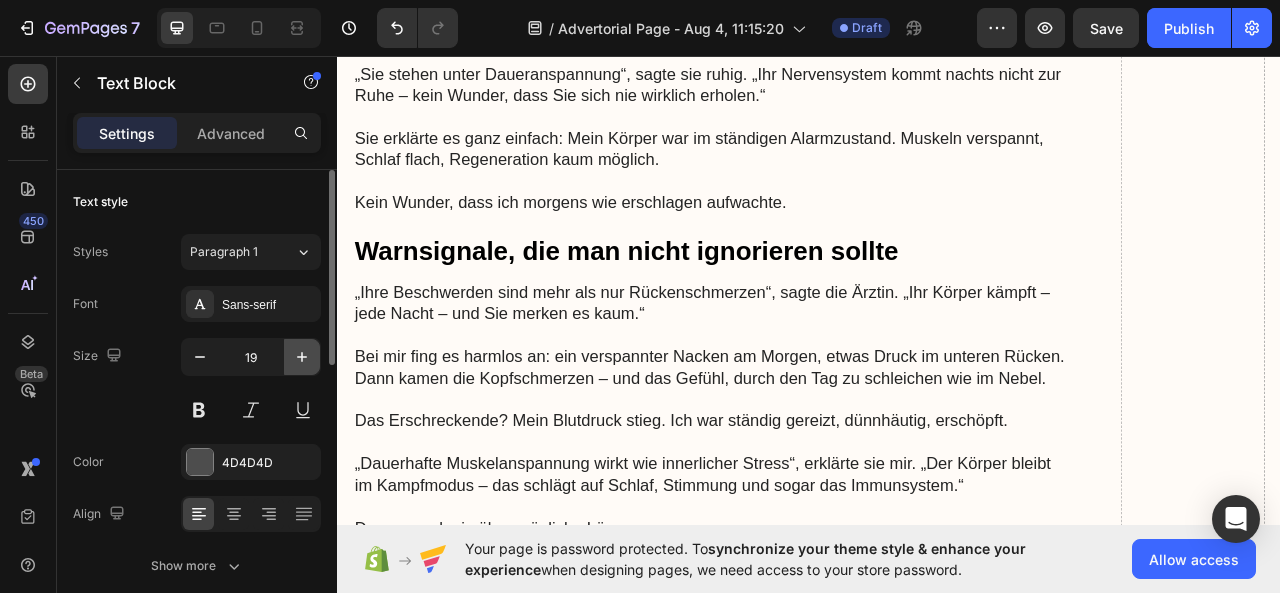 click 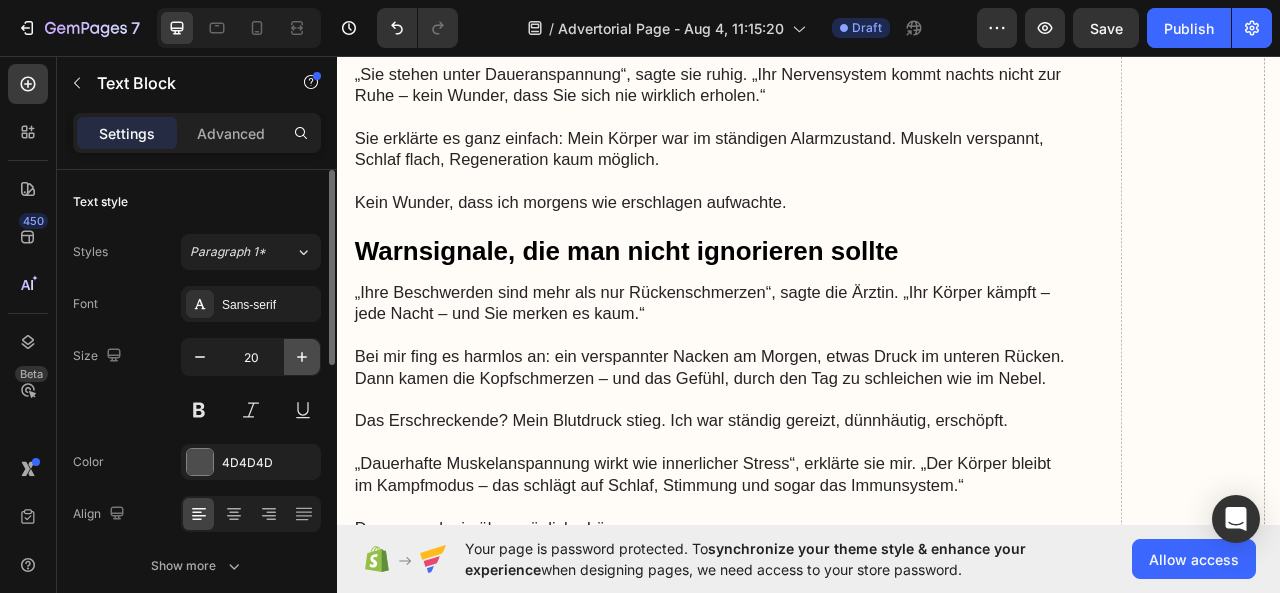 click 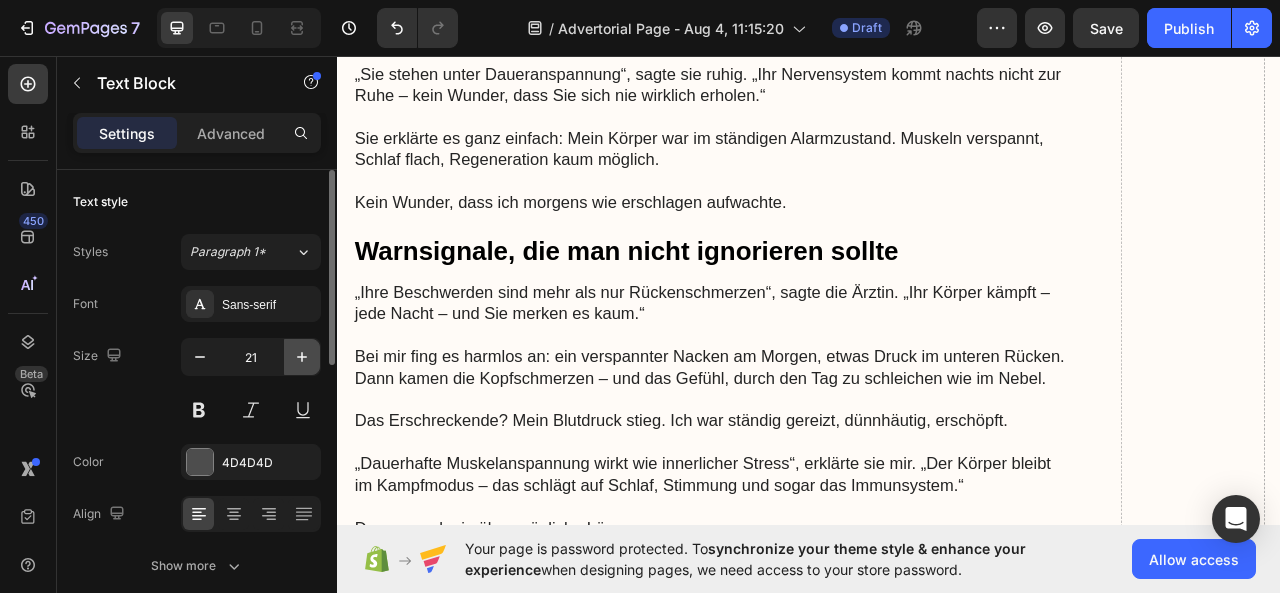 click 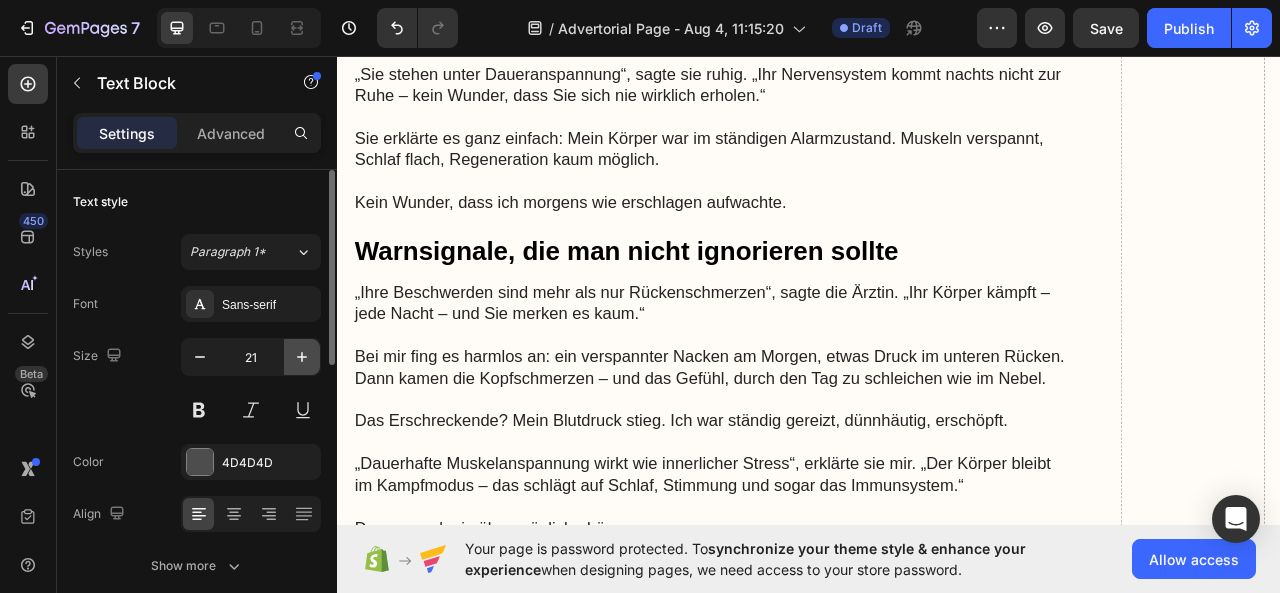 type on "22" 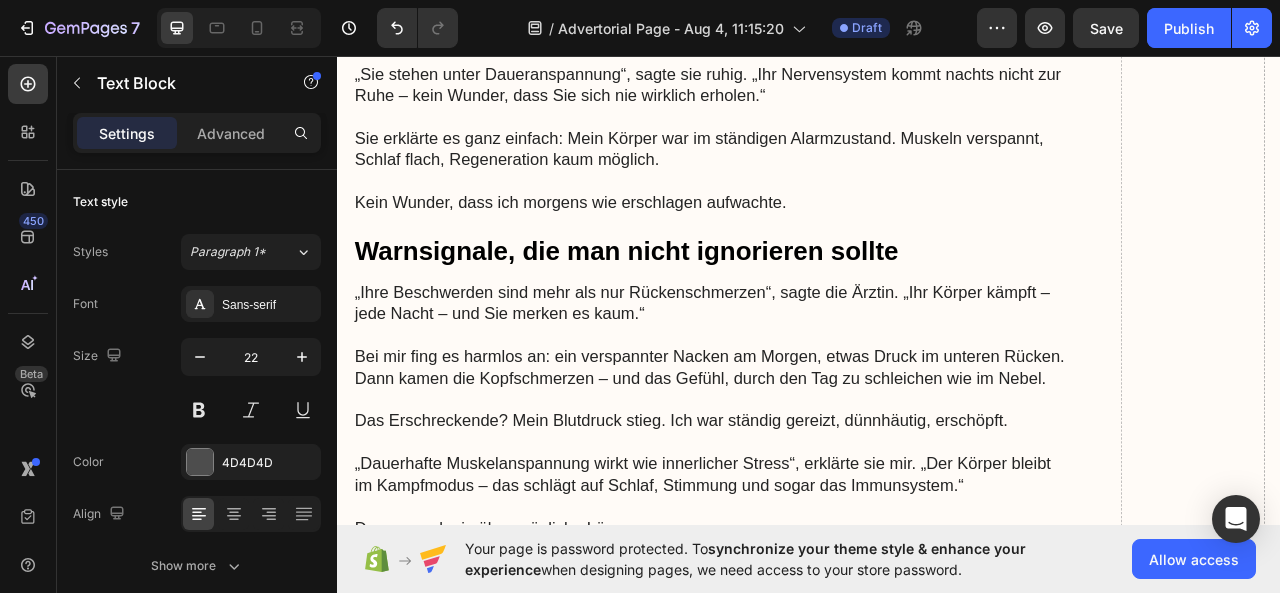click on "Zuerst kamen die teuren Massagen. Entspannung für ein paar Stunden – dann war alles wieder wie vorher. Und [PRICE] pro Sitzung? Auf Dauer einfach nicht machbar." at bounding box center (504, 1301) 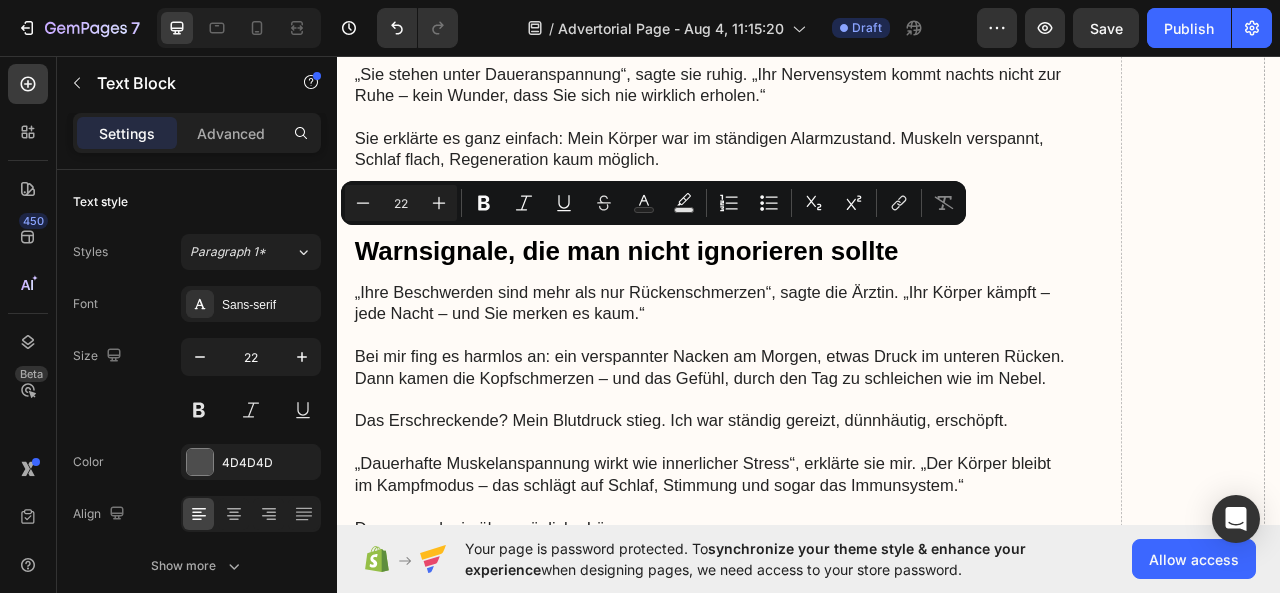 drag, startPoint x: 364, startPoint y: 285, endPoint x: 461, endPoint y: 335, distance: 109.128365 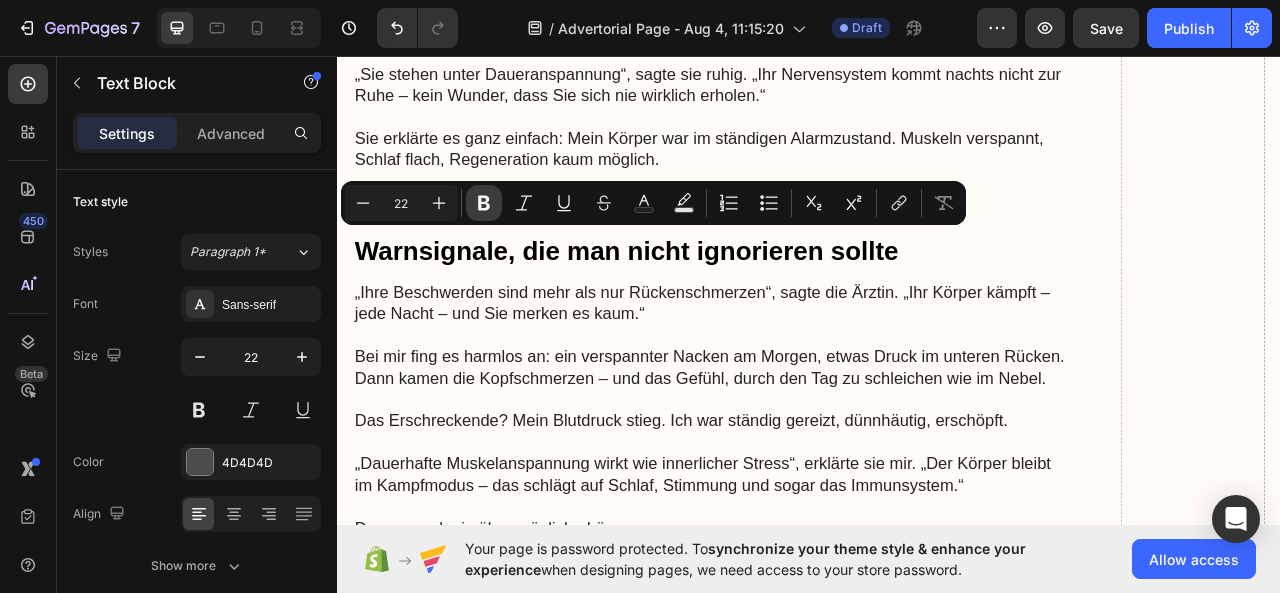 click 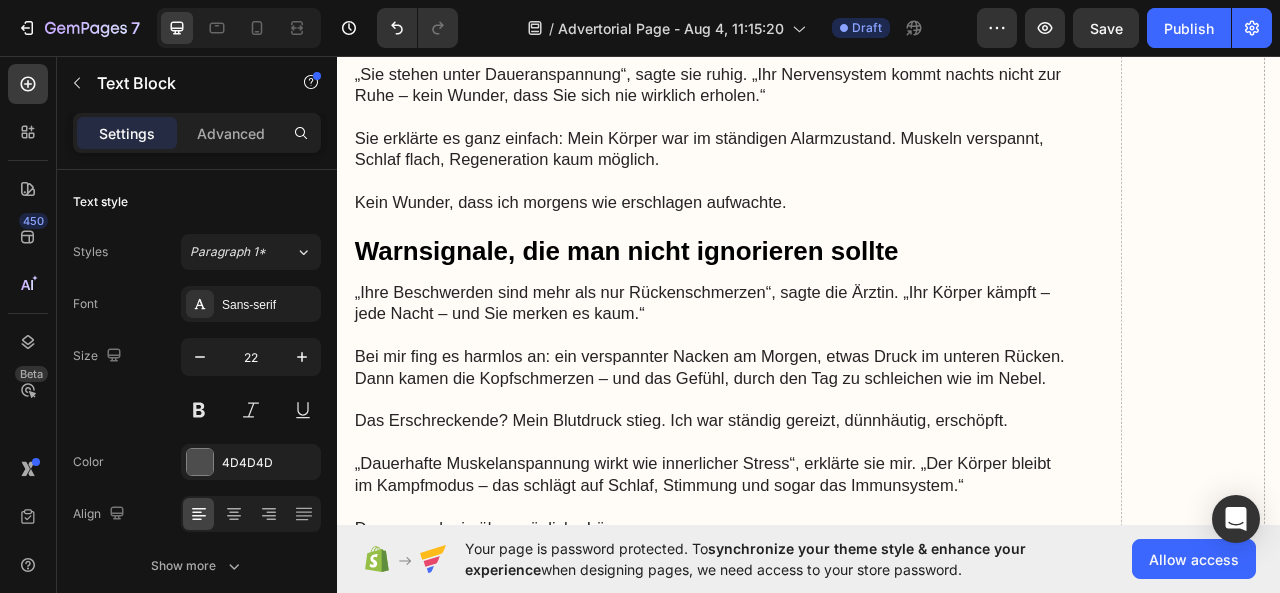 click on "Dann probierte ich Wärmepflaster, Schmerzsalben, Nackenkissen, sogar eine Akupunkturbehandlung. Viel Aufwand, wenig Effekt." at bounding box center (814, 1301) 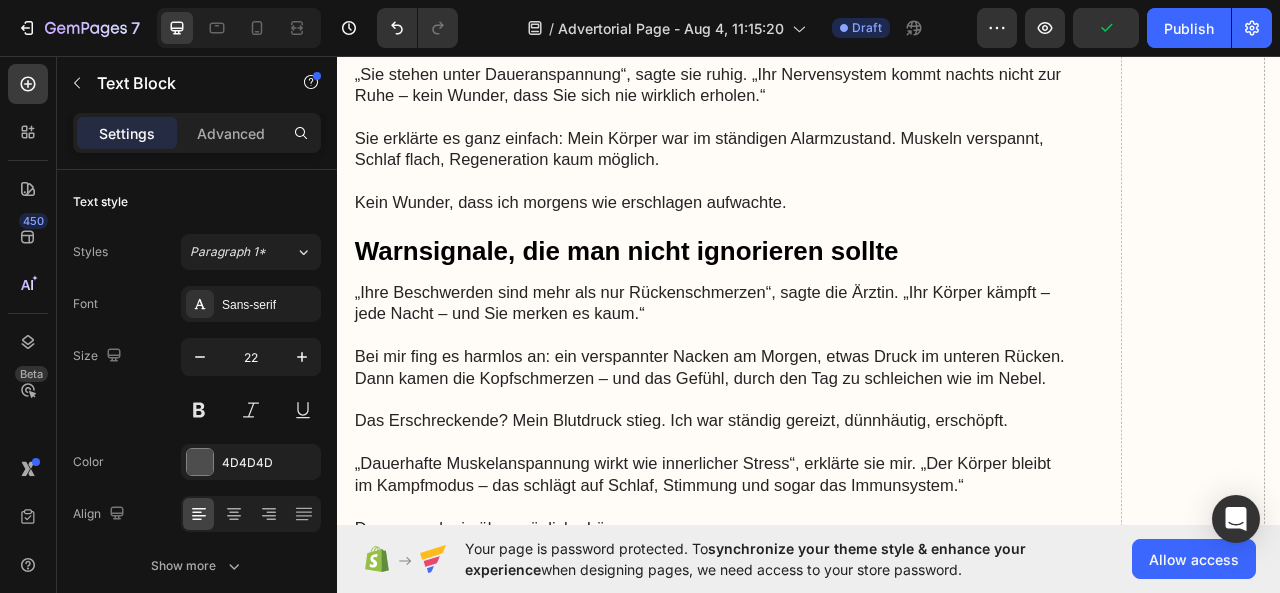 drag, startPoint x: 675, startPoint y: 320, endPoint x: 719, endPoint y: 328, distance: 44.72136 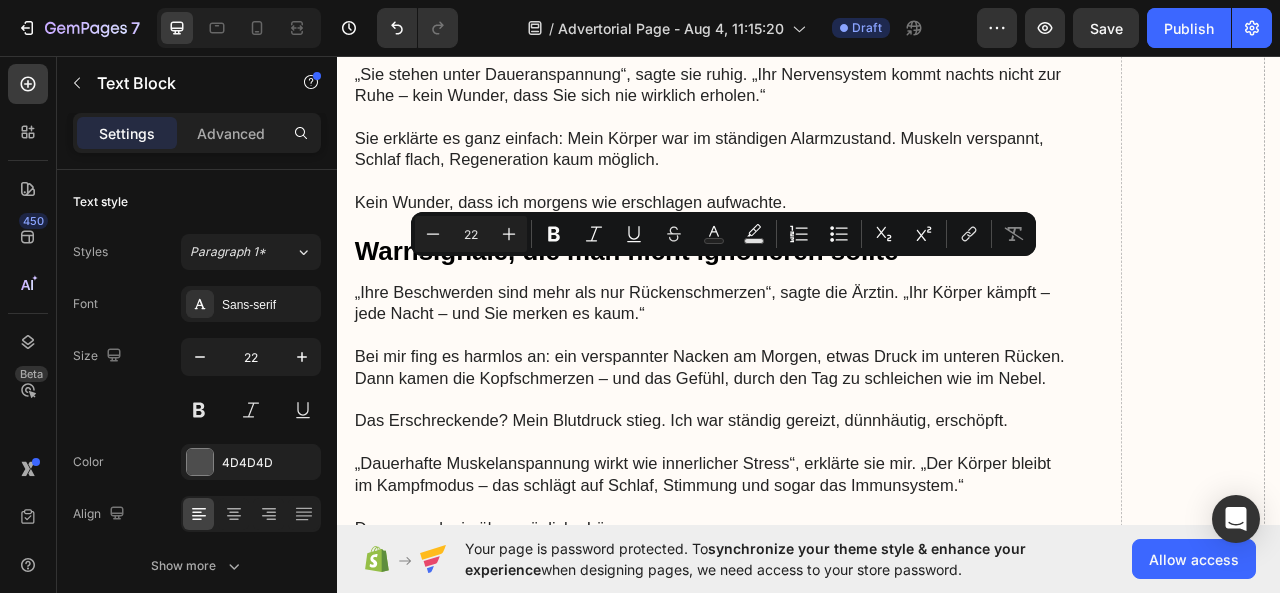 drag, startPoint x: 669, startPoint y: 324, endPoint x: 804, endPoint y: 392, distance: 151.15886 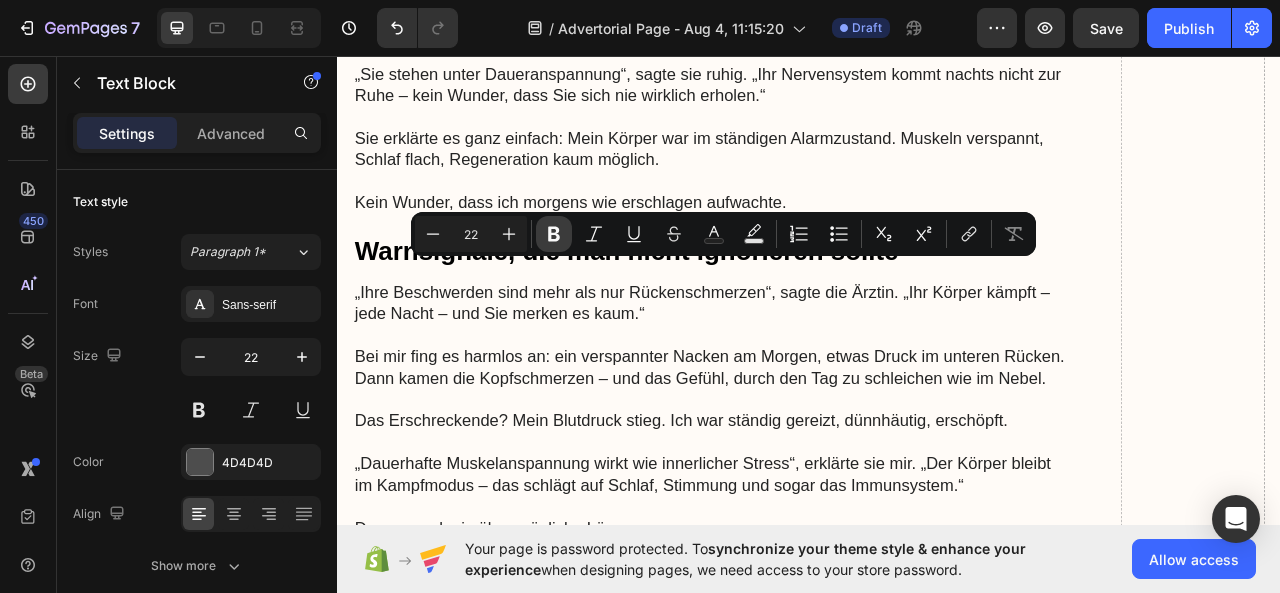 click 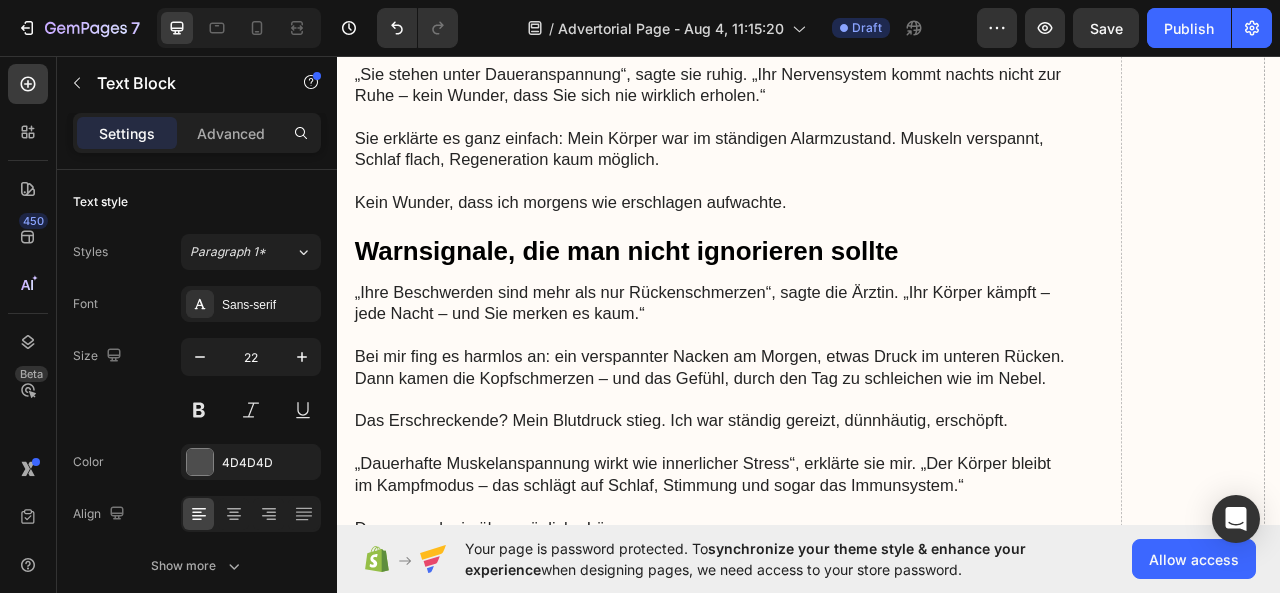 drag, startPoint x: 665, startPoint y: 439, endPoint x: 886, endPoint y: 452, distance: 221.38202 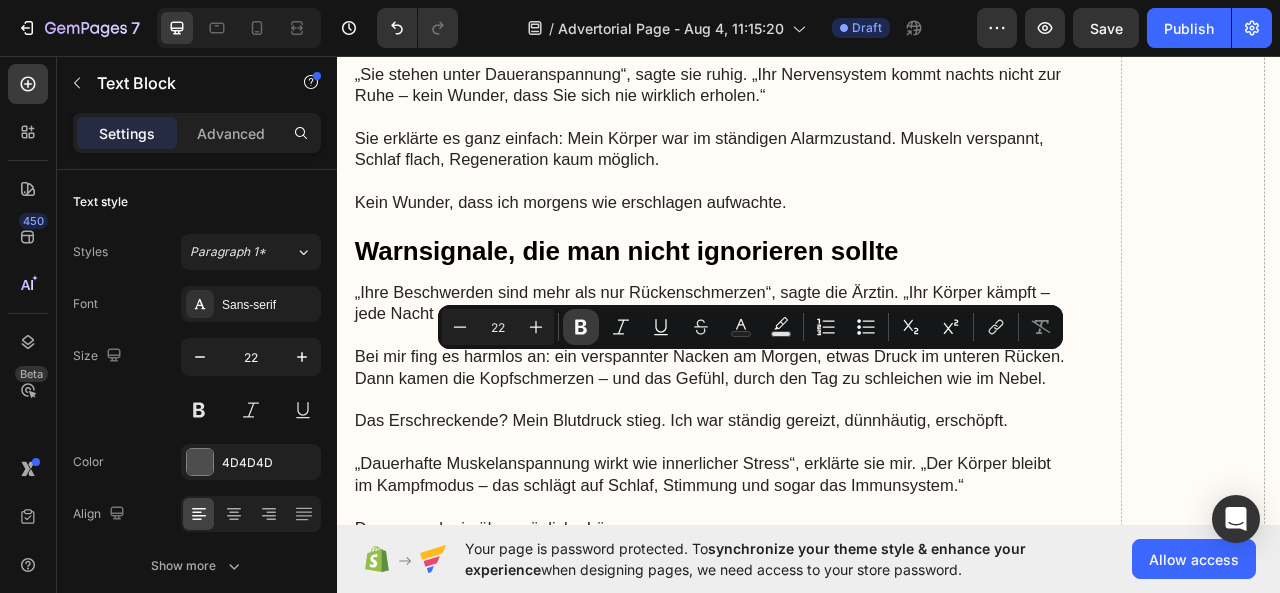 click on "Bold" at bounding box center (581, 327) 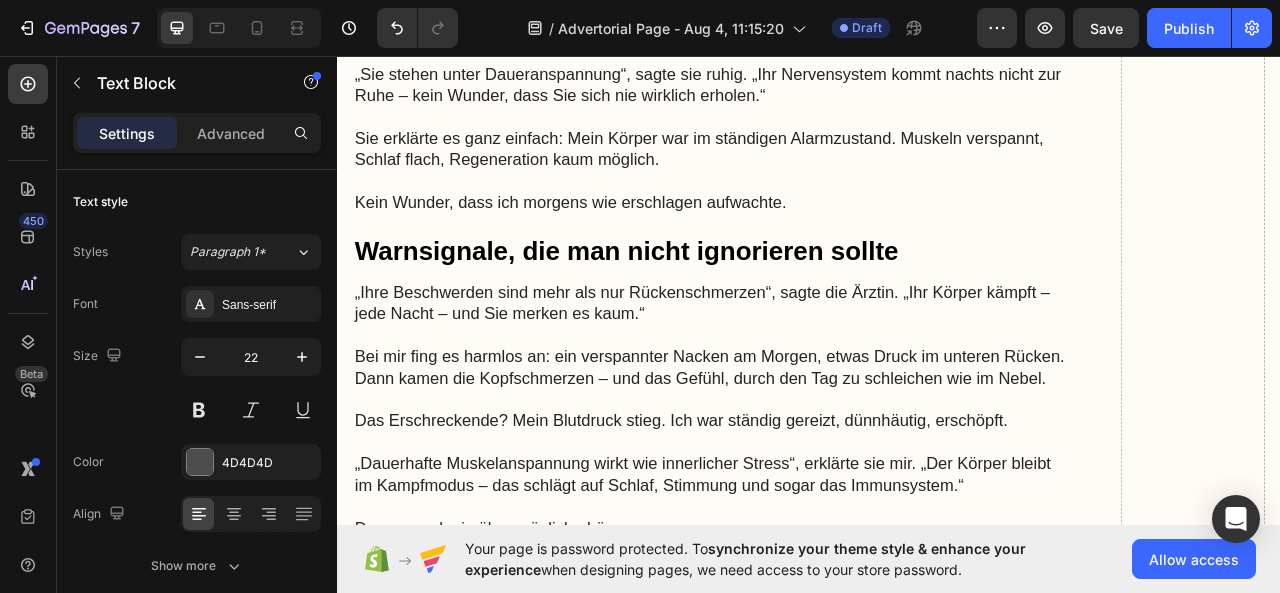 click on "Auch meine neue Matratze versprach viel – und kostete fast ein Monatsgehalt. Aber nach ein paar Wochen lag ich wieder wach, der Rücken schmerzte, der Nacken zog, die Unruhe blieb." at bounding box center [1125, 1320] 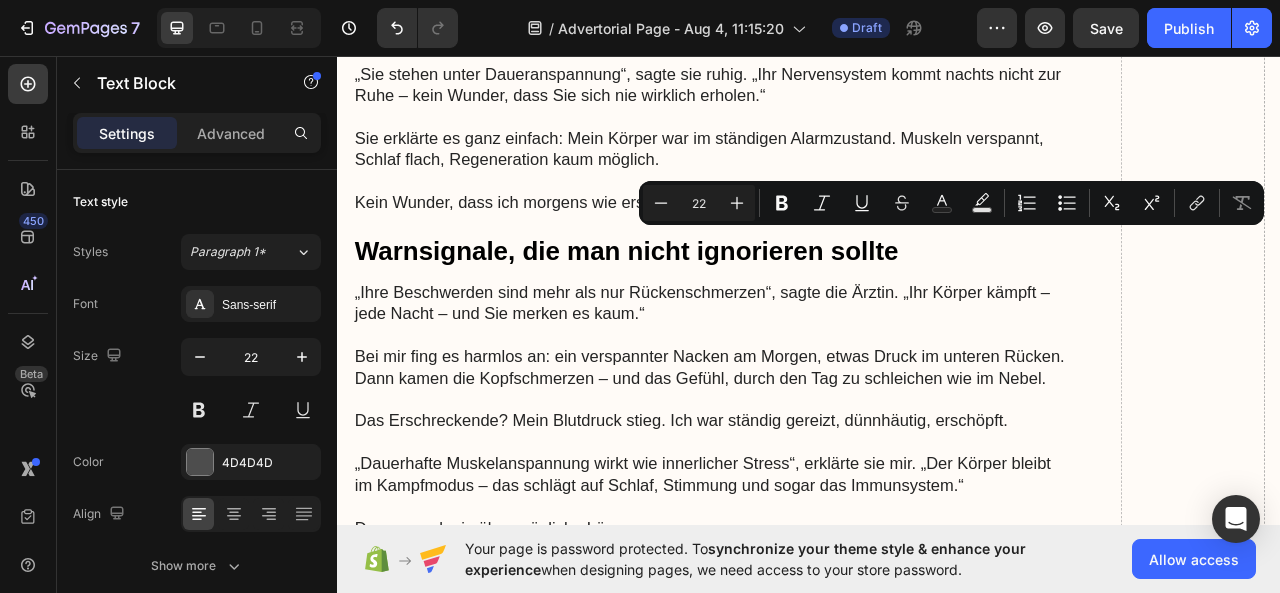 drag, startPoint x: 1096, startPoint y: 283, endPoint x: 1231, endPoint y: 279, distance: 135.05925 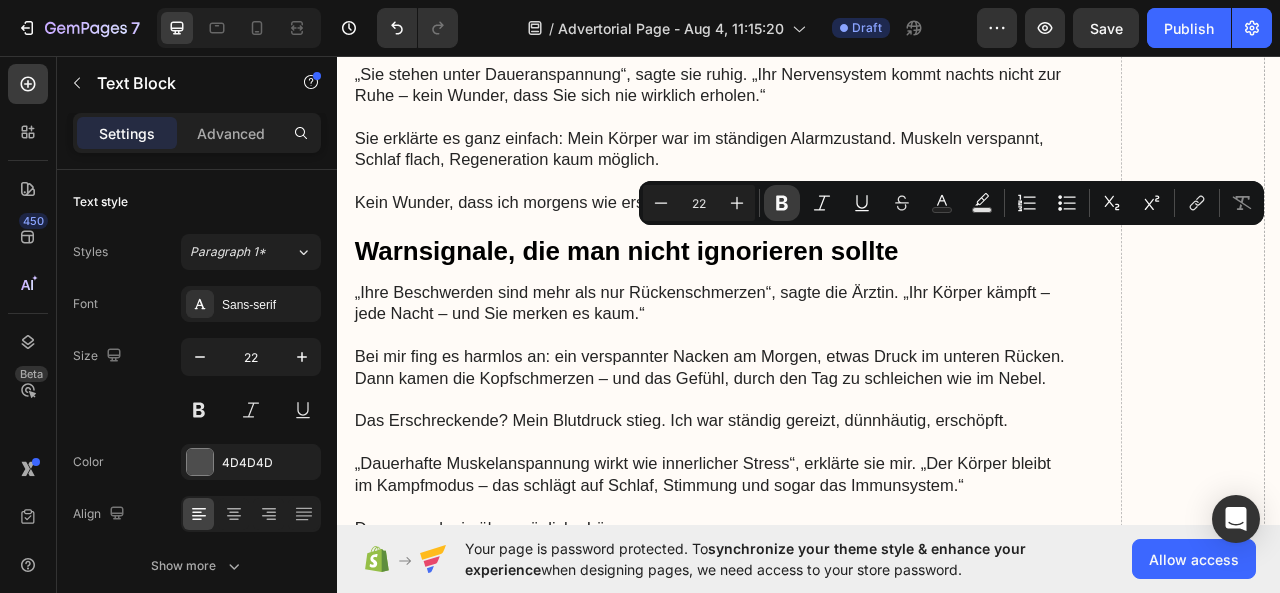 click 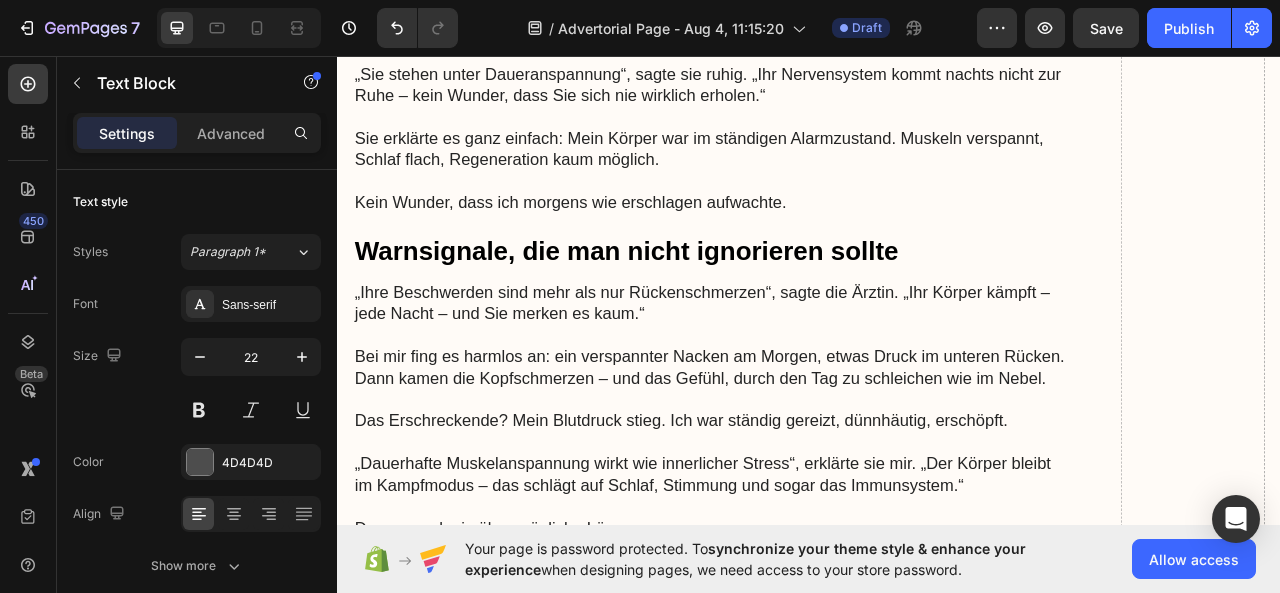 drag, startPoint x: 1181, startPoint y: 330, endPoint x: 1183, endPoint y: 362, distance: 32.06244 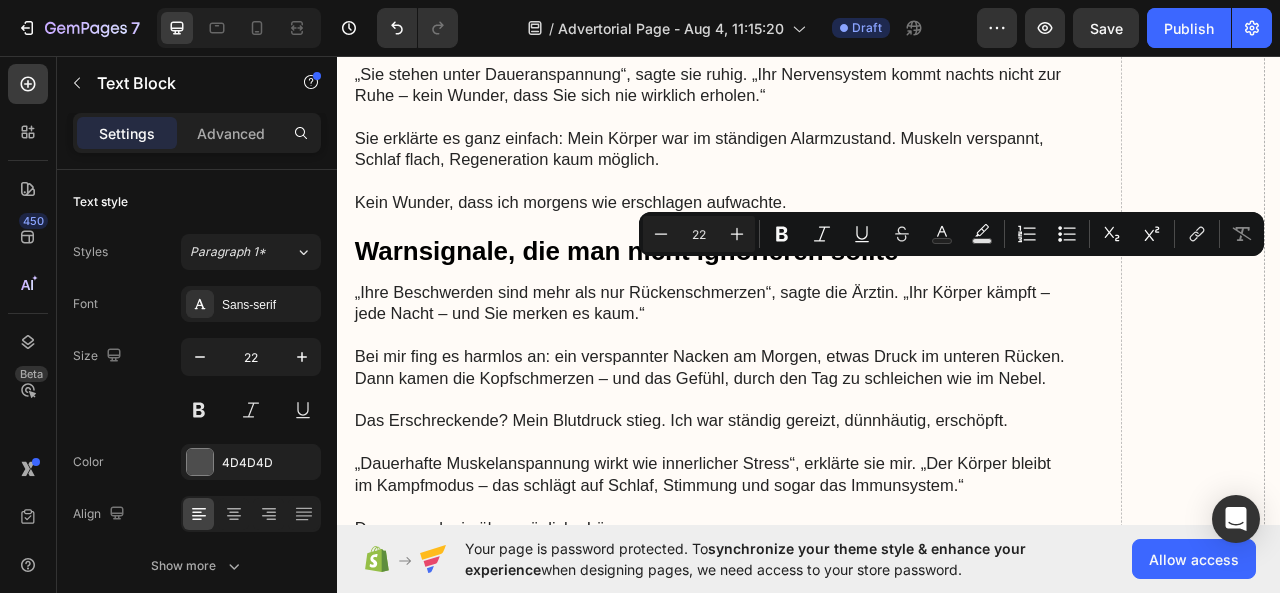click on "Auch meine neue Matratze versprach viel – und kostete fast ein Monatsgehalt. Aber nach ein paar Wochen lag ich wieder wach, der Rücken schmerzte, der Nacken zog, die Unruhe blieb." at bounding box center (1125, 1340) 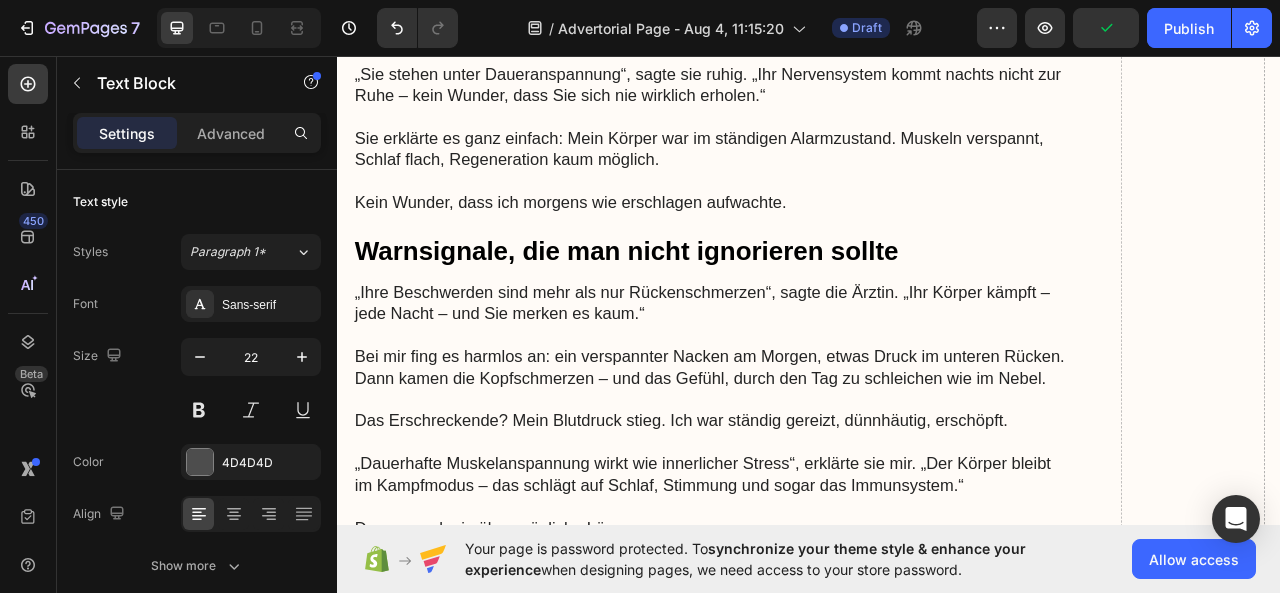 drag, startPoint x: 1177, startPoint y: 324, endPoint x: 1181, endPoint y: 365, distance: 41.19466 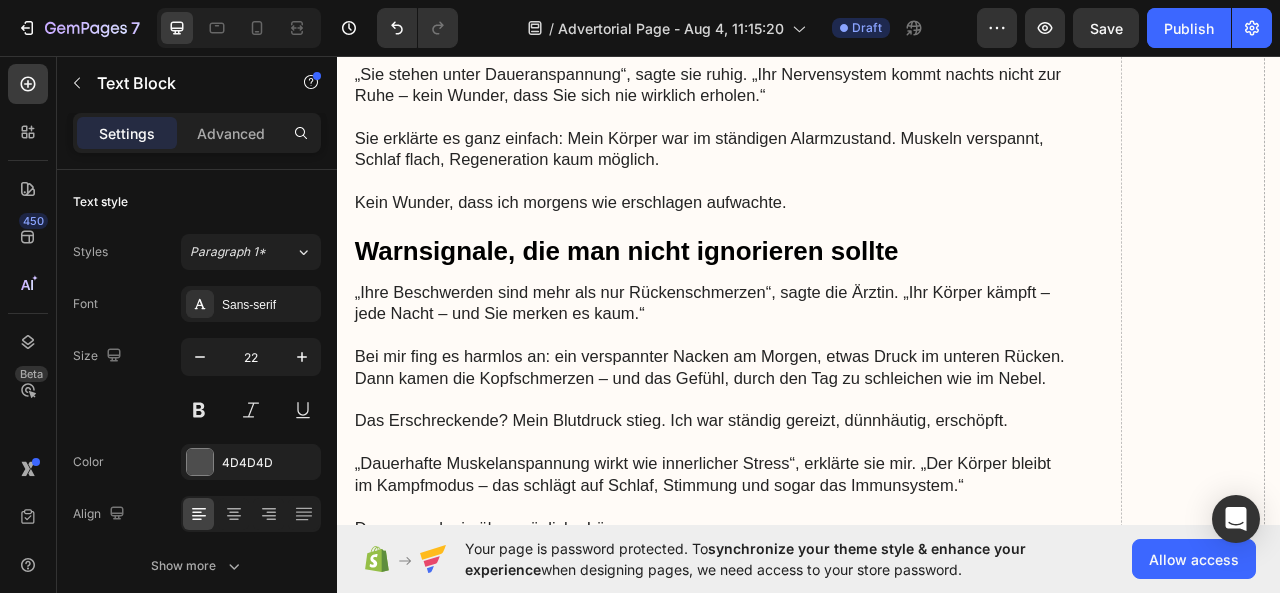 drag, startPoint x: 1173, startPoint y: 325, endPoint x: 1181, endPoint y: 355, distance: 31.04835 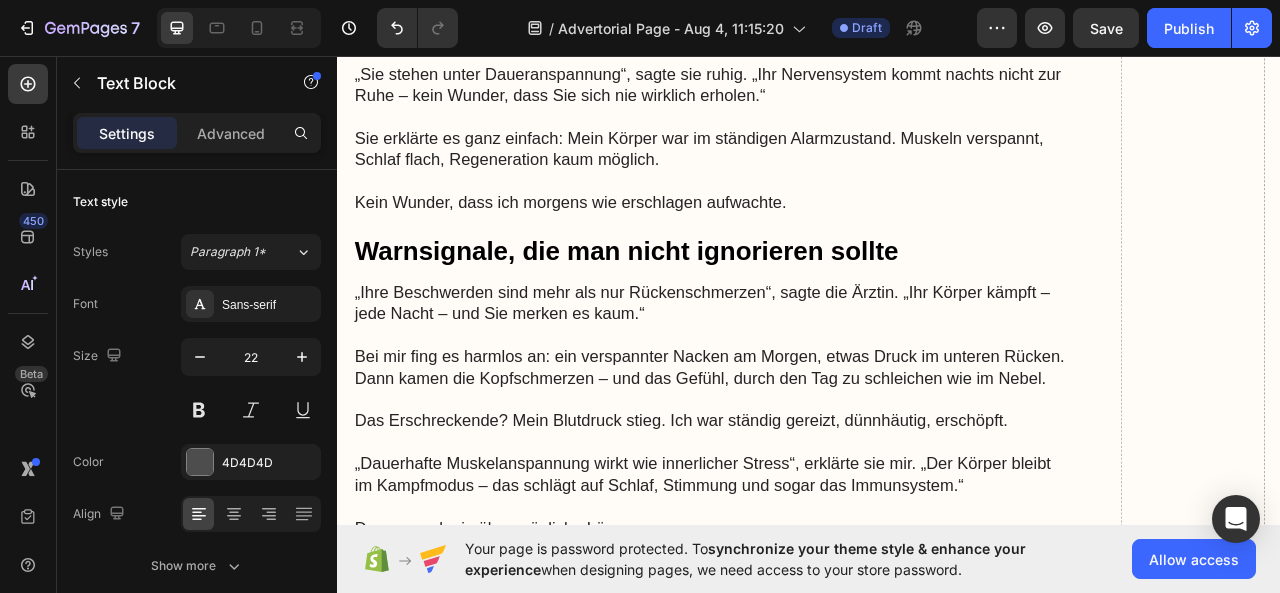 click on "Auch meine neue Matratze versprach viel – und kostete fast ein Monatsgehalt. Aber nach ein paar Wochen lag ich wieder wach, der Rücken schmerzte, der Nacken zog, die Unruhe blieb." at bounding box center [1125, 1340] 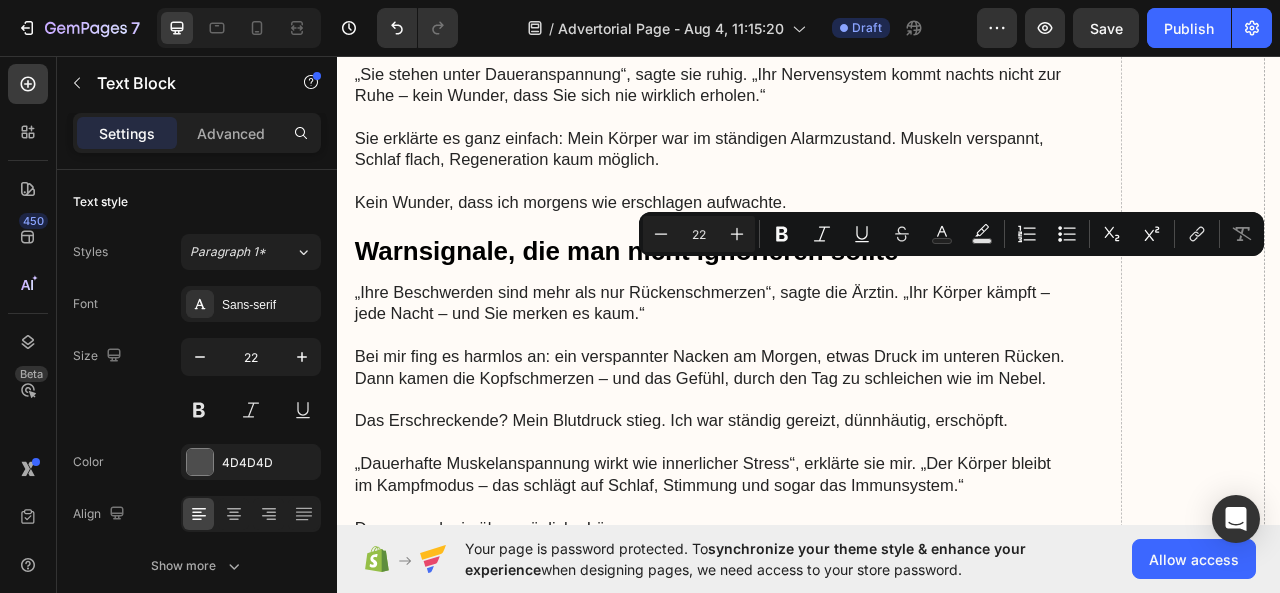 drag, startPoint x: 1173, startPoint y: 329, endPoint x: 1183, endPoint y: 365, distance: 37.363083 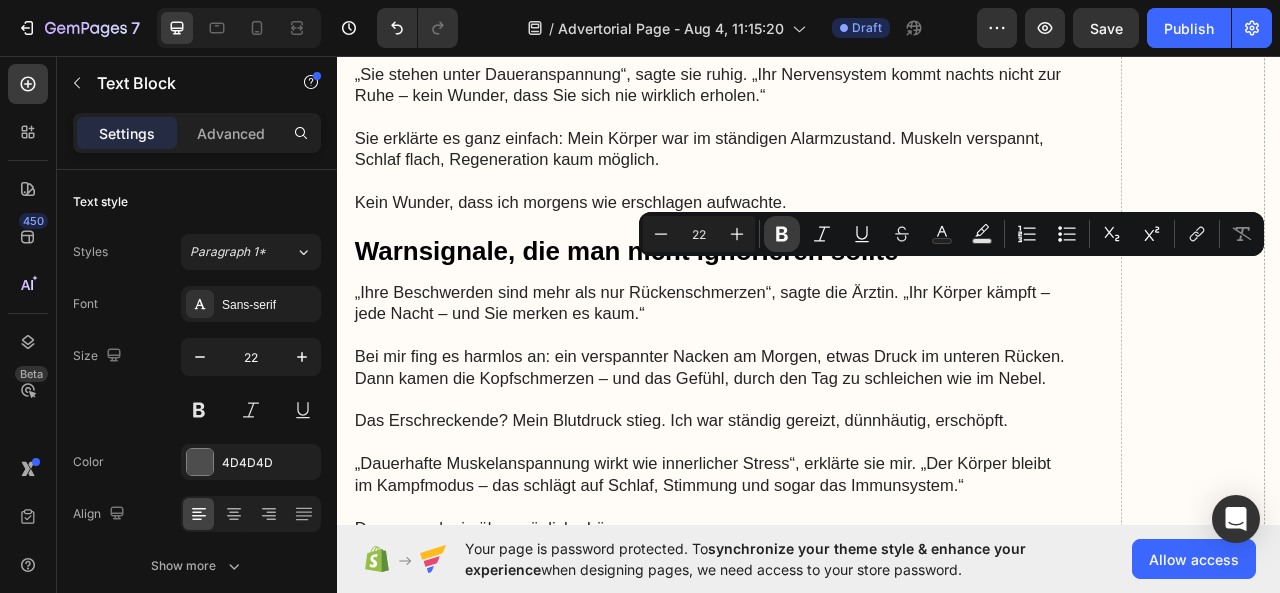click 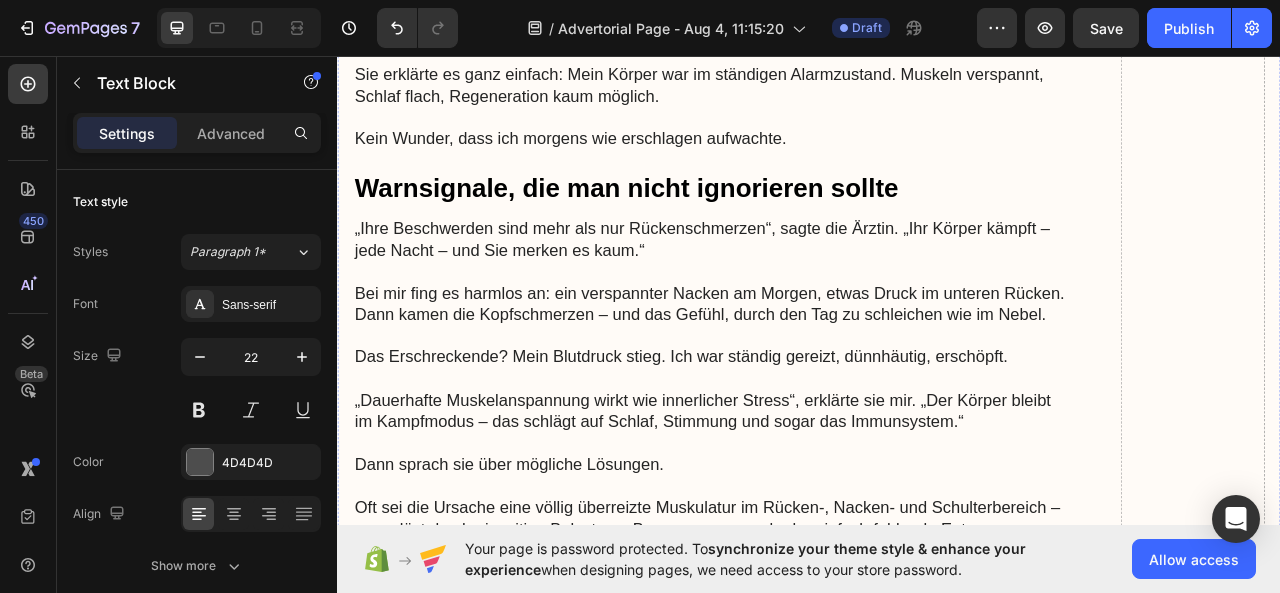 scroll, scrollTop: 2895, scrollLeft: 0, axis: vertical 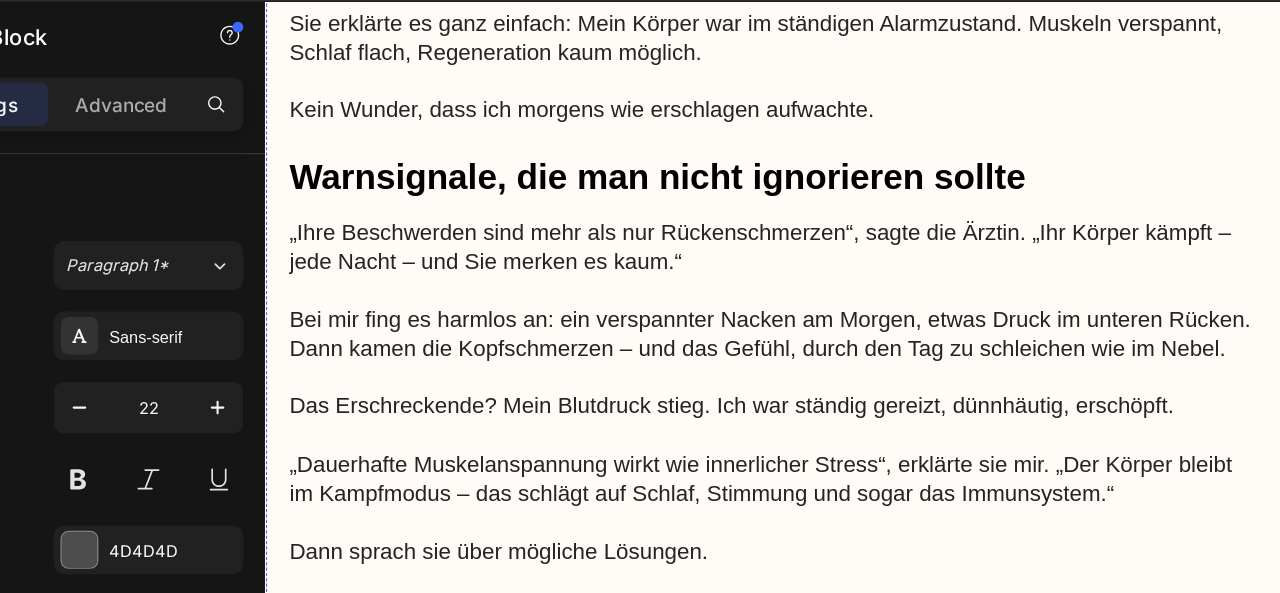 click on "Dann probierte ich Wärmepflaster, Schmerzsalben, Nackenkissen , sogar eine Akupunkturbehandlung . Viel Aufwand, wenig Effekt. Text Block" at bounding box center [741, 1200] 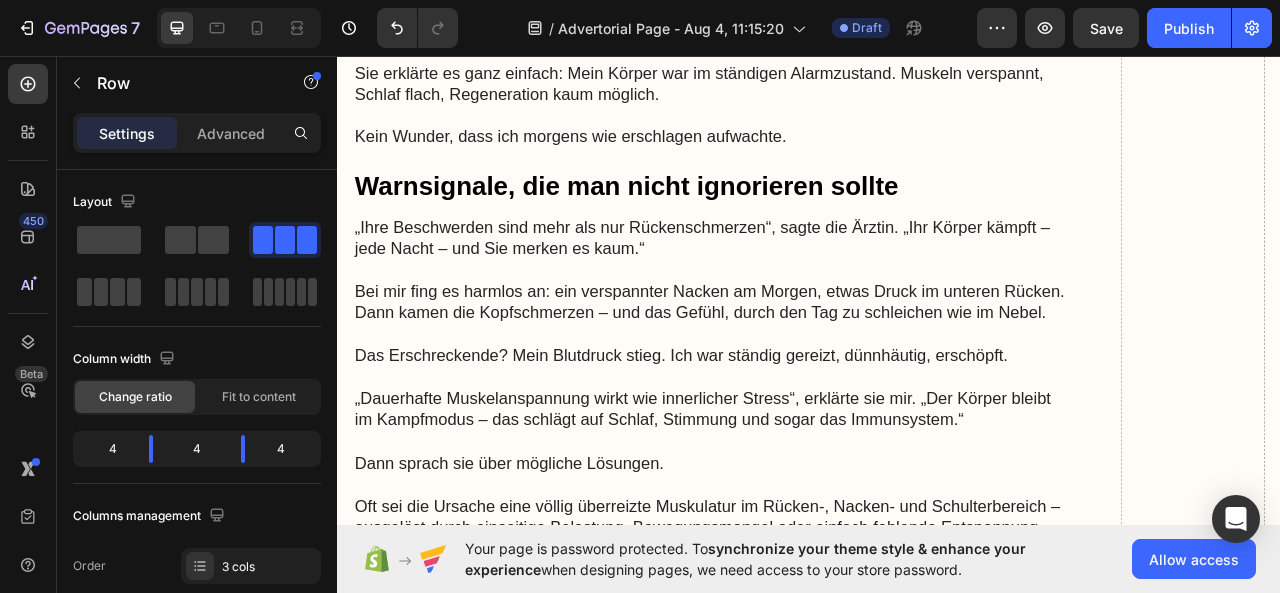 click on "Zuerst kamen die teuren Massagen . Entspannung für ein paar Stunden – dann war alles wieder wie vorher. Und [PRICE] pro Sitzung? Auf Dauer einfach nicht machbar." at bounding box center (504, 1218) 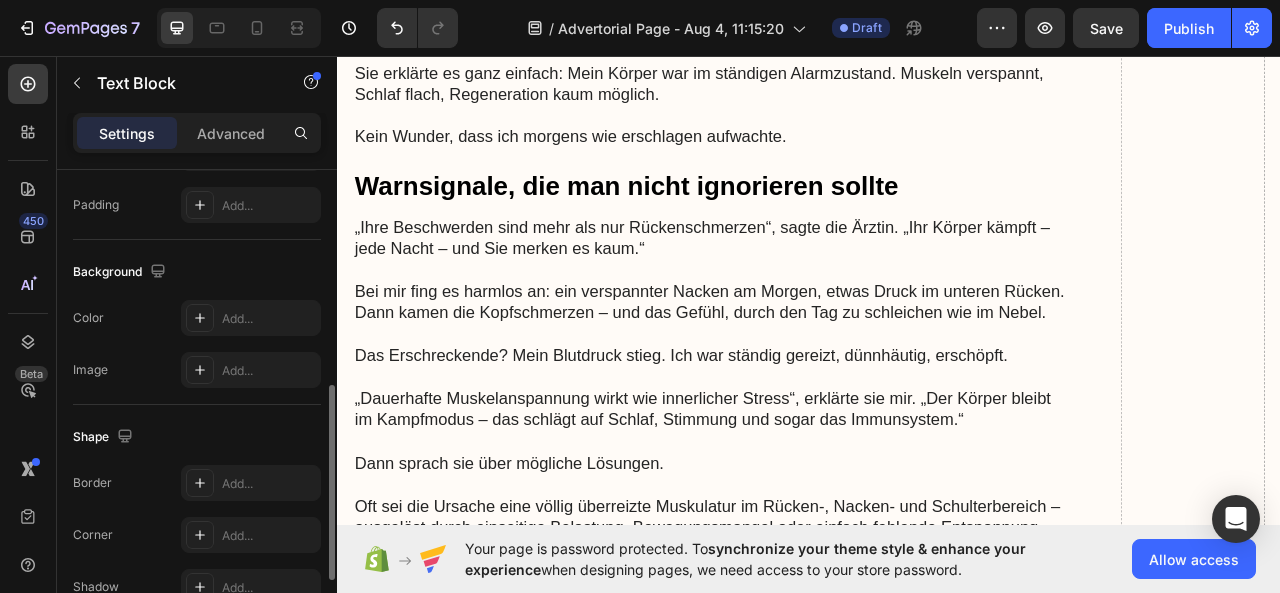 scroll, scrollTop: 534, scrollLeft: 0, axis: vertical 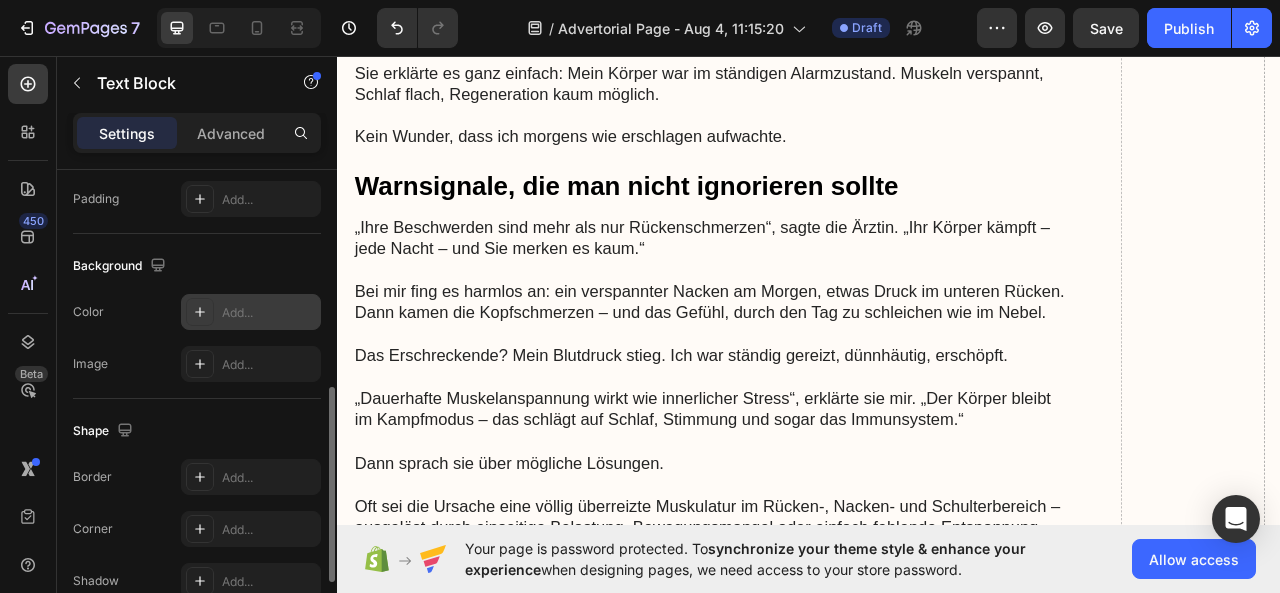 click on "Add..." at bounding box center [269, 313] 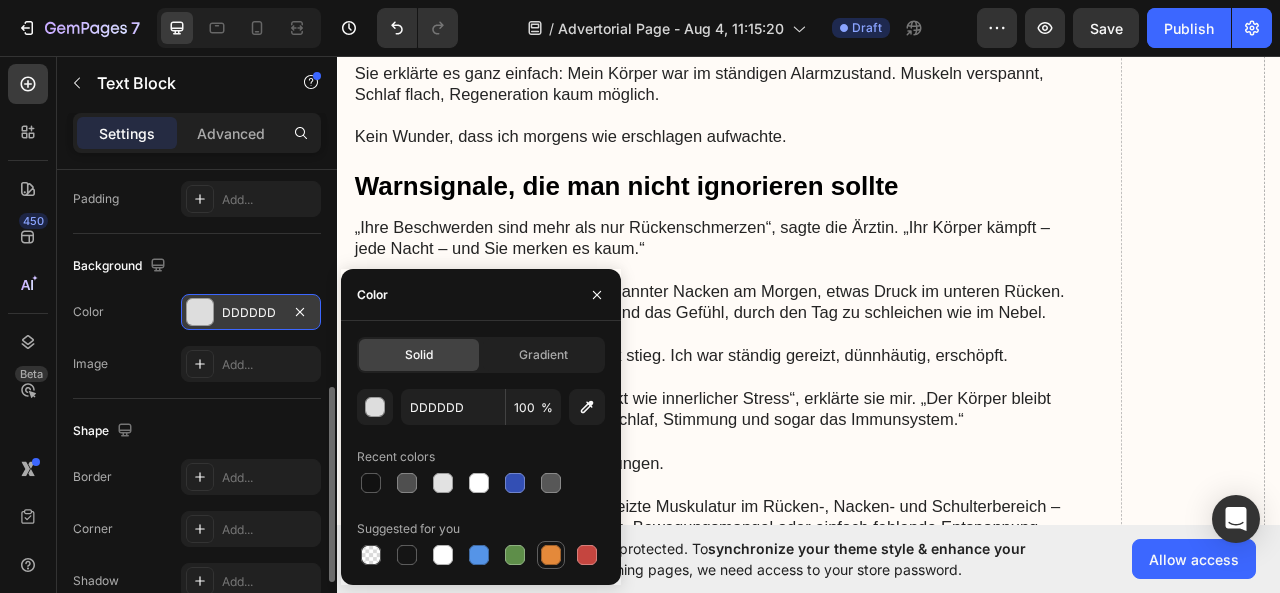 click at bounding box center [551, 555] 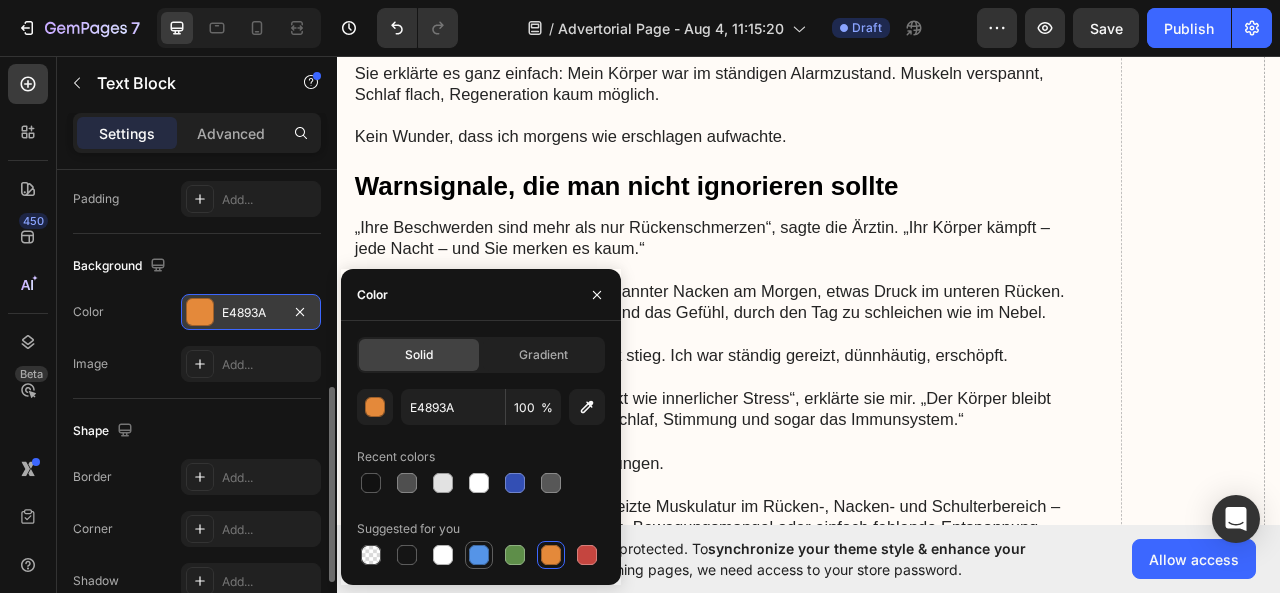 click at bounding box center (479, 555) 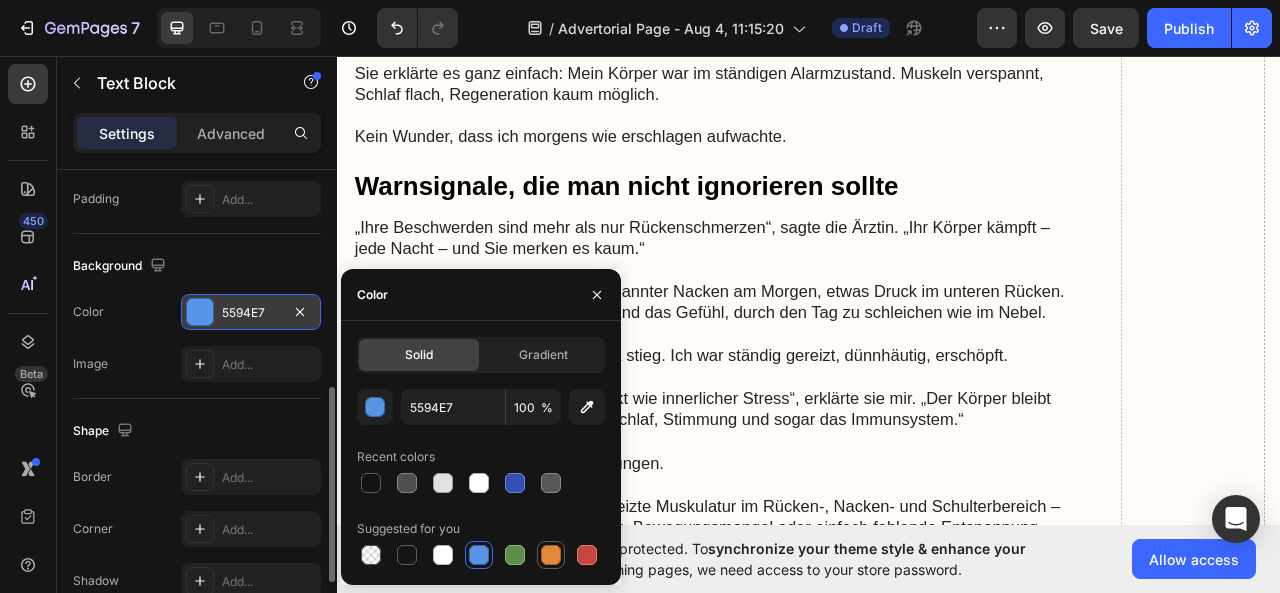 click at bounding box center (551, 555) 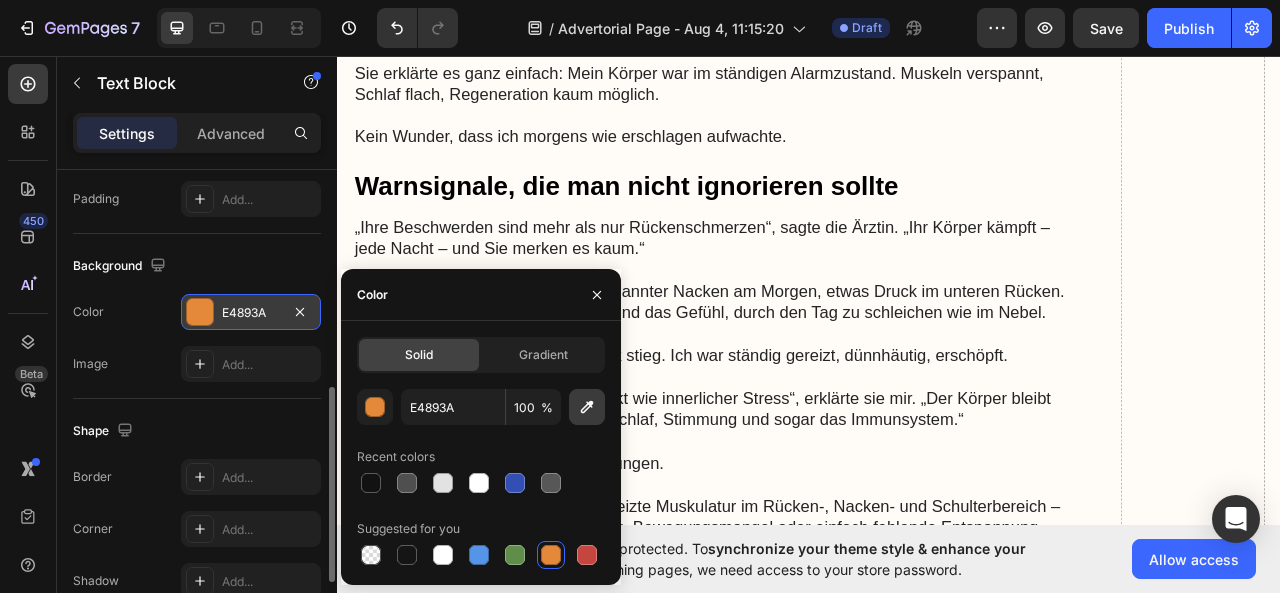 click 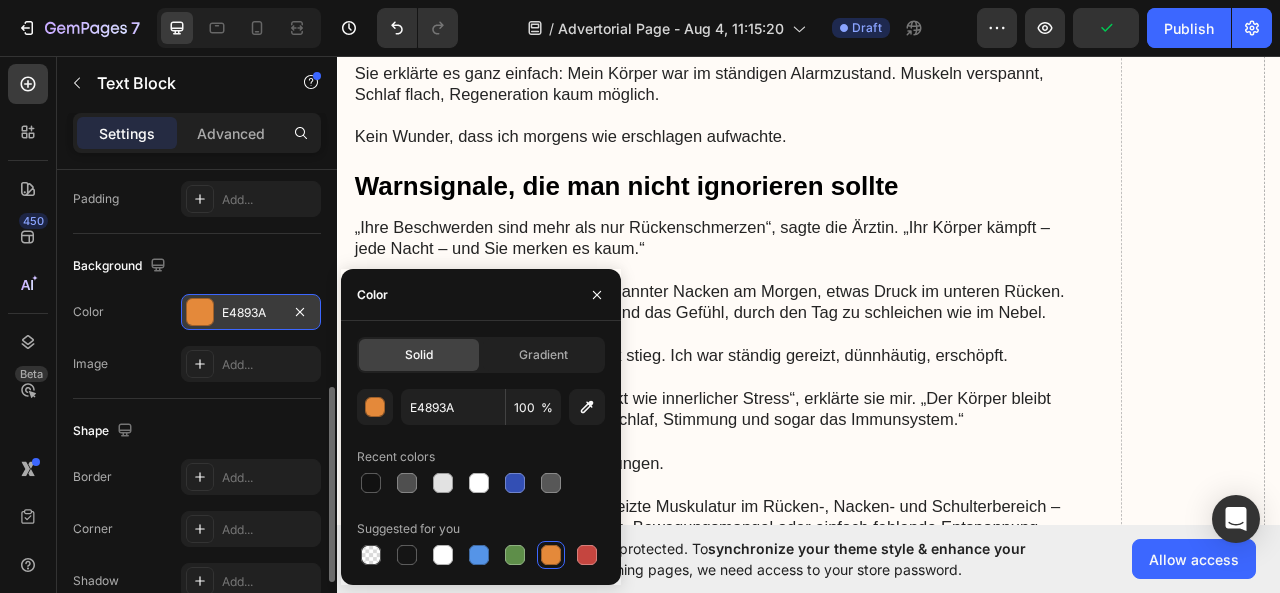type on "151515" 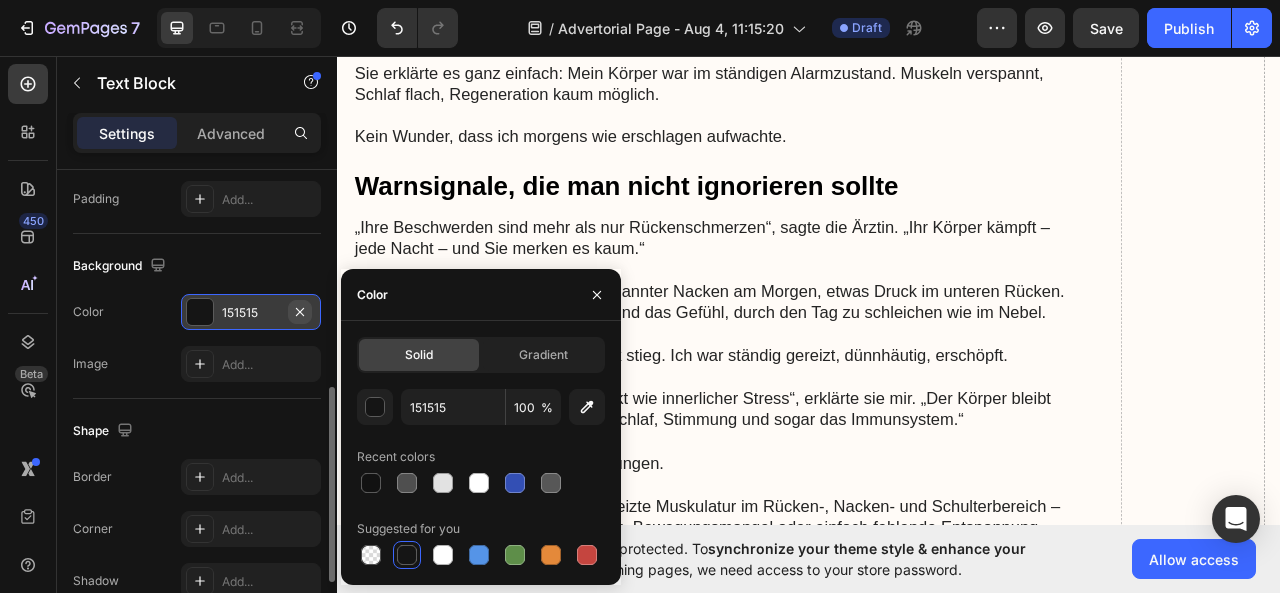 click 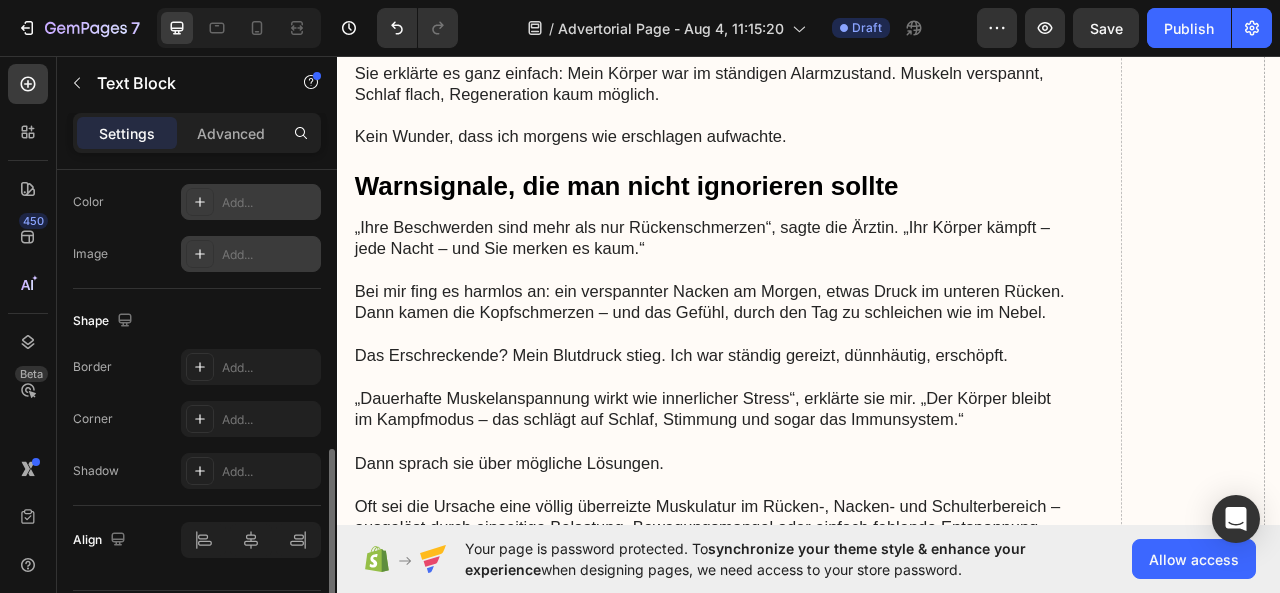 scroll, scrollTop: 656, scrollLeft: 0, axis: vertical 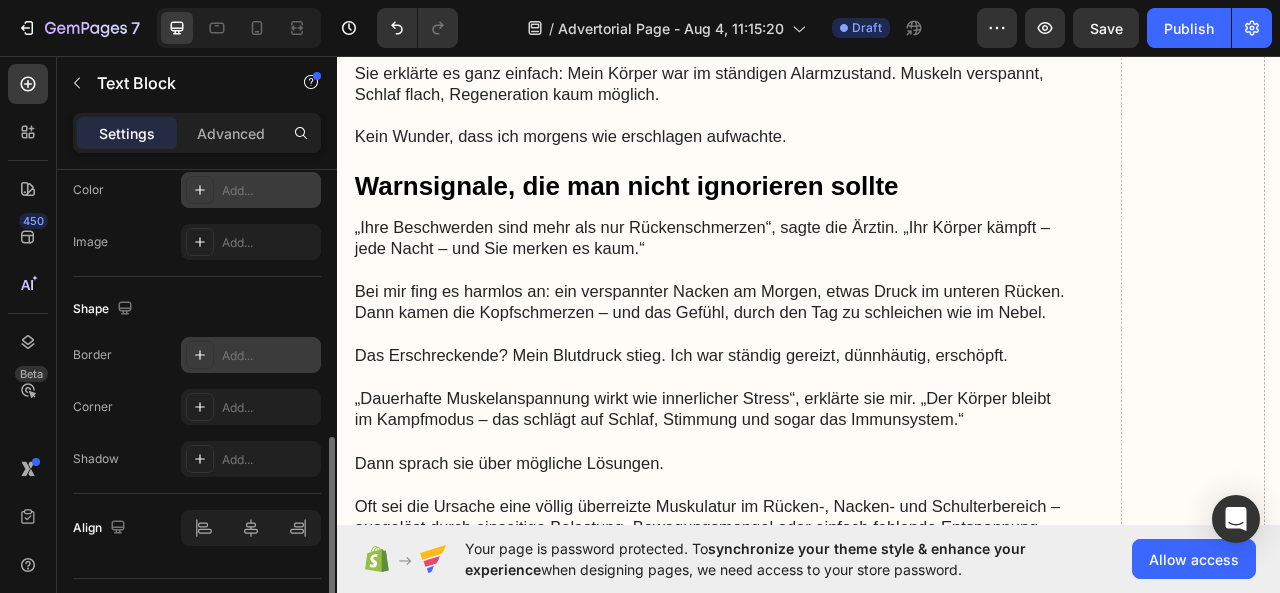 click on "Add..." at bounding box center [269, 356] 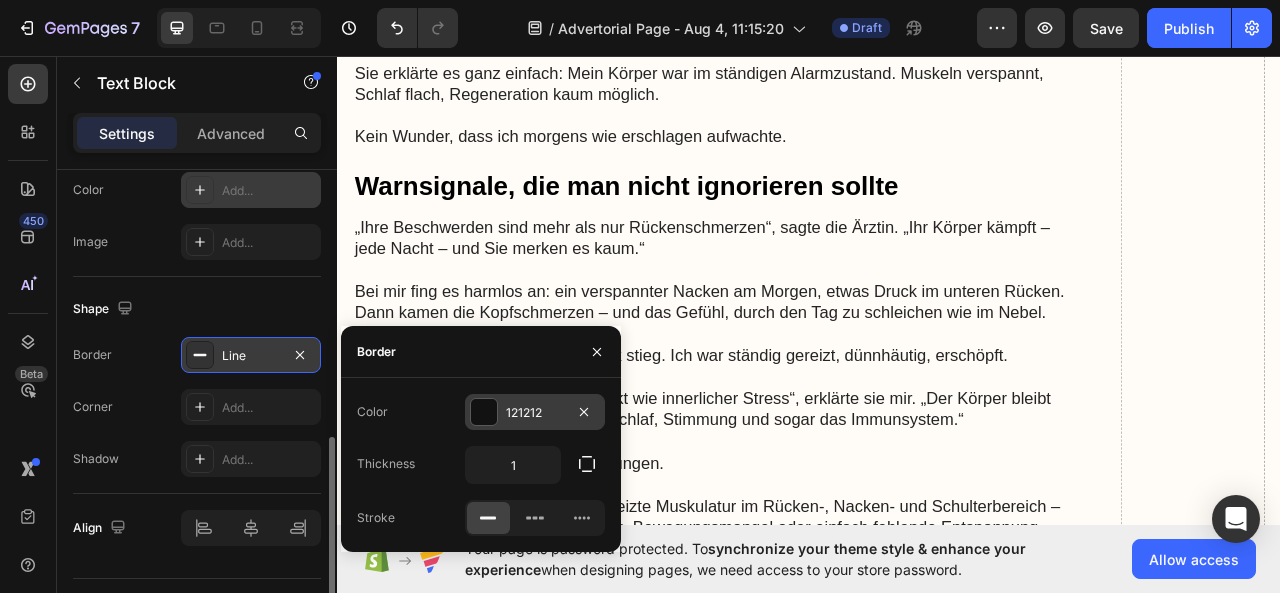 click at bounding box center [484, 412] 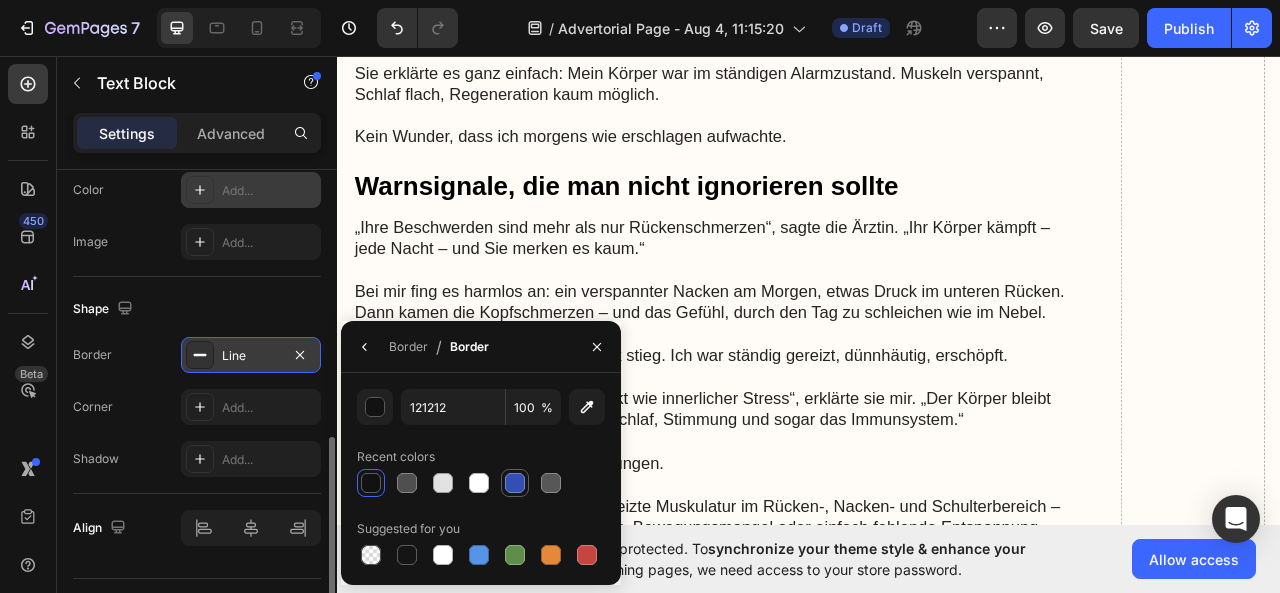 click at bounding box center (515, 483) 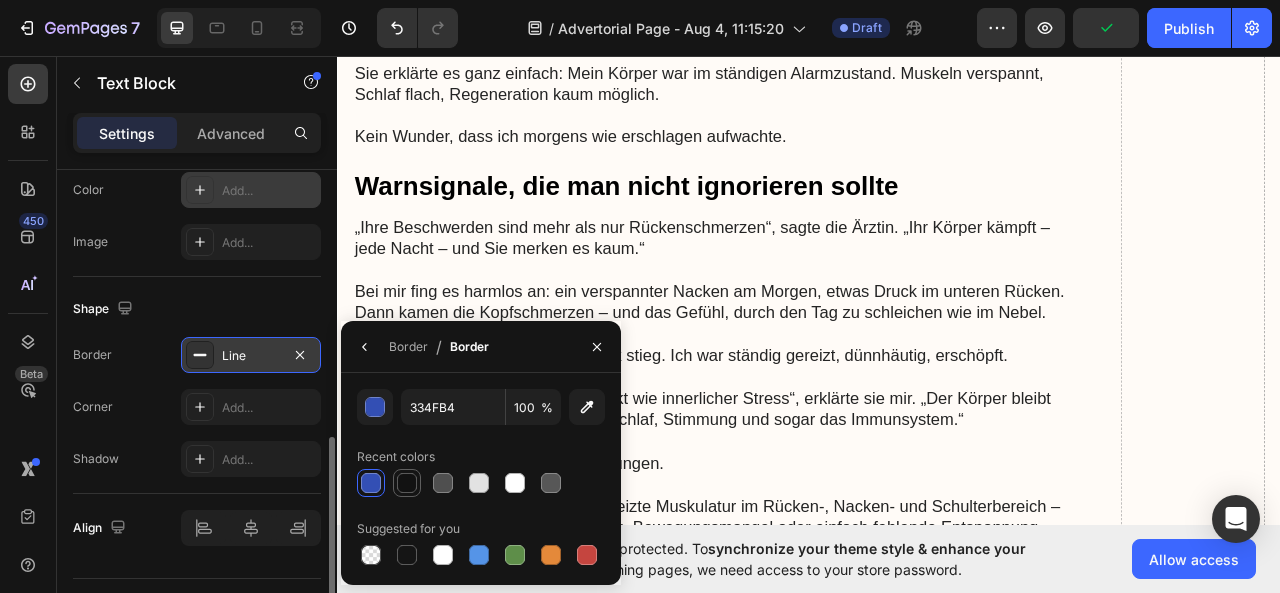 click at bounding box center [407, 483] 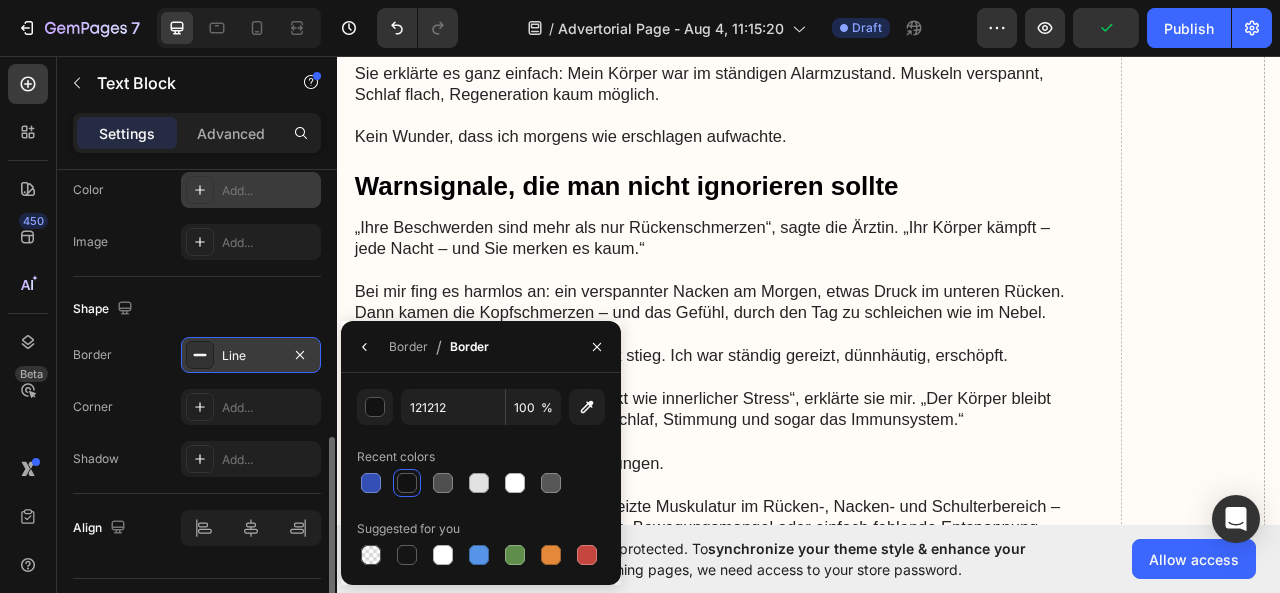 click at bounding box center [407, 483] 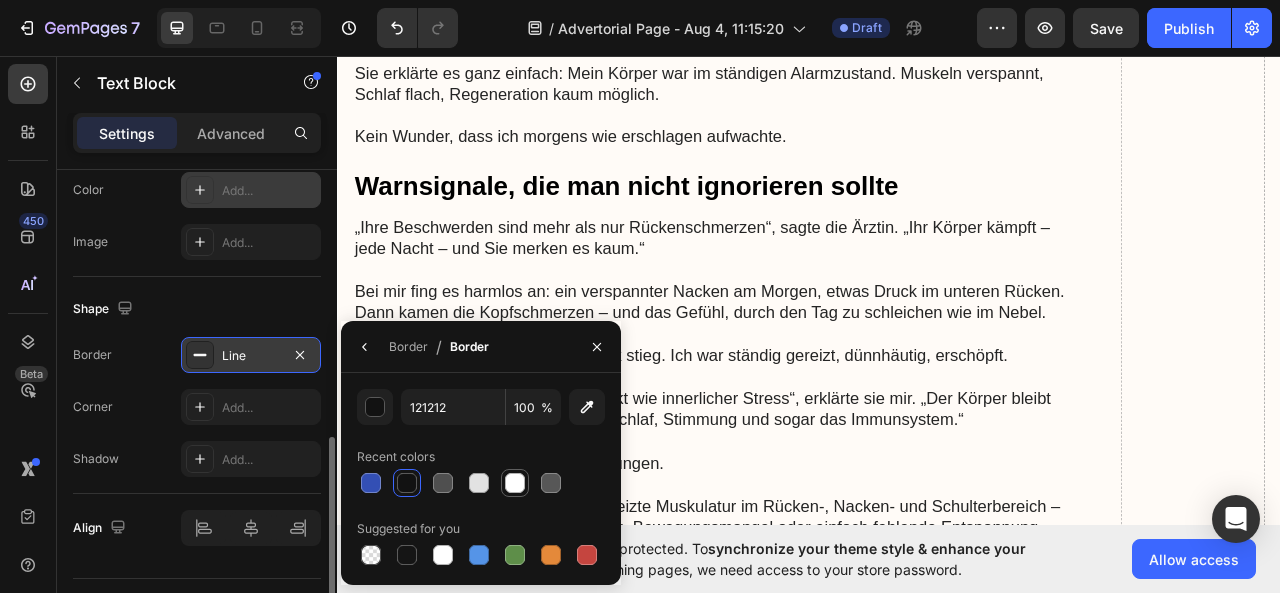 click at bounding box center [515, 483] 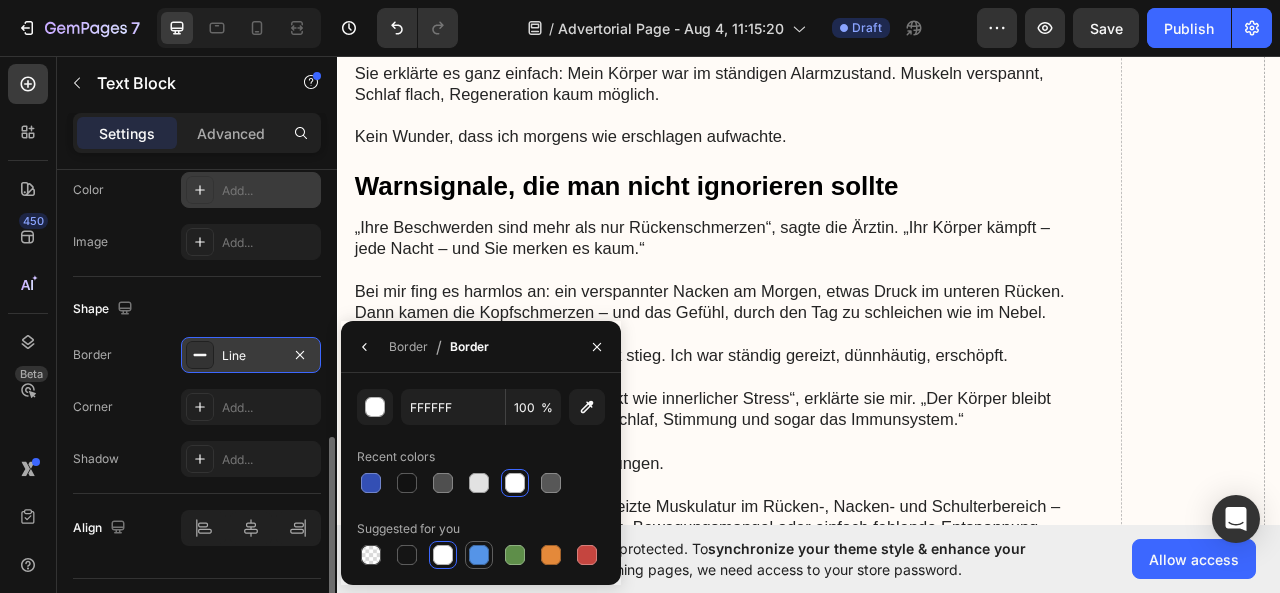 click at bounding box center [479, 555] 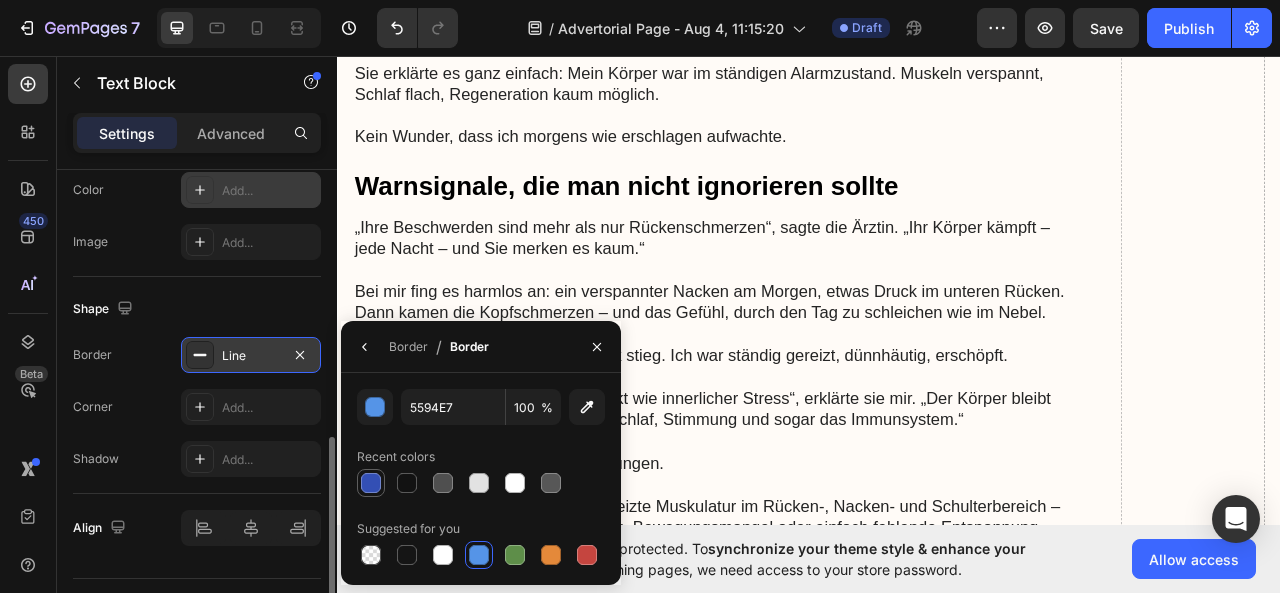click at bounding box center (371, 483) 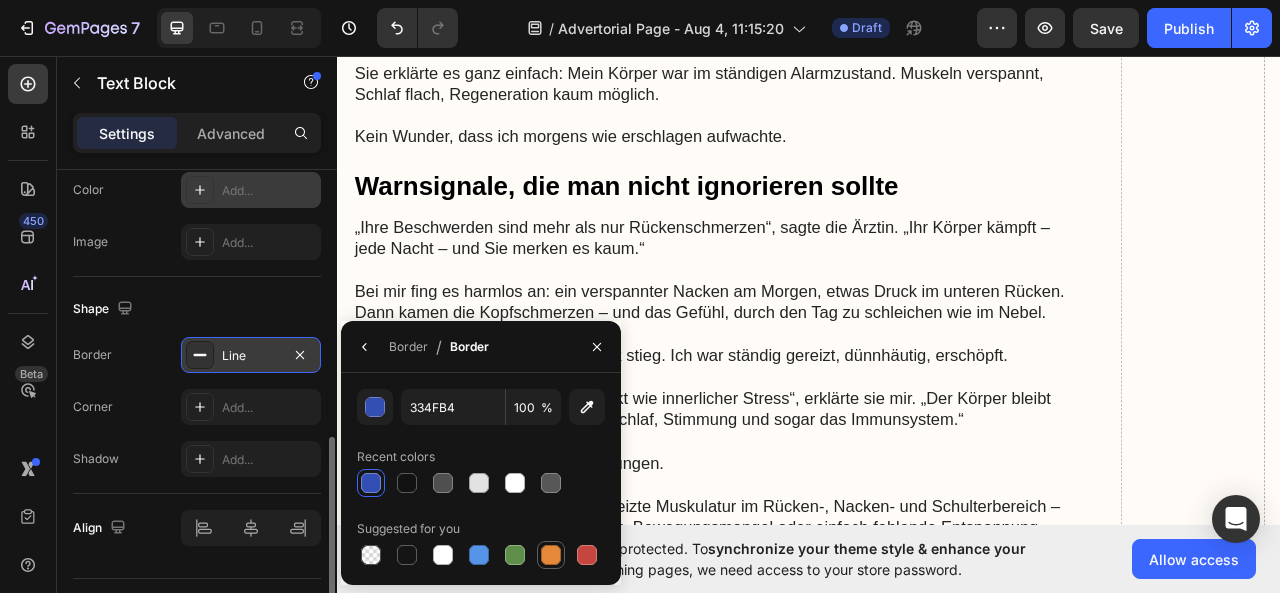 click at bounding box center [551, 555] 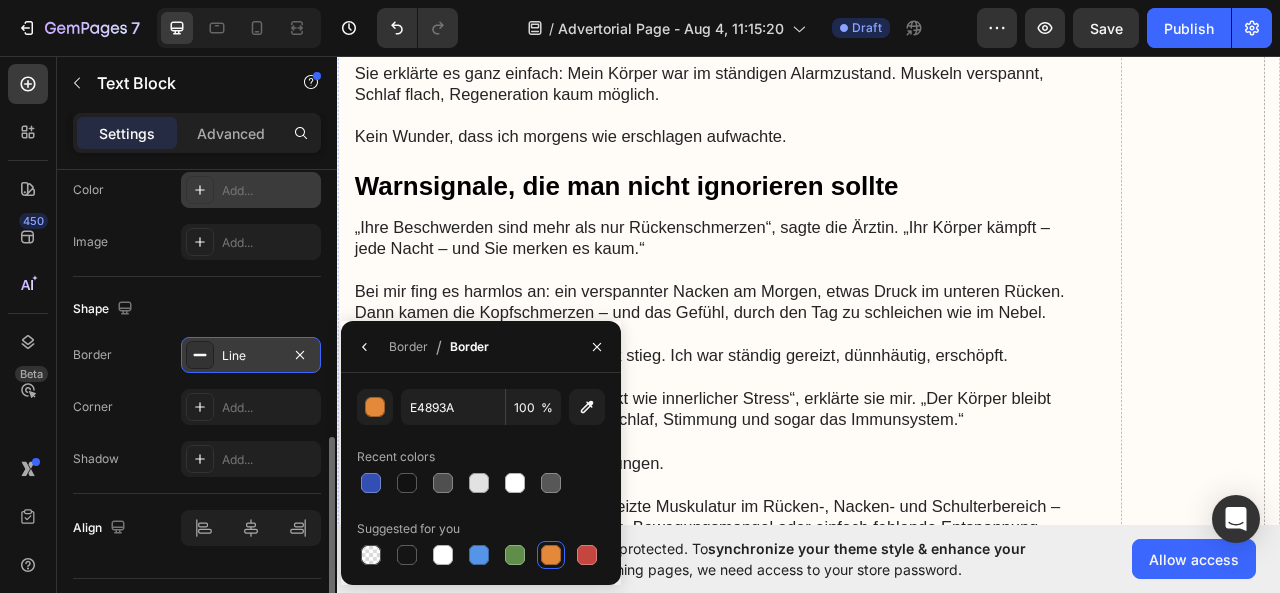 click on "Poor oral hygiene can lead to a range of serious health problems. Neglecting daily brushing and flossing allows plaque to build up, producing acids that attack tooth enamel and cause cavities or even tooth loss. This accumulation of bacteria can also result in persistent bad breath, as well as gum disease that progresses from gingivitis to more advanced periodontitis, leading to gum recession, bone loss, and eventual tooth loss.  Inadequate oral hygiene may further increase the risk of developing painful oral ulcers or canker sores, and when combined with a diet high in acidic foods and drinks, can result in erosion of the tooth enamel over time.  Addressing these fundamental lapses in daily brushing, flossing, and professional cleanings is crucial for maintaining optimal dental health and preventing these potentially dangerous consequences." at bounding box center [814, 1557] 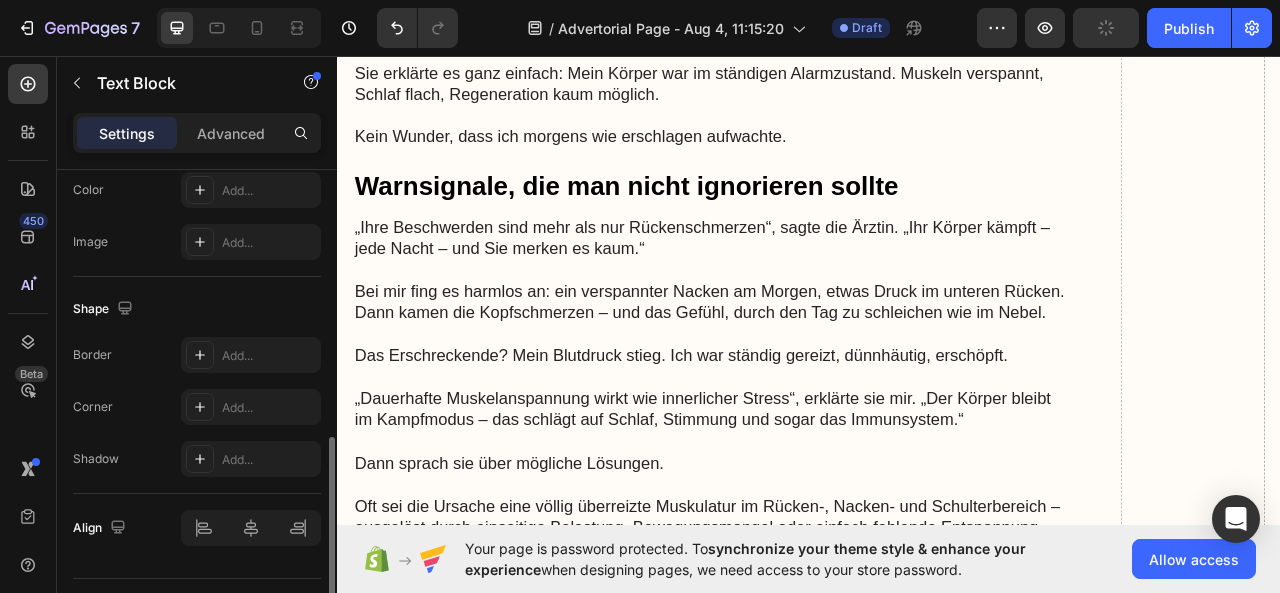 click on "Wärmepflaster, Schmerzsalben, Nackenkissen" at bounding box center [762, 1198] 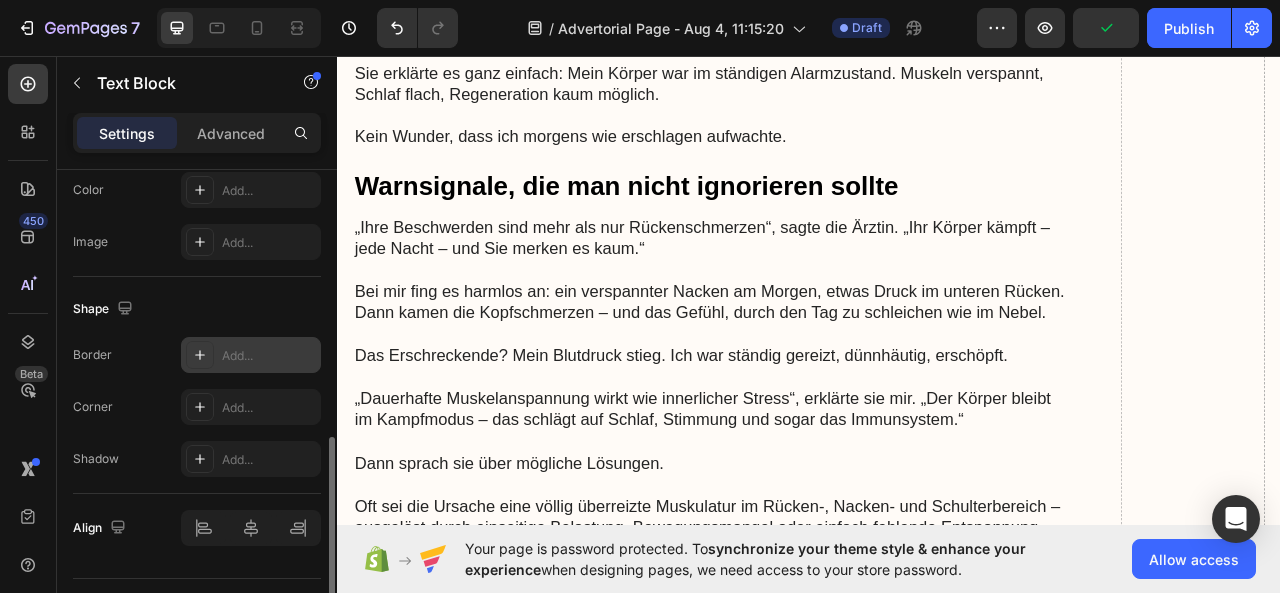 click on "Add..." at bounding box center [269, 356] 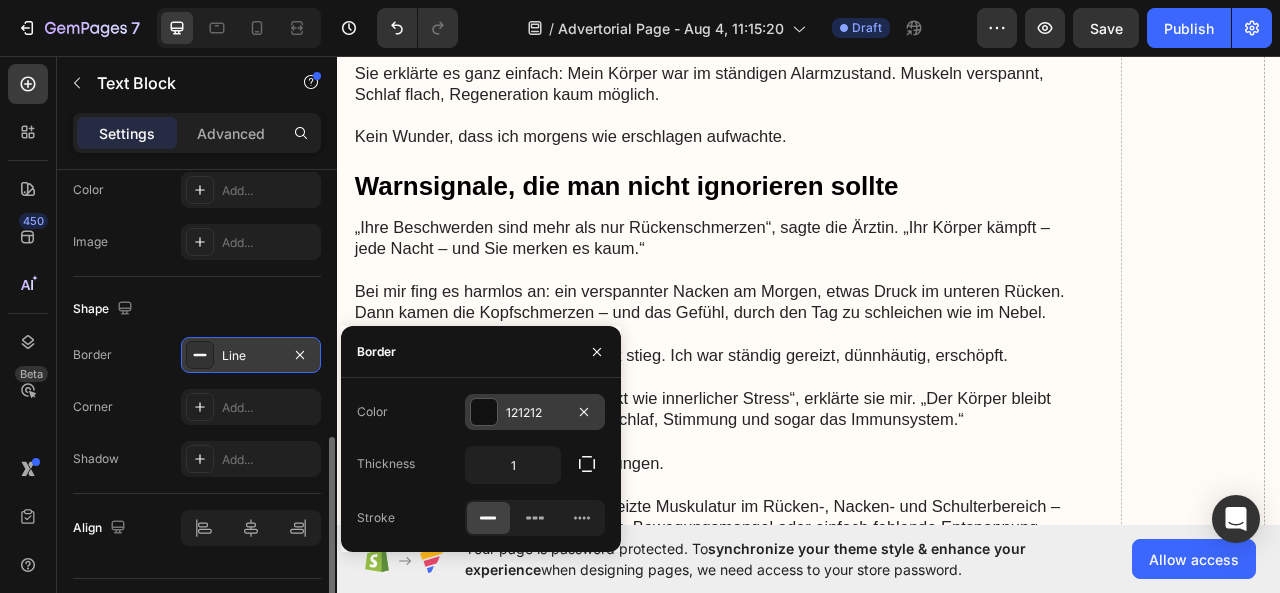 click at bounding box center [484, 412] 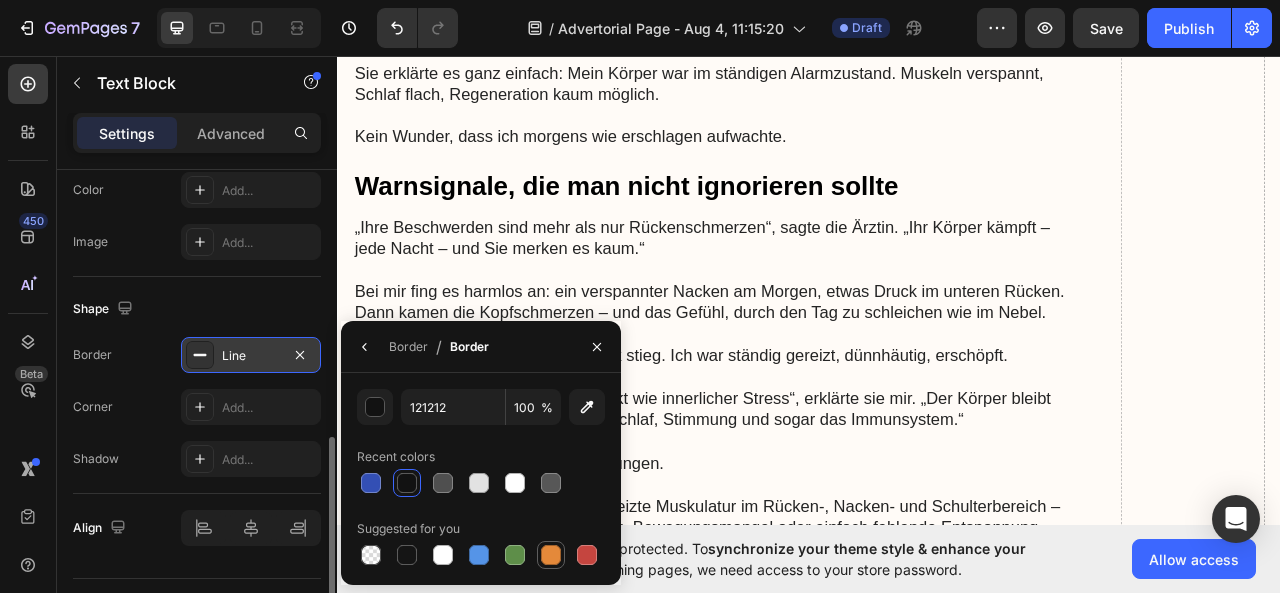 click at bounding box center (551, 555) 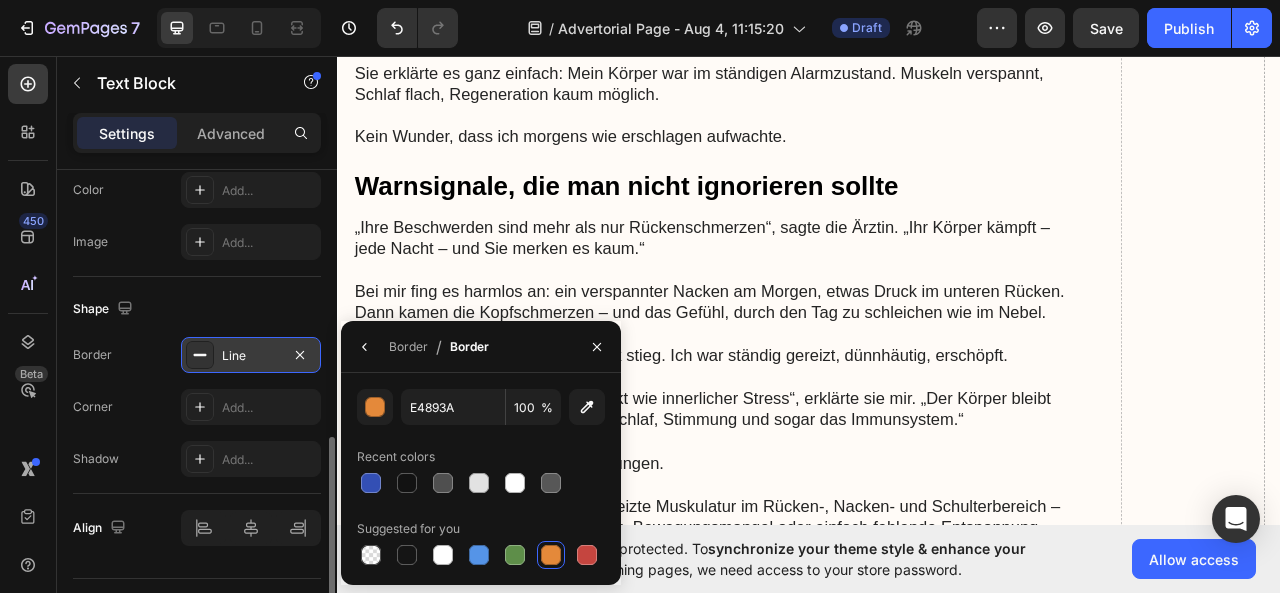 click on "Dann probierte ich Wärmepflaster, Schmerzsalben, Nackenkissen , sogar eine Akupunkturbehandlung. Viel Aufwand, wenig Effekt. Text Block 0" at bounding box center (814, 1257) 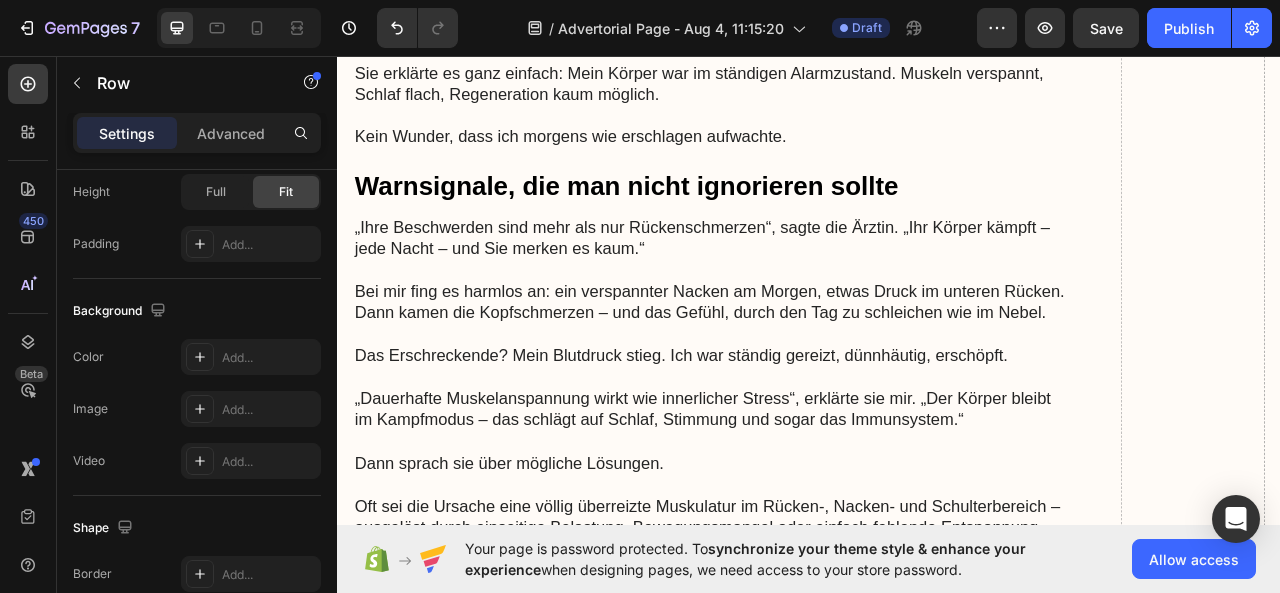 scroll, scrollTop: 0, scrollLeft: 0, axis: both 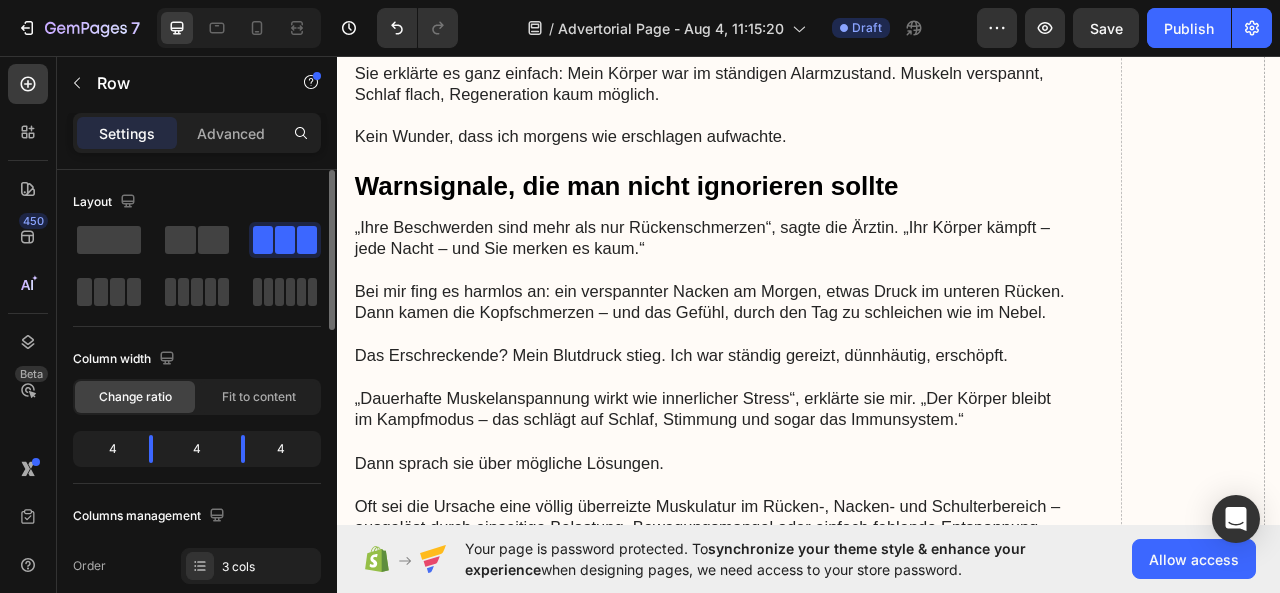click on "Auch meine neue Matratze versprach viel – und kostete fast ein Monatsgehalt. Aber nach ein paar Wochen lag ich wieder wach, der Rücken schmerzte, der Nacken zog, die Unruhe blieb." at bounding box center [1125, 1257] 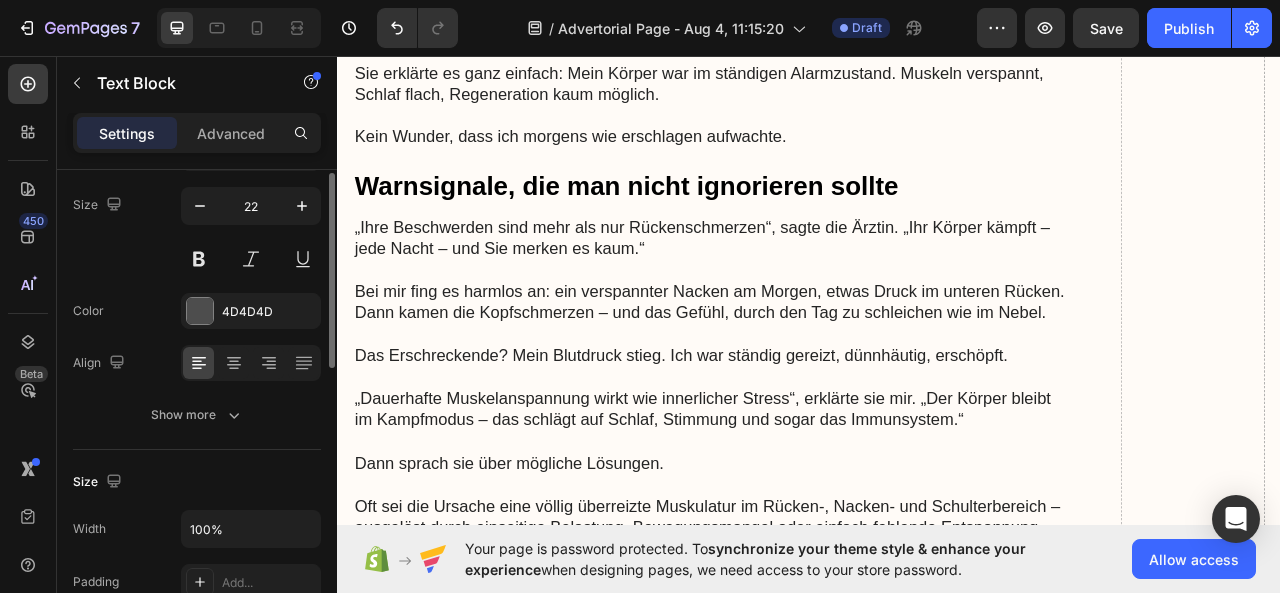 scroll, scrollTop: 0, scrollLeft: 0, axis: both 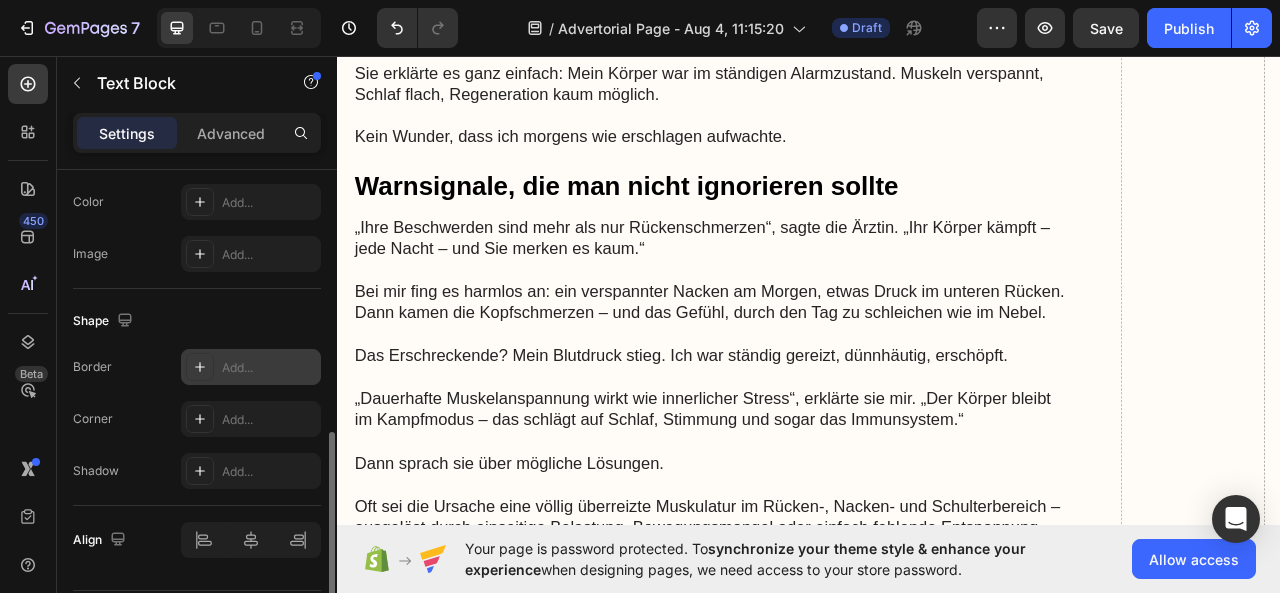 click on "Add..." at bounding box center [269, 368] 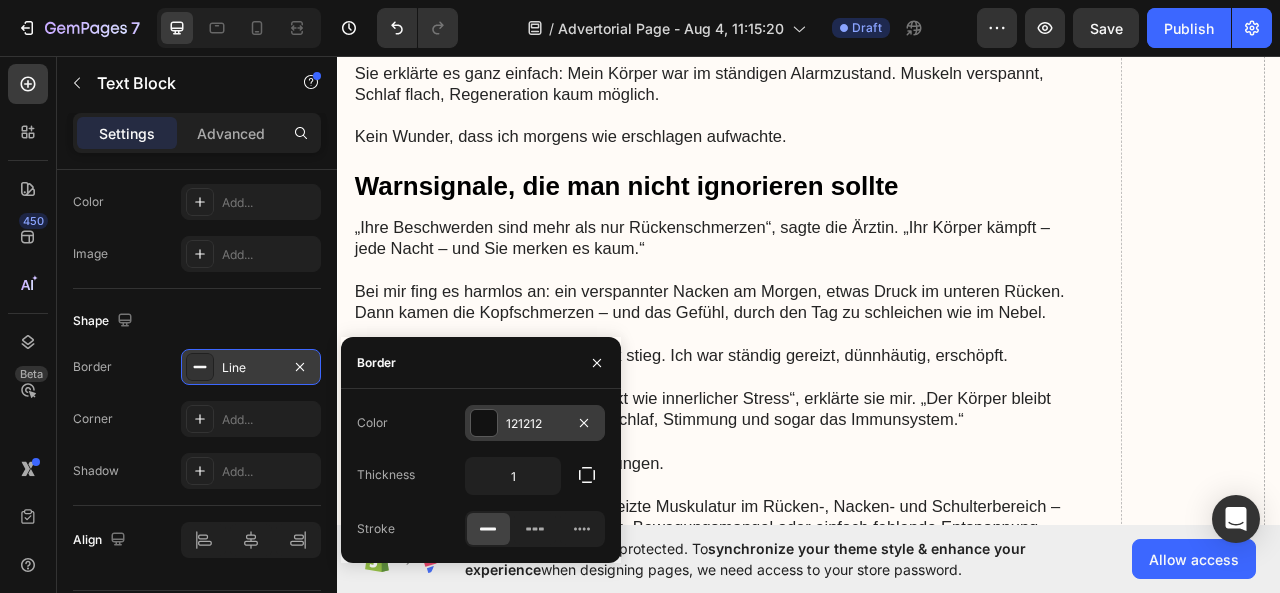 click on "121212" at bounding box center [535, 424] 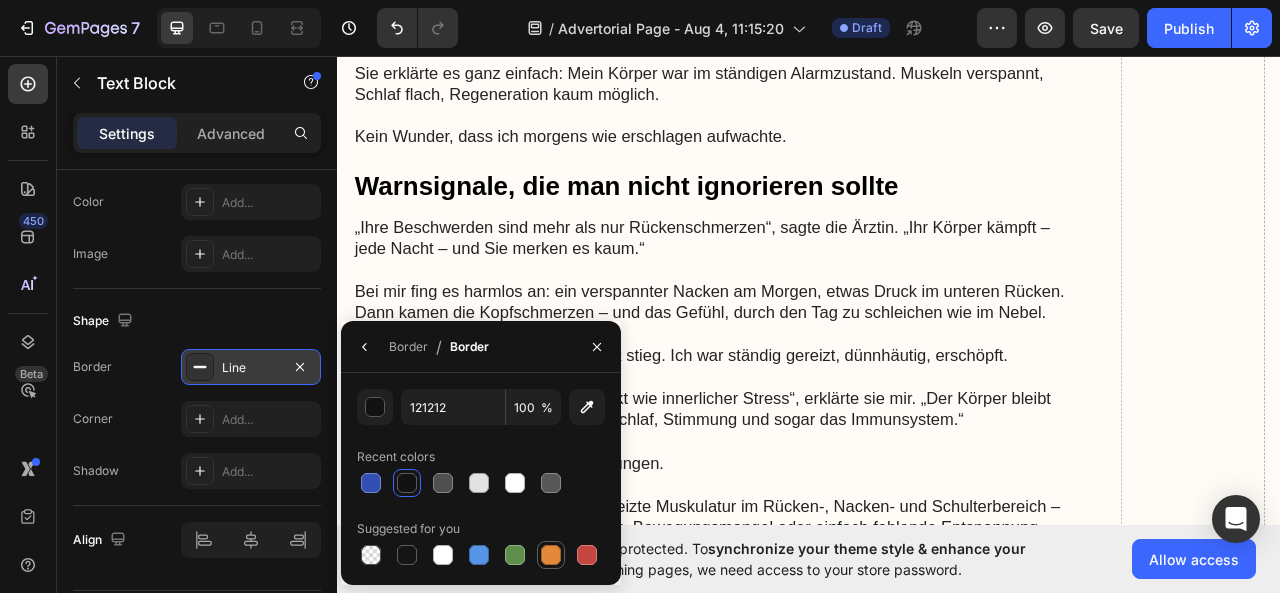 click at bounding box center [551, 555] 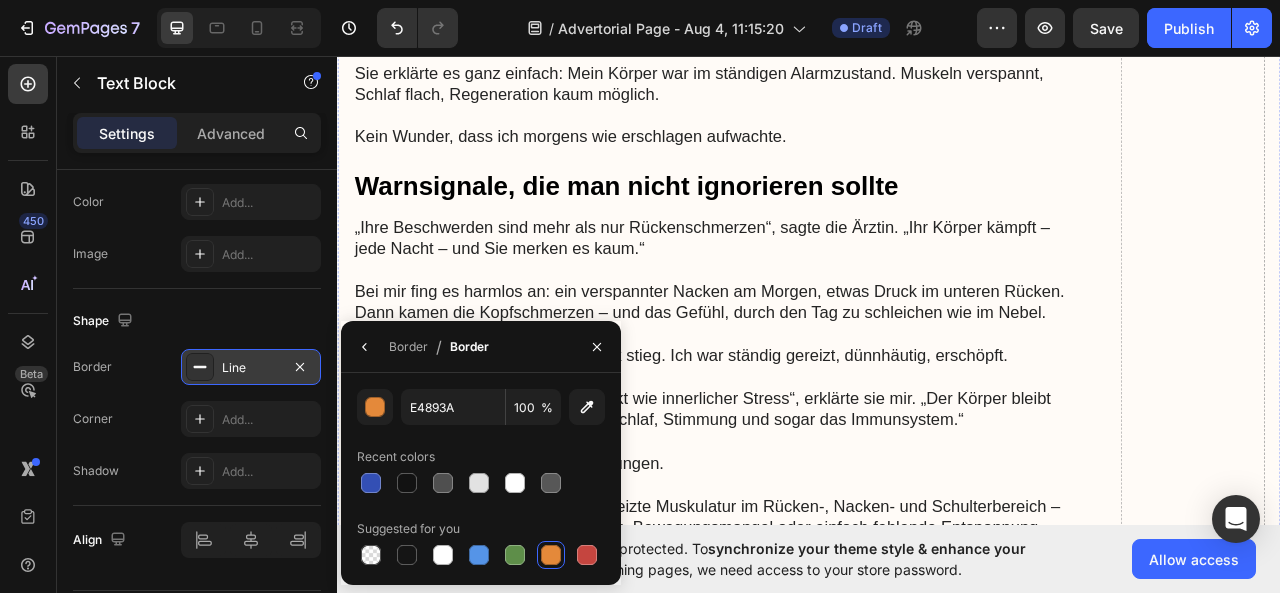click on "Poor oral hygiene can lead to a range of serious health problems. Neglecting daily brushing and flossing allows plaque to build up, producing acids that attack tooth enamel and cause cavities or even tooth loss. This accumulation of bacteria can also result in persistent bad breath, as well as gum disease that progresses from gingivitis to more advanced periodontitis, leading to gum recession, bone loss, and eventual tooth loss.  Inadequate oral hygiene may further increase the risk of developing painful oral ulcers or canker sores, and when combined with a diet high in acidic foods and drinks, can result in erosion of the tooth enamel over time.  Addressing these fundamental lapses in daily brushing, flossing, and professional cleanings is crucial for maintaining optimal dental health and preventing these potentially dangerous consequences." at bounding box center (814, 1559) 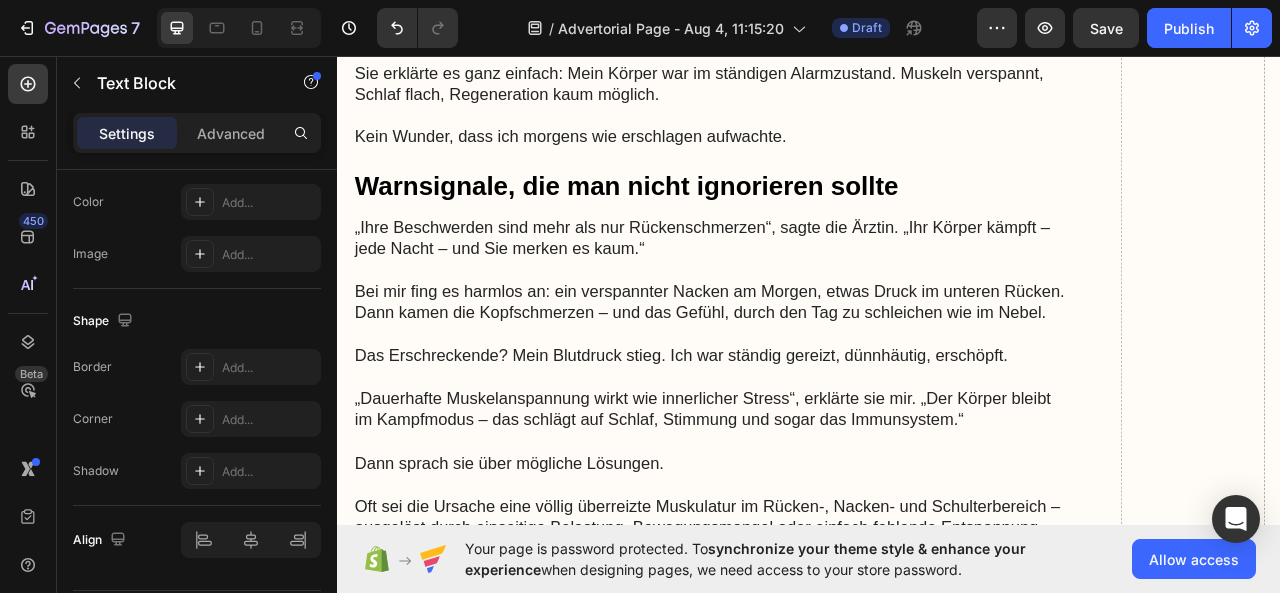 scroll, scrollTop: 644, scrollLeft: 0, axis: vertical 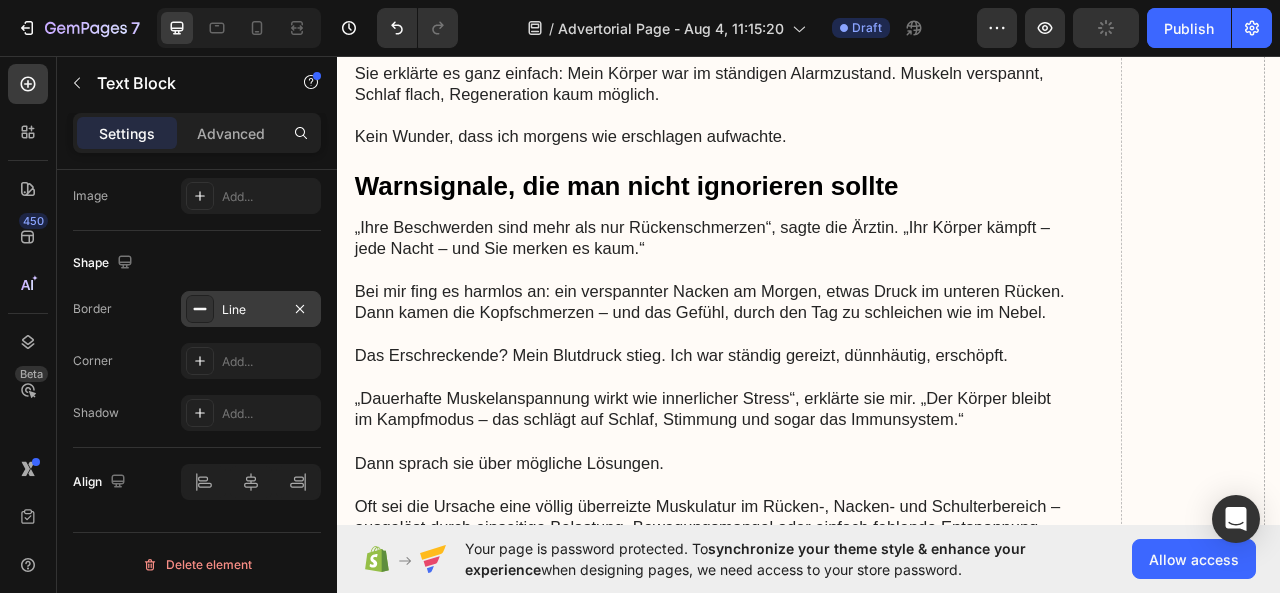 click on "Line" at bounding box center (251, 310) 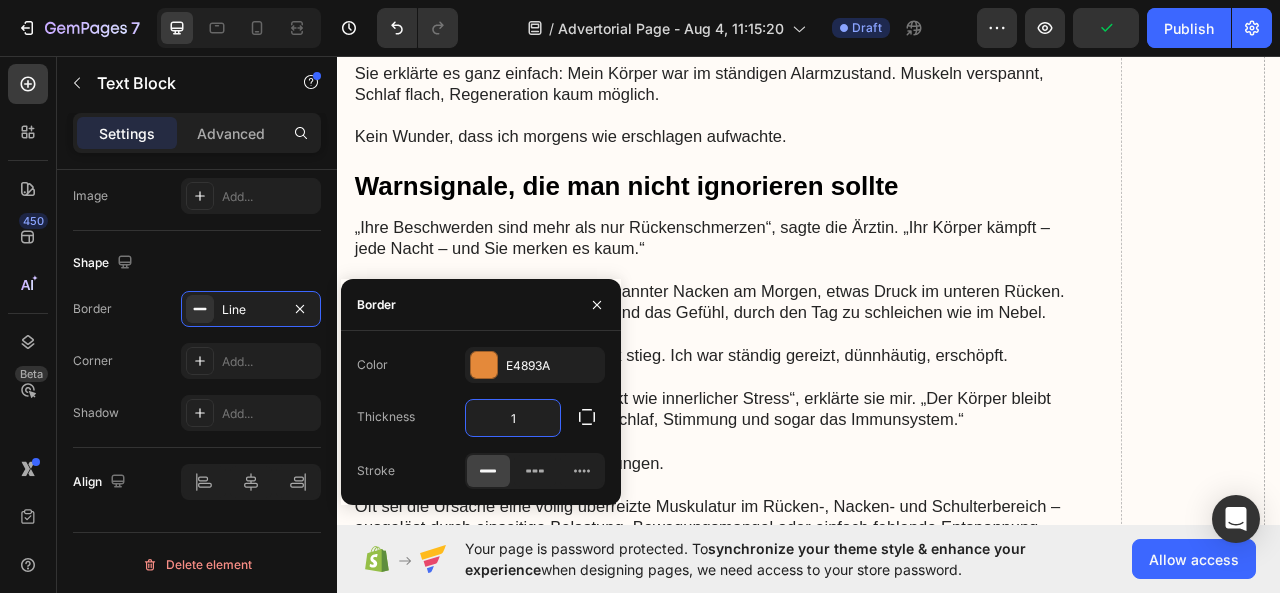 click on "1" at bounding box center [513, 418] 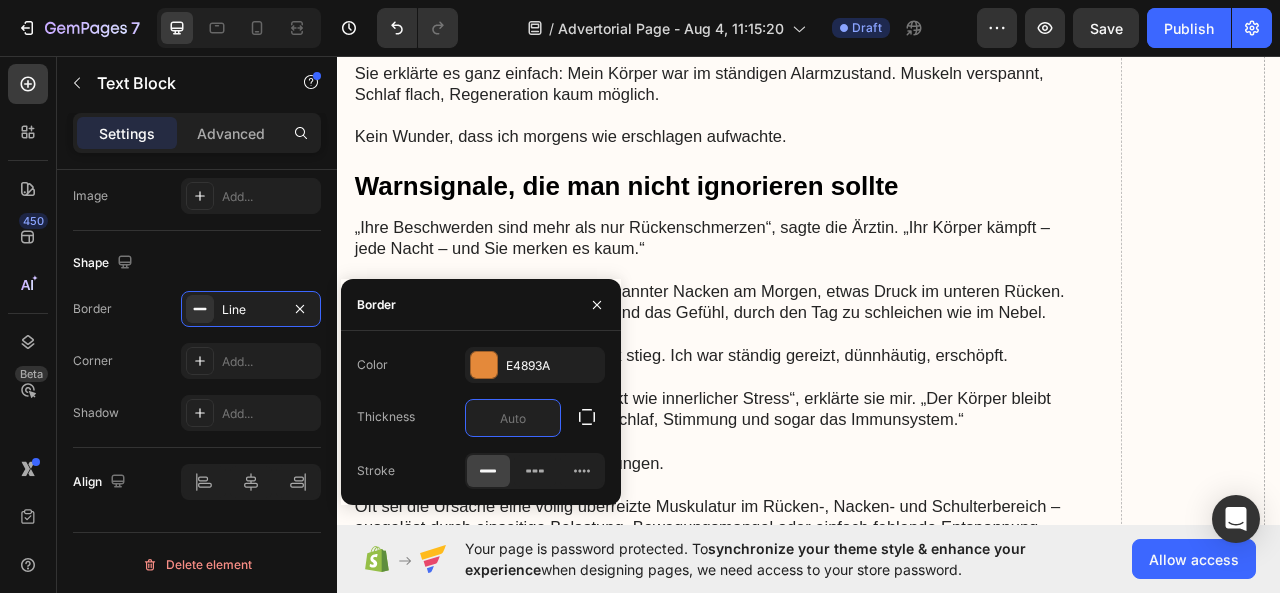 type on "2" 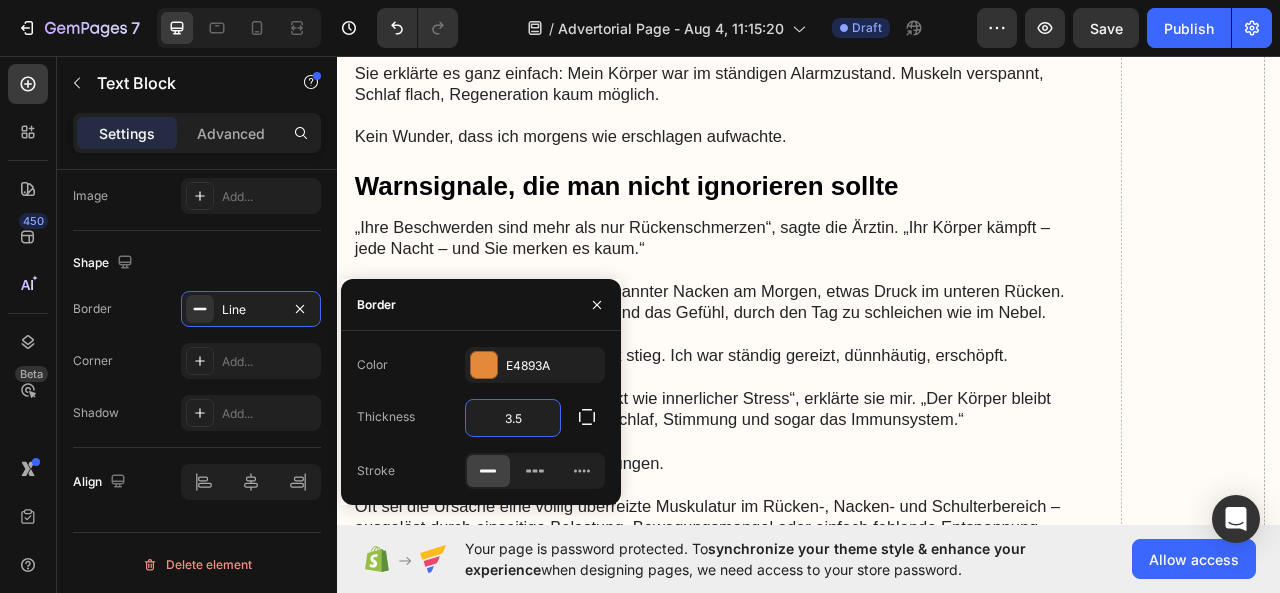 type on "3.5" 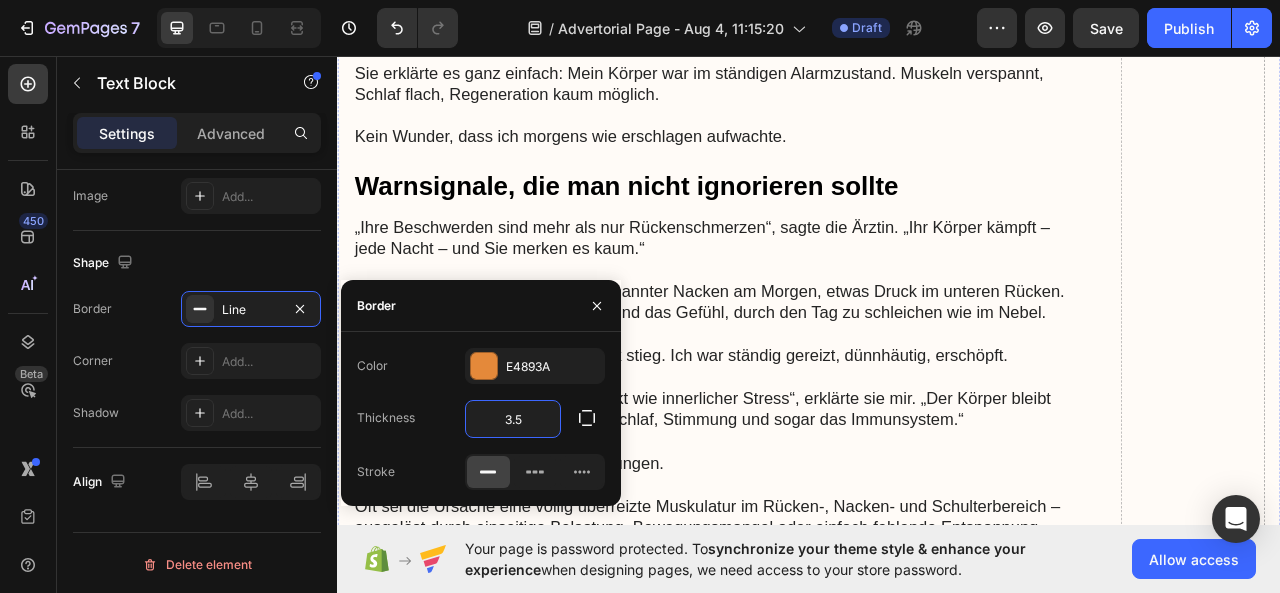 click on "Poor oral hygiene can lead to a range of serious health problems. Neglecting daily brushing and flossing allows plaque to build up, producing acids that attack tooth enamel and cause cavities or even tooth loss. This accumulation of bacteria can also result in persistent bad breath, as well as gum disease that progresses from gingivitis to more advanced periodontitis, leading to gum recession, bone loss, and eventual tooth loss.  Inadequate oral hygiene may further increase the risk of developing painful oral ulcers or canker sores, and when combined with a diet high in acidic foods and drinks, can result in erosion of the tooth enamel over time.  Addressing these fundamental lapses in daily brushing, flossing, and professional cleanings is crucial for maintaining optimal dental health and preventing these potentially dangerous consequences." at bounding box center (814, 1559) 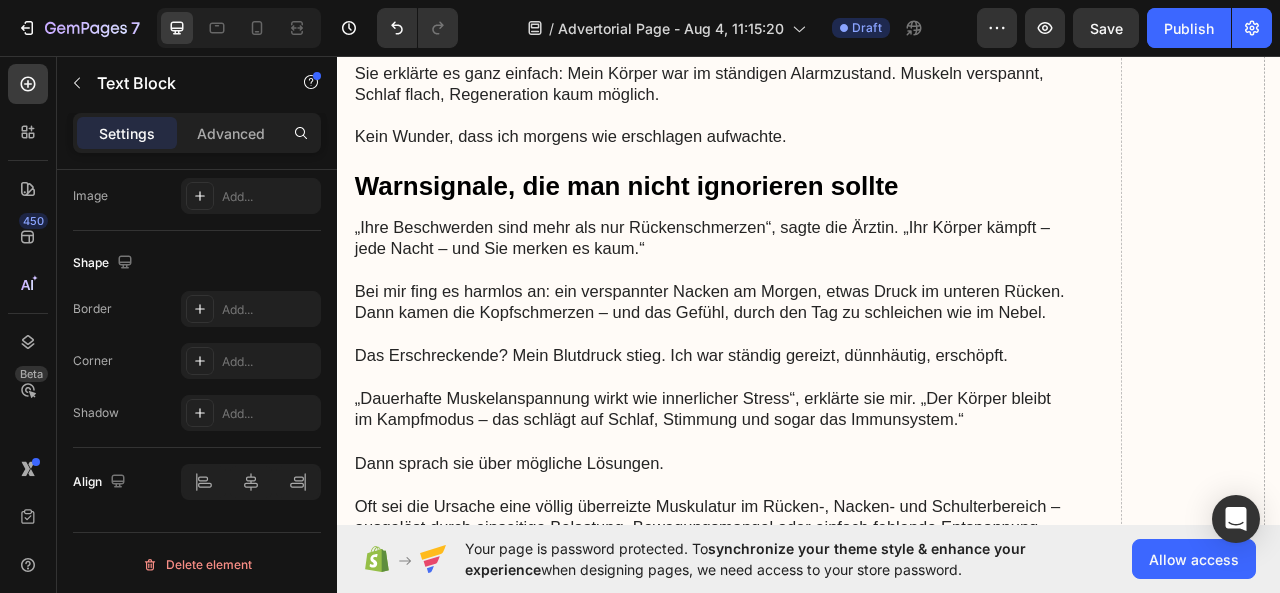 click on "Dann probierte ich Wärmepflaster, Schmerzsalben, Nackenkissen , sogar eine Akupunkturbehandlung . Viel Aufwand, wenig Effekt." at bounding box center (814, 1238) 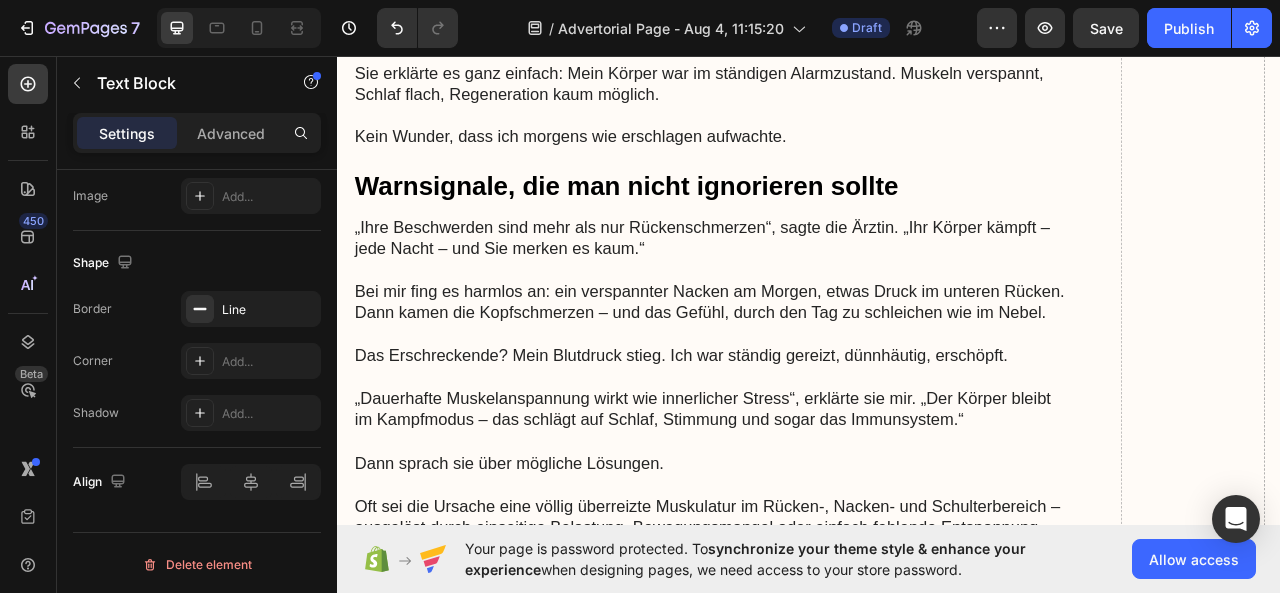 drag, startPoint x: 808, startPoint y: 426, endPoint x: 798, endPoint y: 470, distance: 45.122055 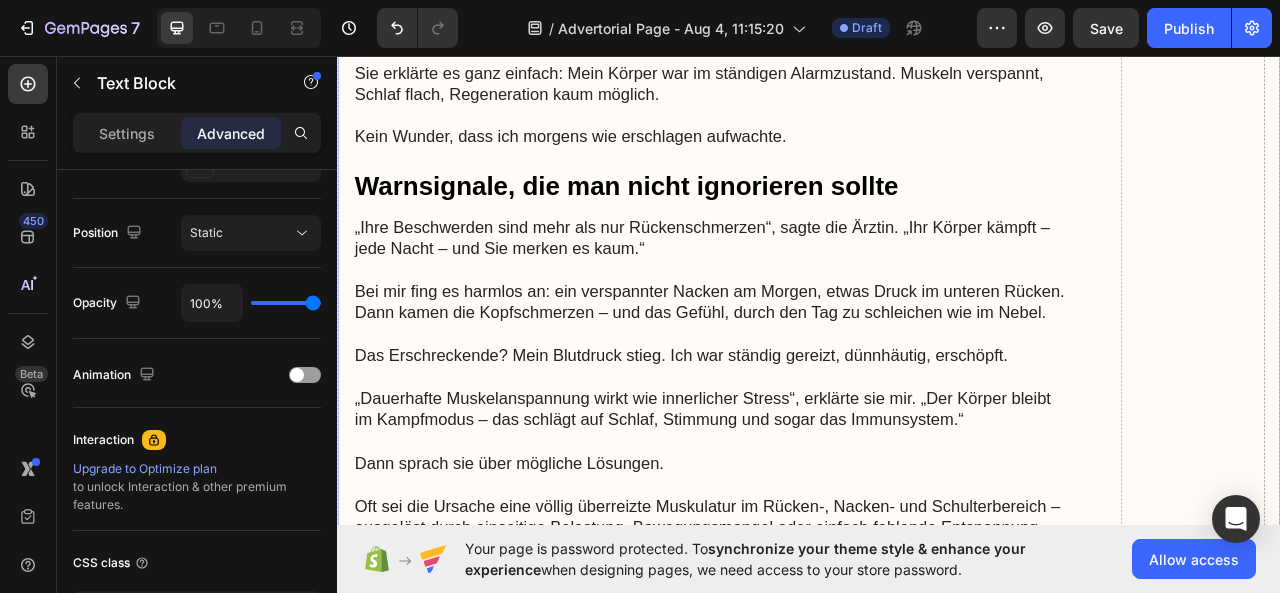 click on "Nach Jahren voller Schmerzen und Schlafproblemen brachte ausgerechnet diese seltsame Matte die Wende Heading Image Mai [YEAR] – von Maria [LAST] Text Block Row Image Ich wachte auf – total verspannt, mein Nacken brannte, mein Rücken wie blockiert. Der Wecker hatte geklingelt, aber ich fühlte mich, als hätte ich kein Auge zugemacht. Das Letzte, woran ich mich erinnere? Wie ich mich im Bett von einer Seite zur anderen wälzte. Wieder mal. Text Block So fühlt es sich an, wenn man seit Monaten keine Nacht mehr richtig geschlafen hat. Wenn Verspannungen den Schlaf rauben – und Erschöpfung den Tag bestimmt. Text Block Diese Nächte haben Spuren hinterlassen Heading Mein Partner Lukas und ich führten eigentlich ein gutes Leben. Zwei Kinder, feste Jobs, viel gemeinsam gelacht. Dann schlichen sich die Beschwerden ein: Rückenschmerzen, Nackenziehen, ständige Kopfschmerzen. Ich schlief kaum noch, war gereizt, ständig erschöpft. Selbst tagsüber fühlte ich mich, als würde ich neben mir stehen." at bounding box center [814, 862] 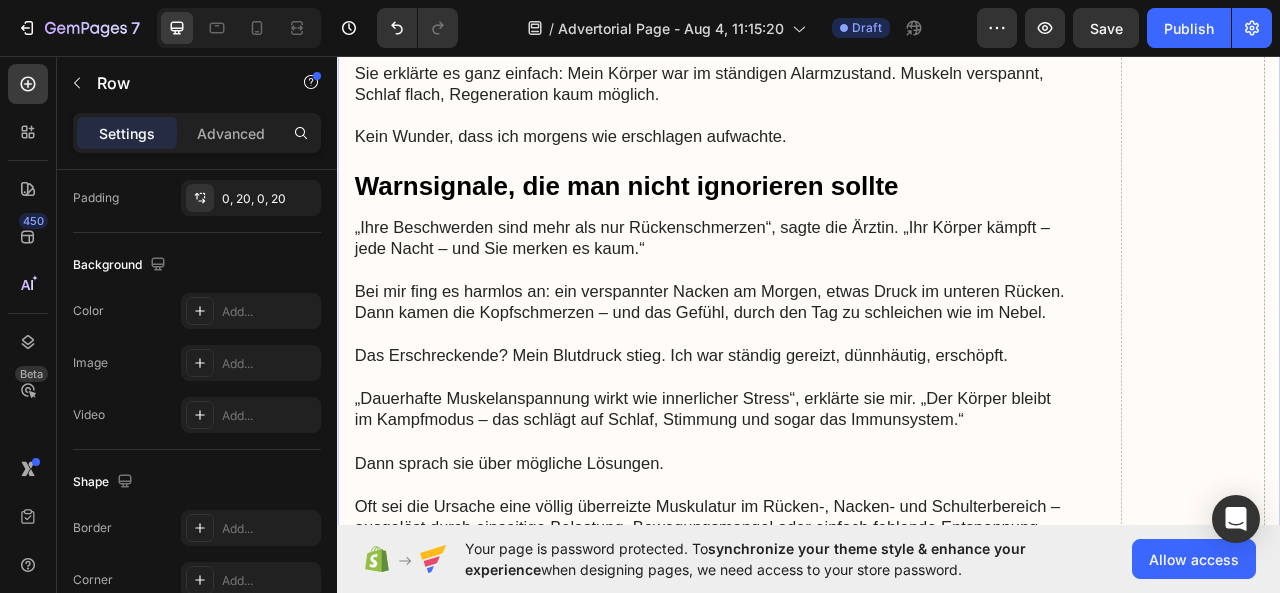 scroll, scrollTop: 0, scrollLeft: 0, axis: both 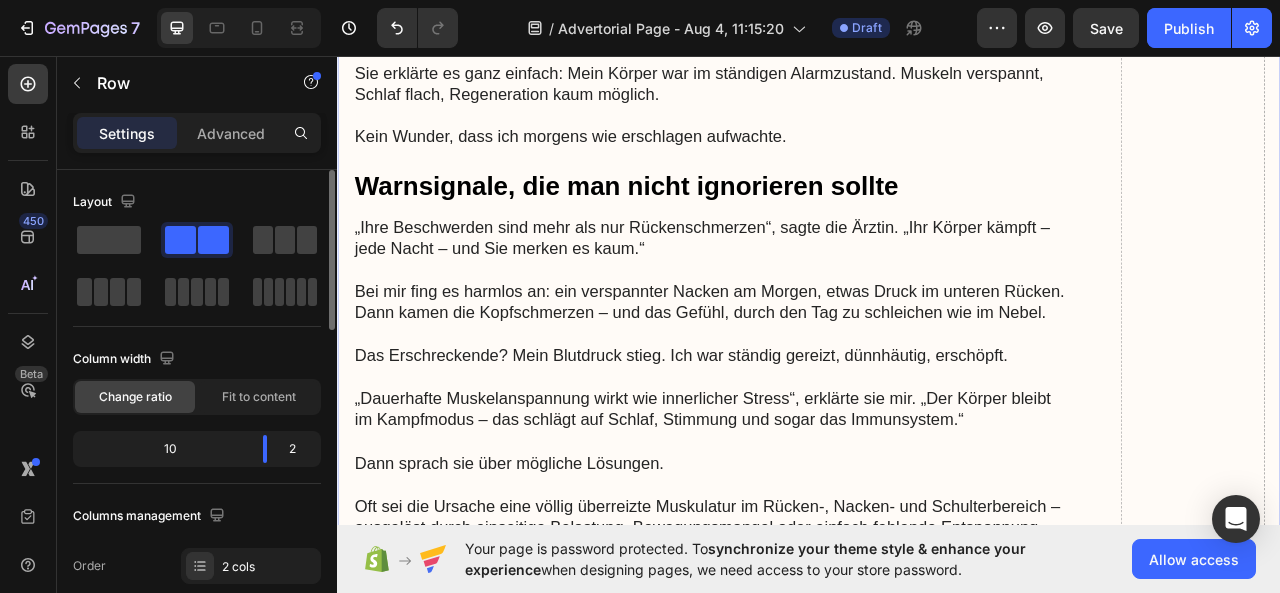 click on "Dann probierte ich Wärmepflaster, Schmerzsalben, Nackenkissen , sogar eine Akupunkturbehandlung . Viel Aufwand, wenig Effekt." at bounding box center (814, 1238) 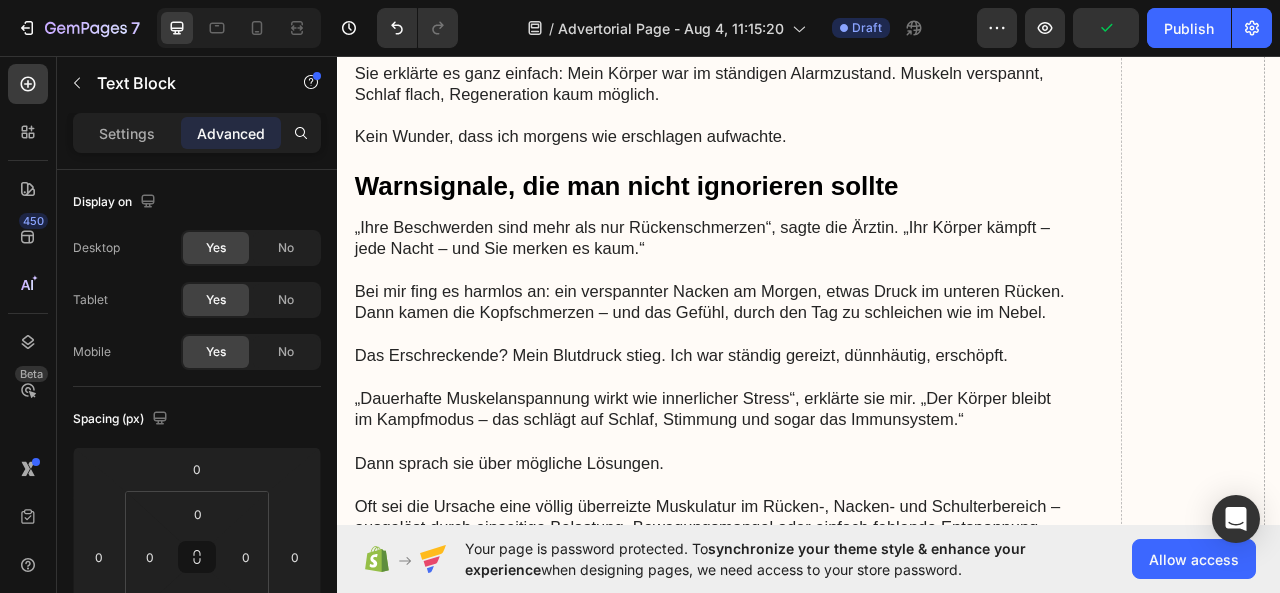 click on "Dann probierte ich Wärmepflaster, Schmerzsalben, Nackenkissen , sogar eine Akupunkturbehandlung . Viel Aufwand, wenig Effekt." at bounding box center (814, 1238) 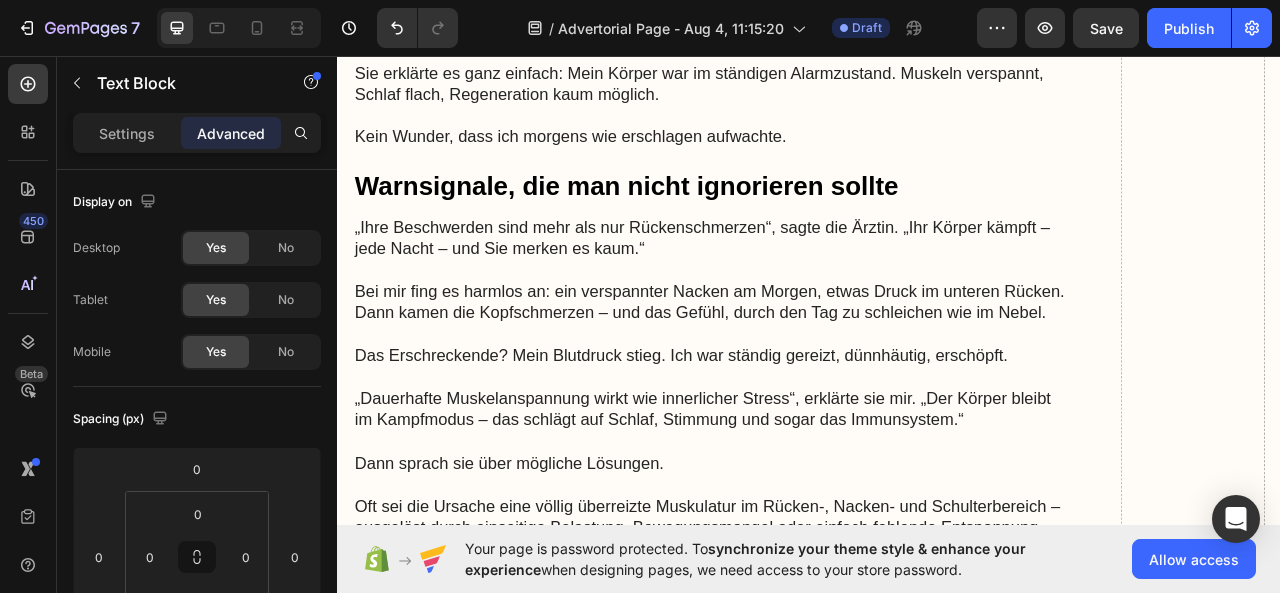 click on "Auch meine neue Matratze versprach viel – und kostete fast ein Monatsgehalt. Aber nach ein paar Wochen lag ich wieder wach, der Rücken schmerzte, der Nacken zog, die Unruhe blieb." at bounding box center (1125, 1258) 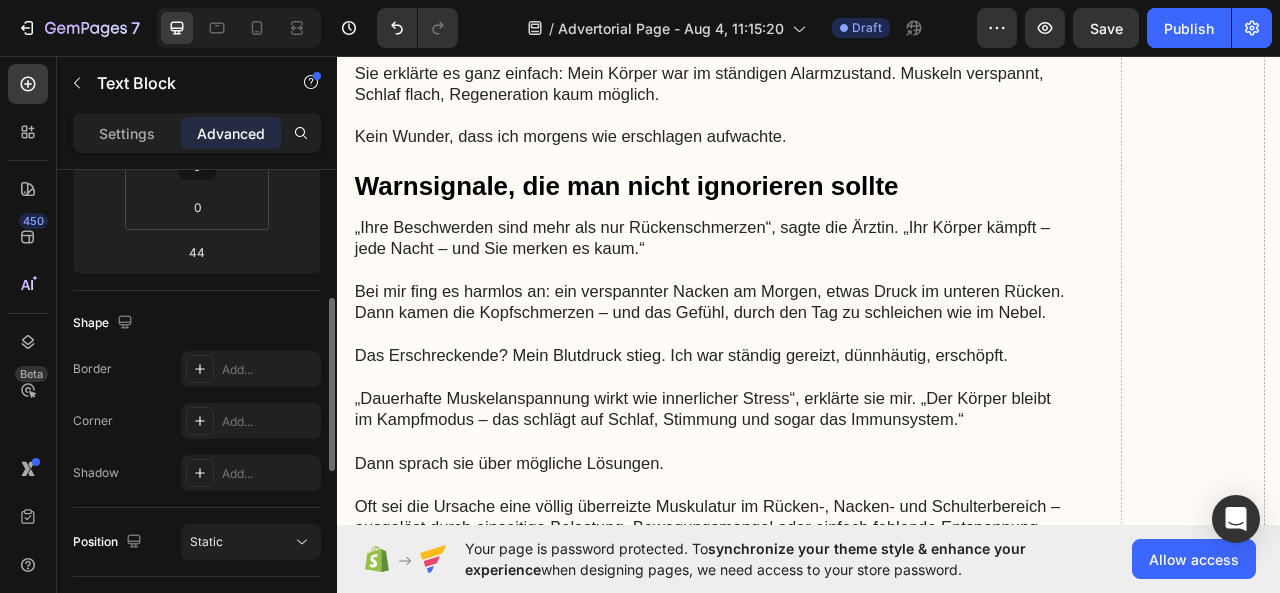 scroll, scrollTop: 408, scrollLeft: 0, axis: vertical 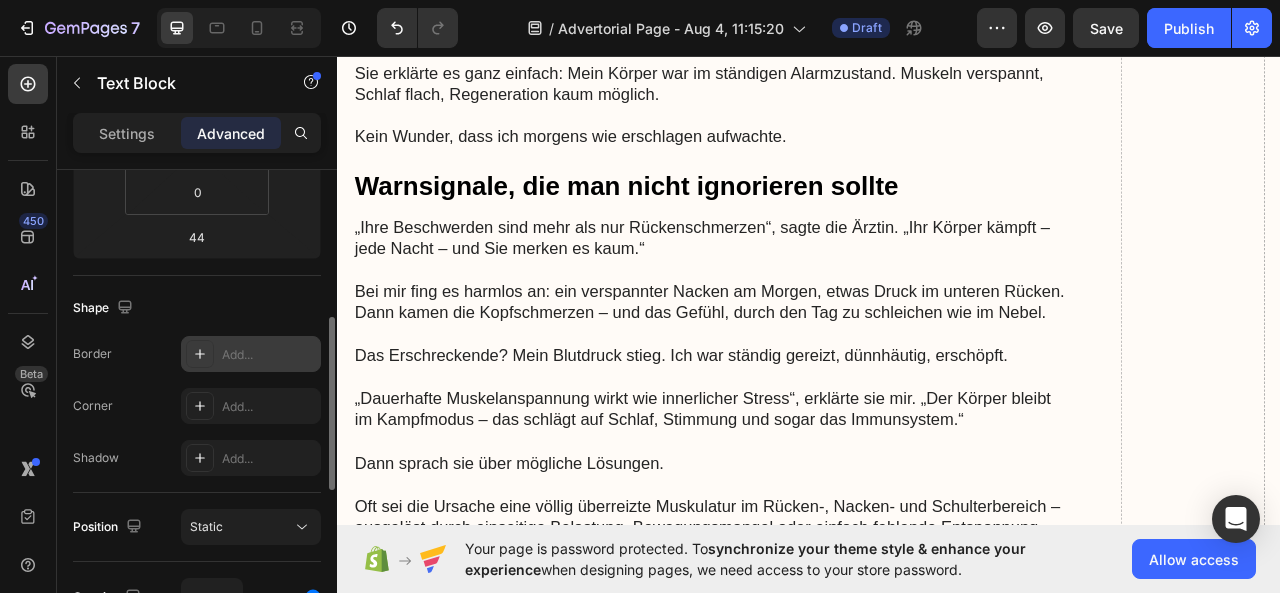 click on "Add..." at bounding box center (269, 355) 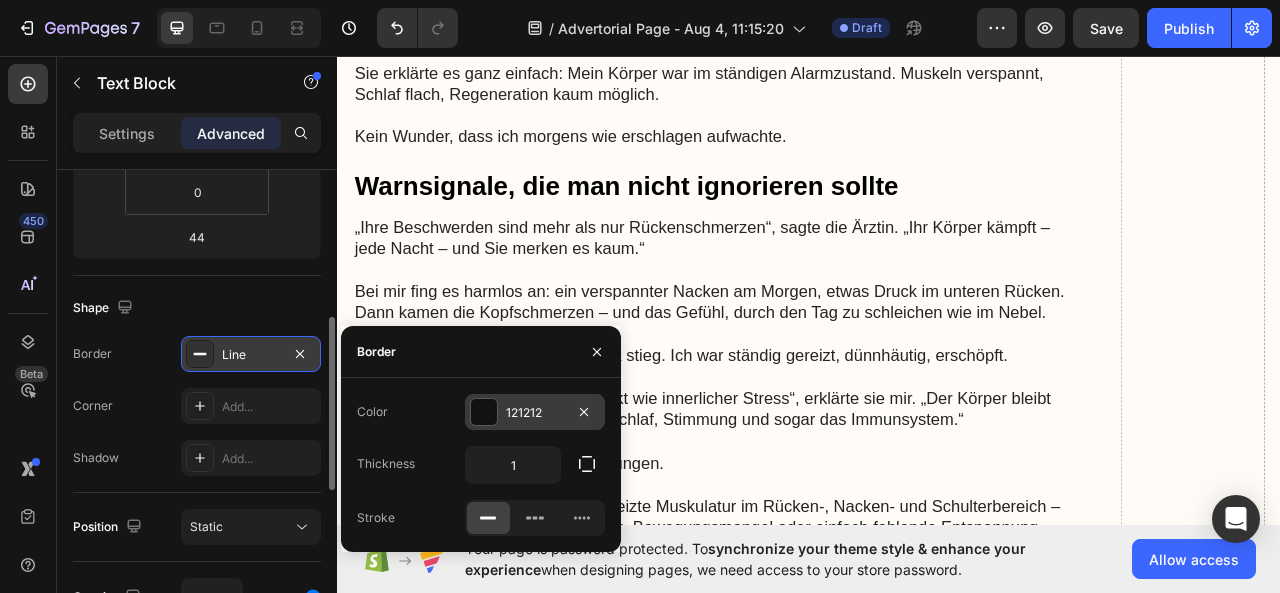 click on "121212" at bounding box center (535, 413) 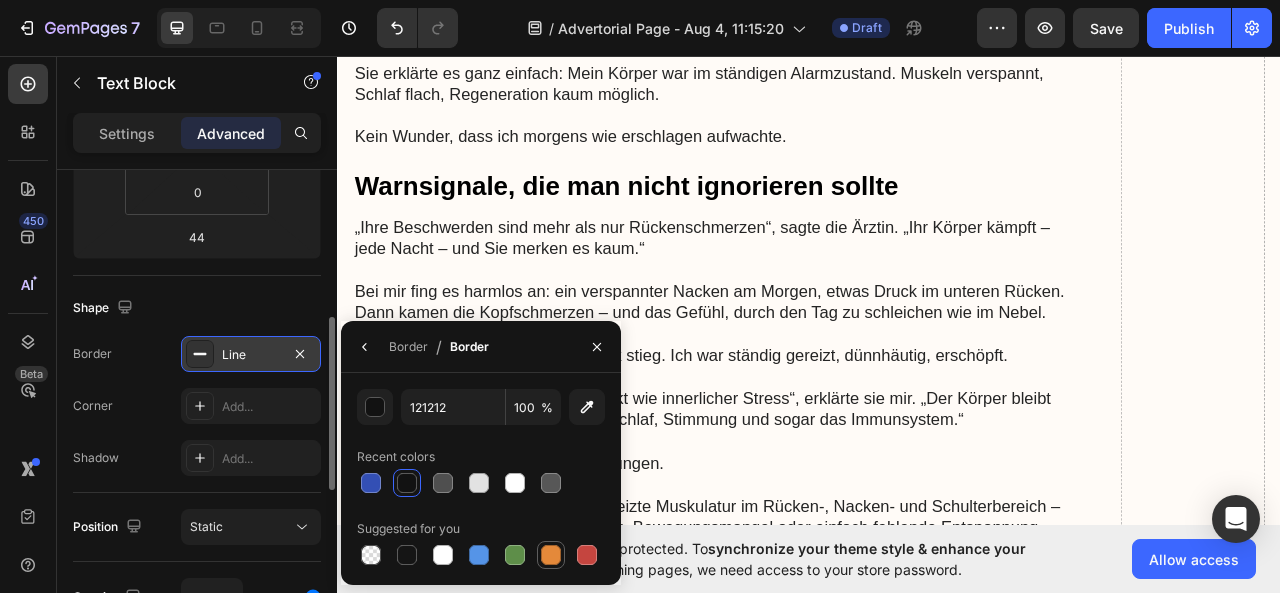 click at bounding box center [551, 555] 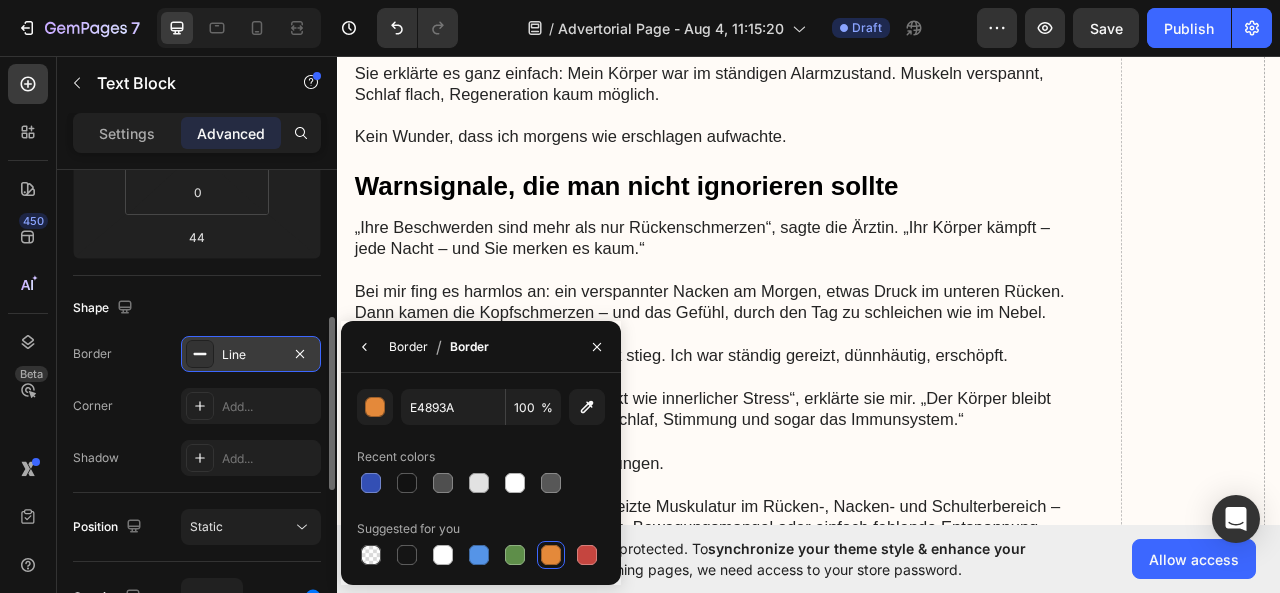 click on "Border" at bounding box center (408, 347) 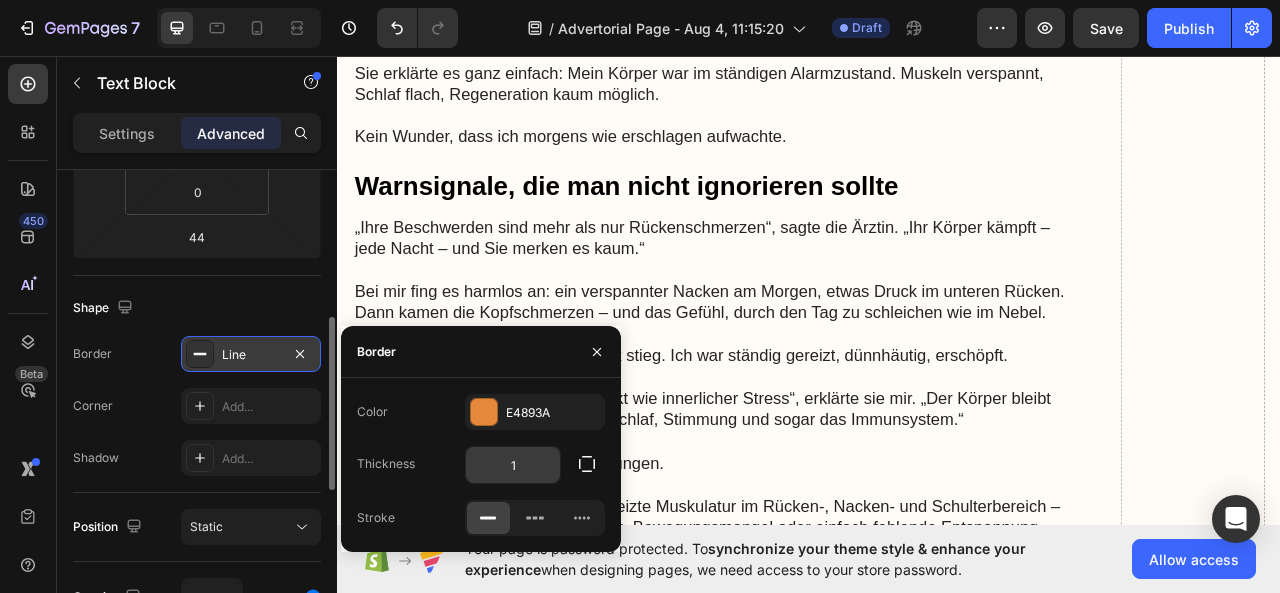 click on "1" at bounding box center (513, 465) 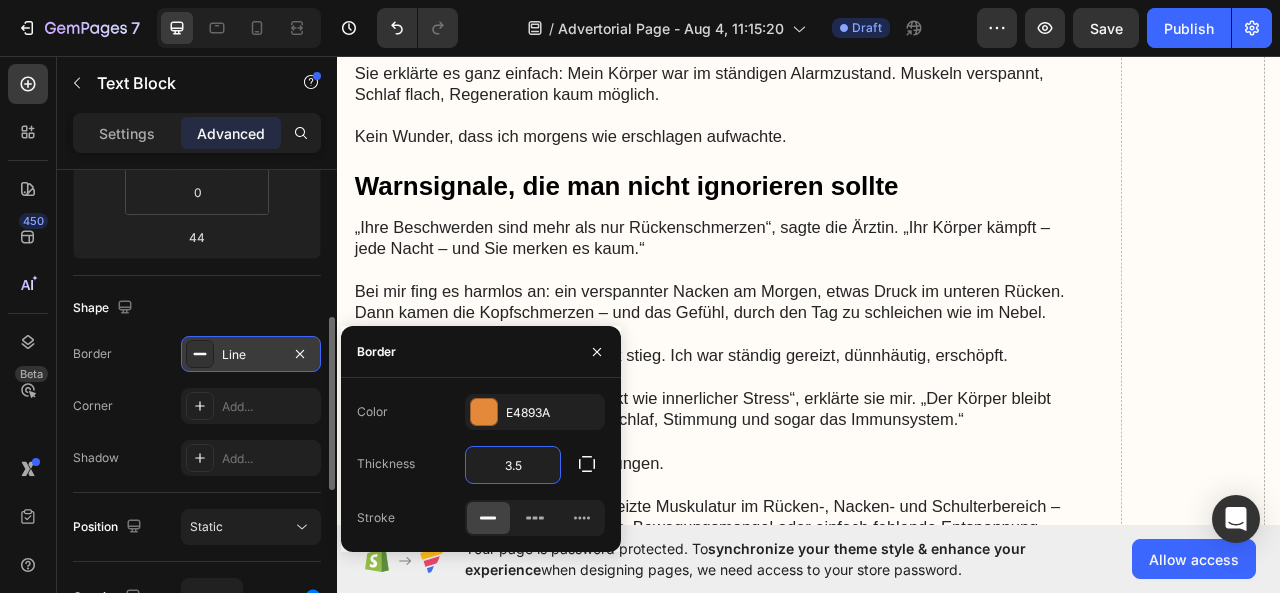 type on "3.5" 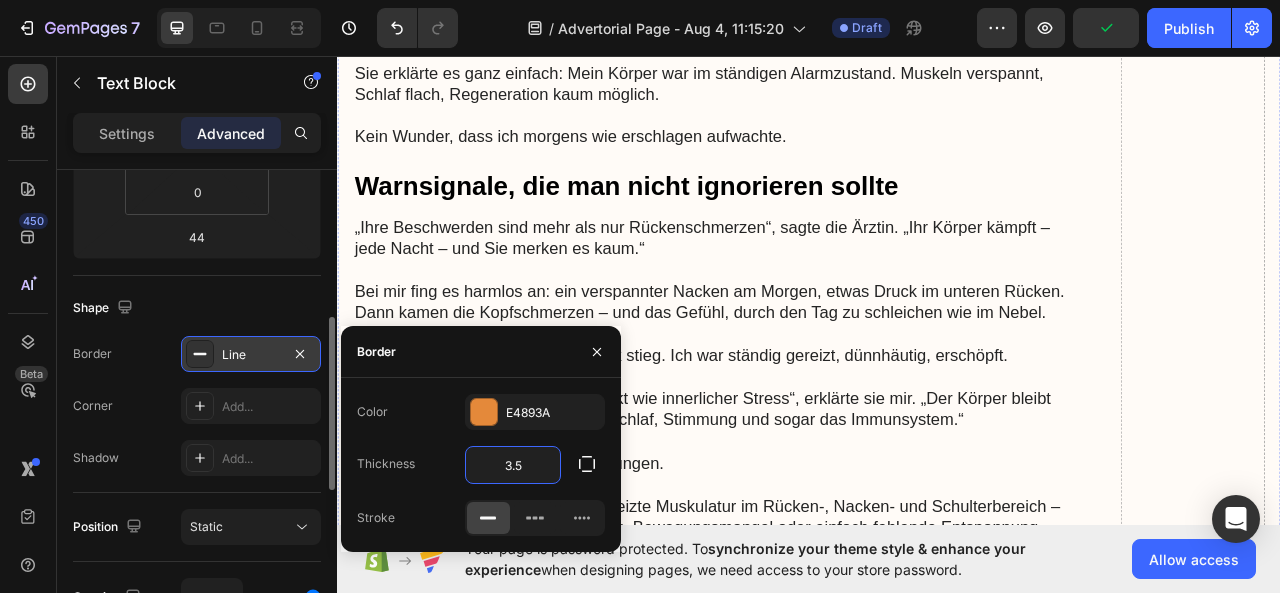 click on "Auch meine neue Matratze versprach viel – und kostete fast ein Monatsgehalt . Aber nach ein paar Wochen lag ich wieder wach, der Rücken schmerzte, der Nacken zog, die Unruhe blieb. Text Block" at bounding box center [1125, 1283] 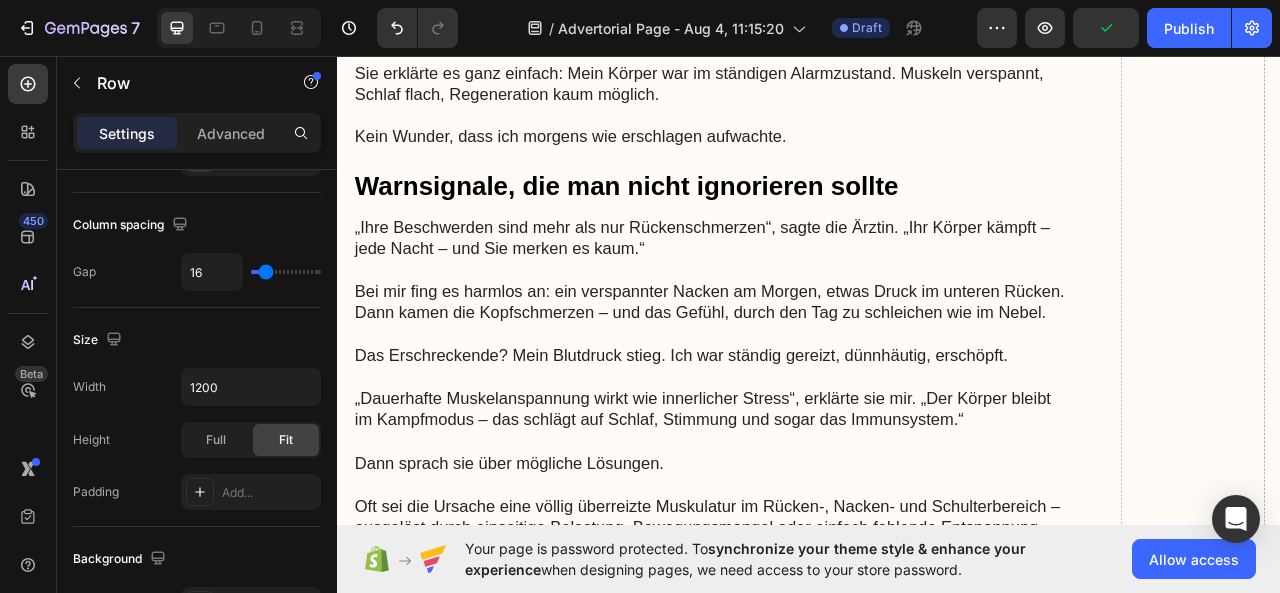 scroll, scrollTop: 0, scrollLeft: 0, axis: both 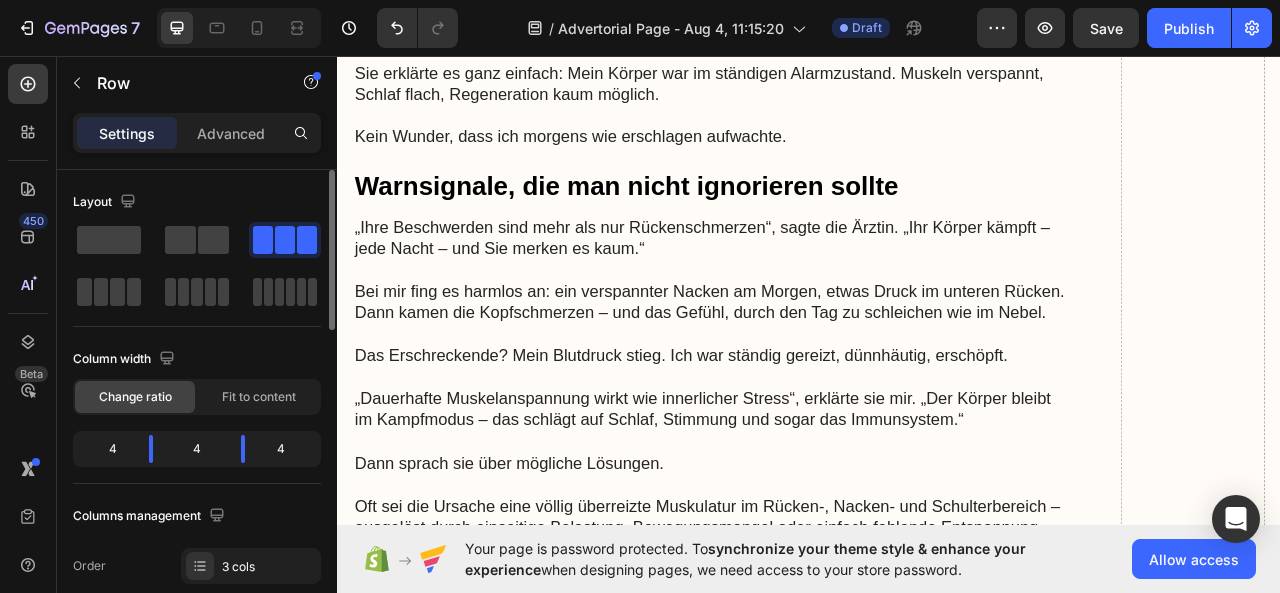 click on "Your page is password protected. To  synchronize your theme style & enhance your experience  when designing pages, we need access to your store password.  Allow access" 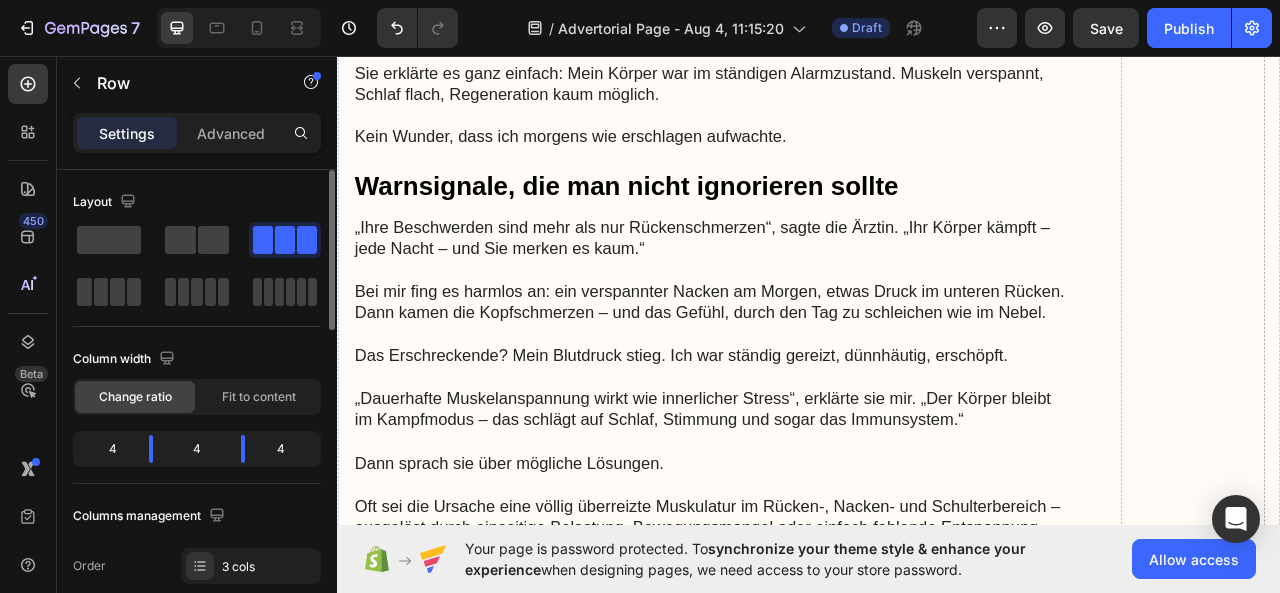 click on "Poor oral hygiene can lead to a range of serious health problems. Neglecting daily brushing and flossing allows plaque to build up, producing acids that attack tooth enamel and cause cavities or even tooth loss. This accumulation of bacteria can also result in persistent bad breath, as well as gum disease that progresses from gingivitis to more advanced periodontitis, leading to gum recession, bone loss, and eventual tooth loss.  Inadequate oral hygiene may further increase the risk of developing painful oral ulcers or canker sores, and when combined with a diet high in acidic foods and drinks, can result in erosion of the tooth enamel over time.  Addressing these fundamental lapses in daily brushing, flossing, and professional cleanings is crucial for maintaining optimal dental health and preventing these potentially dangerous consequences." at bounding box center [814, 1609] 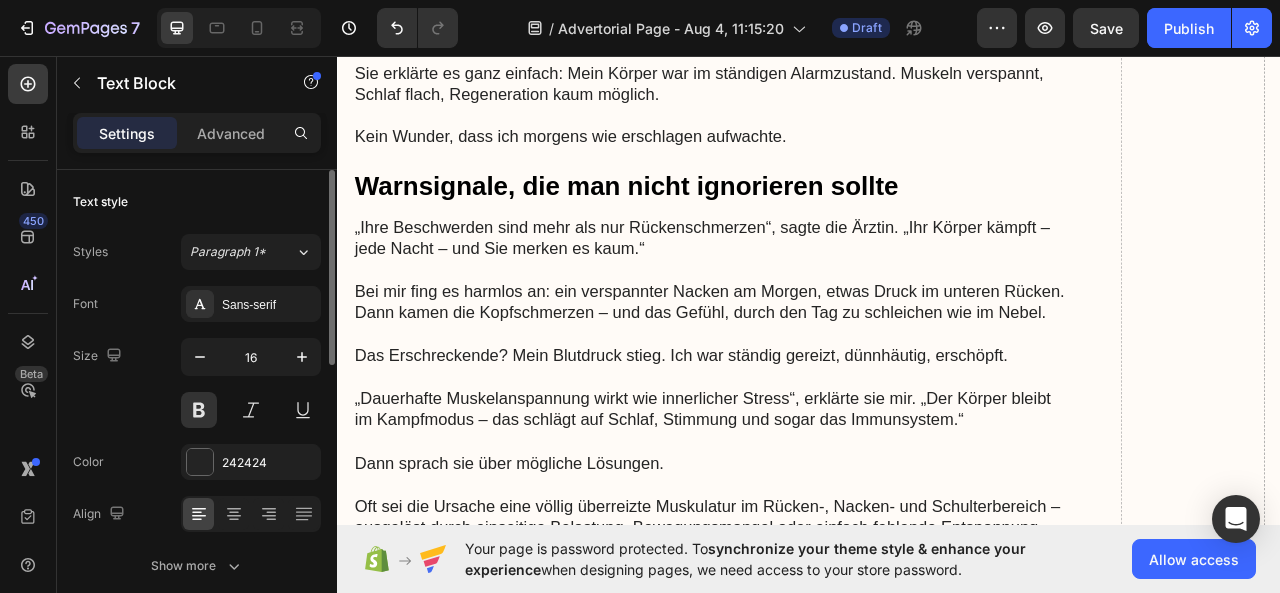 click on "Auch meine neue Matratze versprach viel – und kostete fast ein Monatsgehalt. Aber nach ein paar Wochen lag ich wieder wach, der Rücken schmerzte, der Nacken zog, die Unruhe blieb." at bounding box center (1125, 1258) 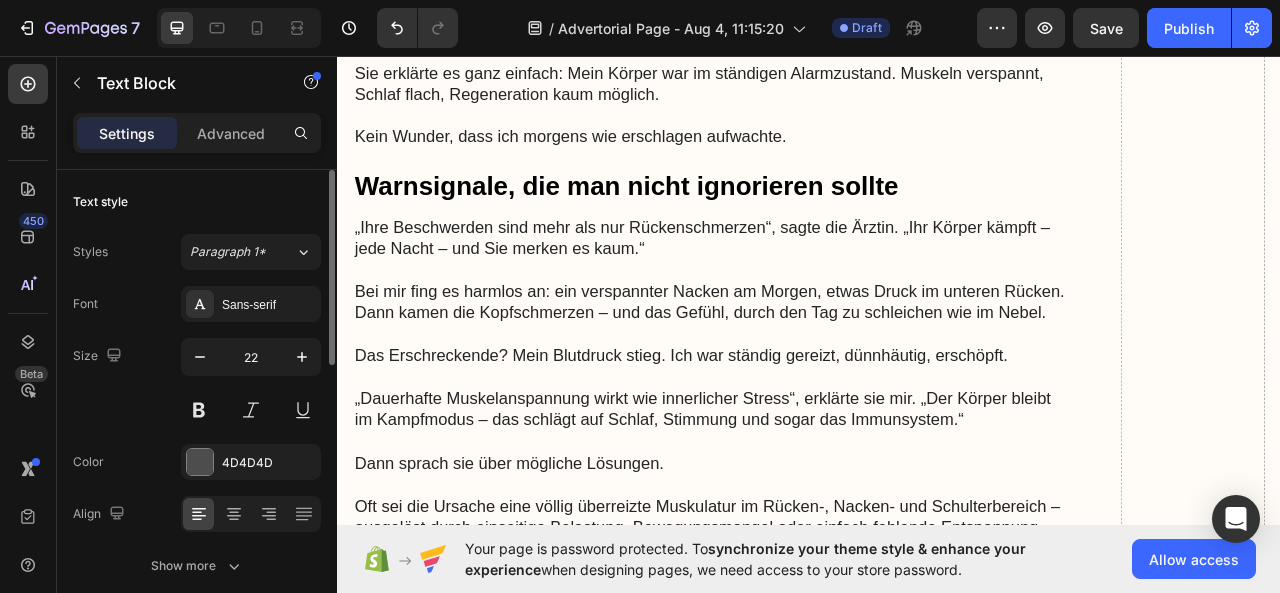 click on "Zuerst kamen die teuren Massagen . Entspannung für ein paar Stunden – dann war alles wieder wie vorher. Und [PRICE] pro Sitzung? Auf Dauer einfach nicht machbar." at bounding box center [504, 1240] 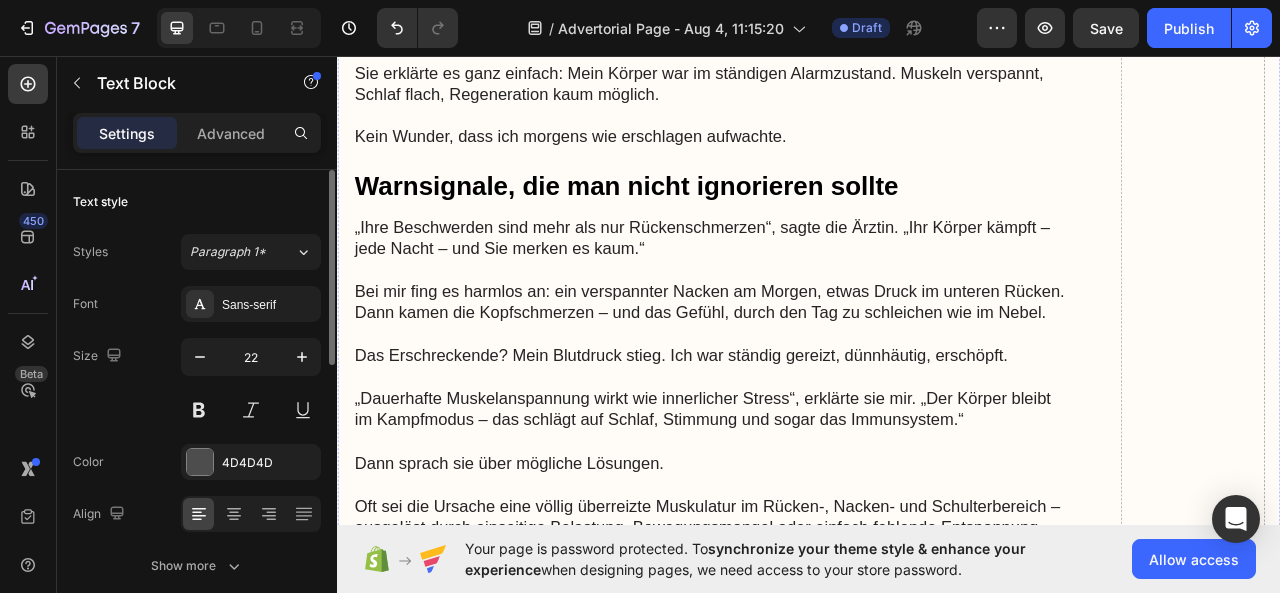 click at bounding box center (814, 1400) 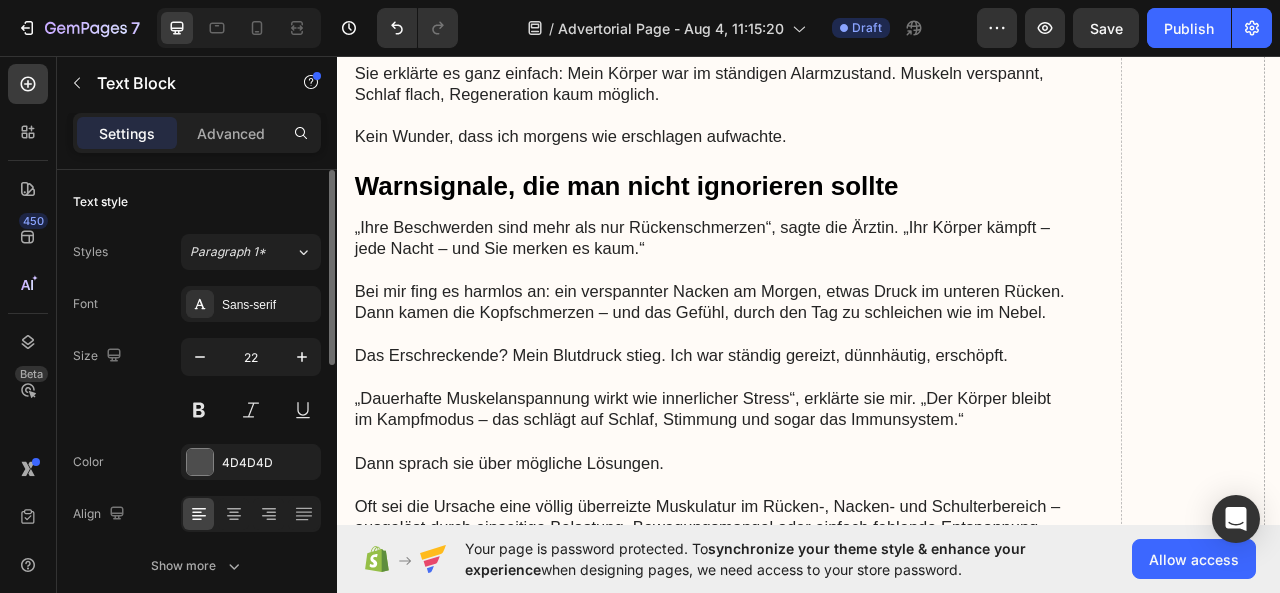click on "Auch meine neue Matratze versprach viel – und kostete fast ein Monatsgehalt. Aber nach ein paar Wochen lag ich wieder wach, der Rücken schmerzte, der Nacken zog, die Unruhe blieb." at bounding box center (1125, 1258) 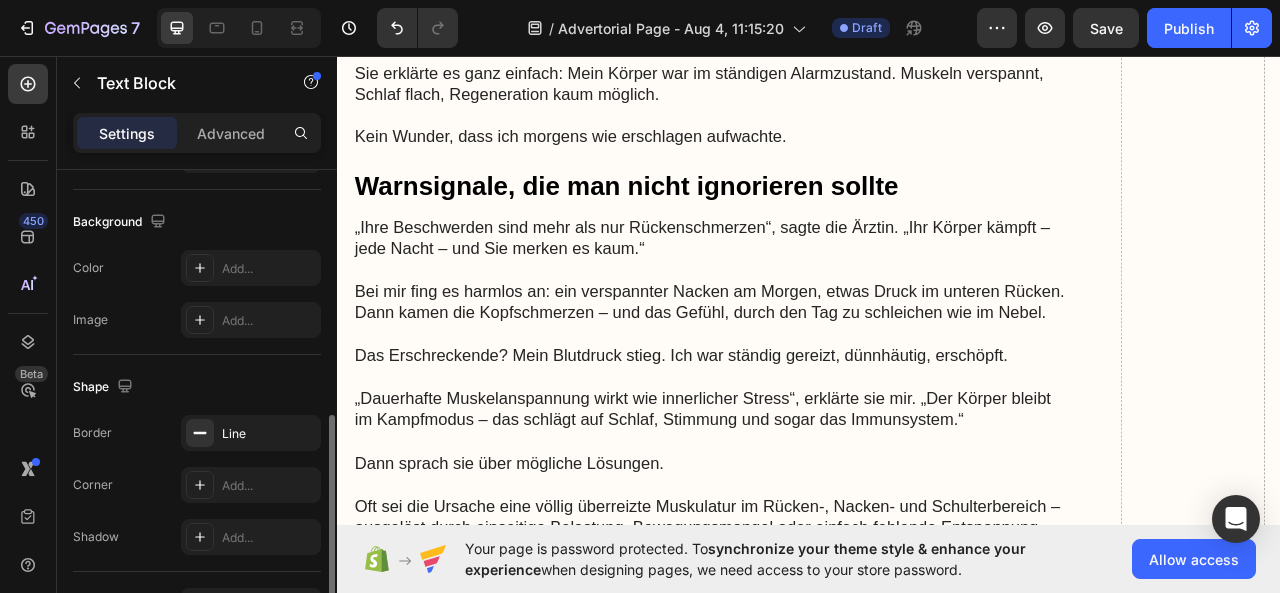 scroll, scrollTop: 585, scrollLeft: 0, axis: vertical 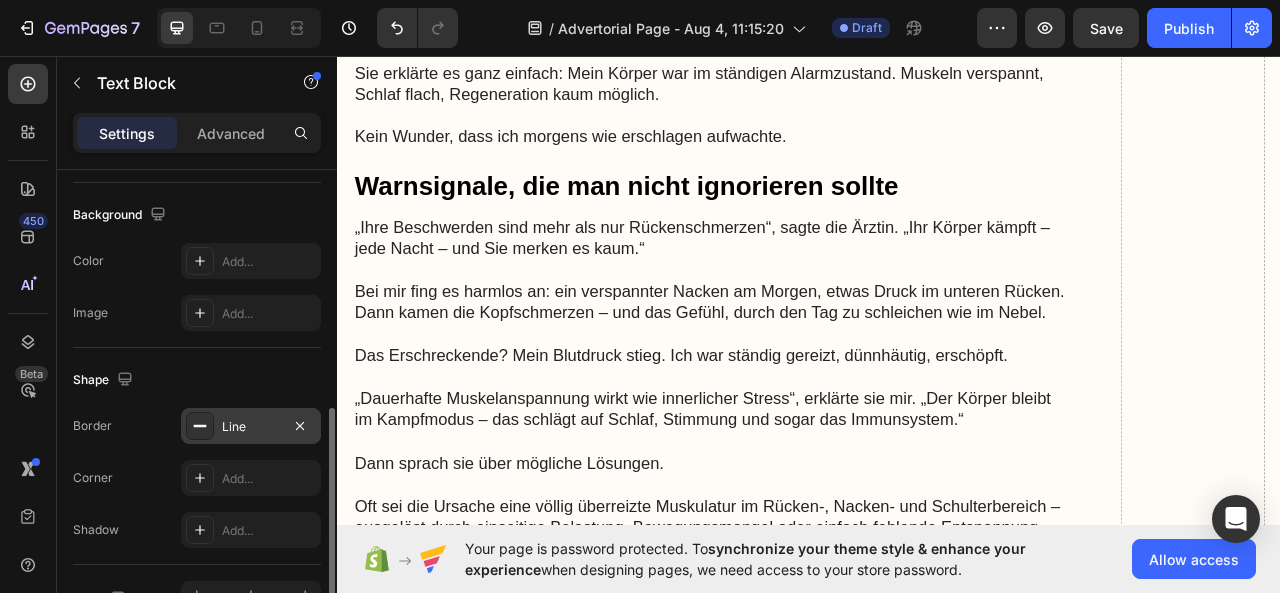 click on "Line" at bounding box center (251, 427) 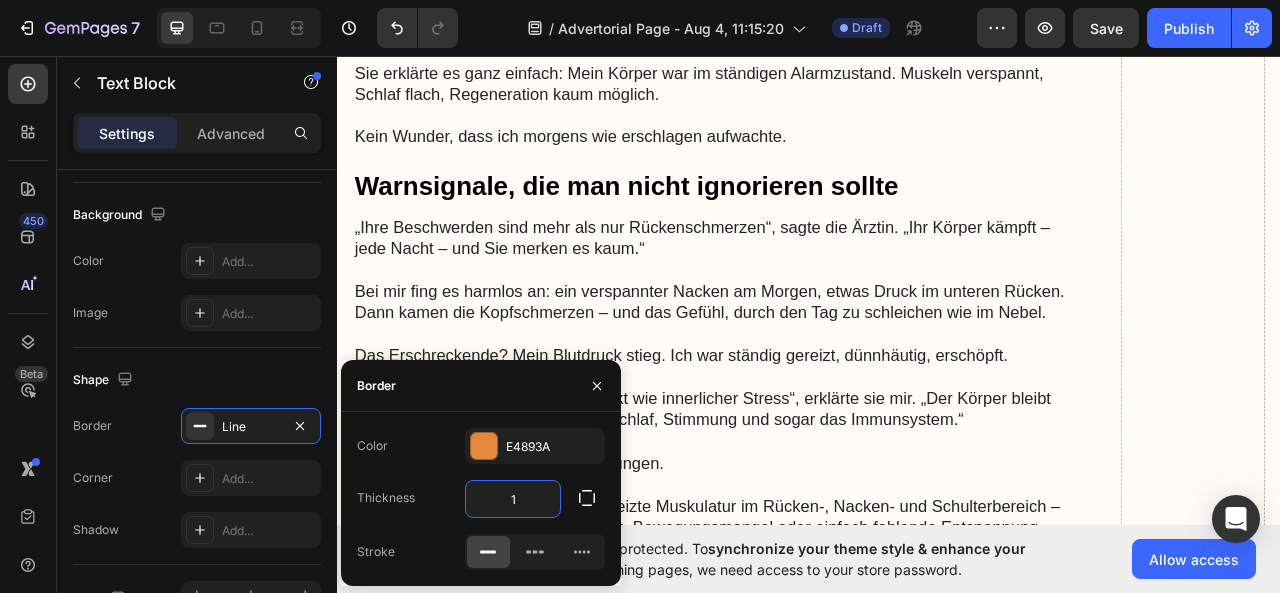click on "1" at bounding box center (513, 499) 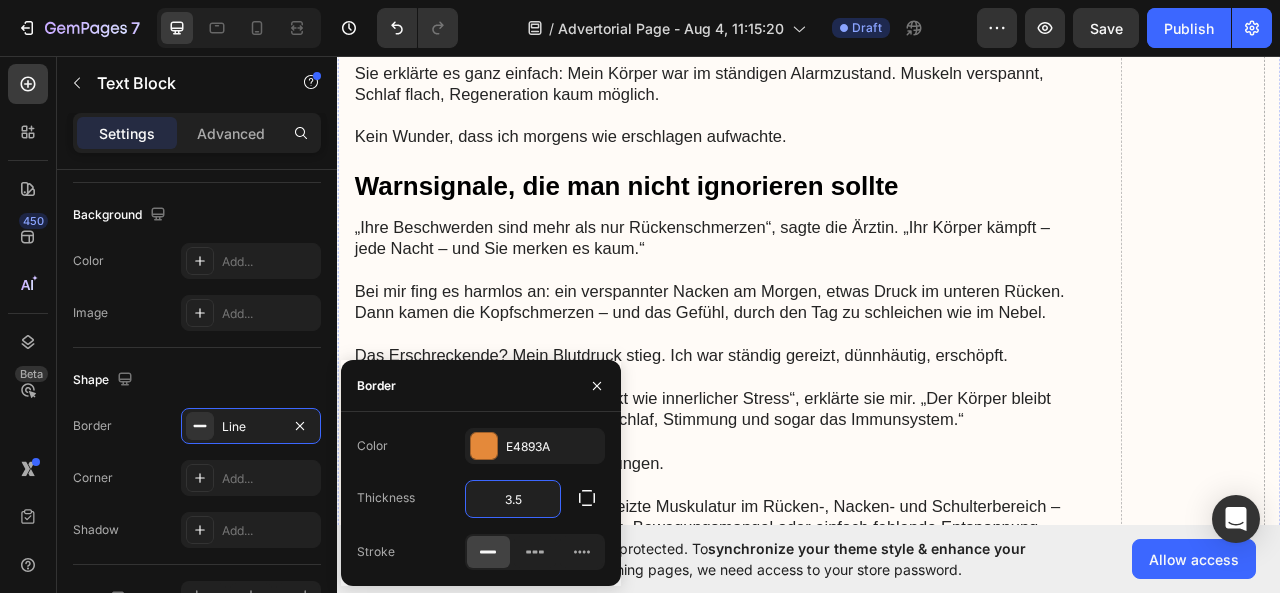 type on "3" 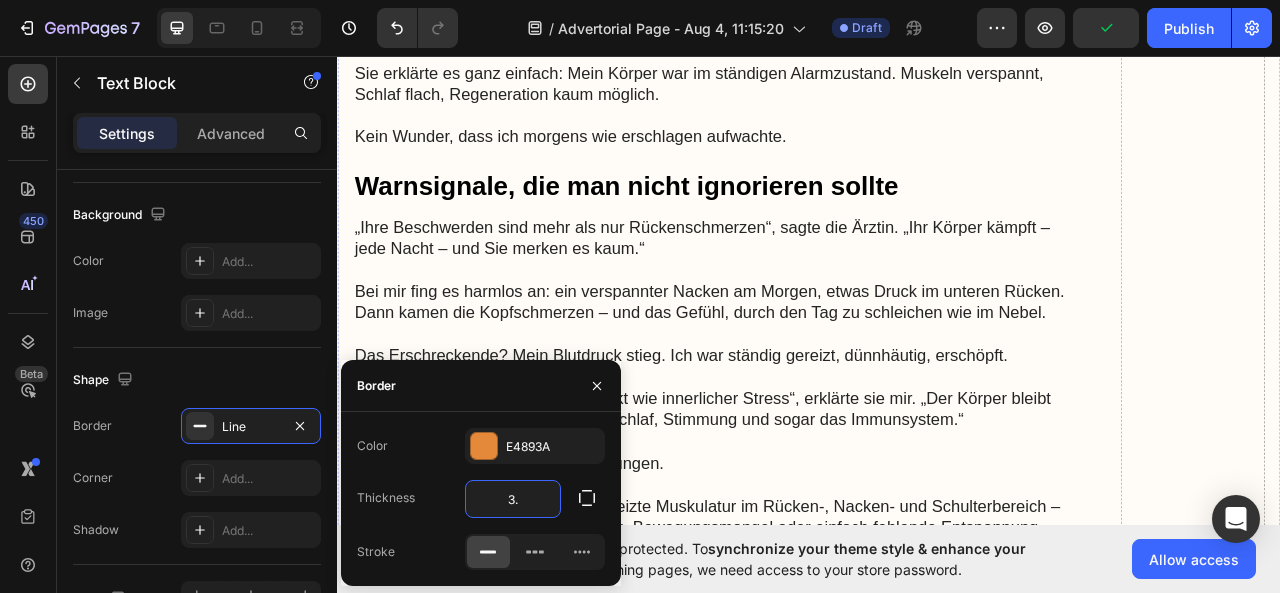 type on "3.5" 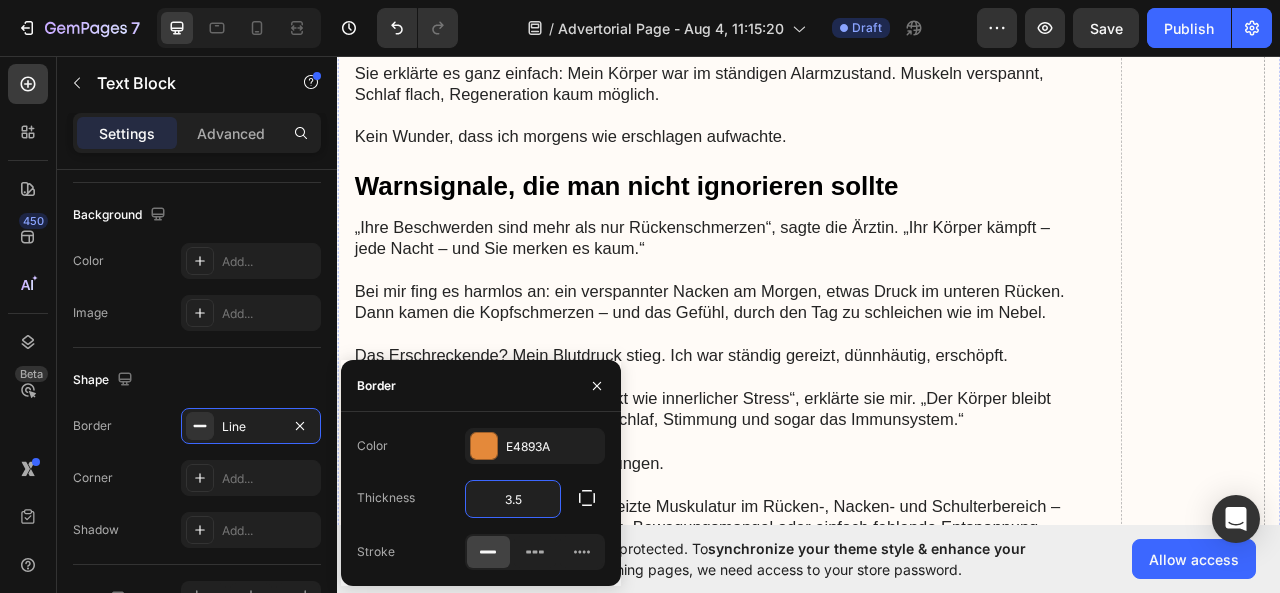 click on "Poor oral hygiene can lead to a range of serious health problems. Neglecting daily brushing and flossing allows plaque to build up, producing acids that attack tooth enamel and cause cavities or even tooth loss. This accumulation of bacteria can also result in persistent bad breath, as well as gum disease that progresses from gingivitis to more advanced periodontitis, leading to gum recession, bone loss, and eventual tooth loss.  Inadequate oral hygiene may further increase the risk of developing painful oral ulcers or canker sores, and when combined with a diet high in acidic foods and drinks, can result in erosion of the tooth enamel over time.  Addressing these fundamental lapses in daily brushing, flossing, and professional cleanings is crucial for maintaining optimal dental health and preventing these potentially dangerous consequences." at bounding box center [814, 1609] 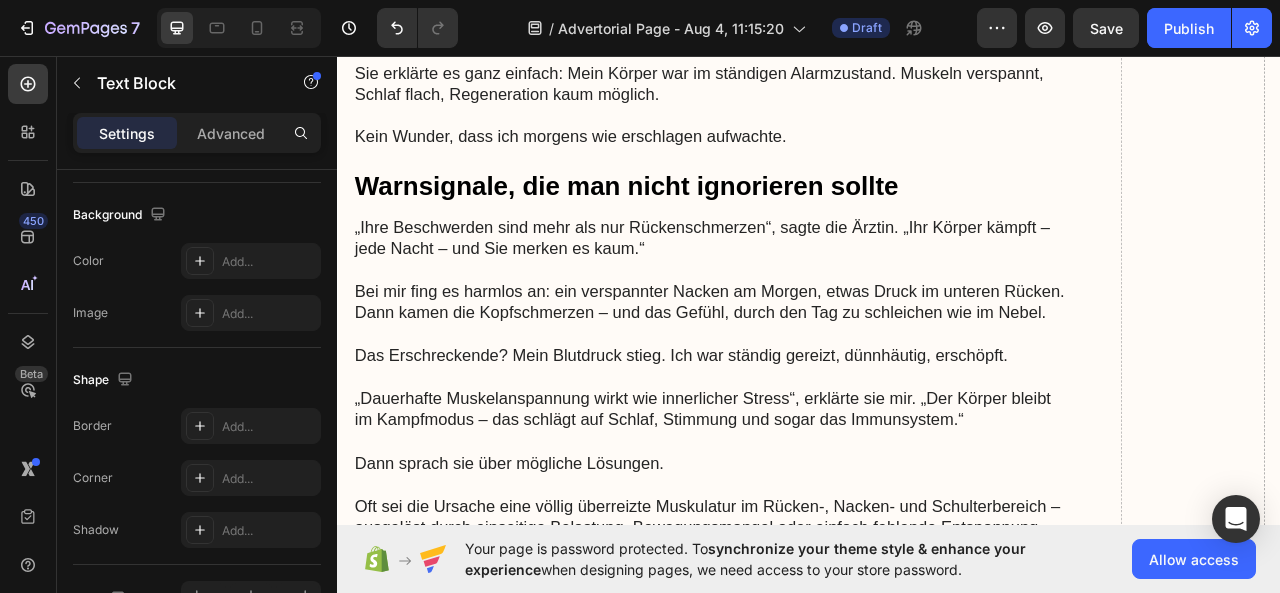 click on "Dann probierte ich Wärmepflaster, Schmerzsalben, Nackenkissen , sogar eine Akupunkturbehandlung . Viel Aufwand, wenig Effekt." at bounding box center (814, 1241) 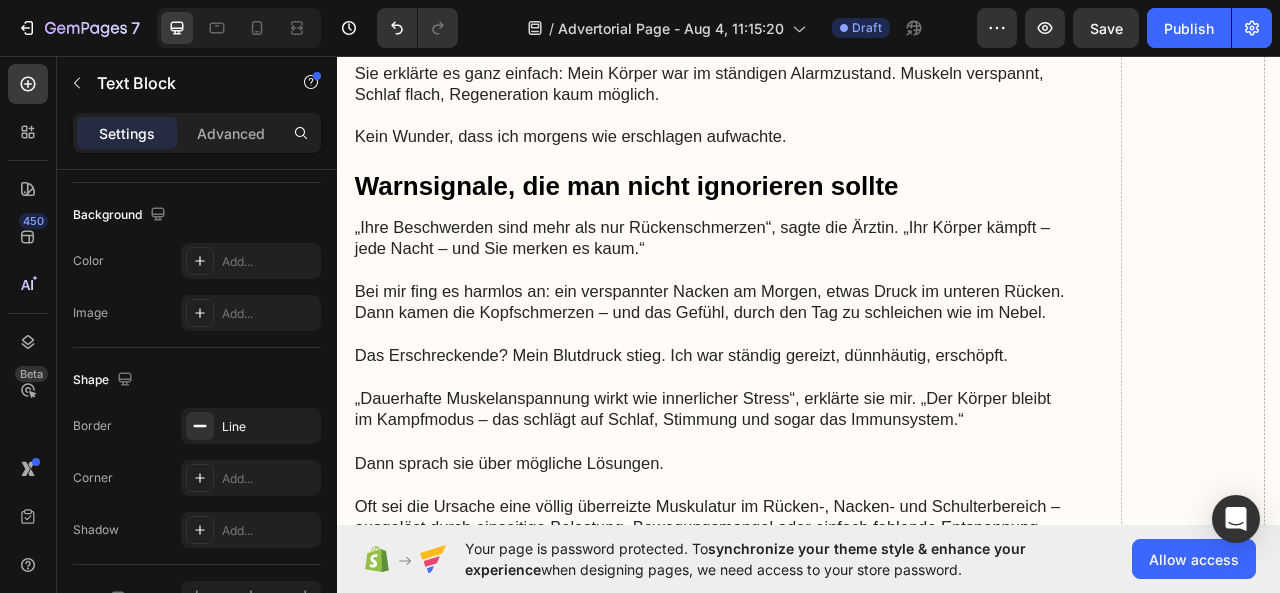 click on "Dann probierte ich Wärmepflaster, Schmerzsalben, Nackenkissen , sogar eine Akupunkturbehandlung . Viel Aufwand, wenig Effekt." at bounding box center (814, 1241) 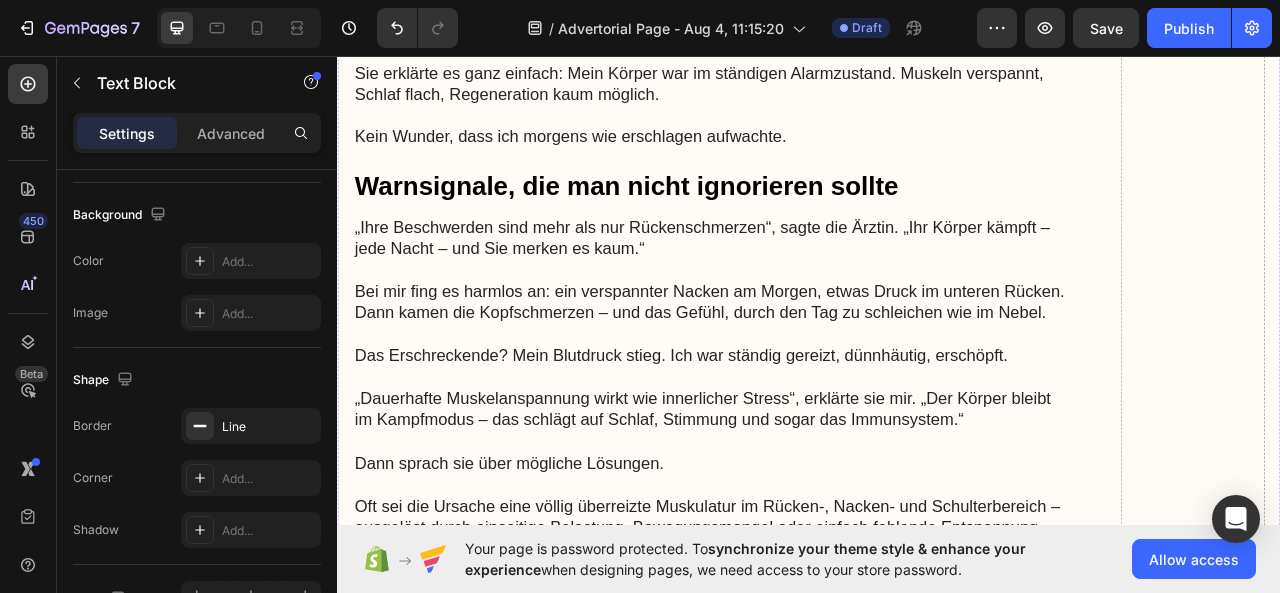 click on "Poor oral hygiene can lead to a range of serious health problems. Neglecting daily brushing and flossing allows plaque to build up, producing acids that attack tooth enamel and cause cavities or even tooth loss. This accumulation of bacteria can also result in persistent bad breath, as well as gum disease that progresses from gingivitis to more advanced periodontitis, leading to gum recession, bone loss, and eventual tooth loss.  Inadequate oral hygiene may further increase the risk of developing painful oral ulcers or canker sores, and when combined with a diet high in acidic foods and drinks, can result in erosion of the tooth enamel over time.  Addressing these fundamental lapses in daily brushing, flossing, and professional cleanings is crucial for maintaining optimal dental health and preventing these potentially dangerous consequences." at bounding box center (814, 1648) 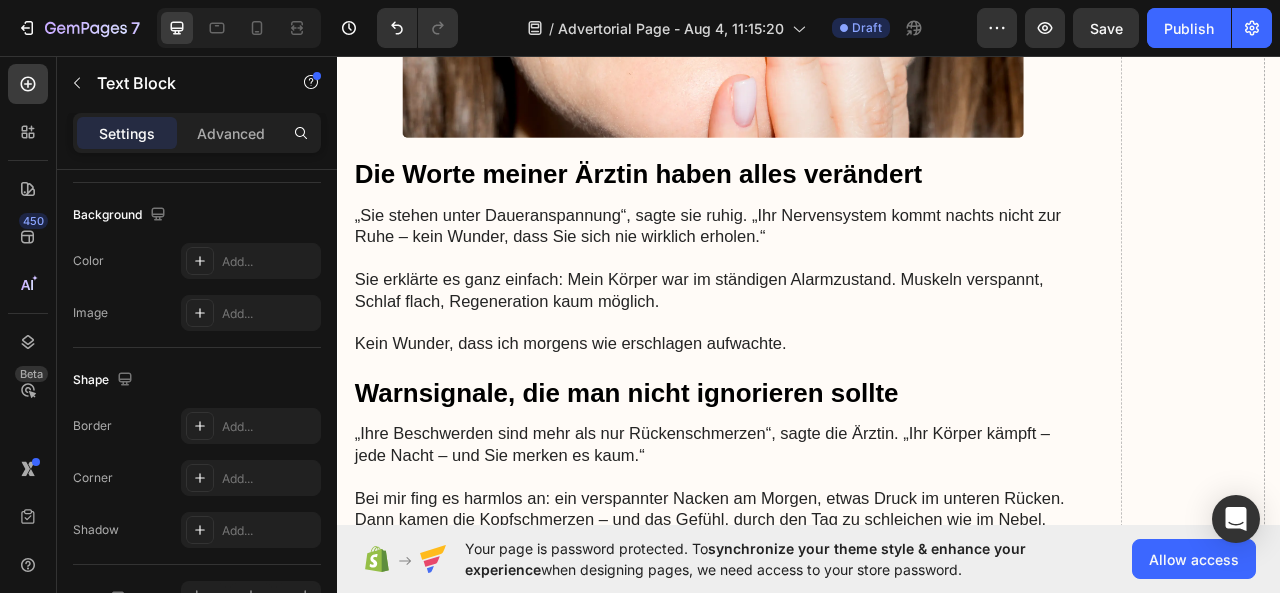 scroll, scrollTop: 2621, scrollLeft: 0, axis: vertical 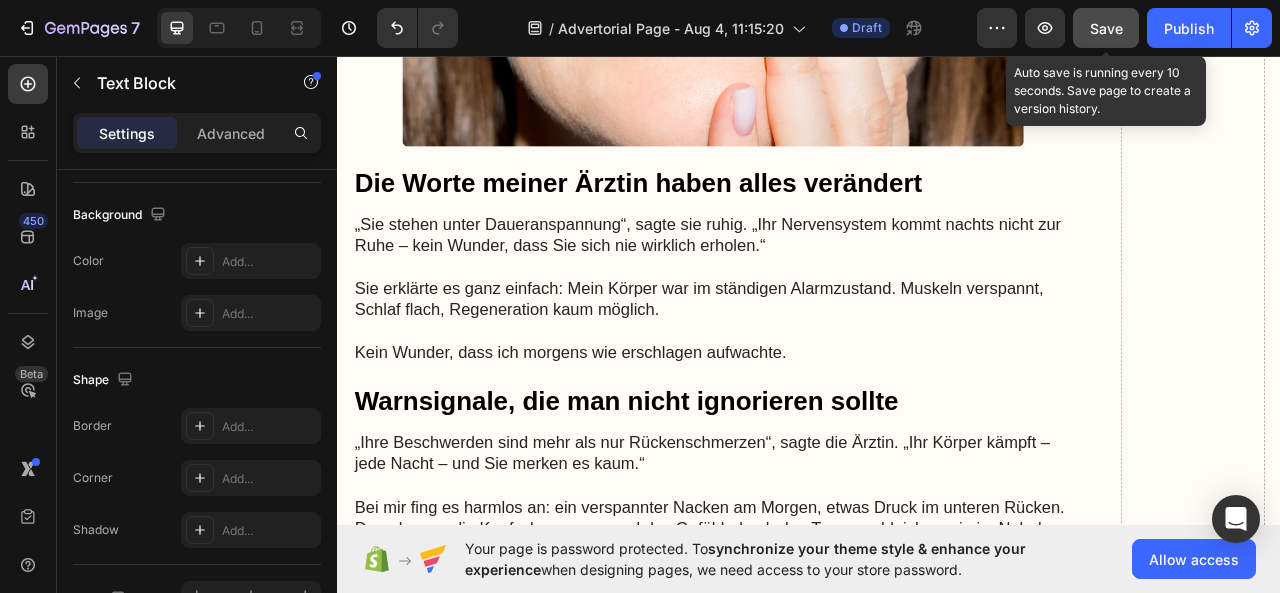 click on "Save" at bounding box center (1106, 28) 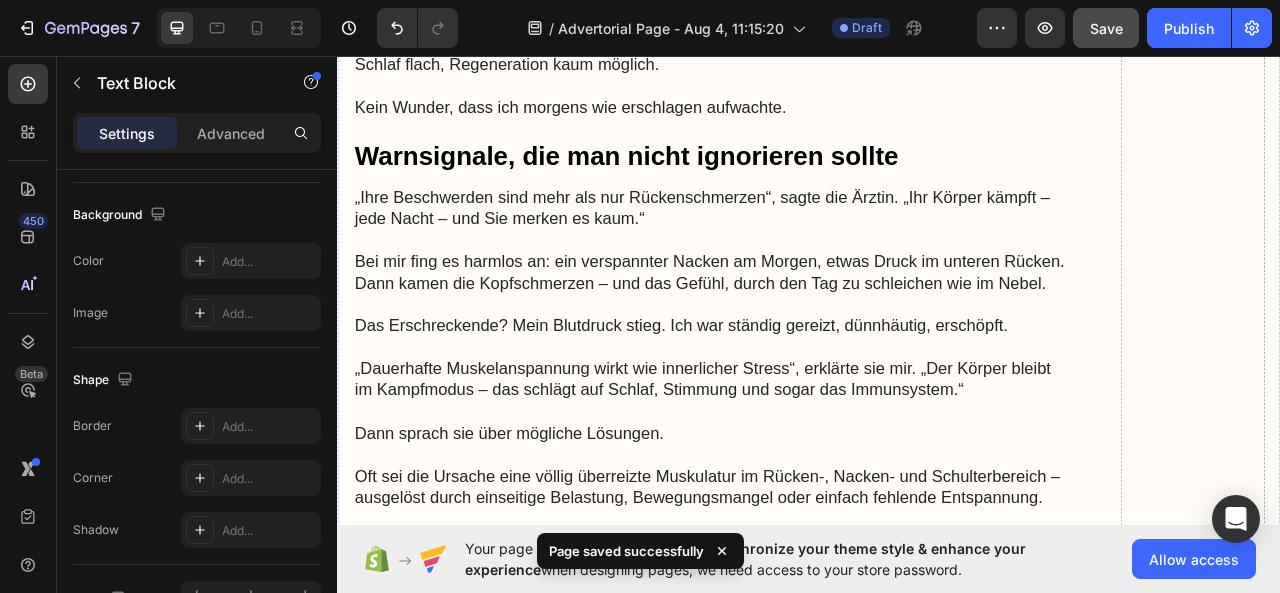 scroll, scrollTop: 2944, scrollLeft: 0, axis: vertical 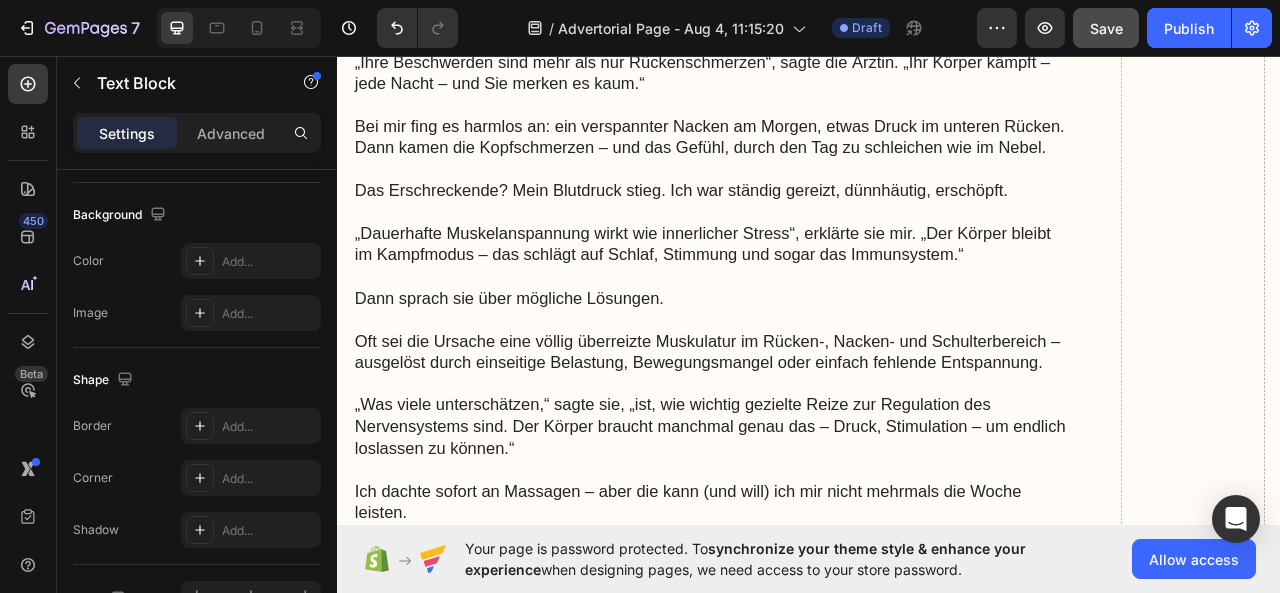 click on "Poor oral hygiene can lead to a range of serious health problems. Neglecting daily brushing and flossing allows plaque to build up, producing acids that attack tooth enamel and cause cavities or even tooth loss. This accumulation of bacteria can also result in persistent bad breath, as well as gum disease that progresses from gingivitis to more advanced periodontitis, leading to gum recession, bone loss, and eventual tooth loss.  Inadequate oral hygiene may further increase the risk of developing painful oral ulcers or canker sores, and when combined with a diet high in acidic foods and drinks, can result in erosion of the tooth enamel over time.  Addressing these fundamental lapses in daily brushing, flossing, and professional cleanings is crucial for maintaining optimal dental health and preventing these potentially dangerous consequences." at bounding box center (814, 1438) 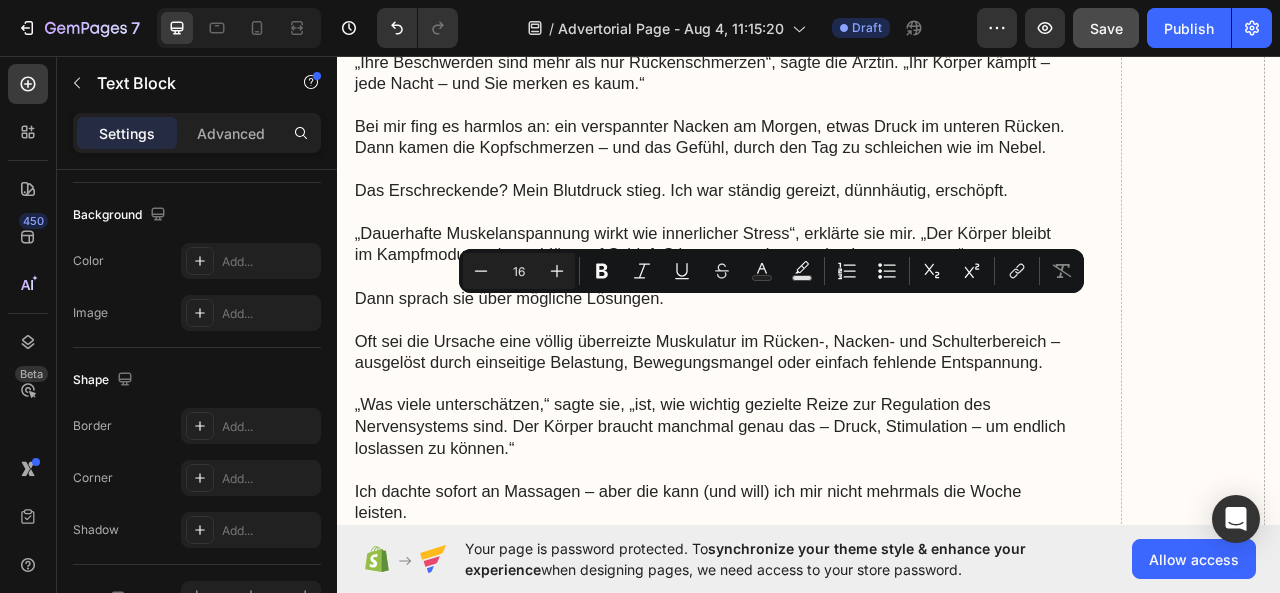 drag, startPoint x: 1088, startPoint y: 599, endPoint x: 360, endPoint y: 363, distance: 765.2973 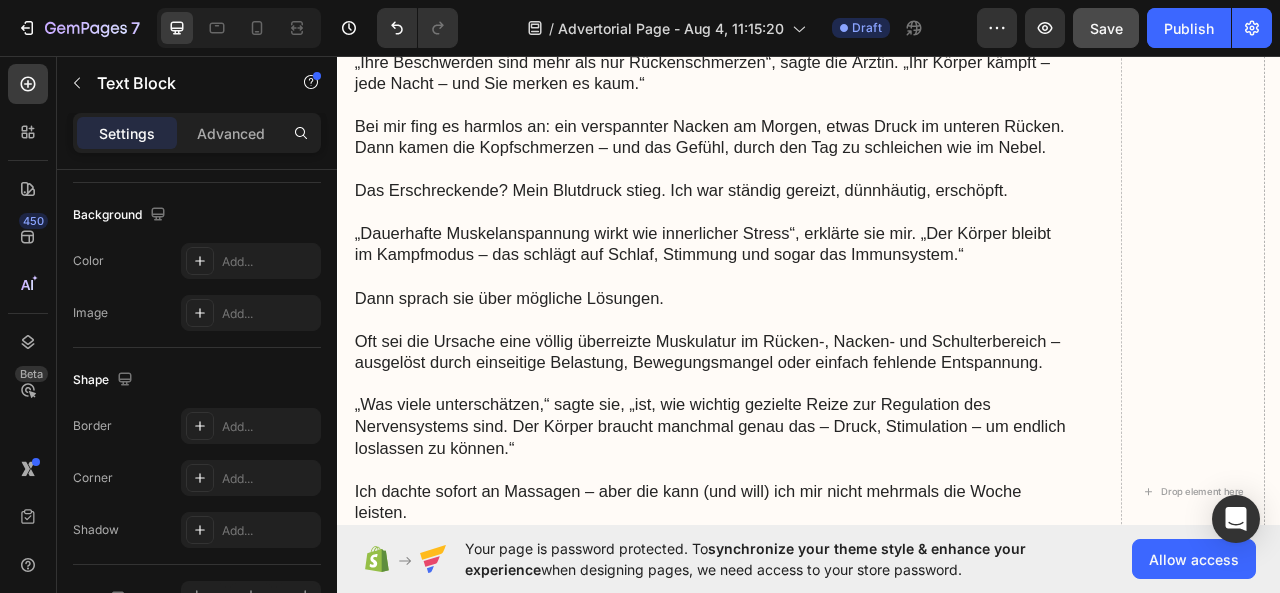 drag, startPoint x: 611, startPoint y: 430, endPoint x: 362, endPoint y: 375, distance: 255.00197 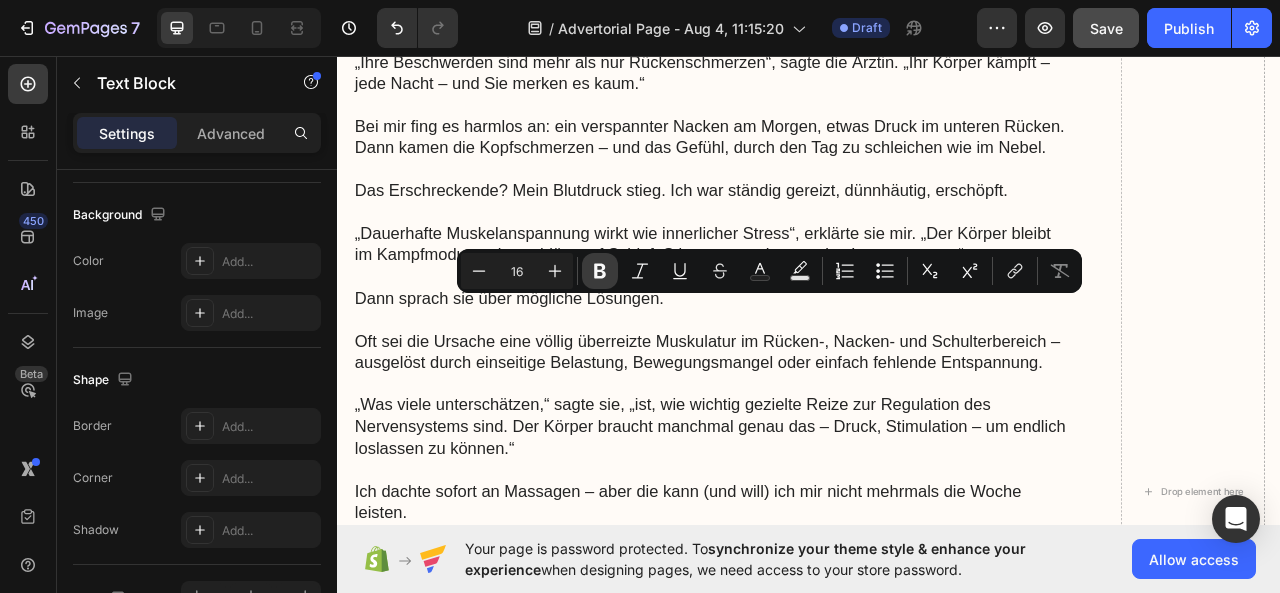click 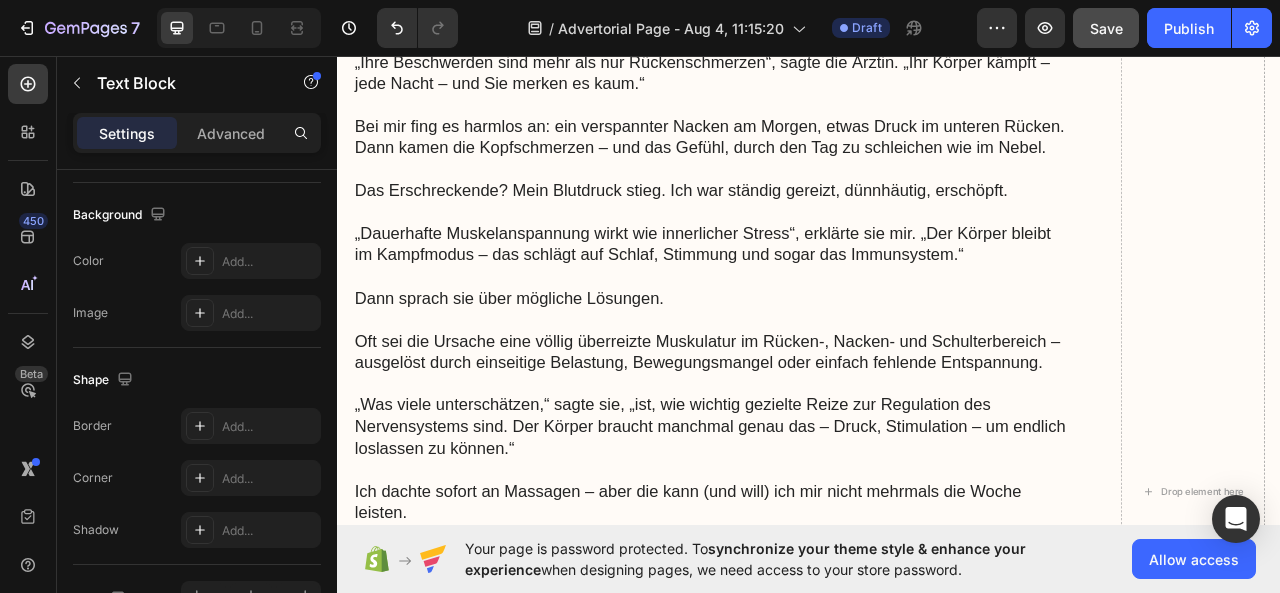 click on "Ich hatte das Gefühl, ich stecke fest zwischen teuren Behandlungen und komplizierten Routinen, die mein Leben nur noch anstrengender machten." at bounding box center [802, 1375] 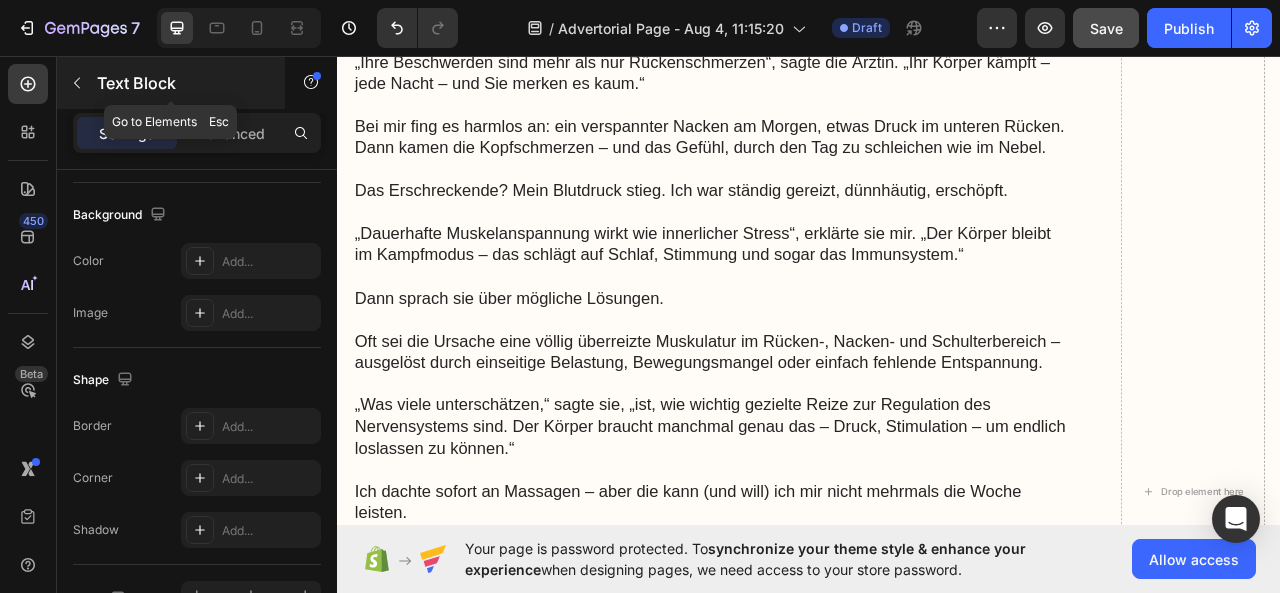 click at bounding box center [77, 83] 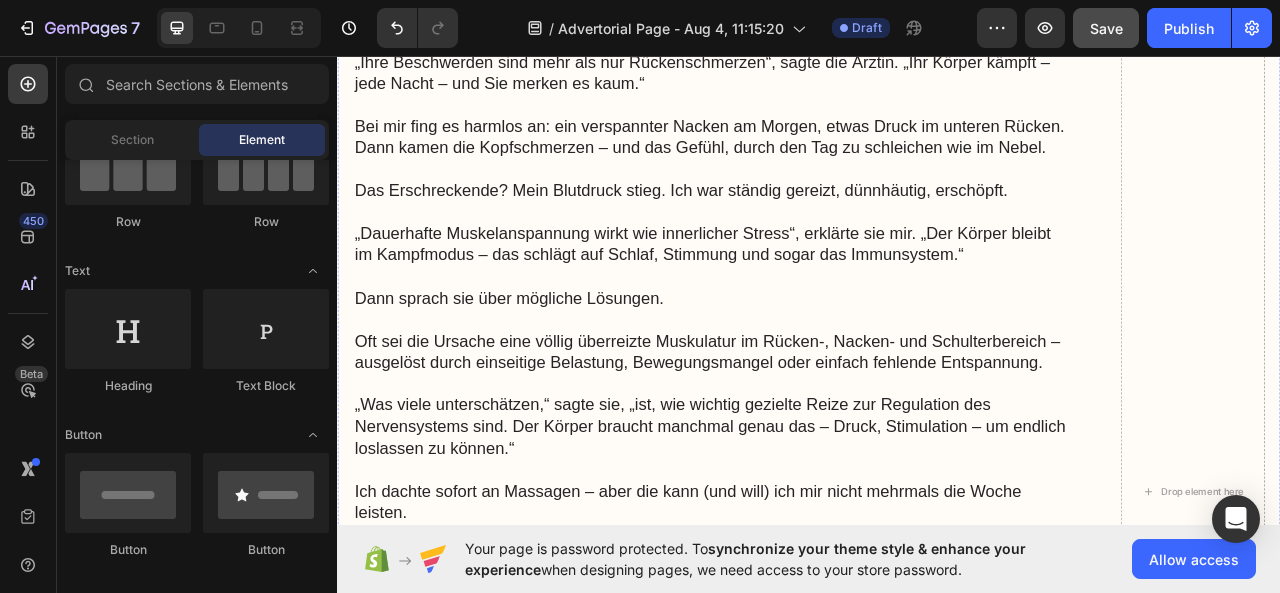 click on "Ich hatte das Gefühl, ich stecke fest zwischen teuren Behandlungen und komplizierten Routinen, die mein Leben nur noch anstrengender machten." at bounding box center (802, 1375) 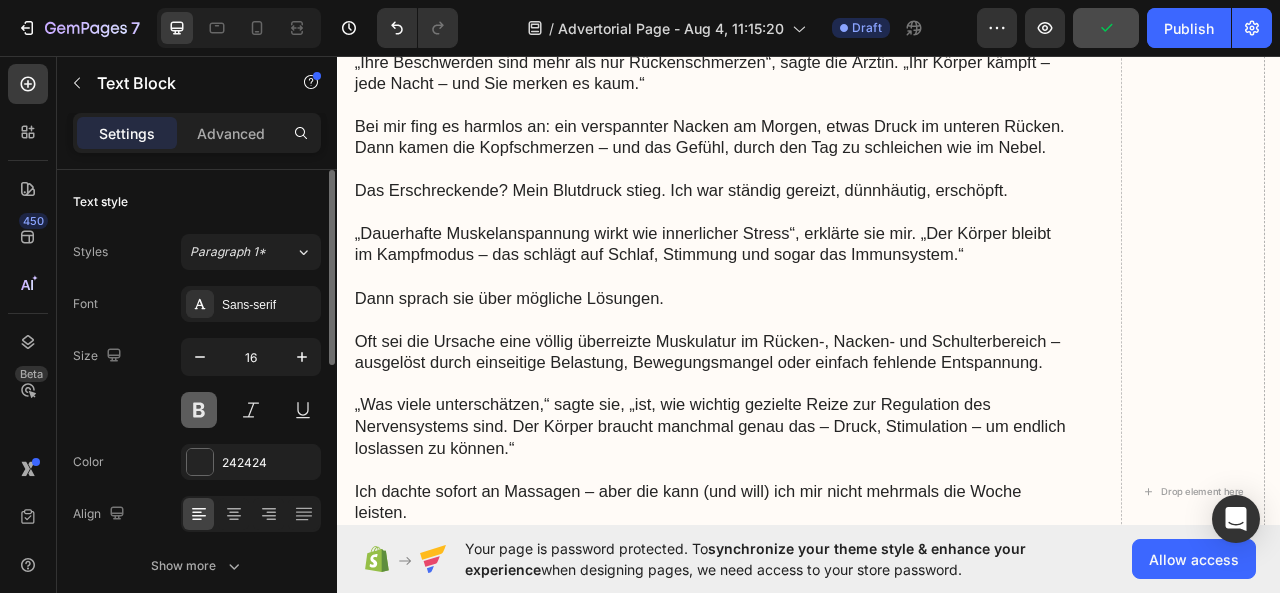 click at bounding box center (199, 410) 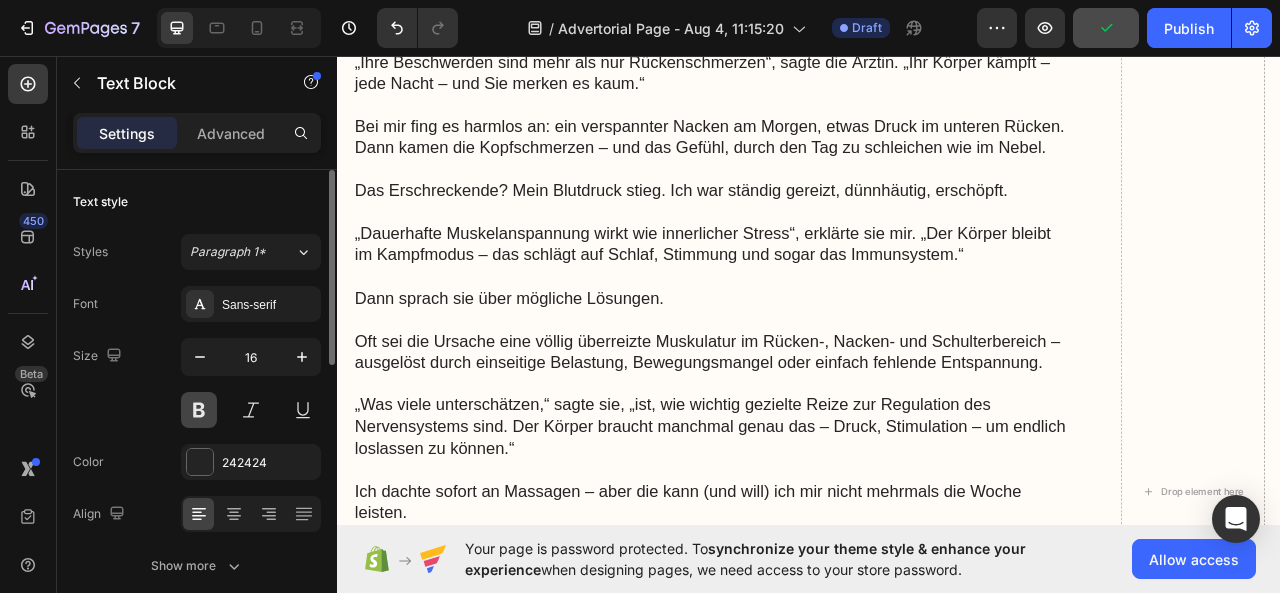 click at bounding box center (199, 410) 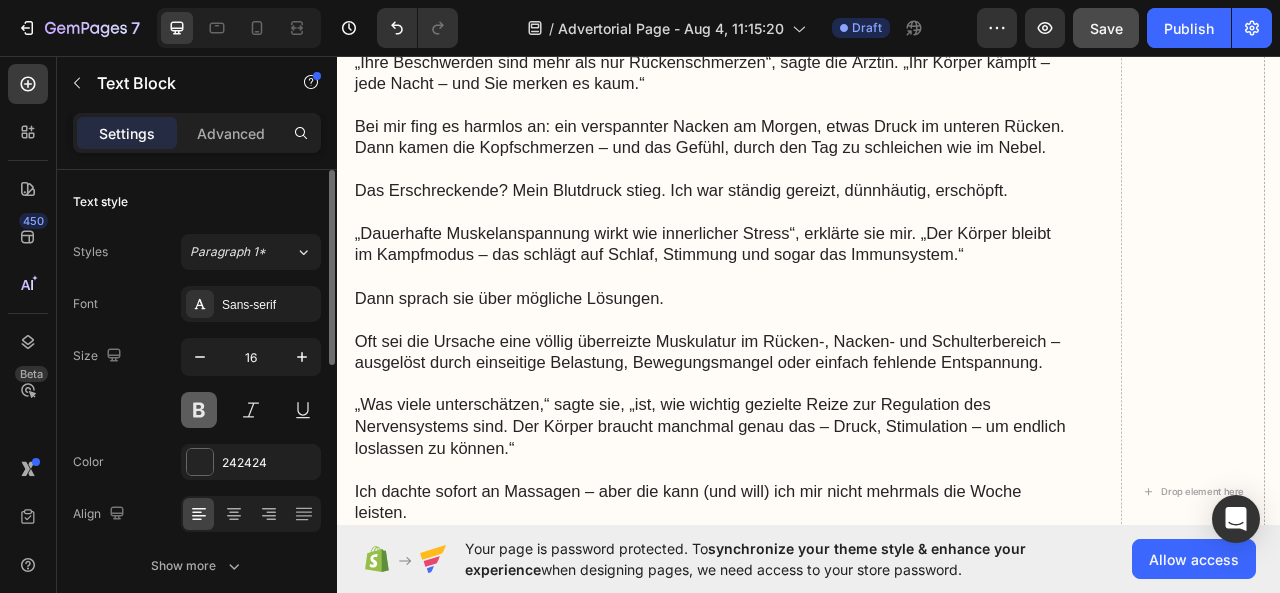click at bounding box center (199, 410) 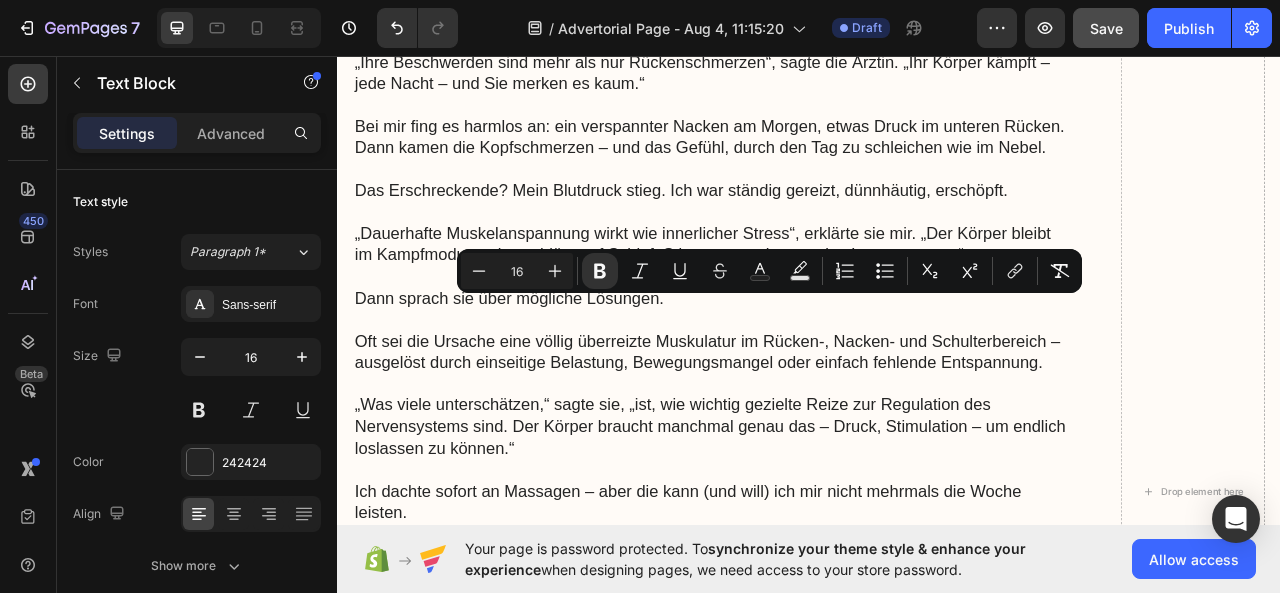 drag, startPoint x: 674, startPoint y: 427, endPoint x: 356, endPoint y: 364, distance: 324.1805 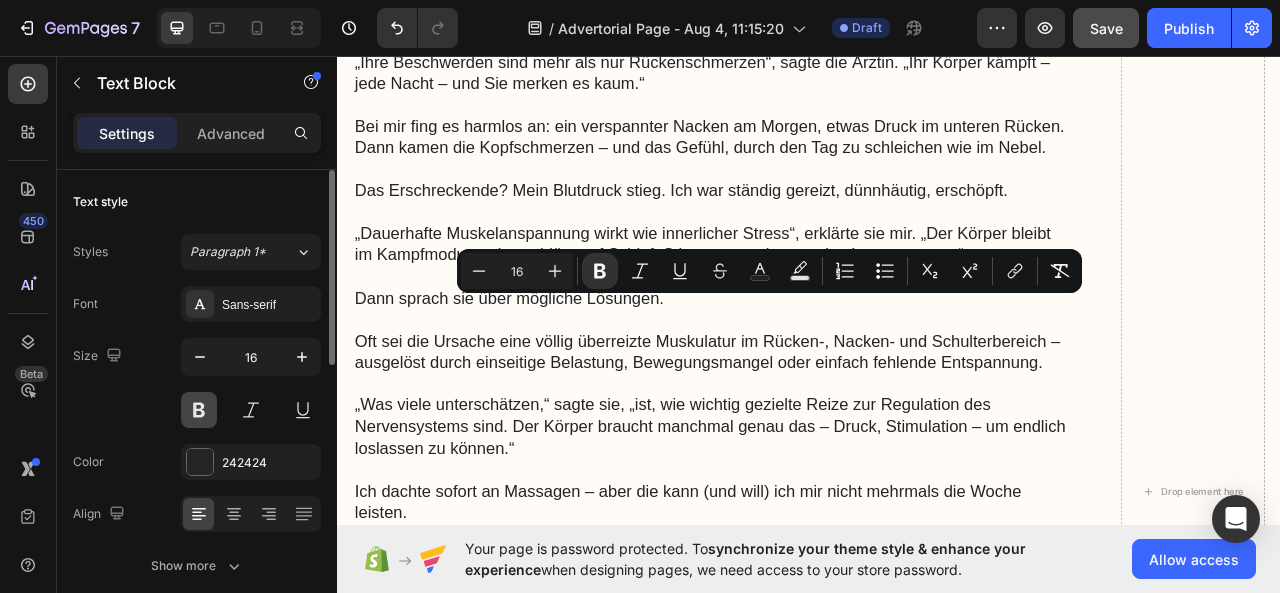 click at bounding box center [199, 410] 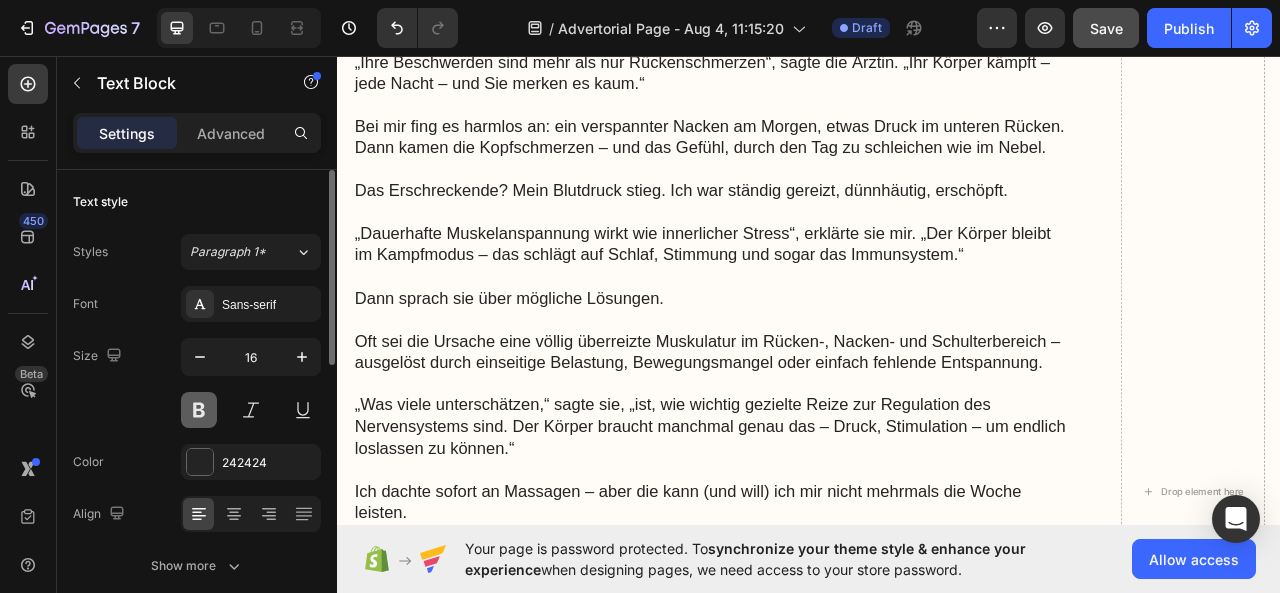 click at bounding box center (199, 410) 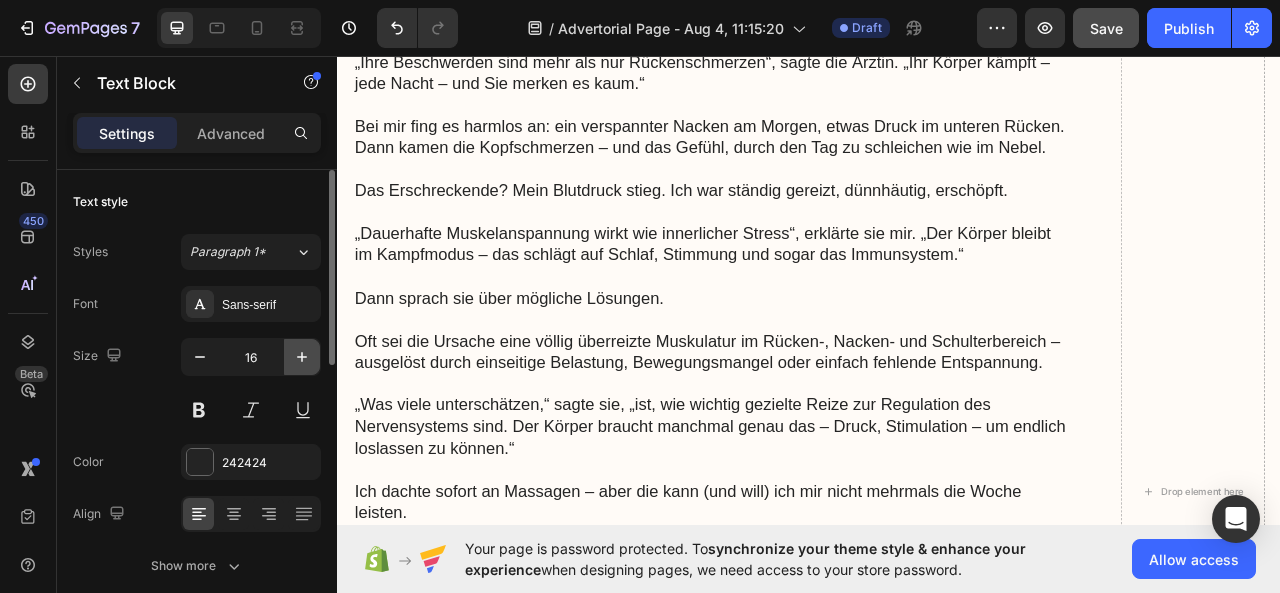 click 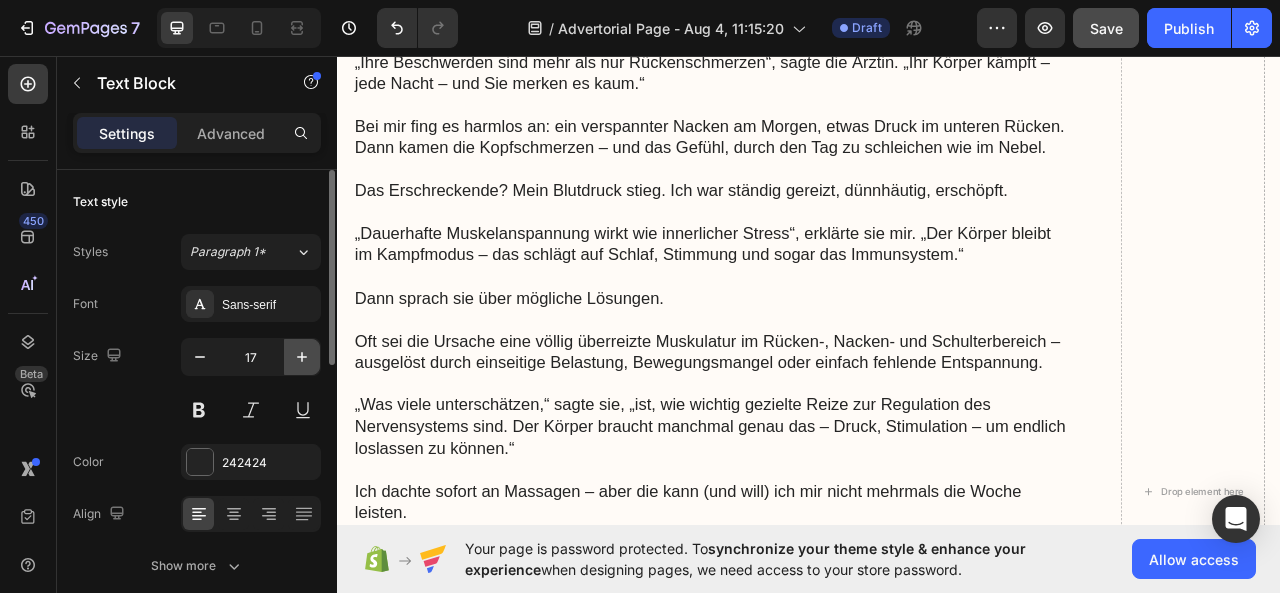 click 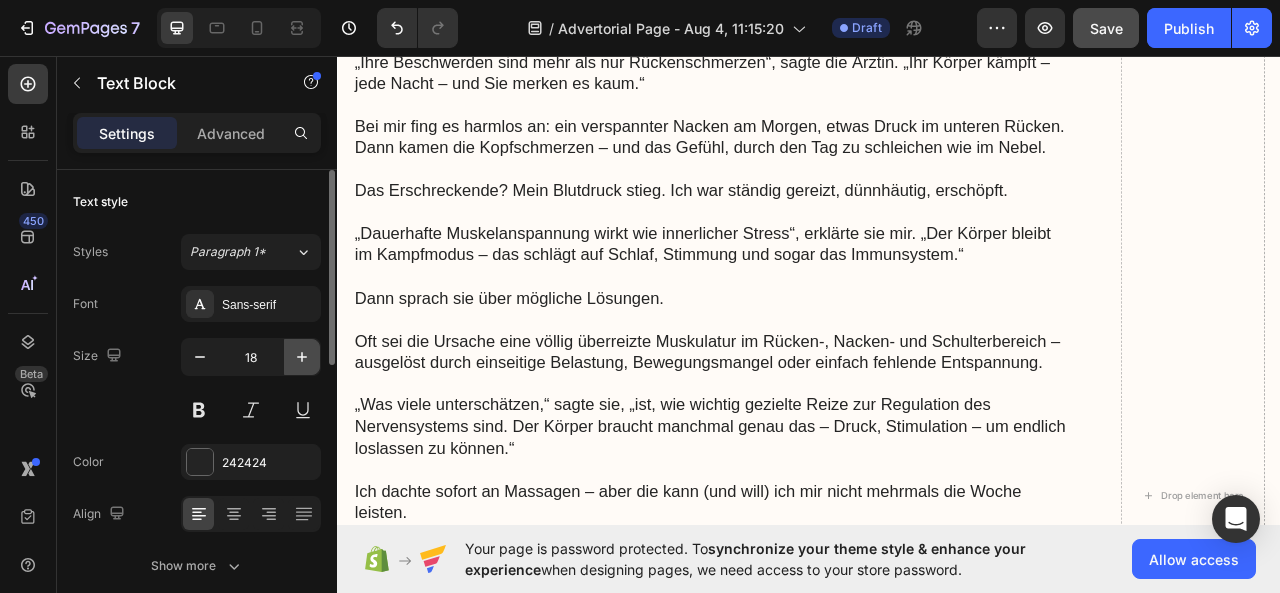 click 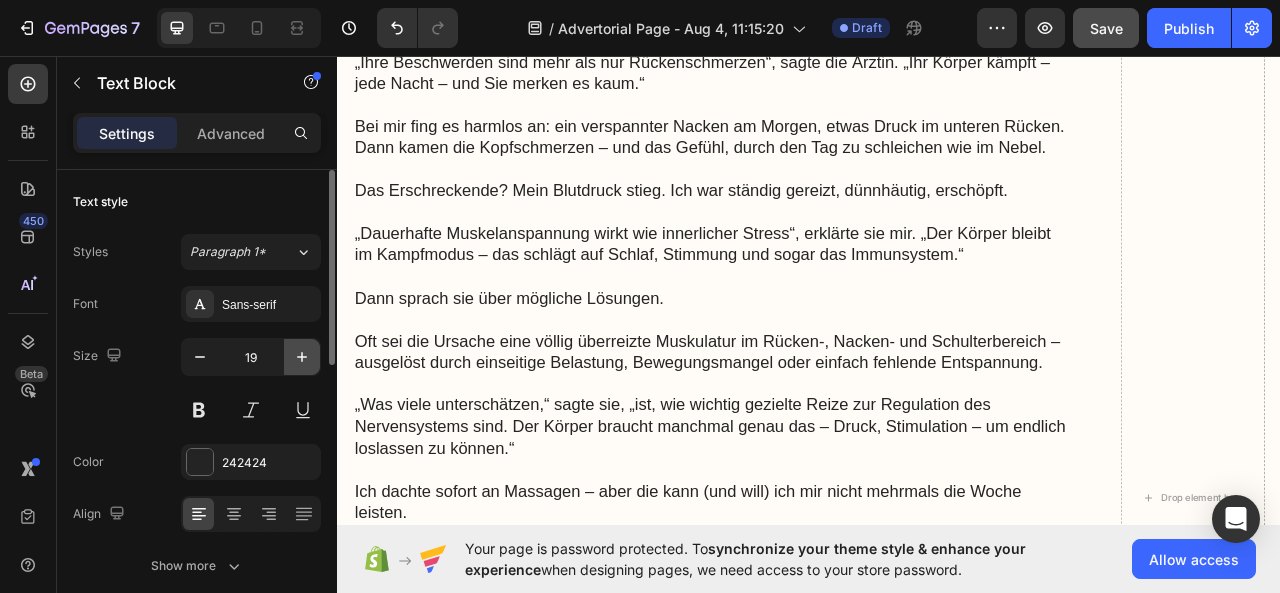 click 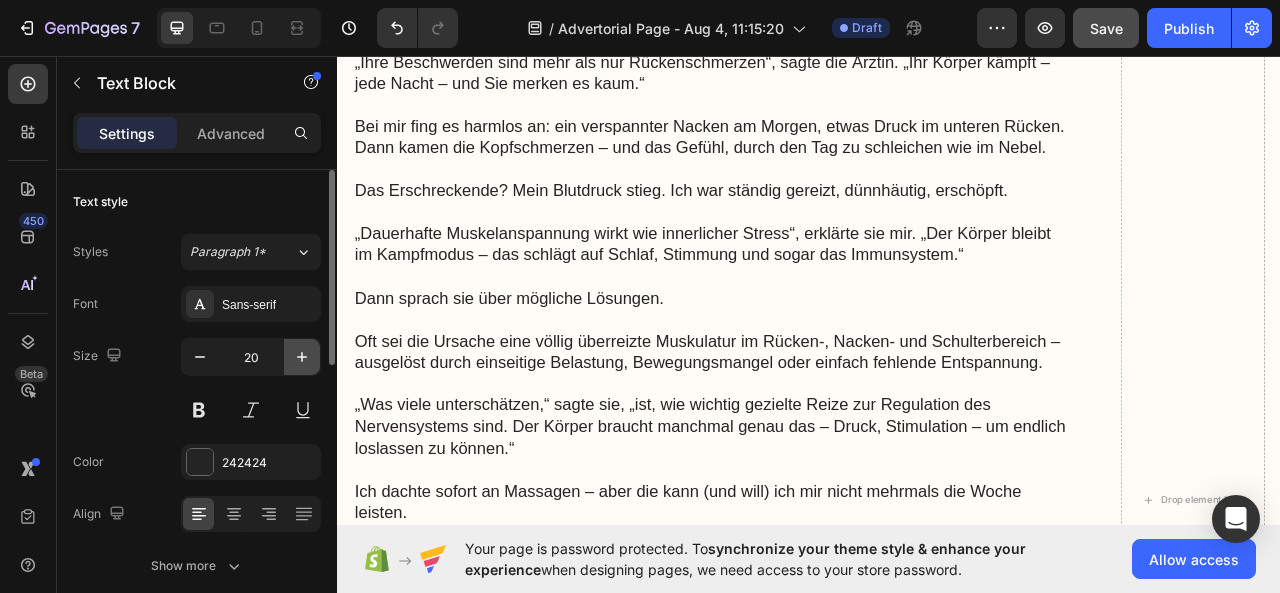 click 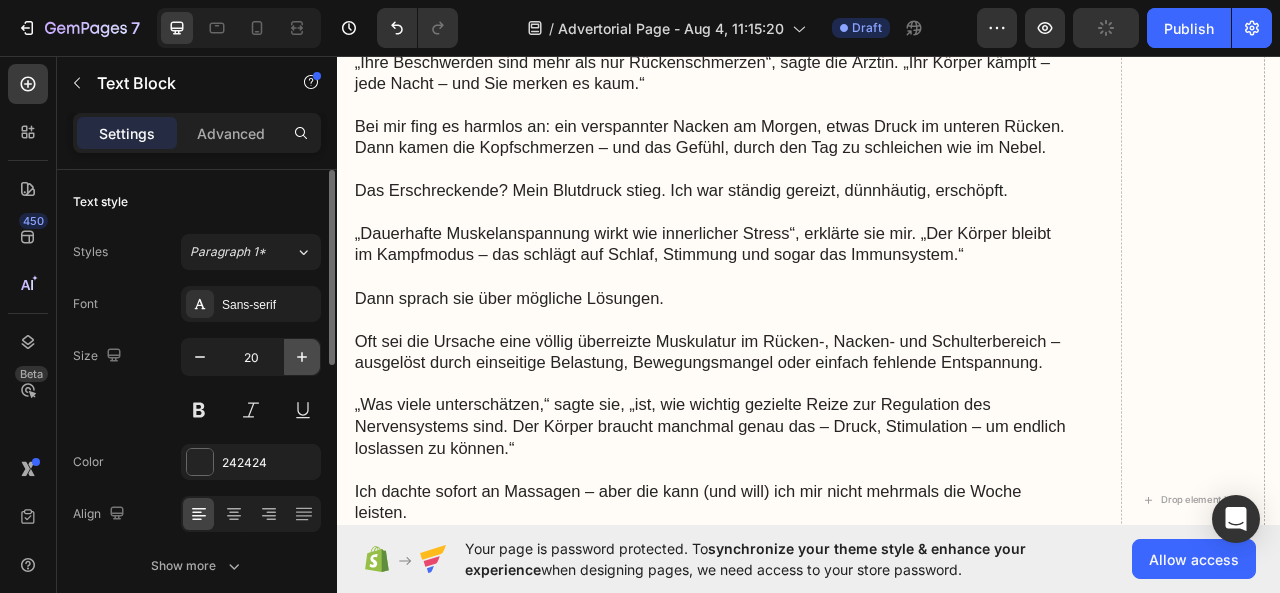 type on "21" 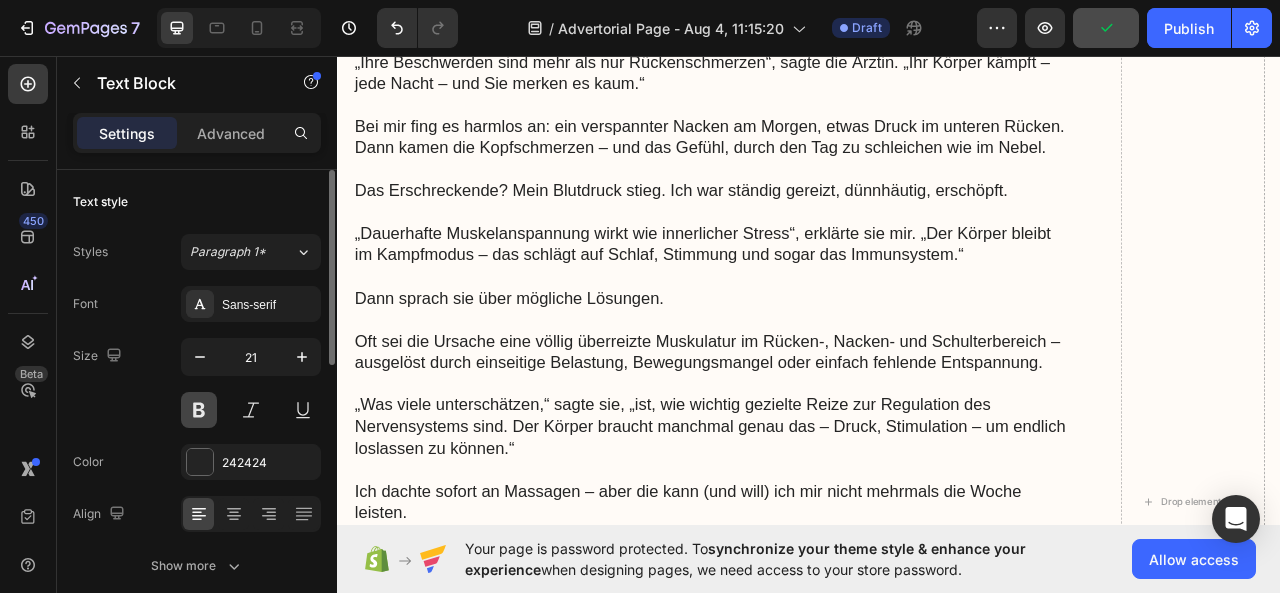 click at bounding box center [199, 410] 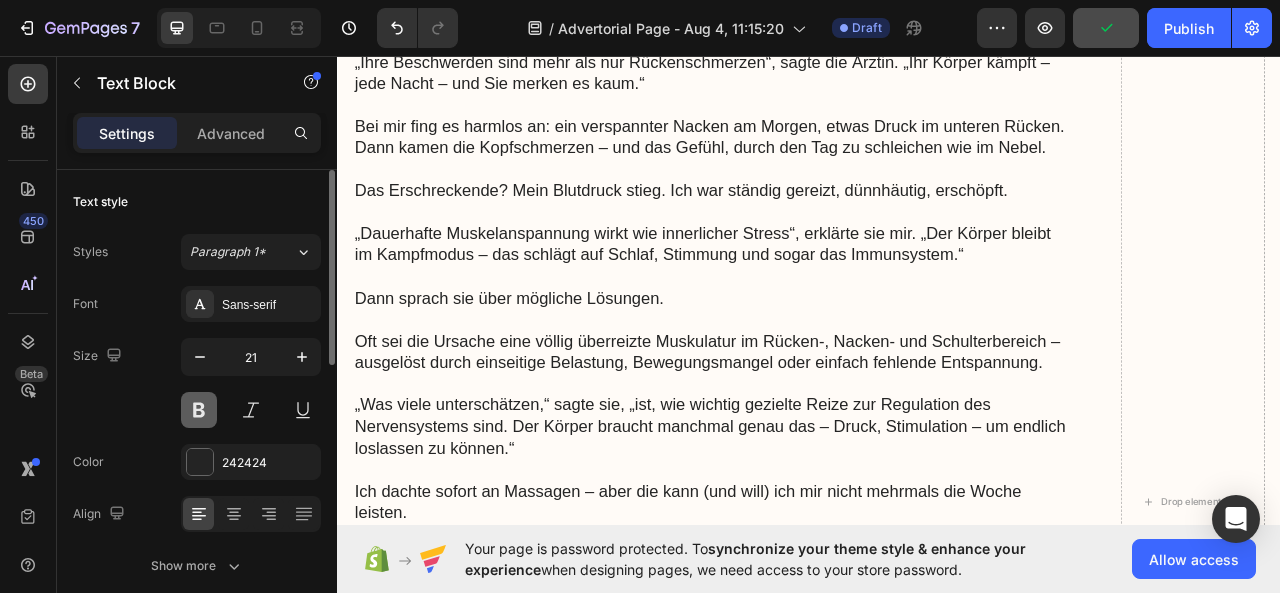 click at bounding box center (199, 410) 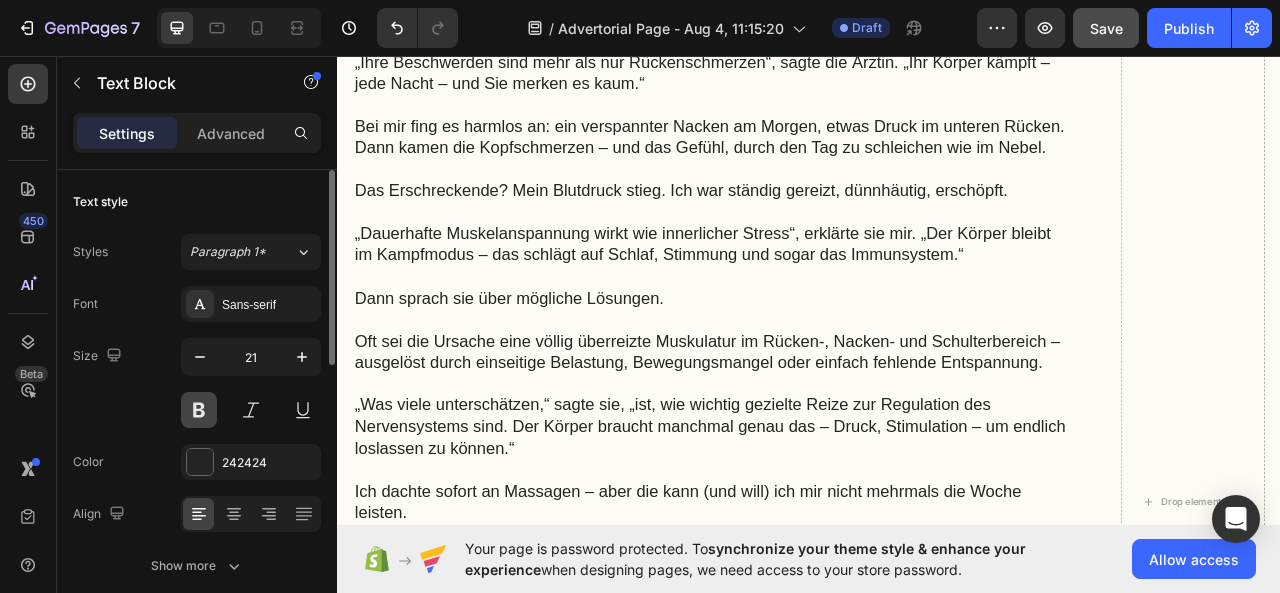 click at bounding box center [199, 410] 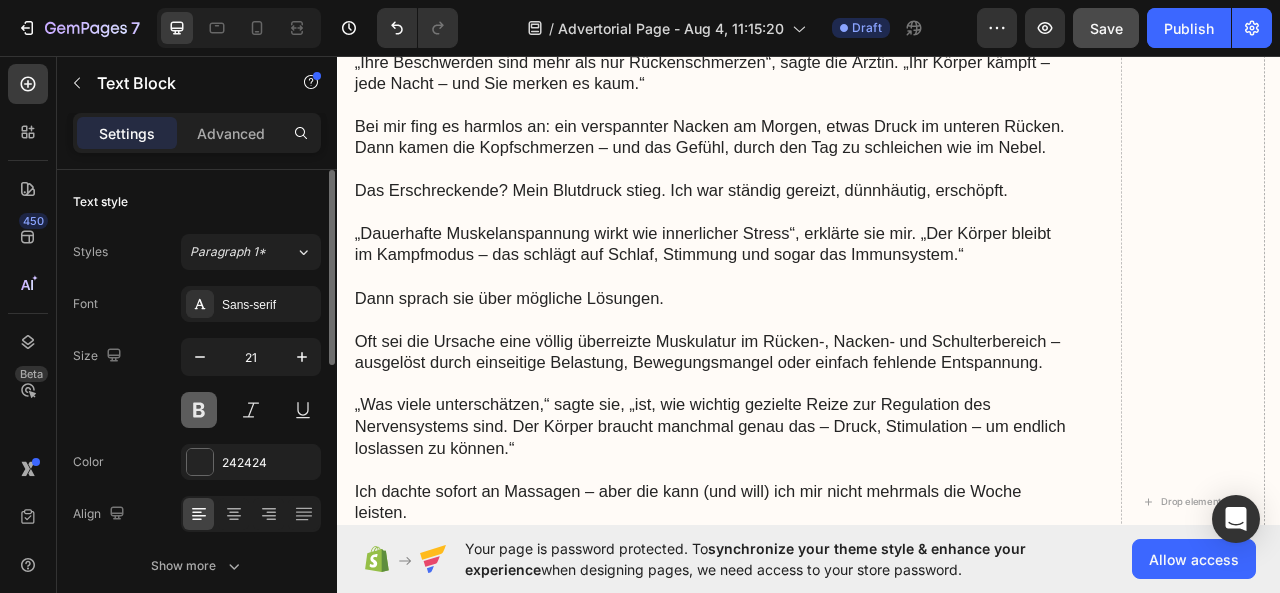 click at bounding box center [199, 410] 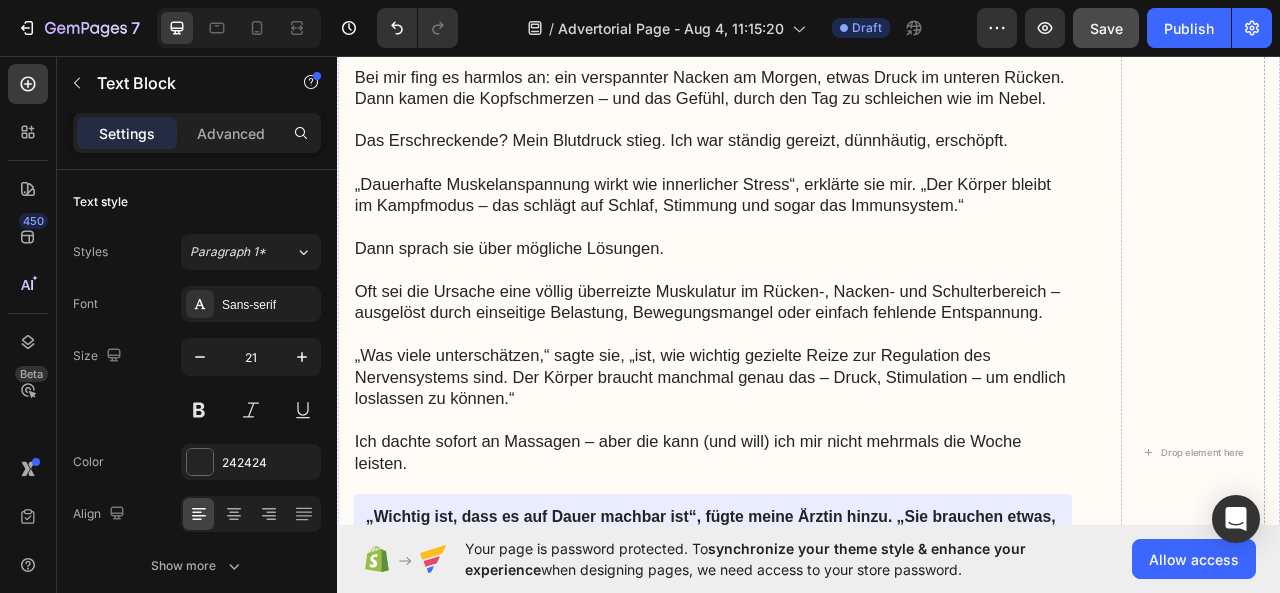 scroll, scrollTop: 3169, scrollLeft: 0, axis: vertical 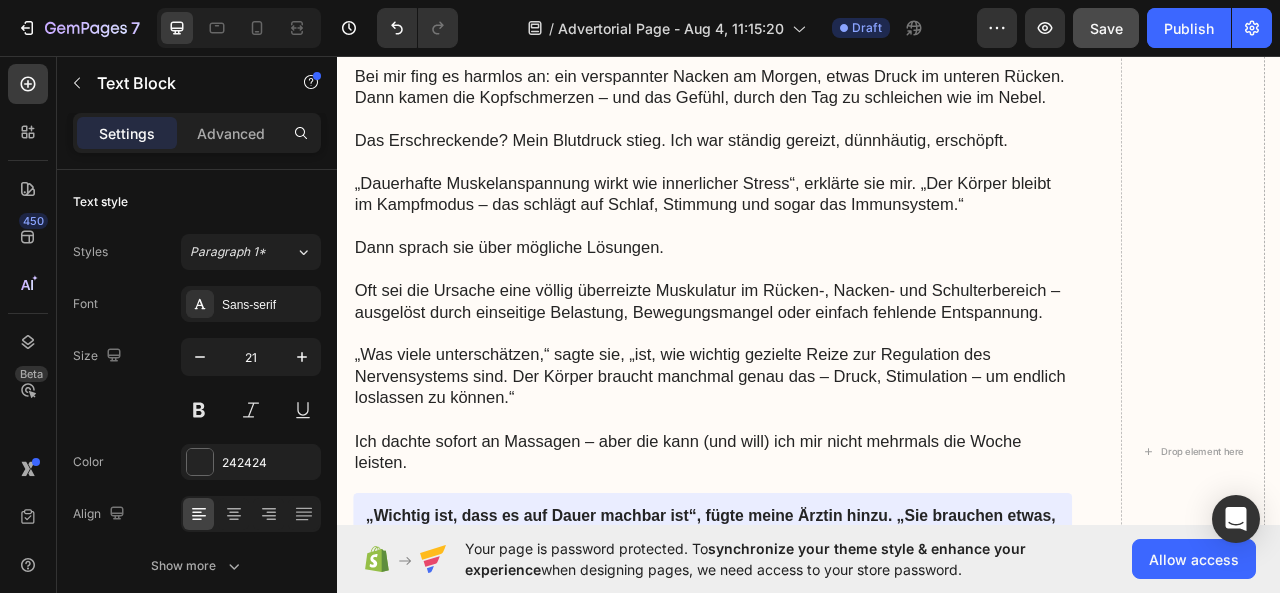 click on "Ich hatte das Gefühl, ich stecke fest zwischen teuren Behandlungen und komplizierten Routinen, die mein Leben nur noch anstrengender machten." at bounding box center [814, 1331] 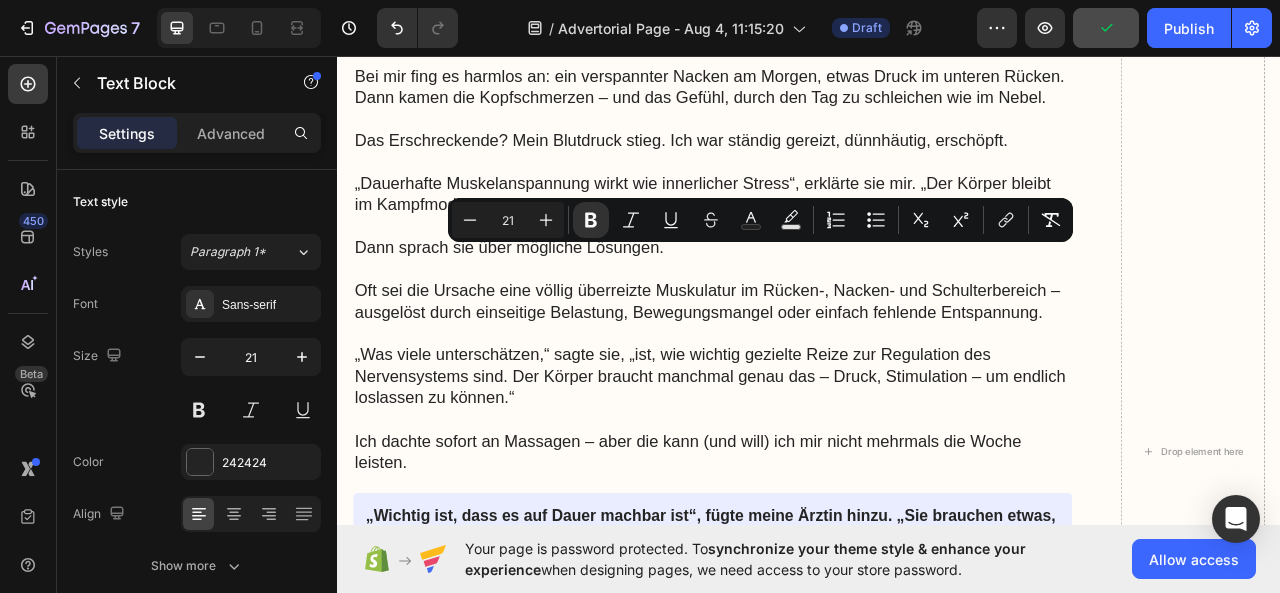 drag, startPoint x: 844, startPoint y: 362, endPoint x: 363, endPoint y: 297, distance: 485.372 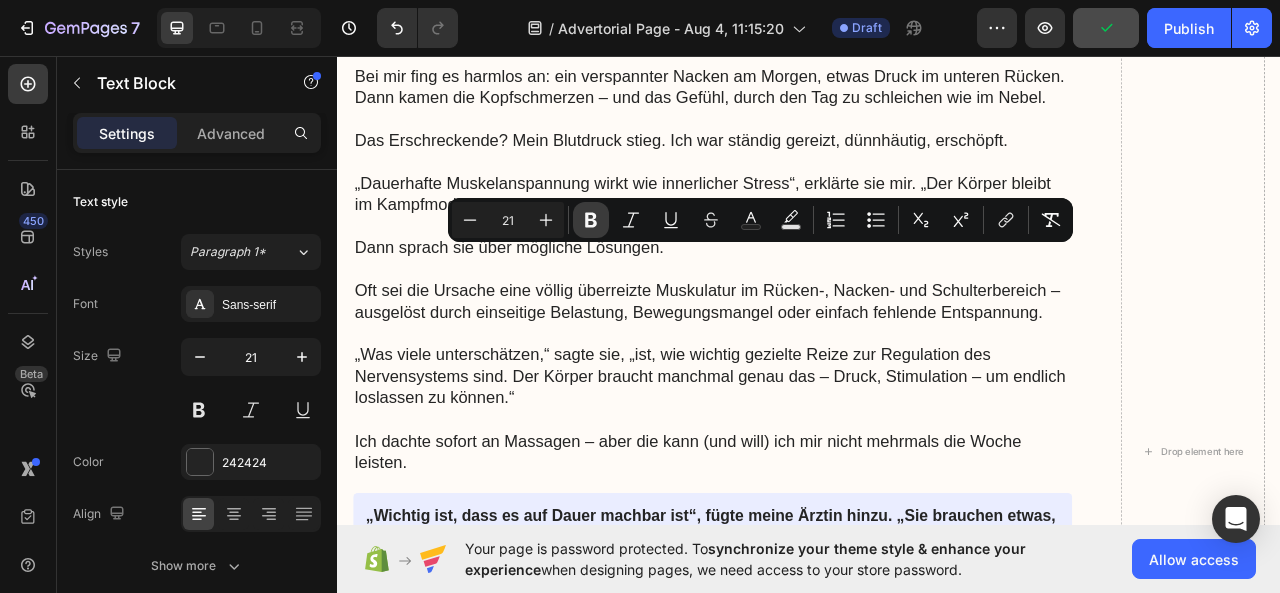 click 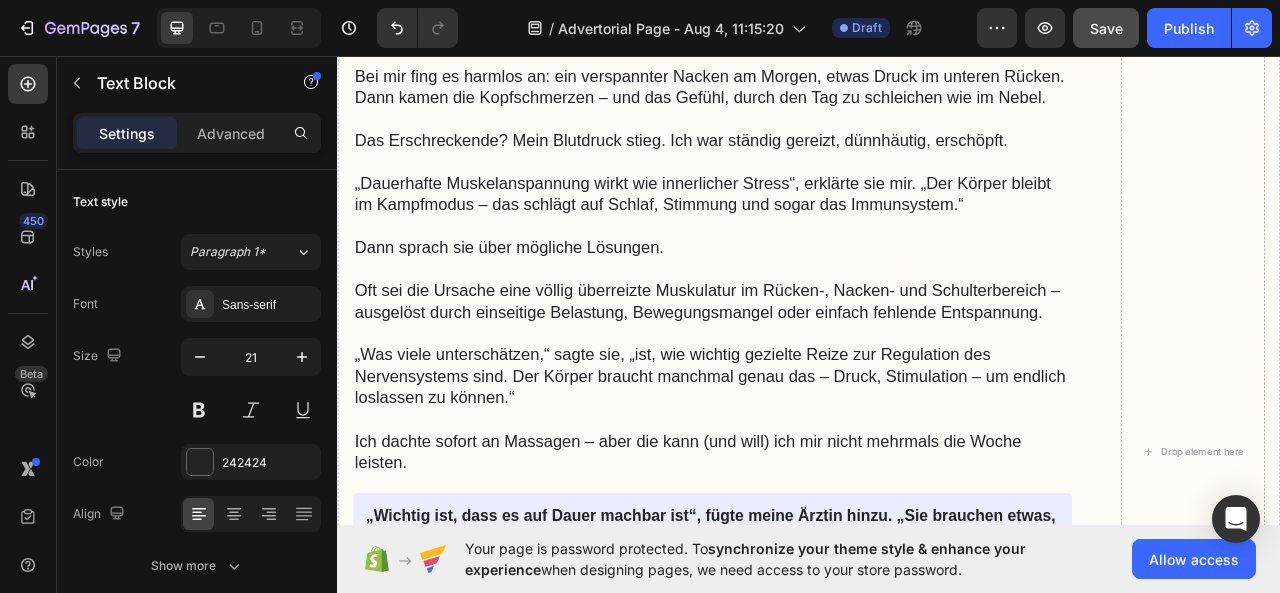 click at bounding box center (814, 1585) 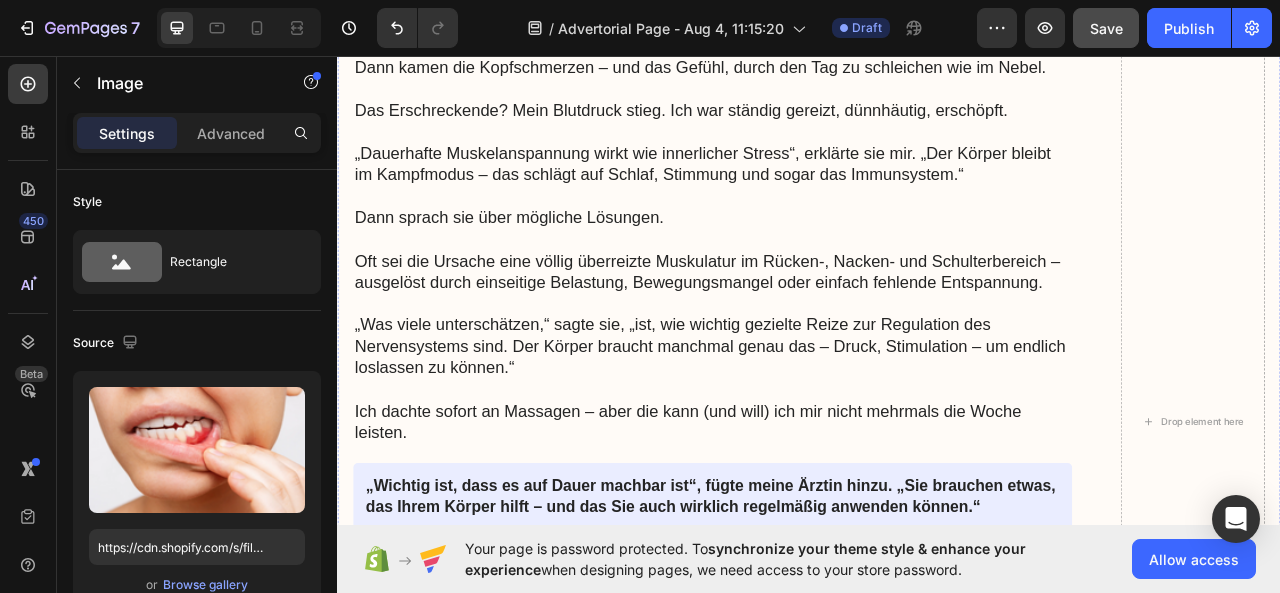 scroll, scrollTop: 3211, scrollLeft: 0, axis: vertical 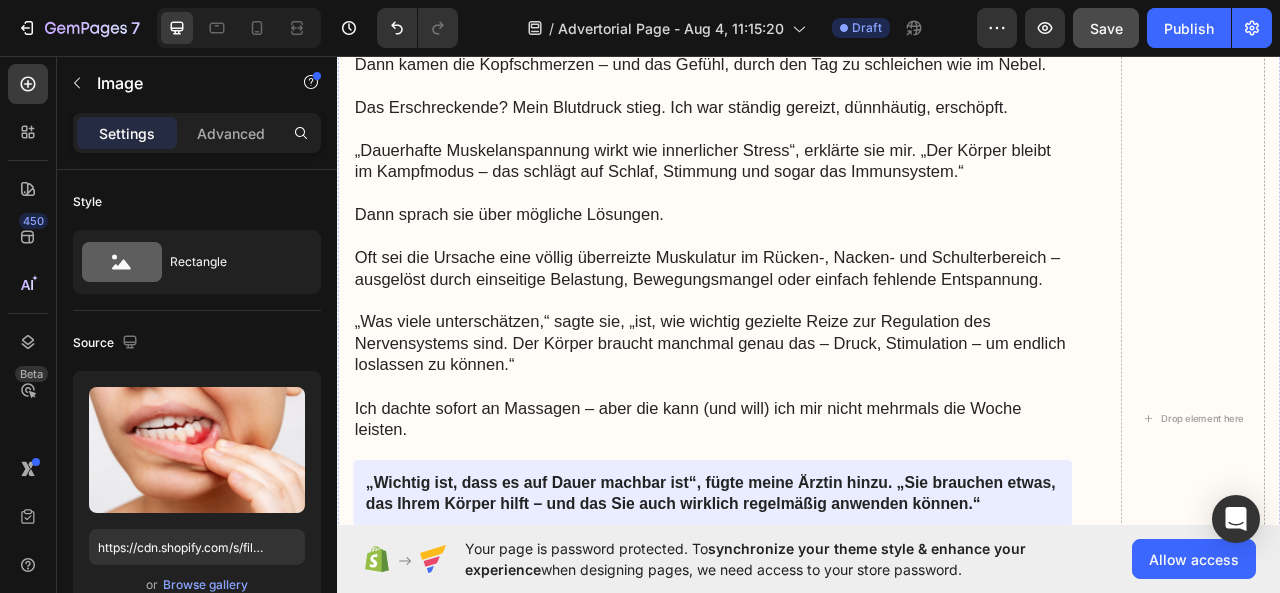 click on "Selbst einfache Dinge wie Dehnübungen vor dem Schlafengehen wurden schnell zur Pflicht – und halfen nur, wenn ich sie perfekt durchzog." at bounding box center [814, 1234] 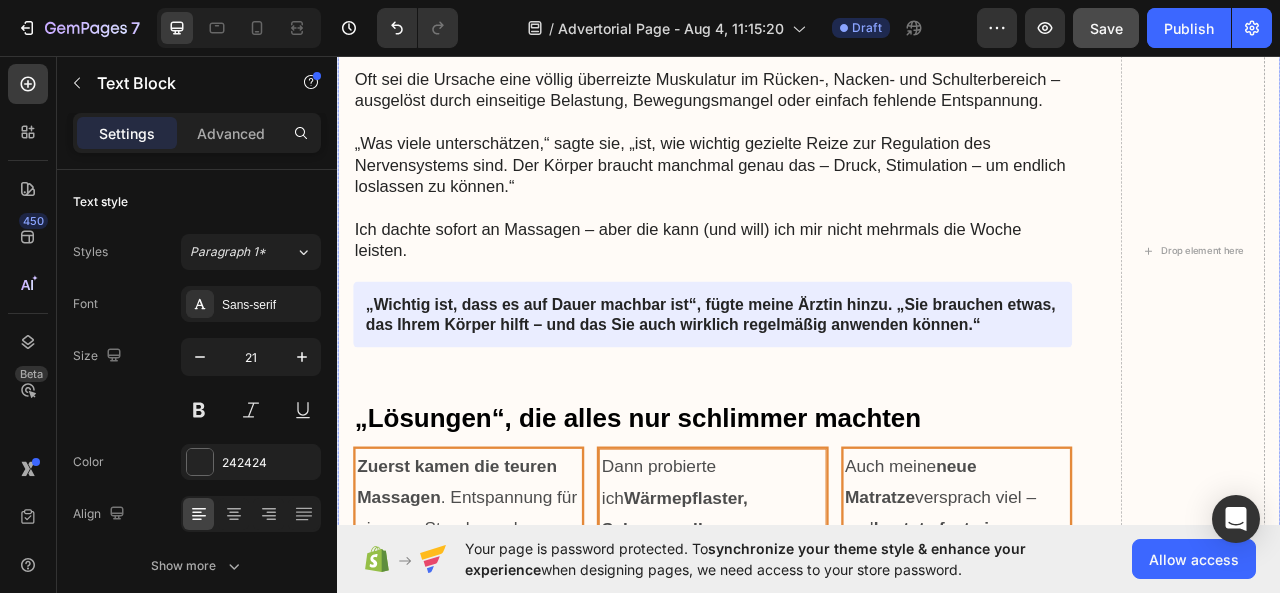 scroll, scrollTop: 3524, scrollLeft: 0, axis: vertical 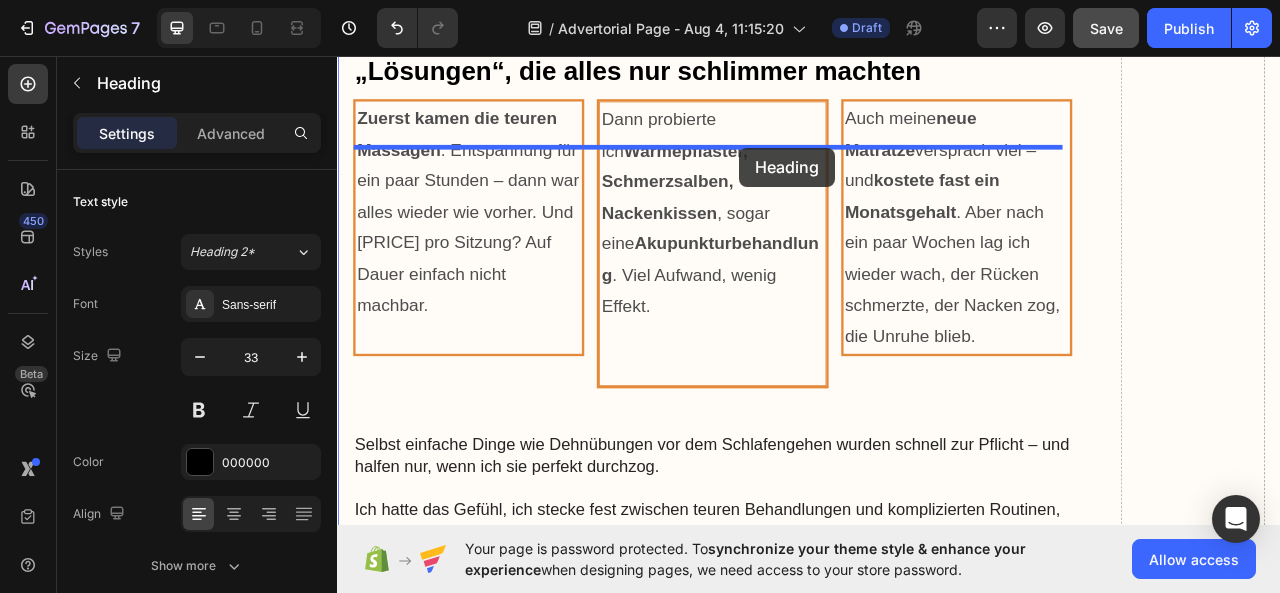 drag, startPoint x: 805, startPoint y: 525, endPoint x: 848, endPoint y: 174, distance: 353.62408 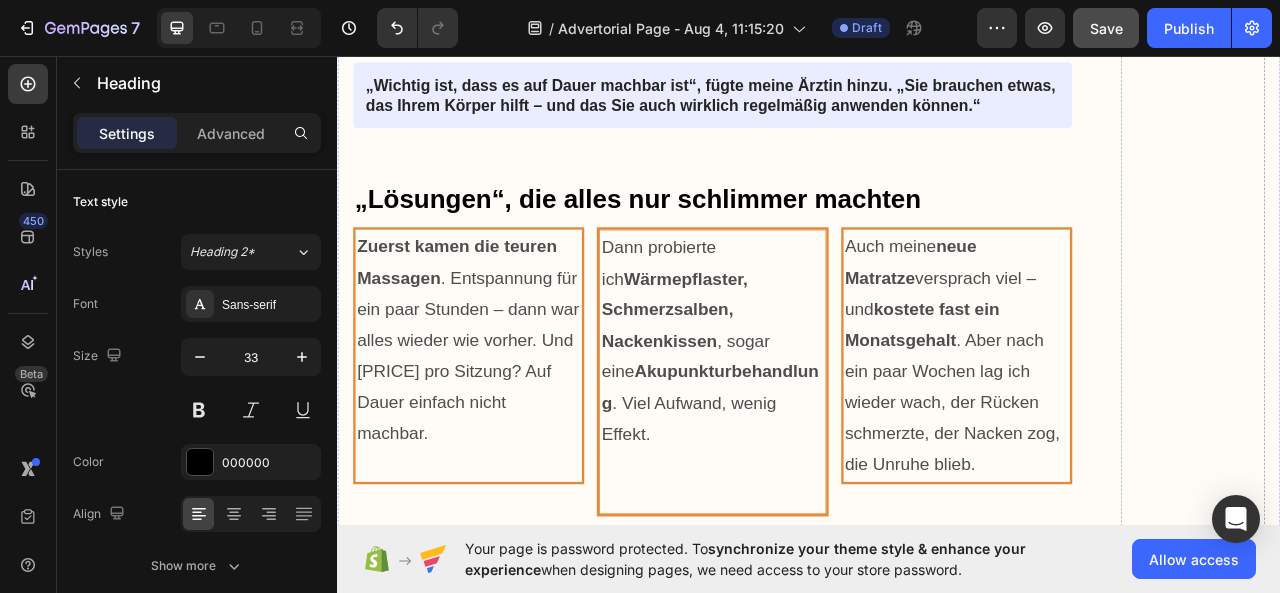 scroll, scrollTop: 3716, scrollLeft: 0, axis: vertical 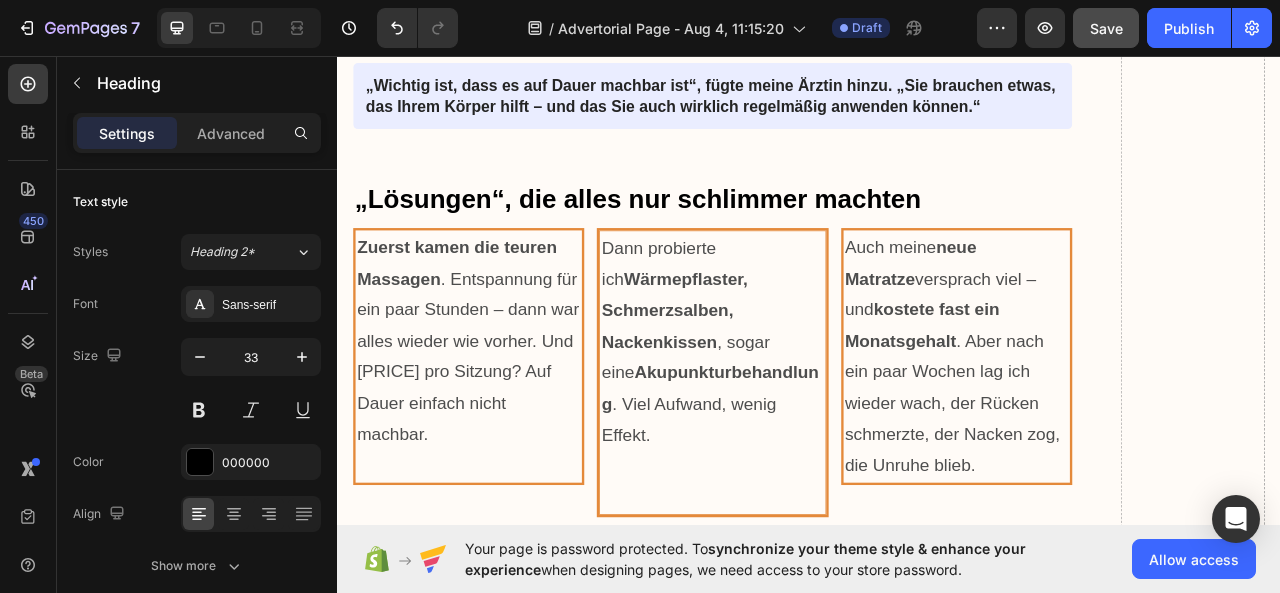 click on "Prevent oral diseases with proper care" at bounding box center (814, 1312) 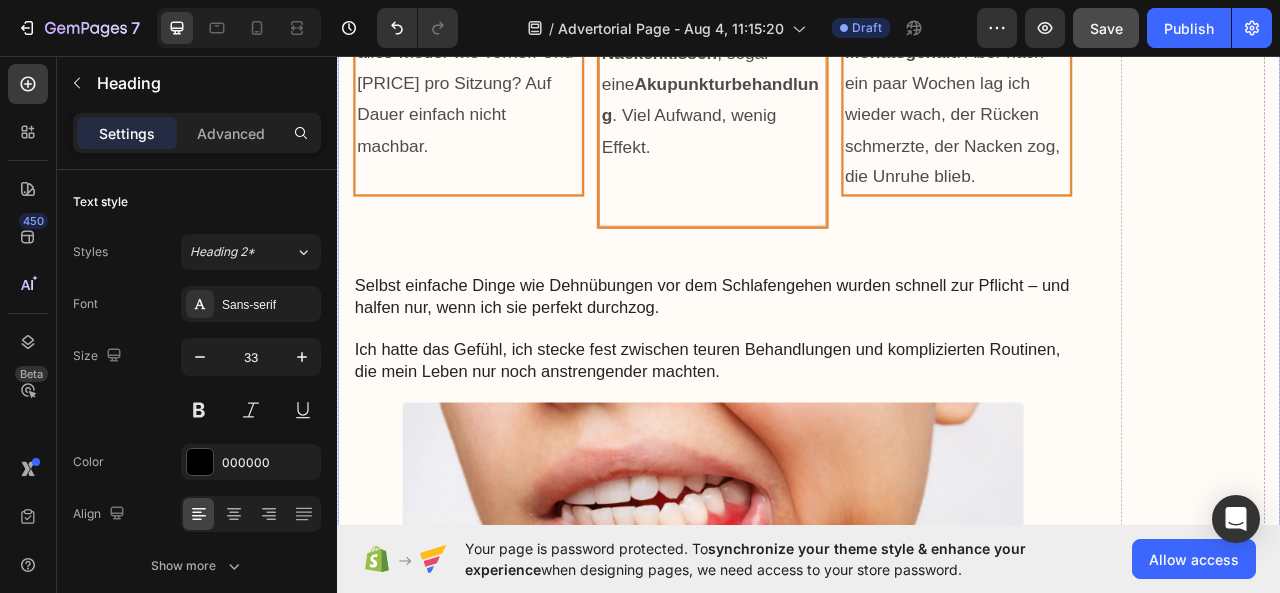 scroll, scrollTop: 4093, scrollLeft: 0, axis: vertical 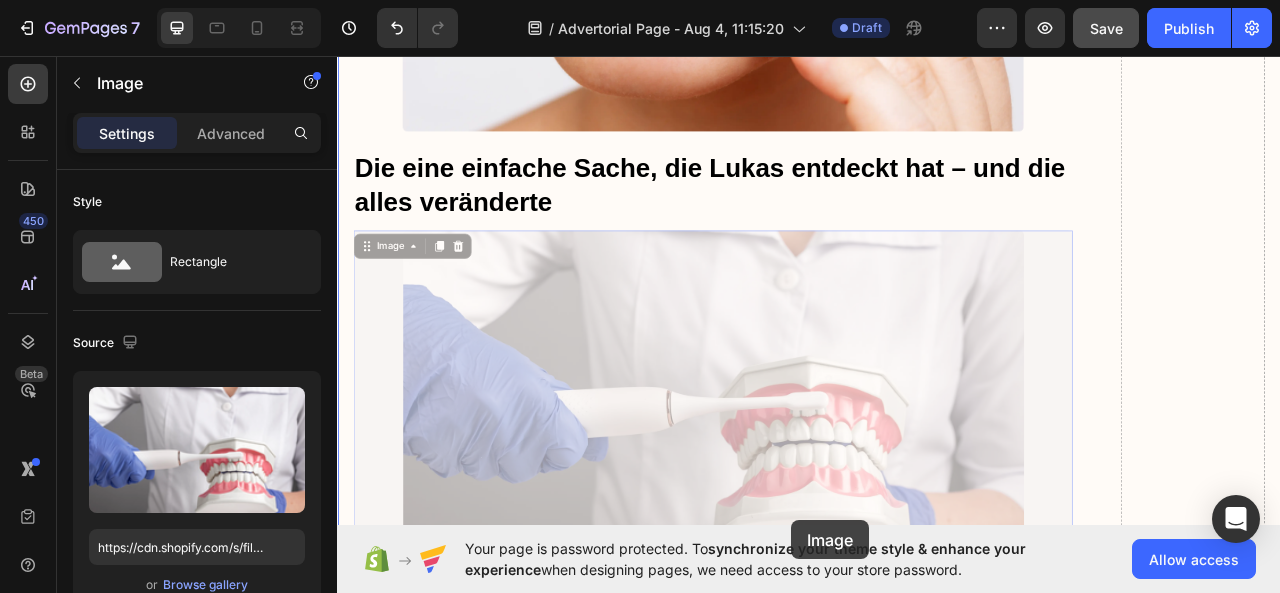 drag, startPoint x: 940, startPoint y: 324, endPoint x: 915, endPoint y: 648, distance: 324.96307 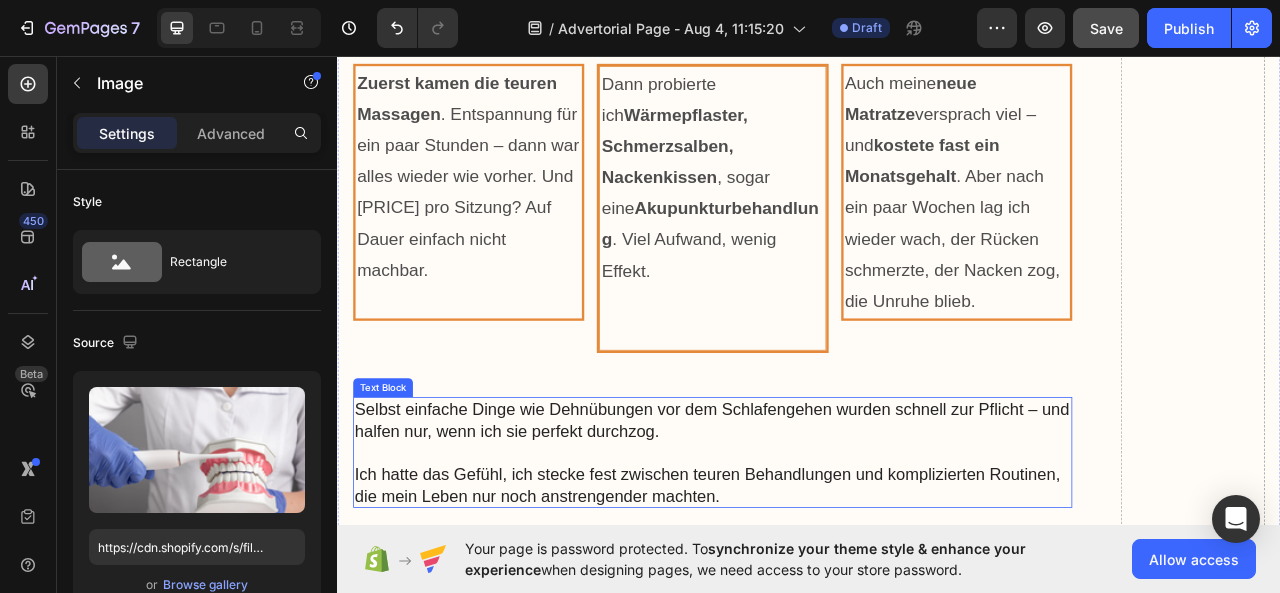 scroll, scrollTop: 3927, scrollLeft: 0, axis: vertical 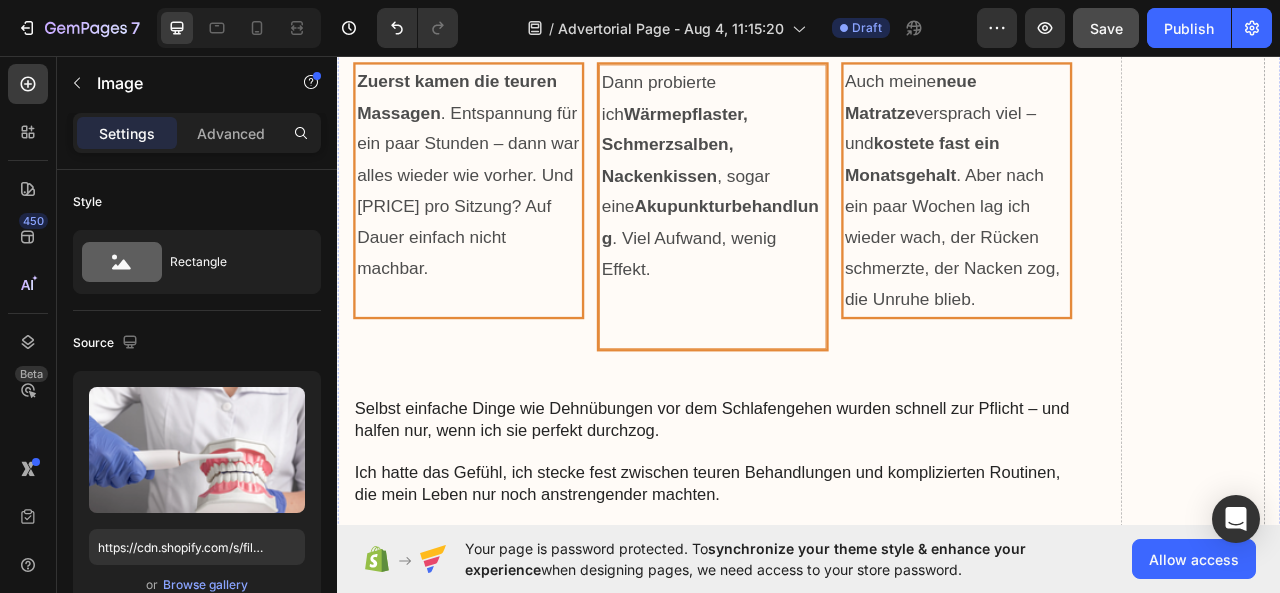 click on "Maintaining good oral hygiene is essential for preventing dental and gum diseases. This starts with a consistent daily routine - brushing teeth at least twice a day with fluoride toothpaste, and flossing once daily to remove plaque and food debris that a toothbrush can't reach. In addition to this diligent home care, scheduling regular dental check-ups and professional cleanings is vital. Even the most meticulous brushers and flossers cannot fully prevent the buildup of hardened plaque, known as tartar. Only a dental hygienist has the specialized tools to thoroughly remove this. Regular visits also allow for early detection and treatment of any developing issues. By combining excellent daily oral hygiene with professional cleanings and examinations, you can effectively prevent a host of potential dental problems. Prioritizing this preventative care is the best way to maintain a healthy, beautiful smile." at bounding box center [814, 1296] 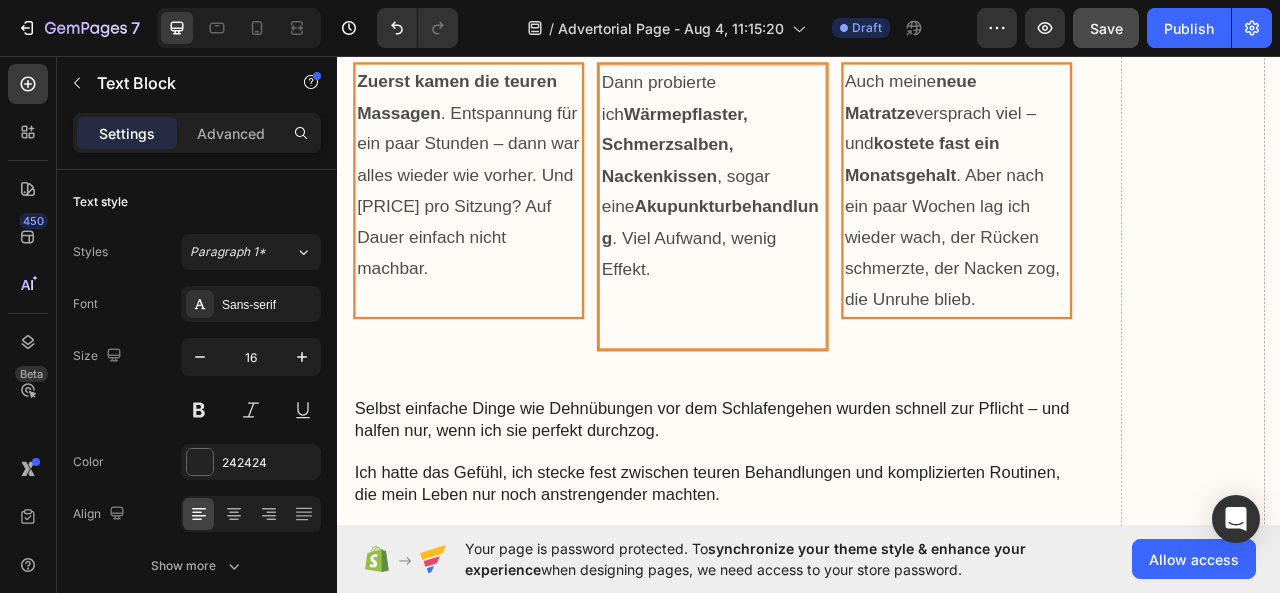 click on "Maintaining good oral hygiene is essential for preventing dental and gum diseases. This starts with a consistent daily routine - brushing teeth at least twice a day with fluoride toothpaste, and flossing once daily to remove plaque and food debris that a toothbrush can't reach. In addition to this diligent home care, scheduling regular dental check-ups and professional cleanings is vital. Even the most meticulous brushers and flossers cannot fully prevent the buildup of hardened plaque, known as tartar. Only a dental hygienist has the specialized tools to thoroughly remove this. Regular visits also allow for early detection and treatment of any developing issues. By combining excellent daily oral hygiene with professional cleanings and examinations, you can effectively prevent a host of potential dental problems. Prioritizing this preventative care is the best way to maintain a healthy, beautiful smile." at bounding box center (814, 1296) 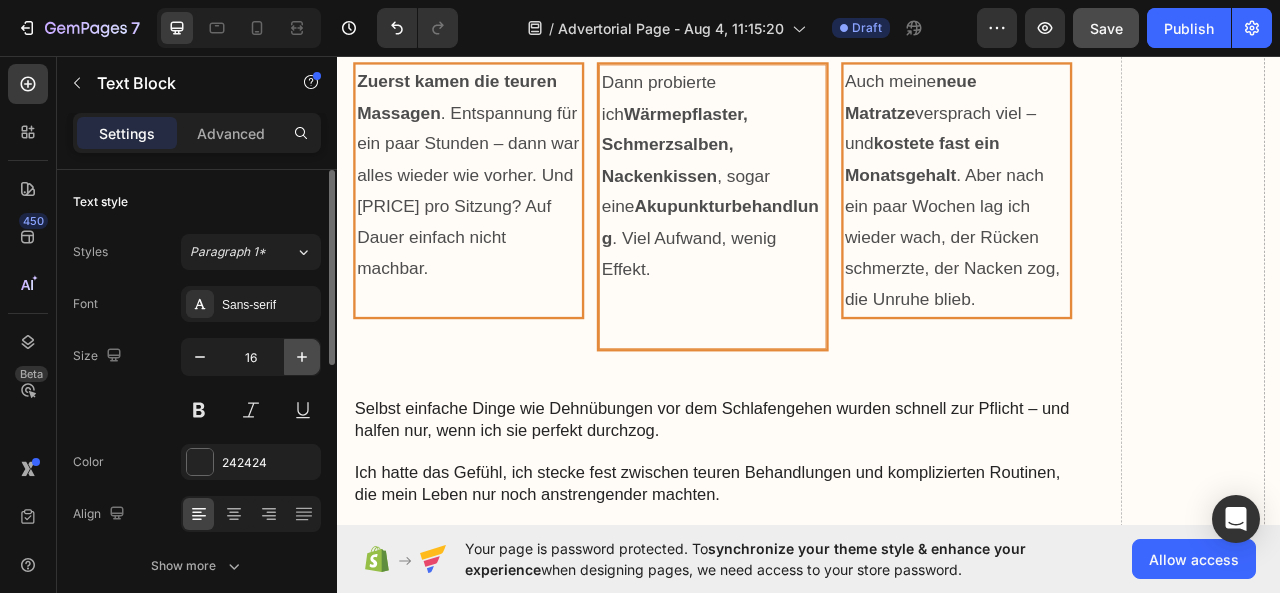 click 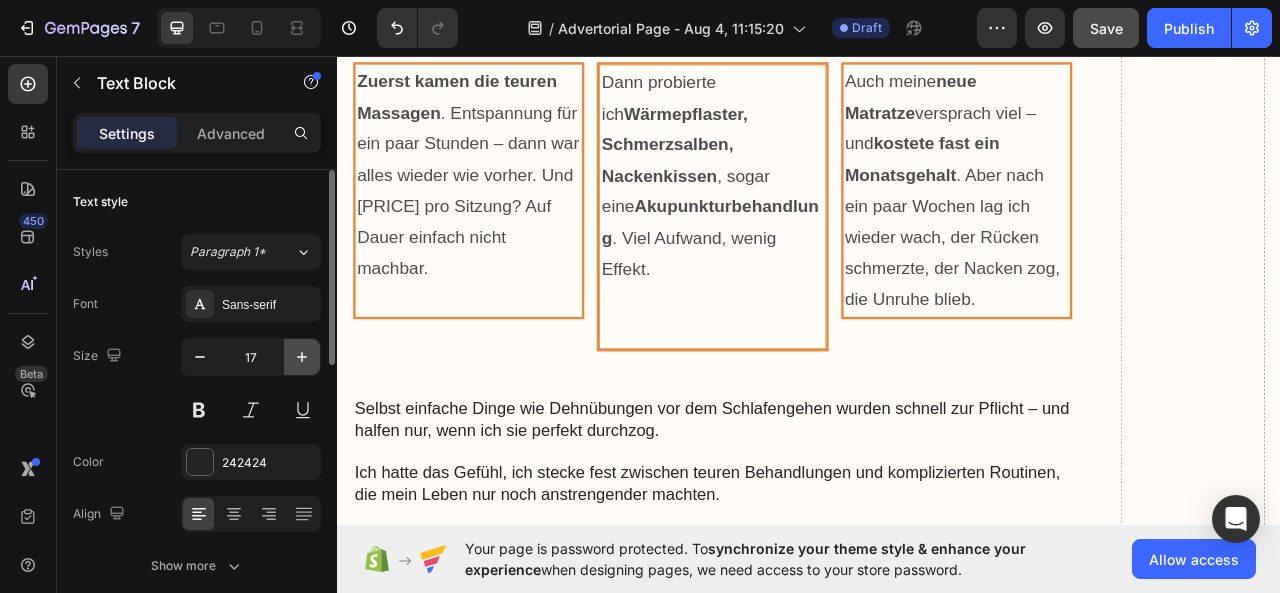 click 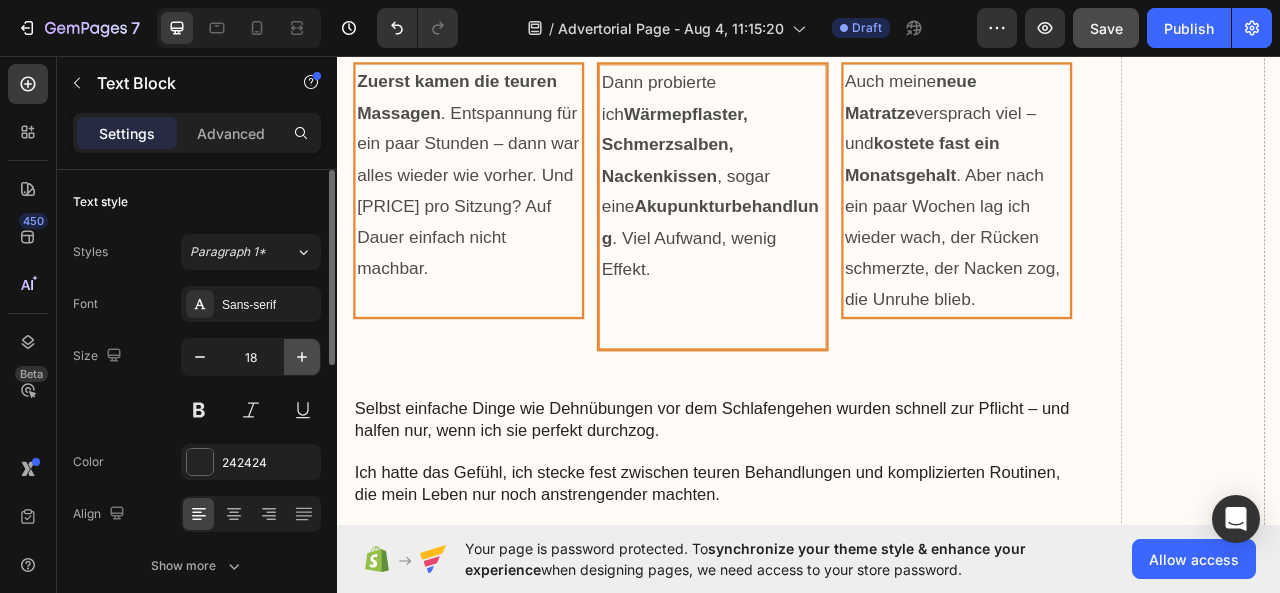click 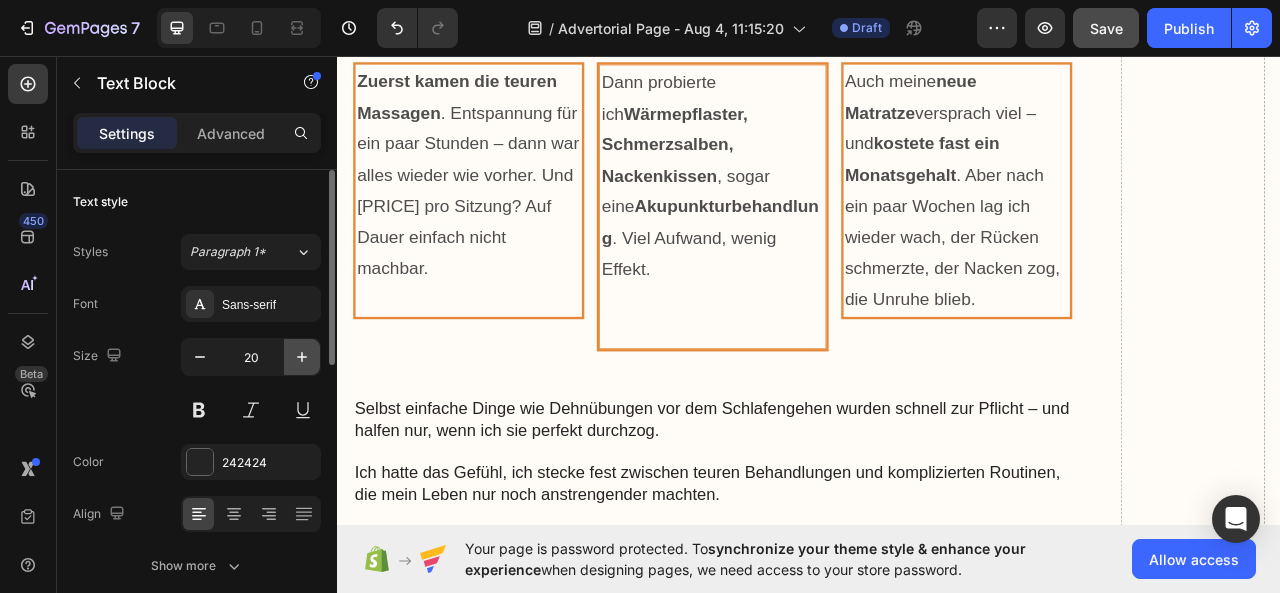 click 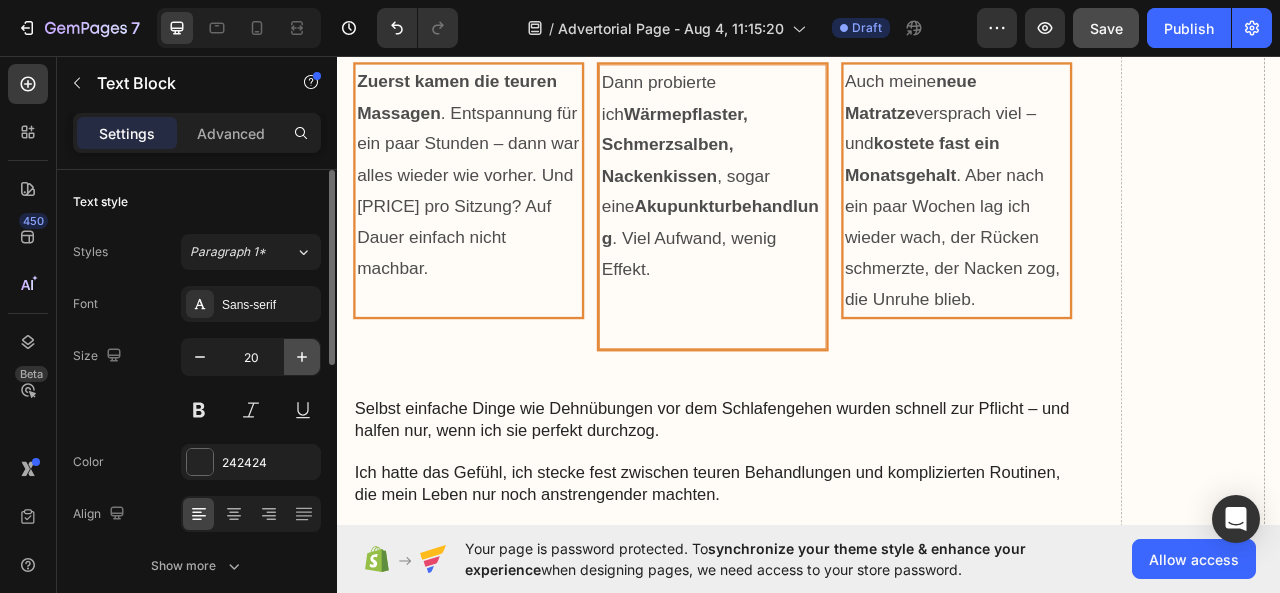 click 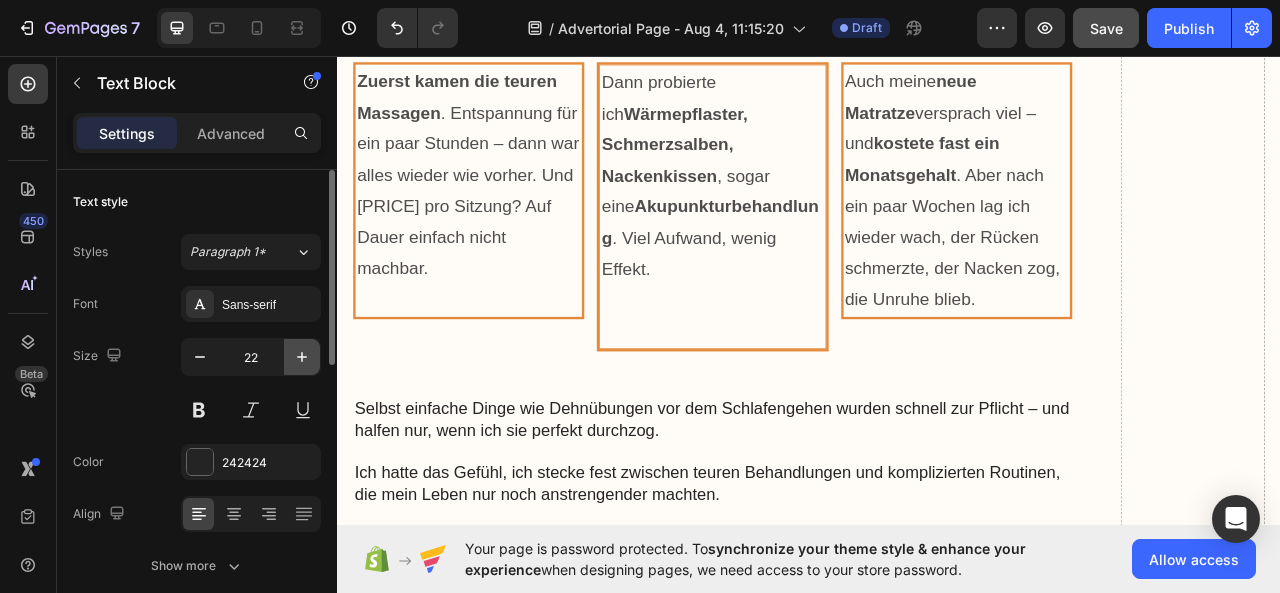 click 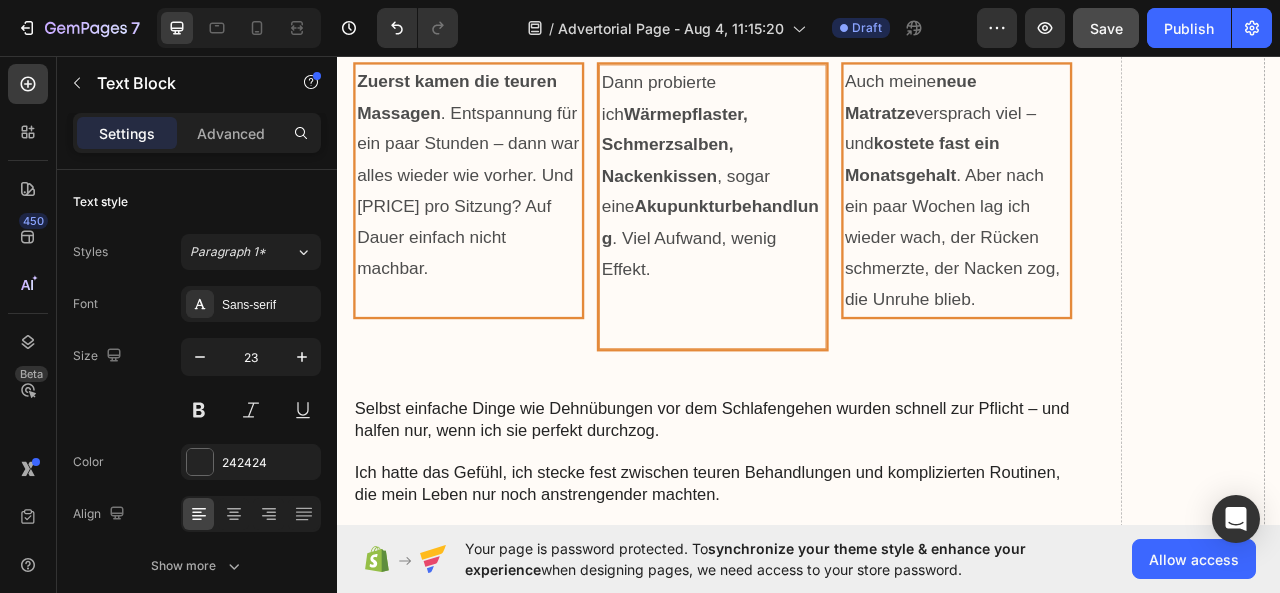 click on "Anfangs war ich skeptisch – eine Matte mit kleinen Spitzen sollte all das lösen?" at bounding box center (814, 1256) 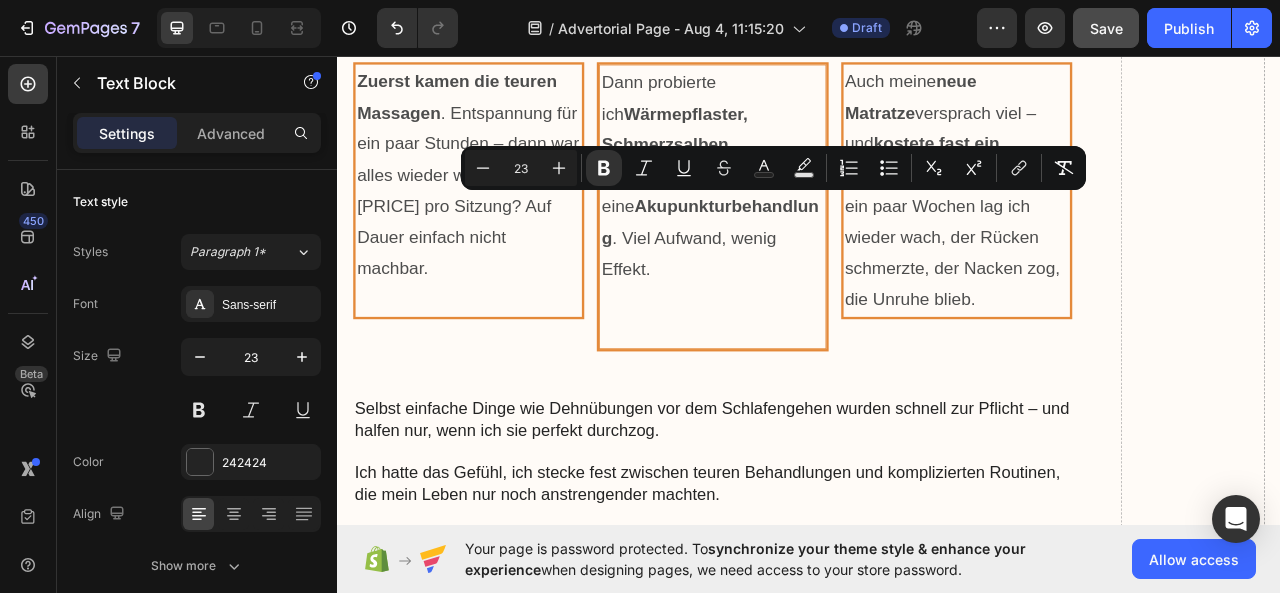 drag, startPoint x: 662, startPoint y: 245, endPoint x: 952, endPoint y: 246, distance: 290.0017 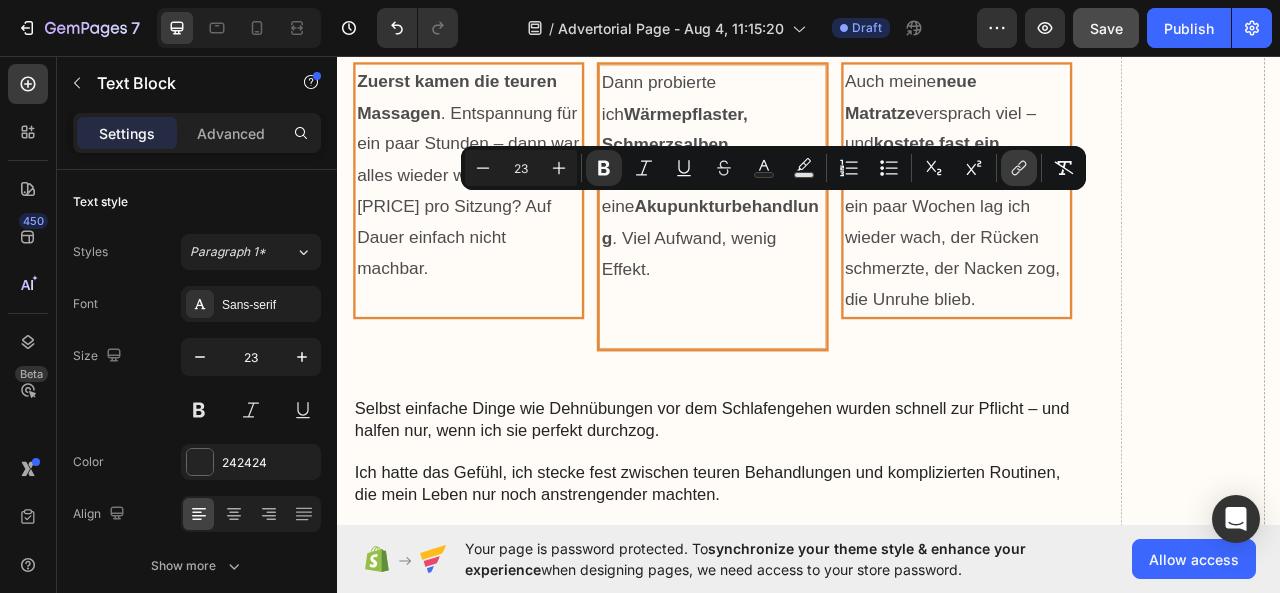 click 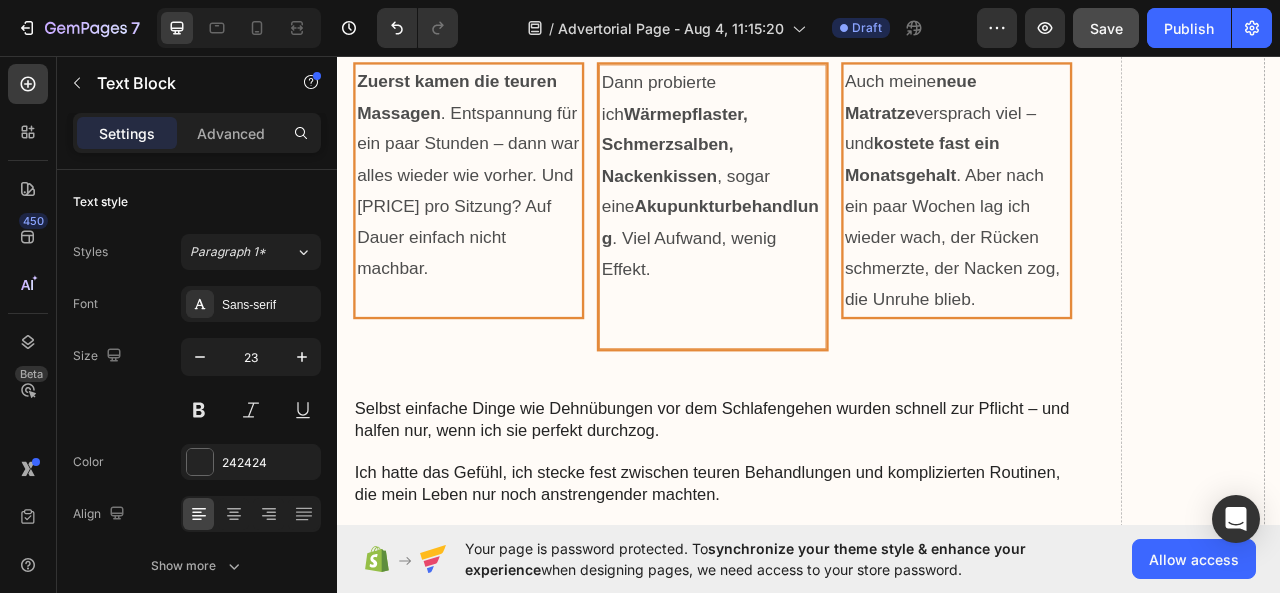click on "Akurelax Akupressurmatte" at bounding box center (802, 1196) 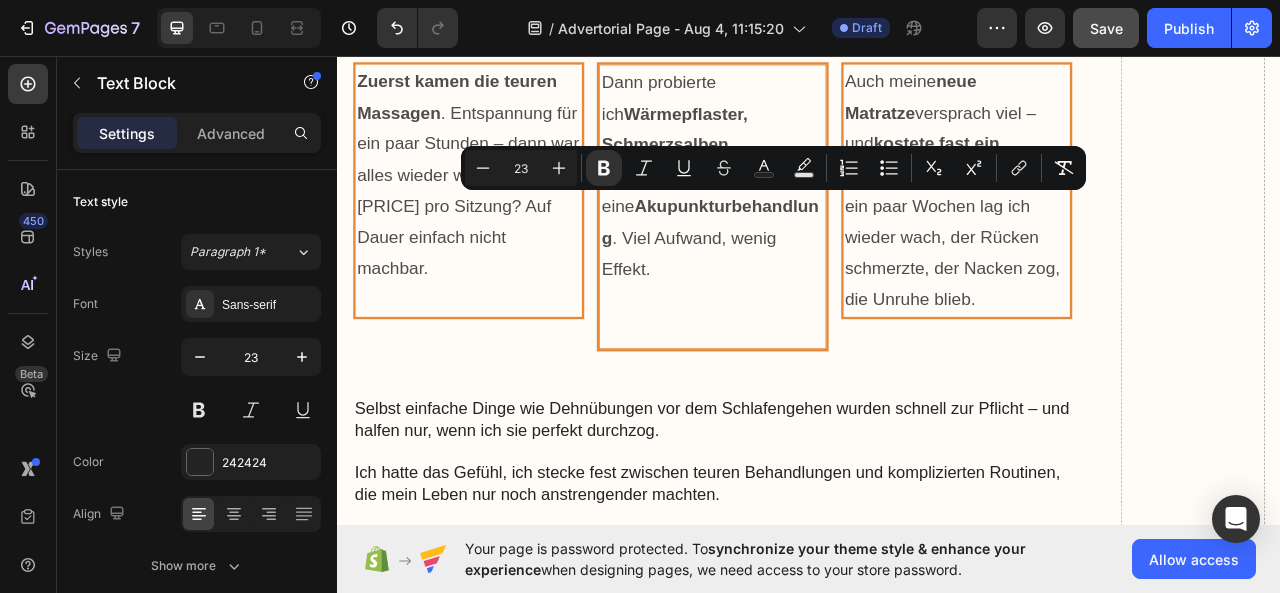 drag, startPoint x: 951, startPoint y: 243, endPoint x: 662, endPoint y: 244, distance: 289.00174 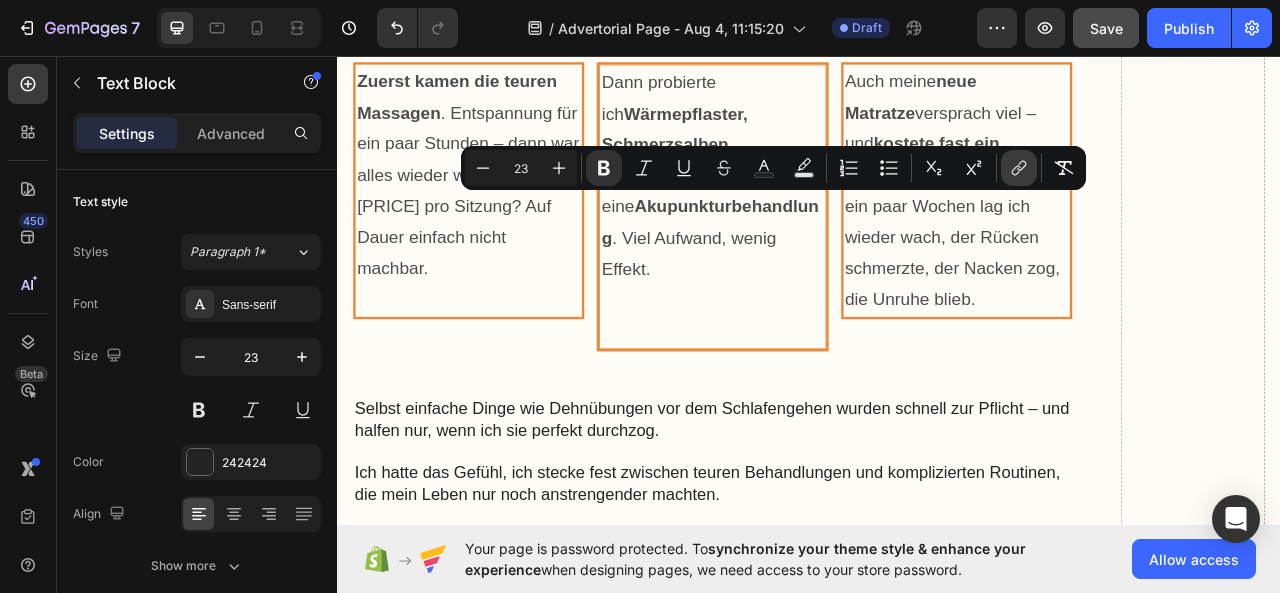 click 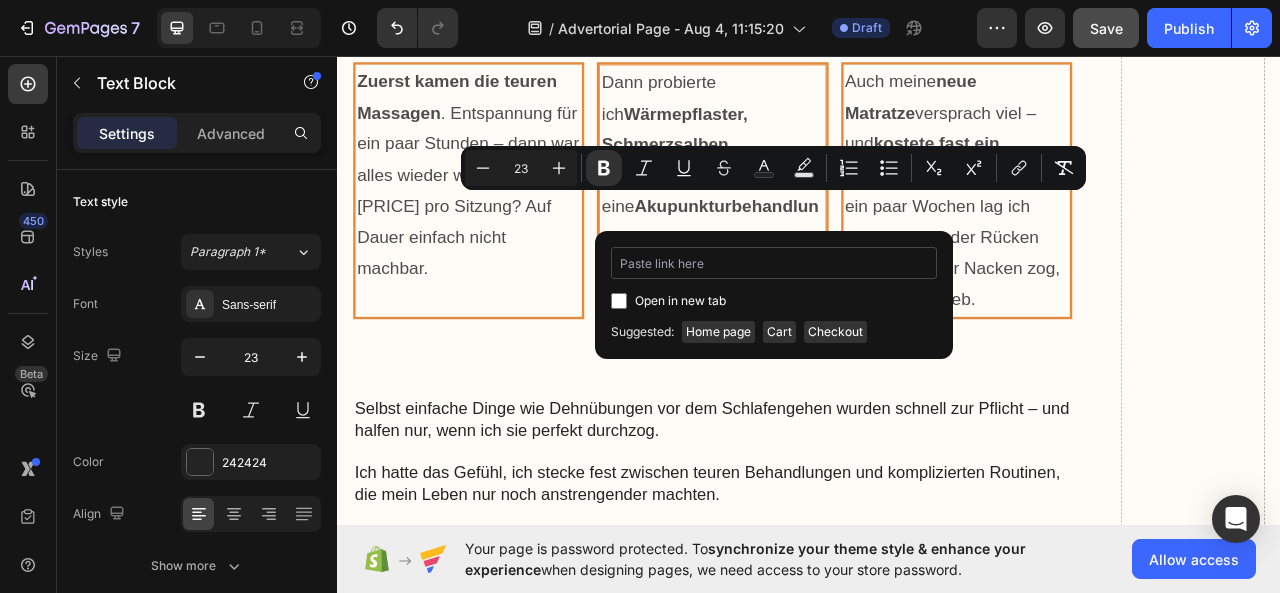 type on "https://akurelax.de/products/massager-cushion-massage-yoga-mat-acupressure-relieve-pain-stress-back-body-pain-spike-mat-acupuncture-mat-and-pillow-set" 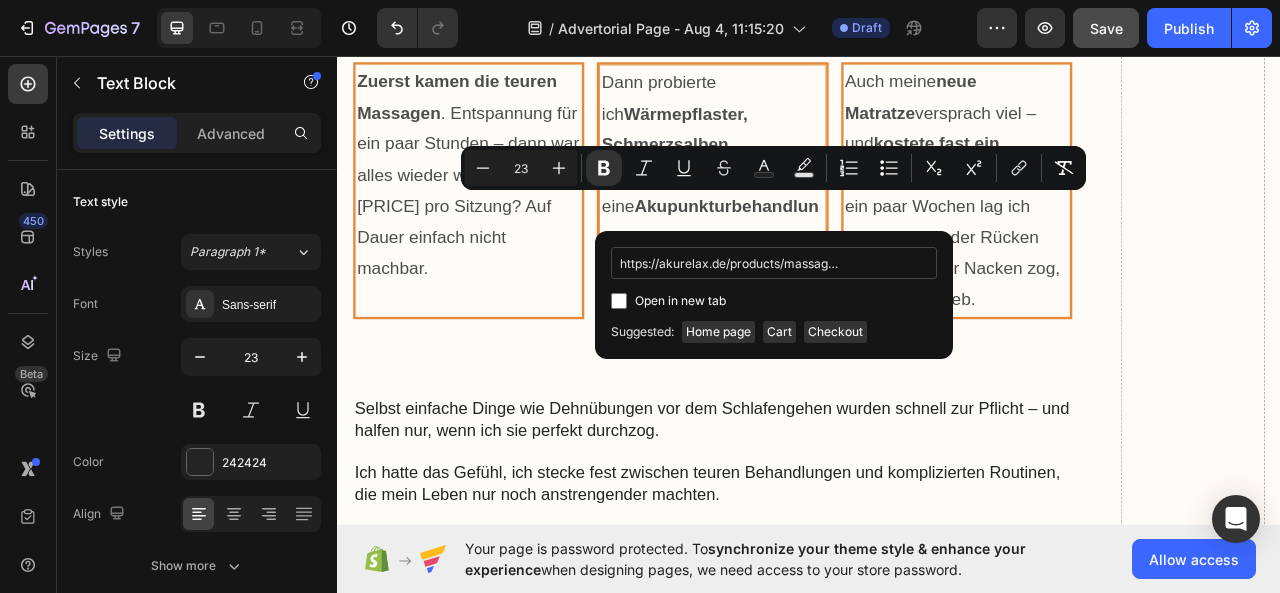 scroll, scrollTop: 0, scrollLeft: 700, axis: horizontal 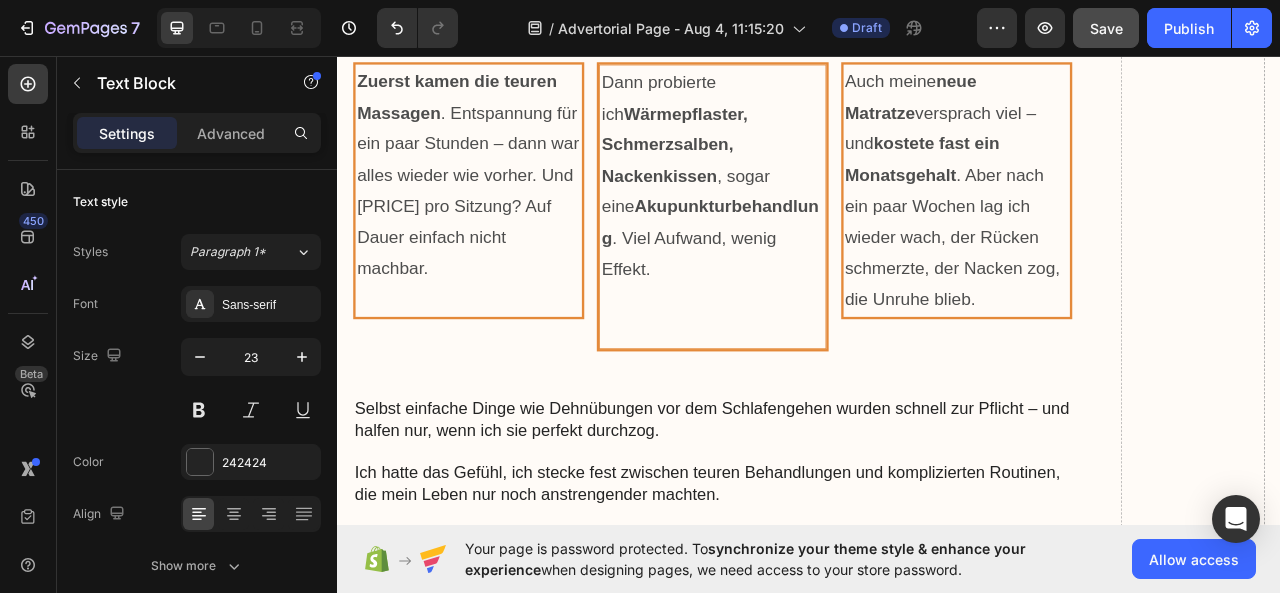 click at bounding box center (814, 1227) 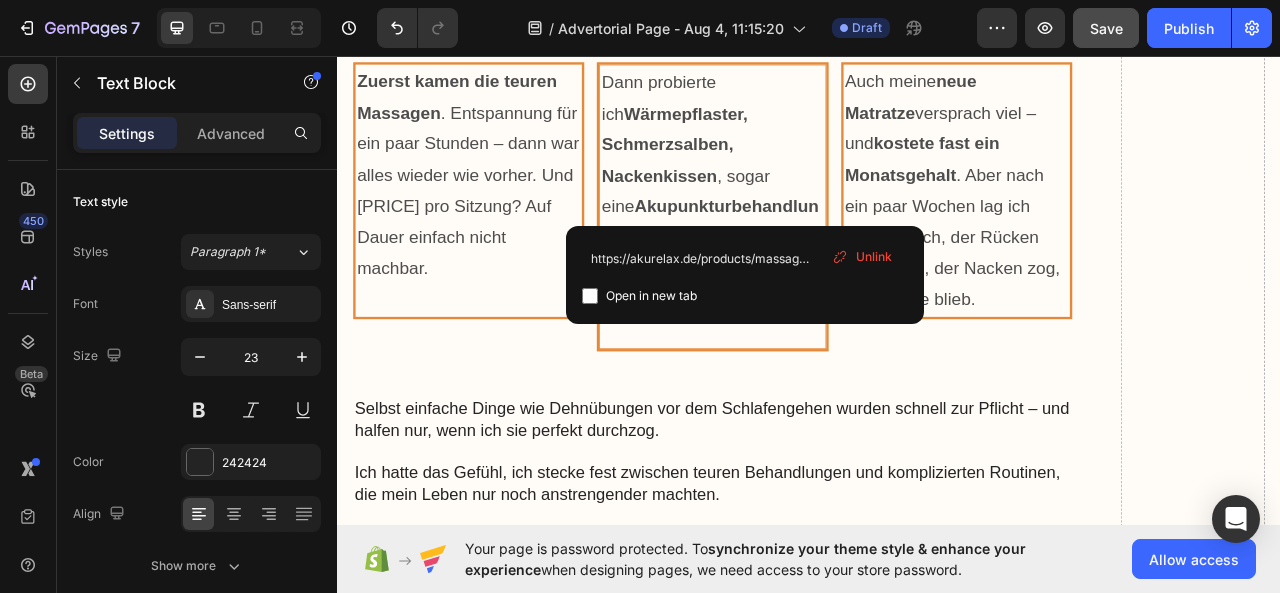 click on "Akurelax Akupressurmatte" at bounding box center (802, 1196) 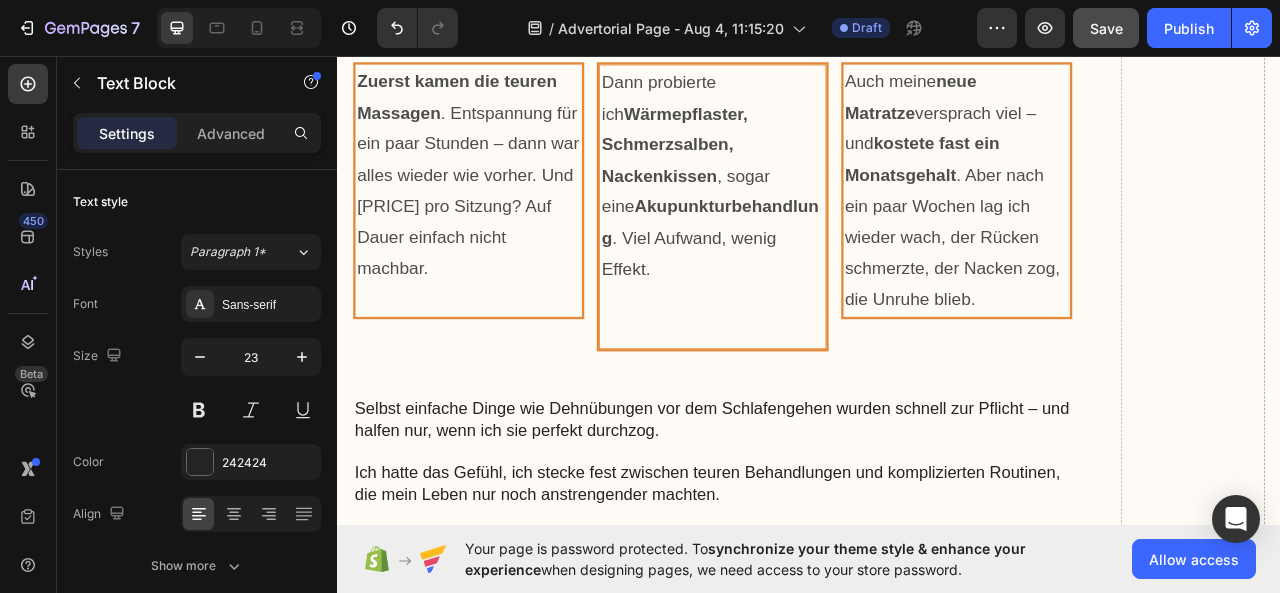 click at bounding box center (814, 1227) 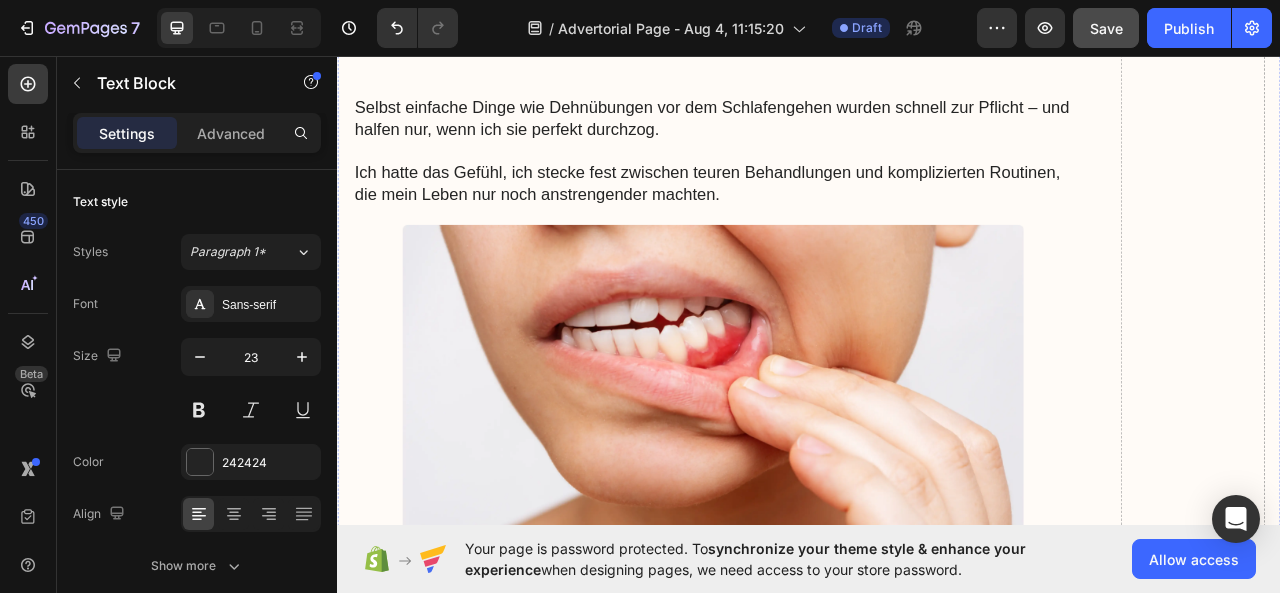 scroll, scrollTop: 4308, scrollLeft: 0, axis: vertical 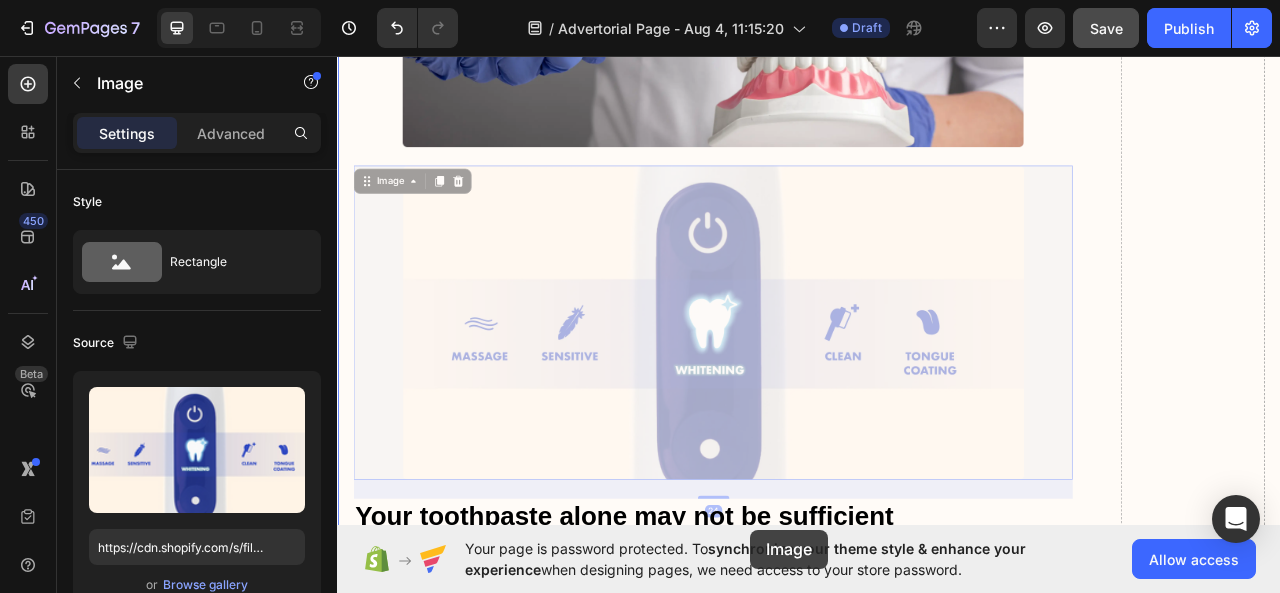 drag, startPoint x: 891, startPoint y: 260, endPoint x: 973, endPoint y: 78, distance: 199.61964 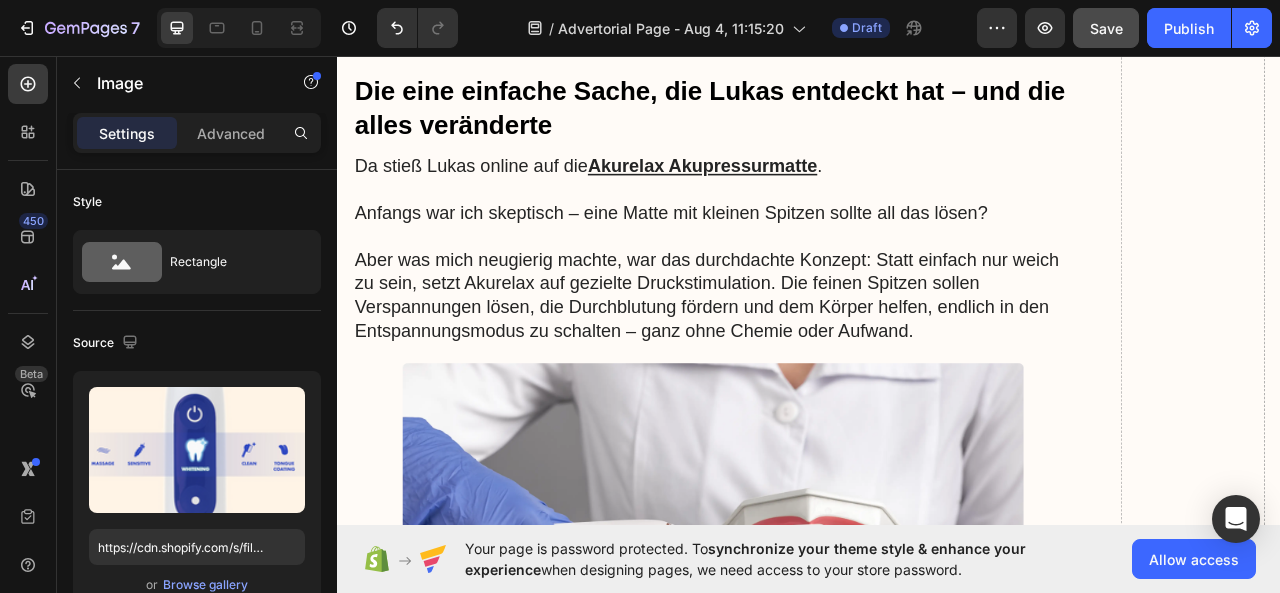 scroll, scrollTop: 4954, scrollLeft: 0, axis: vertical 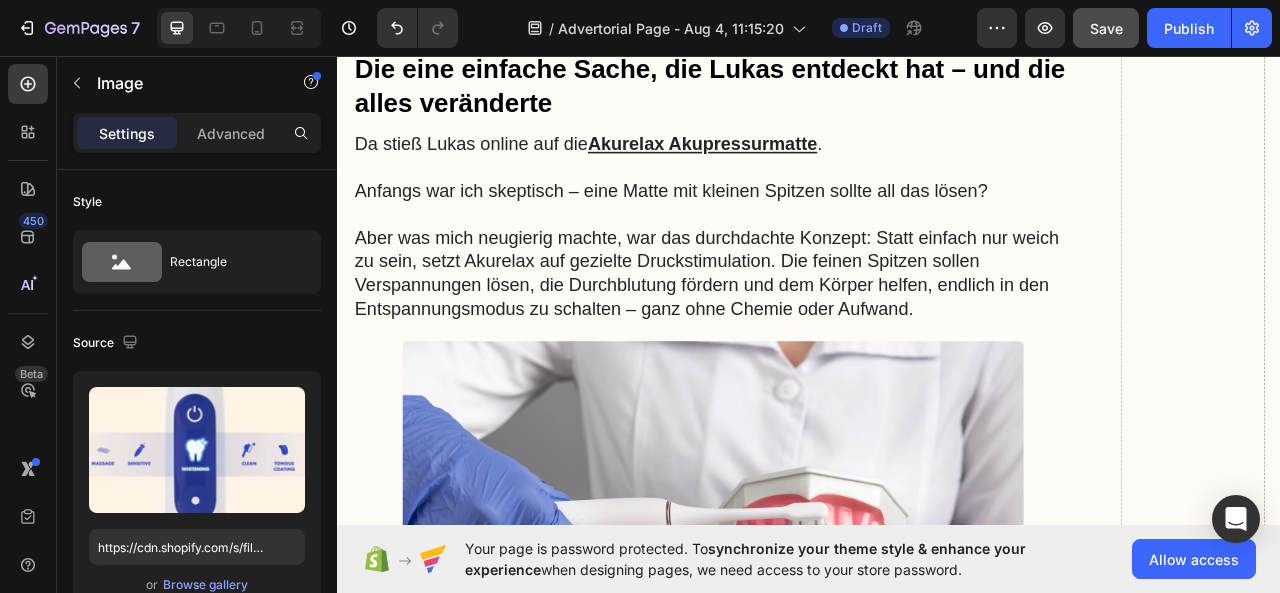 click on "While toothpaste plays a critical role in maintaining oral hygiene, it is important to recognize that relying solely on this single product may not provide comprehensive protection for your dental and gum health.  Toothpaste certainly offers valuable benefits, such as helping to physically clean the surfaces of teeth and delivering fluoride to strengthen enamel and prevent cavities. However, it has inherent limitations in its scope and effectiveness. For one, toothpaste primarily focuses on cleaning the visible outer surfaces of the teeth. It may not be as effective at reaching and dislodging plaque and food debris from the tight spaces between teeth, where flossing is necessary.  Additionally, toothpaste formulas, no matter how robust, may fall short when it comes to adequately addressing the health of the gums. Gum disease is a leading cause of tooth loss, and maintaining optimal gum condition requires specialized attention beyond just brushing with toothpaste." at bounding box center (814, 1568) 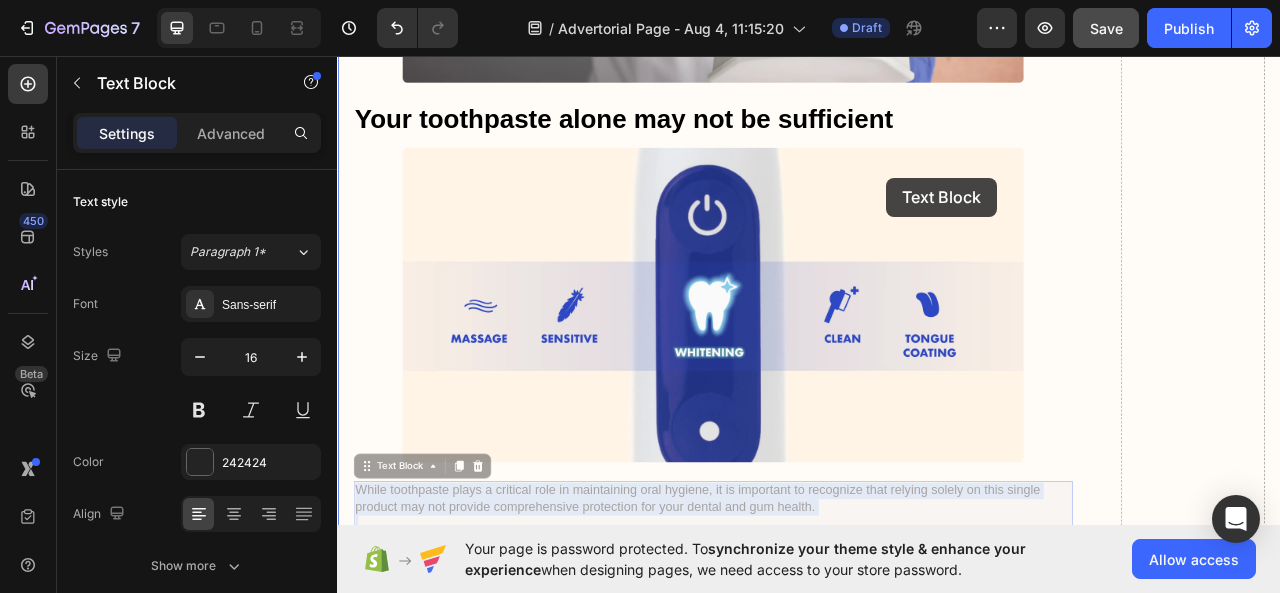 scroll, scrollTop: 5985, scrollLeft: 0, axis: vertical 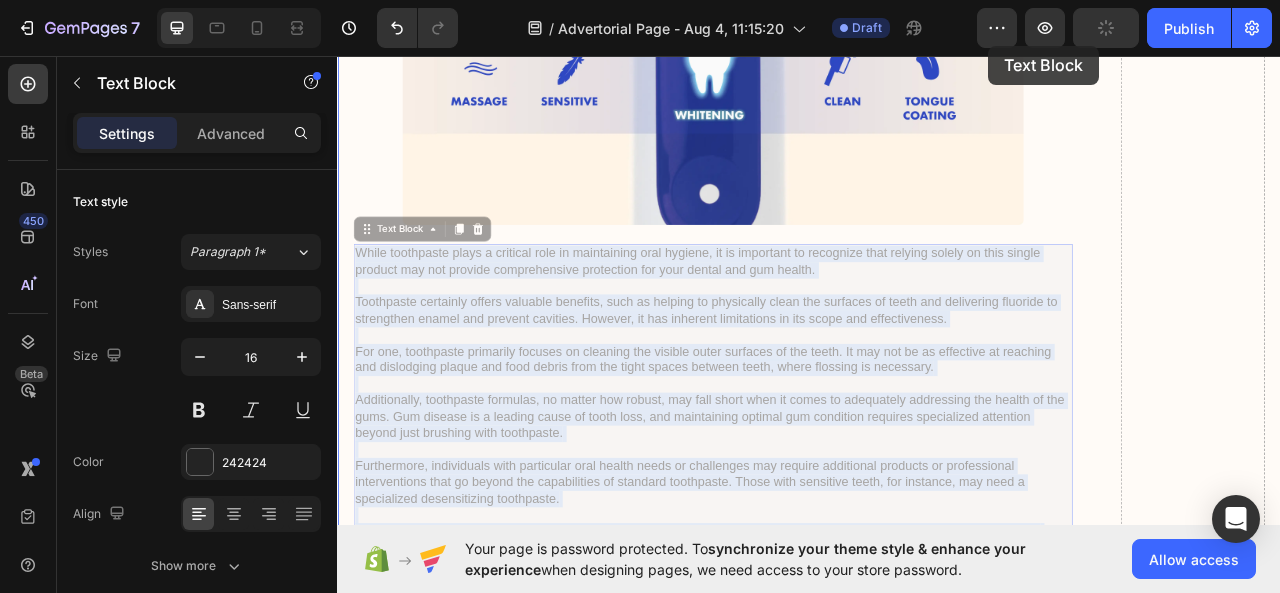 drag, startPoint x: 913, startPoint y: 469, endPoint x: 1068, endPoint y: 450, distance: 156.16017 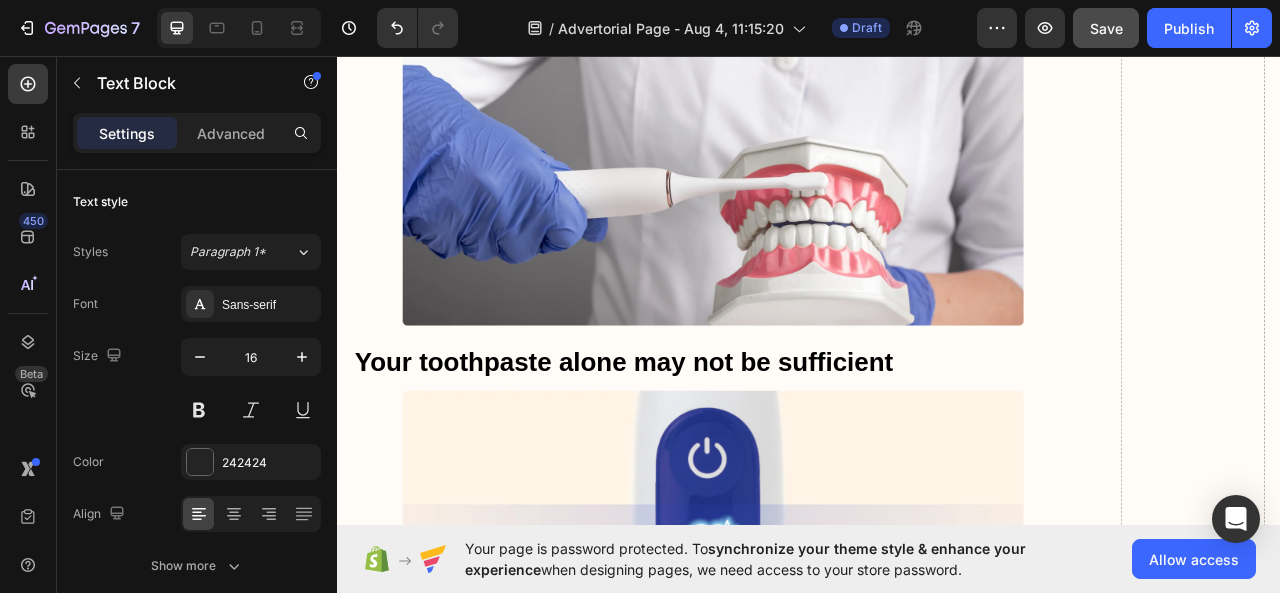 scroll, scrollTop: 5376, scrollLeft: 0, axis: vertical 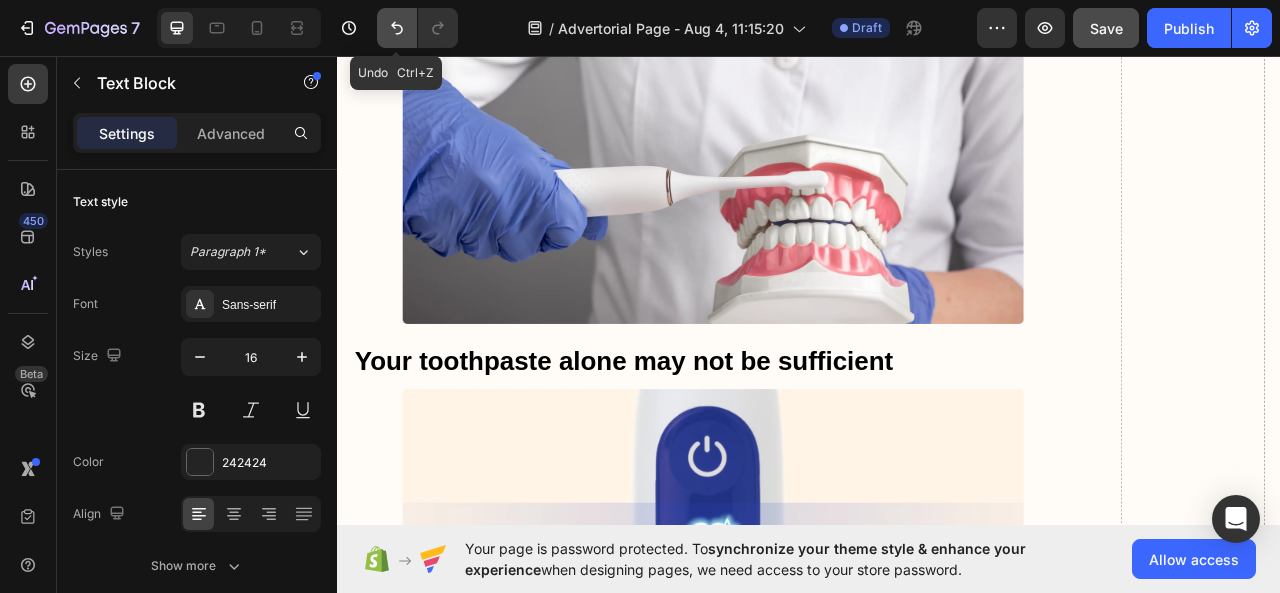 click 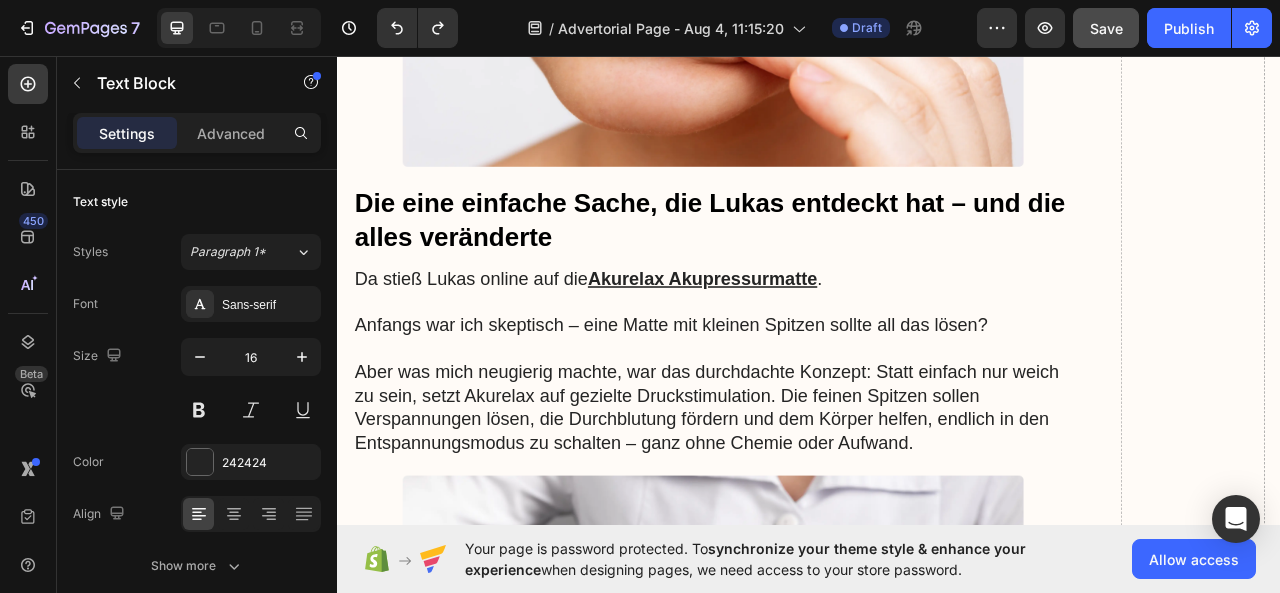 scroll, scrollTop: 4784, scrollLeft: 0, axis: vertical 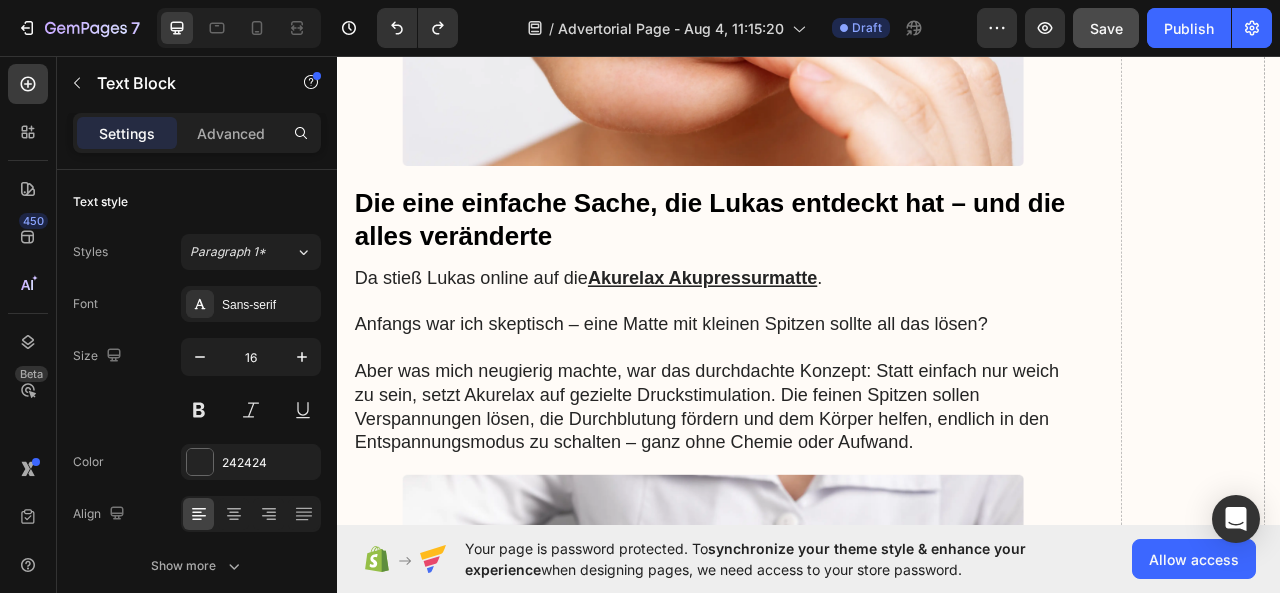 click on "While toothpaste plays a critical role in maintaining oral hygiene, it is important to recognize that relying solely on this single product may not provide comprehensive protection for your dental and gum health.  Toothpaste certainly offers valuable benefits, such as helping to physically clean the surfaces of teeth and delivering fluoride to strengthen enamel and prevent cavities. However, it has inherent limitations in its scope and effectiveness. For one, toothpaste primarily focuses on cleaning the visible outer surfaces of the teeth. It may not be as effective at reaching and dislodging plaque and food debris from the tight spaces between teeth, where flossing is necessary.  Additionally, toothpaste formulas, no matter how robust, may fall short when it comes to adequately addressing the health of the gums. Gum disease is a leading cause of tooth loss, and maintaining optimal gum condition requires specialized attention beyond just brushing with toothpaste." at bounding box center (814, 1738) 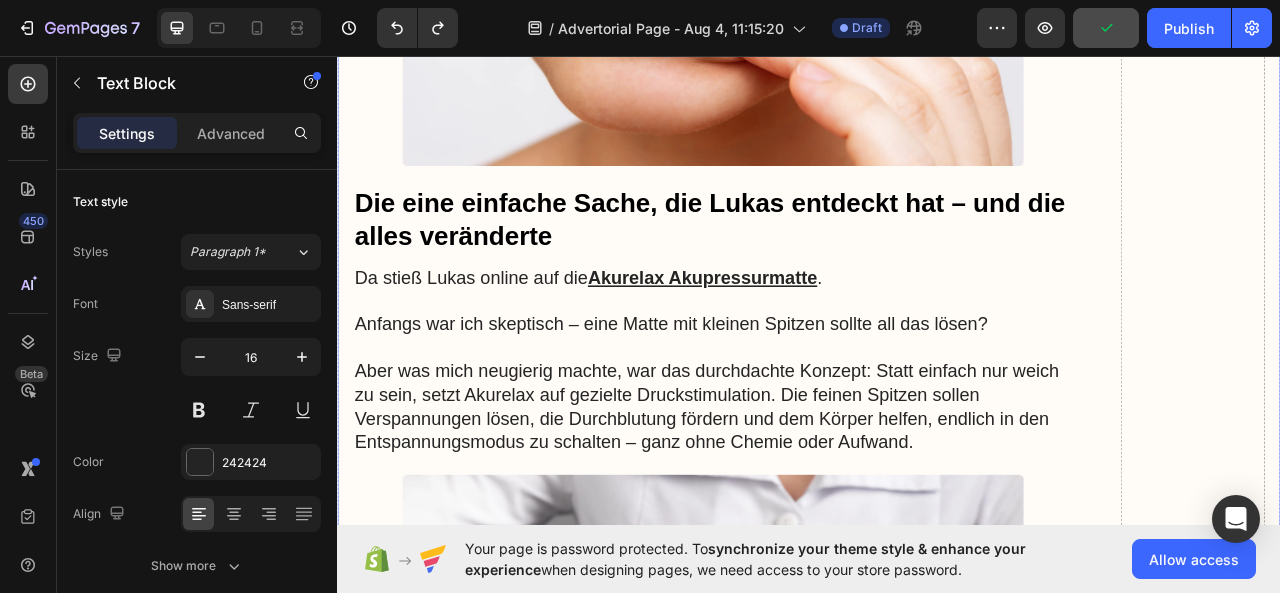 click on "Nach Jahren voller Schmerzen und Schlafproblemen brachte ausgerechnet diese seltsame Matte die Wende Heading Image Mai [YEAR] – von Maria [LAST] Text Block Row Image Ich wachte auf – total verspannt, mein Nacken brannte, mein Rücken wie blockiert. Der Wecker hatte geklingelt, aber ich fühlte mich, als hätte ich kein Auge zugemacht. Das Letzte, woran ich mich erinnere? Wie ich mich im Bett von einer Seite zur anderen wälzte. Wieder mal. Text Block So fühlt es sich an, wenn man seit Monaten keine Nacht mehr richtig geschlafen hat. Wenn Verspannungen den Schlaf rauben – und Erschöpfung den Tag bestimmt. Text Block Diese Nächte haben Spuren hinterlassen Heading Mein Partner Lukas und ich führten eigentlich ein gutes Leben. Zwei Kinder, feste Jobs, viel gemeinsam gelacht. Dann schlichen sich die Beschwerden ein: Rückenschmerzen, Nackenziehen, ständige Kopfschmerzen. Ich schlief kaum noch, war gereizt, ständig erschöpft. Selbst tagsüber fühlte ich mich, als würde ich neben mir stehen." at bounding box center (814, -1014) 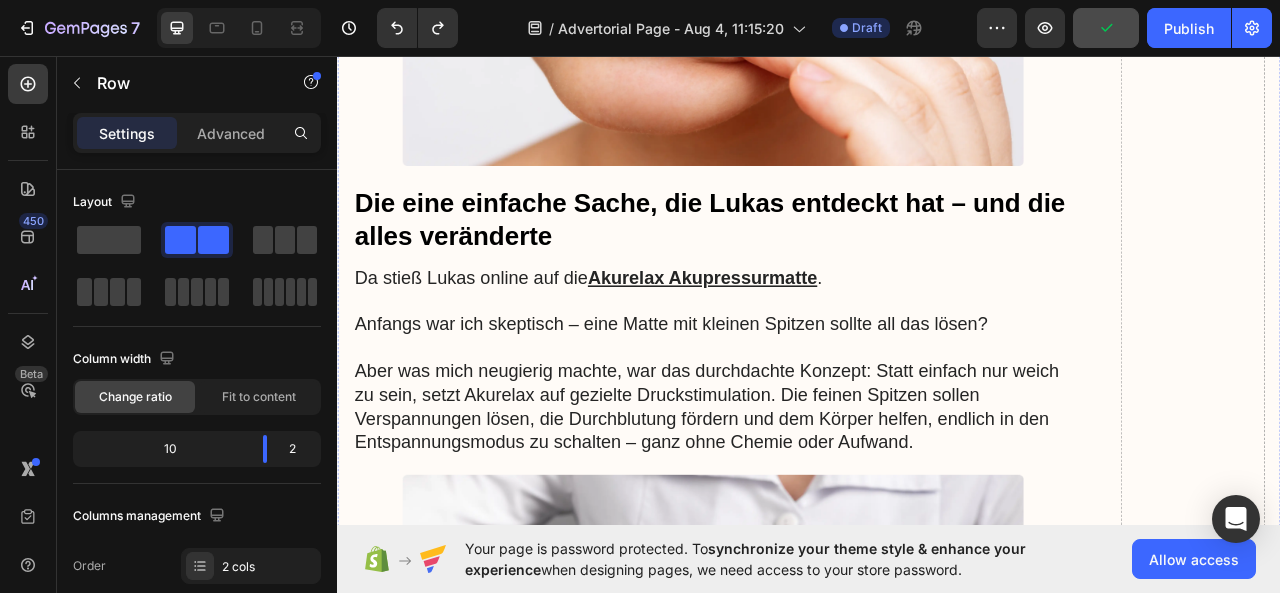 click on "While toothpaste plays a critical role in maintaining oral hygiene, it is important to recognize that relying solely on this single product may not provide comprehensive protection for your dental and gum health.  Toothpaste certainly offers valuable benefits, such as helping to physically clean the surfaces of teeth and delivering fluoride to strengthen enamel and prevent cavities. However, it has inherent limitations in its scope and effectiveness. For one, toothpaste primarily focuses on cleaning the visible outer surfaces of the teeth. It may not be as effective at reaching and dislodging plaque and food debris from the tight spaces between teeth, where flossing is necessary.  Additionally, toothpaste formulas, no matter how robust, may fall short when it comes to adequately addressing the health of the gums. Gum disease is a leading cause of tooth loss, and maintaining optimal gum condition requires specialized attention beyond just brushing with toothpaste." at bounding box center (814, 1738) 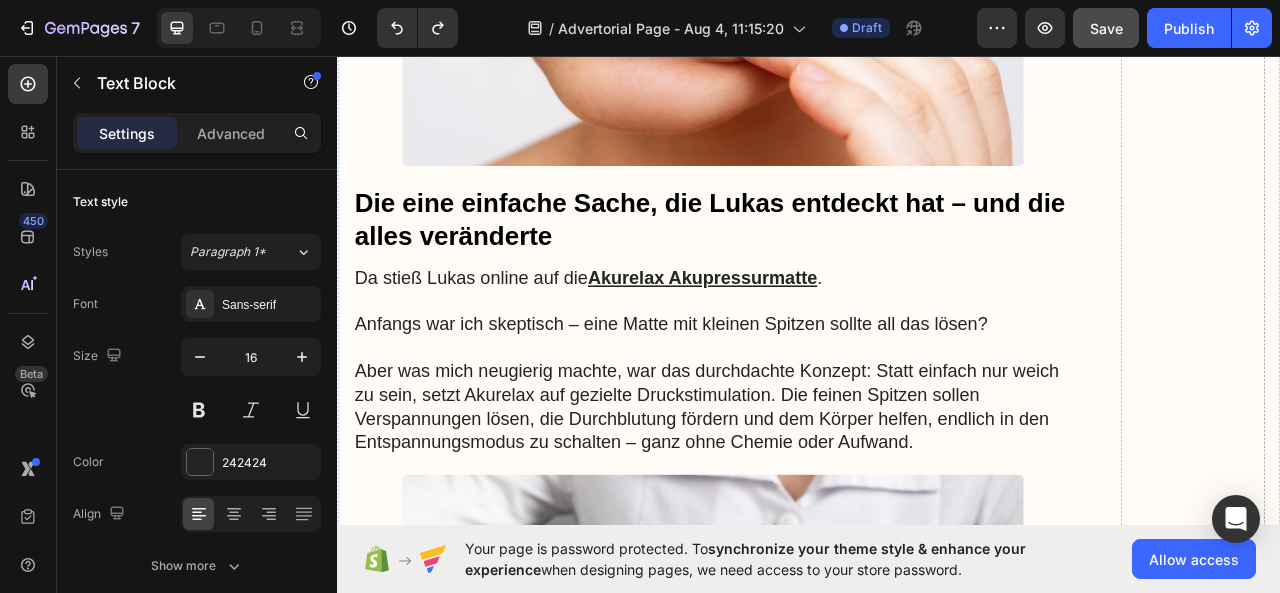 drag, startPoint x: 771, startPoint y: 561, endPoint x: 787, endPoint y: 426, distance: 135.94484 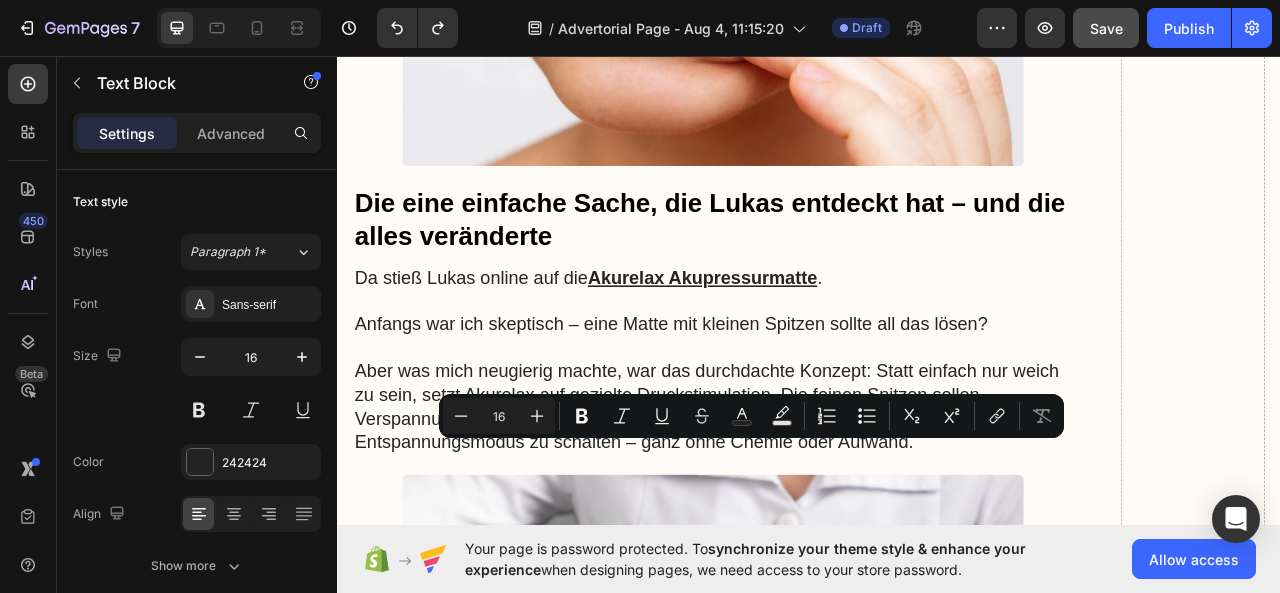click on "While toothpaste plays a critical role in maintaining oral hygiene, it is important to recognize that relying solely on this single product may not provide comprehensive protection for your dental and gum health.  Toothpaste certainly offers valuable benefits, such as helping to physically clean the surfaces of teeth and delivering fluoride to strengthen enamel and prevent cavities. However, it has inherent limitations in its scope and effectiveness. For one, toothpaste primarily focuses on cleaning the visible outer surfaces of the teeth. It may not be as effective at reaching and dislodging plaque and food debris from the tight spaces between teeth, where flossing is necessary.  Additionally, toothpaste formulas, no matter how robust, may fall short when it comes to adequately addressing the health of the gums. Gum disease is a leading cause of tooth loss, and maintaining optimal gum condition requires specialized attention beyond just brushing with toothpaste." at bounding box center [814, 1738] 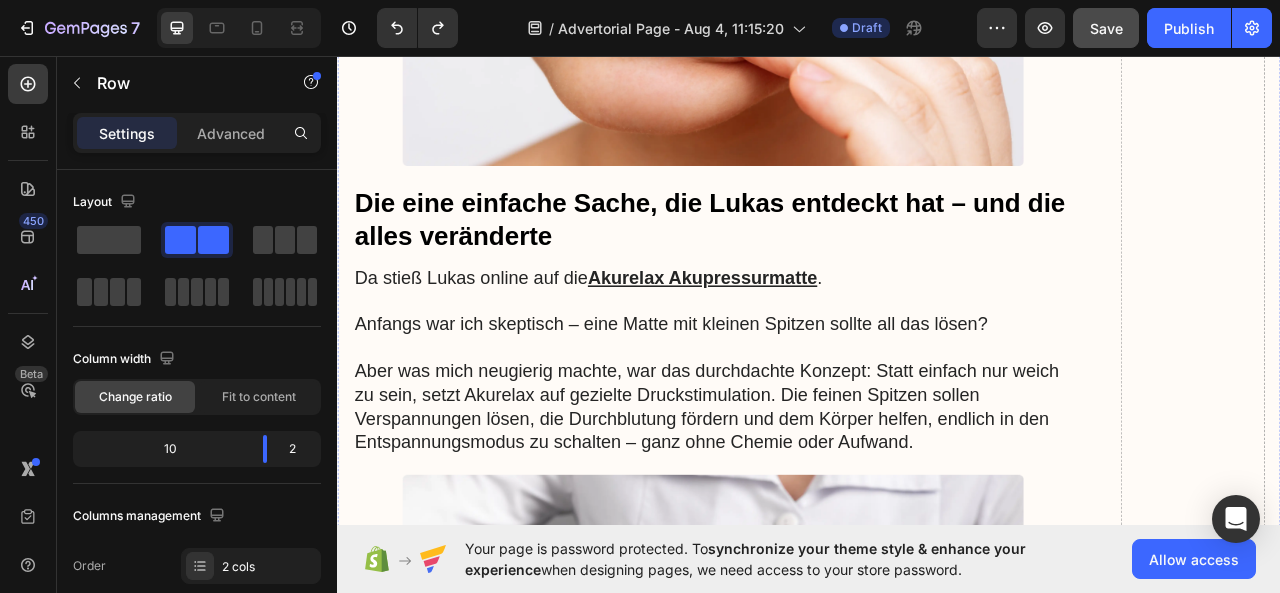 drag, startPoint x: 994, startPoint y: 513, endPoint x: 857, endPoint y: 428, distance: 161.22655 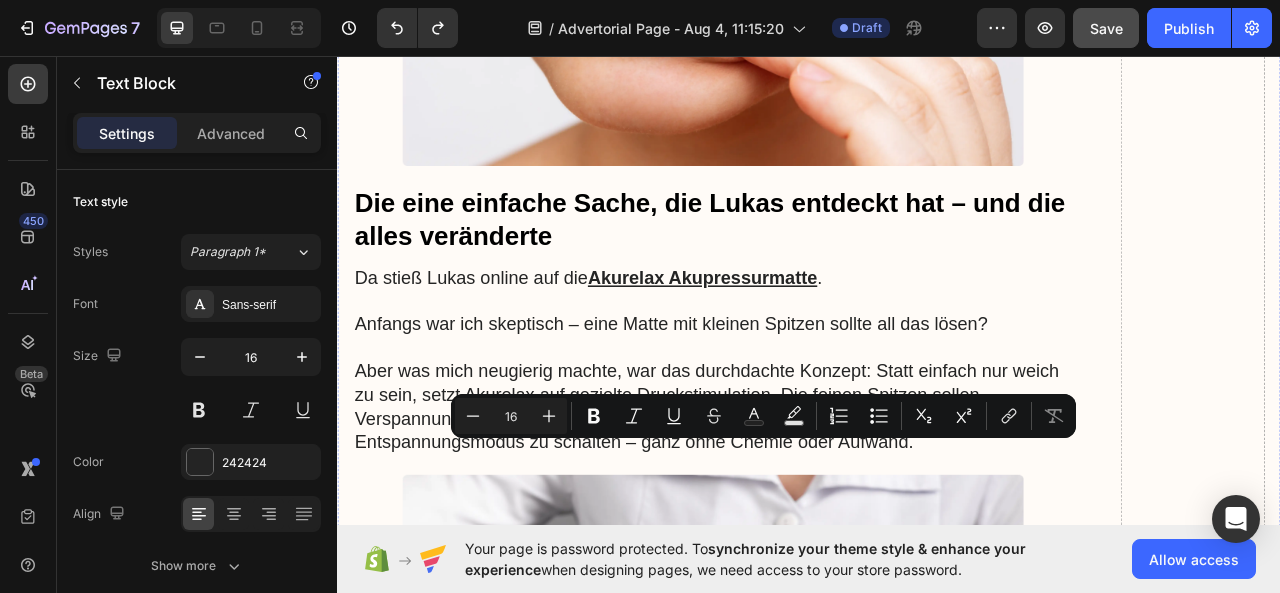 drag, startPoint x: 1098, startPoint y: 501, endPoint x: 1072, endPoint y: 375, distance: 128.65457 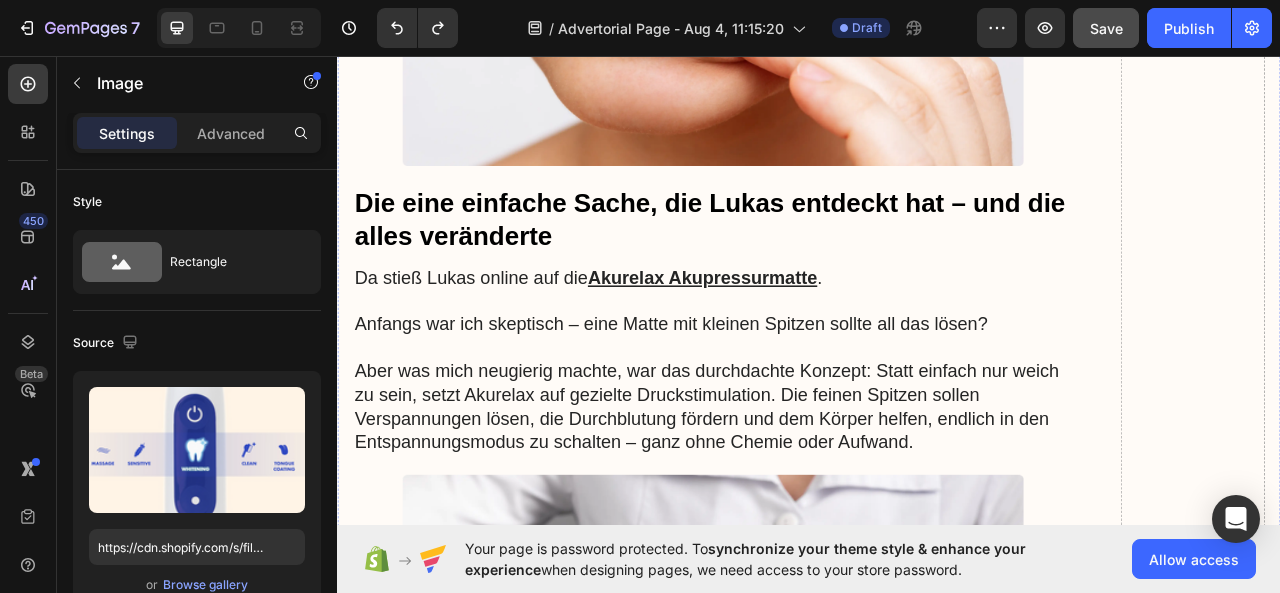 drag, startPoint x: 1107, startPoint y: 586, endPoint x: 1111, endPoint y: 576, distance: 10.770329 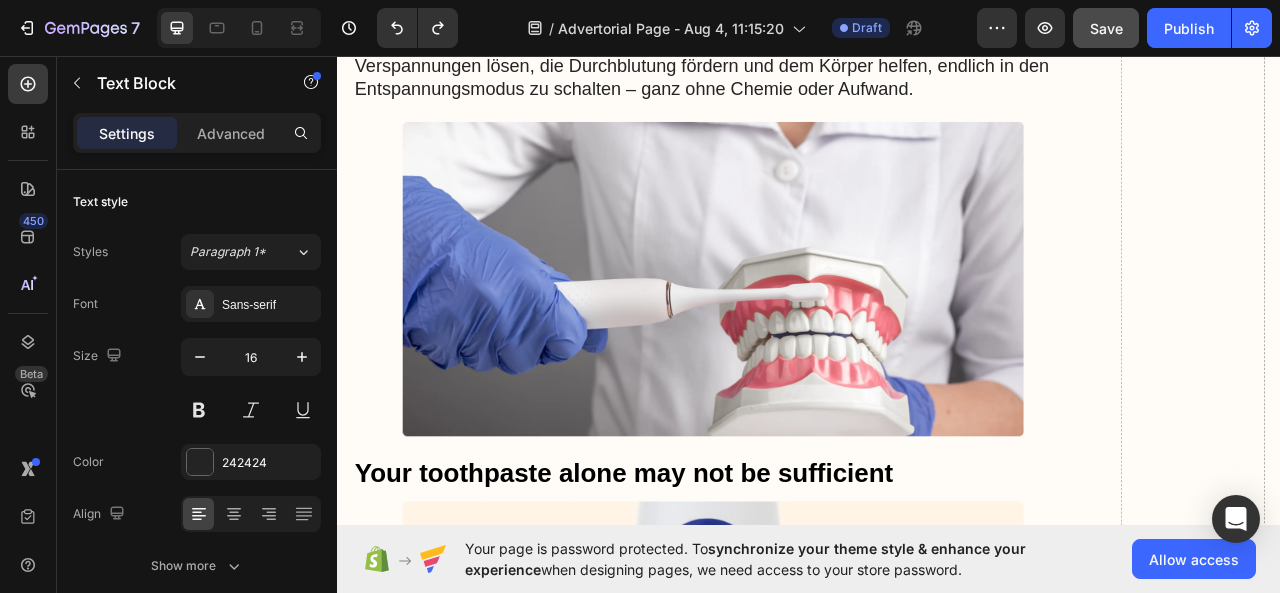 scroll, scrollTop: 5235, scrollLeft: 0, axis: vertical 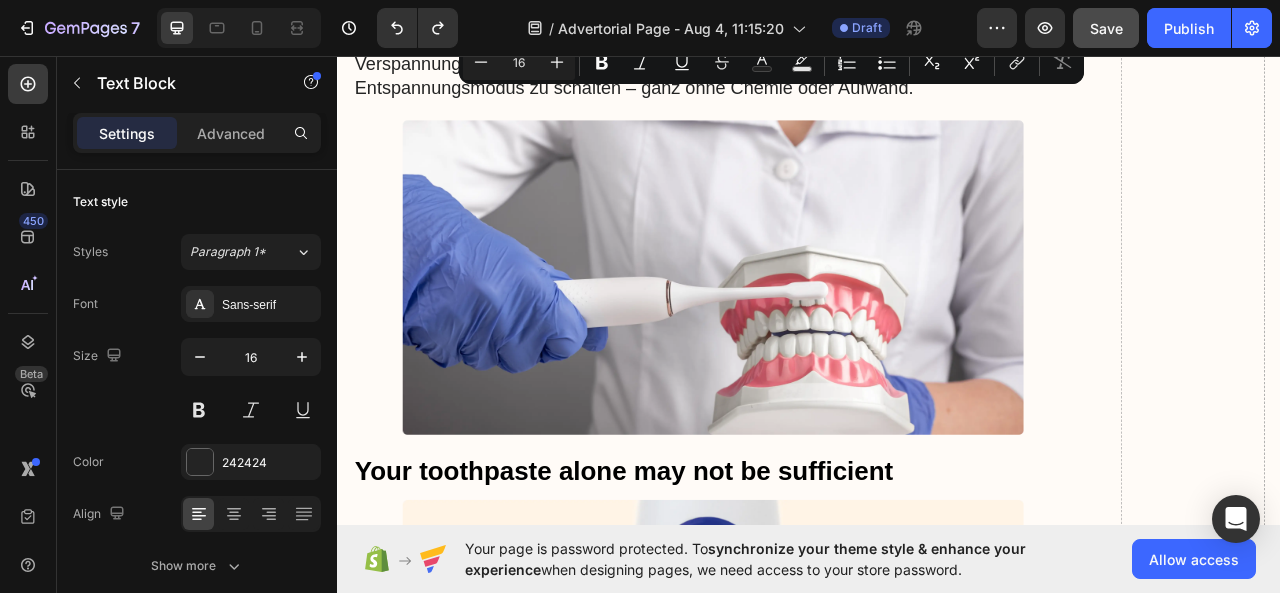 drag, startPoint x: 1120, startPoint y: 337, endPoint x: 1079, endPoint y: 109, distance: 231.65707 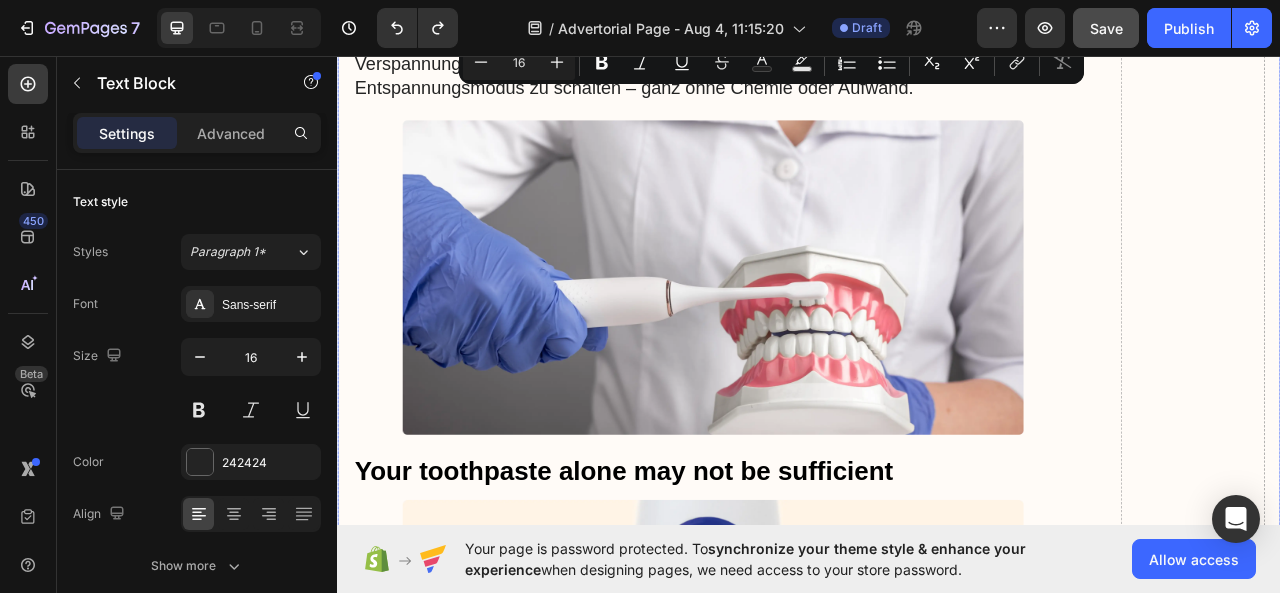 click on "Drop element here" at bounding box center [1425, -1465] 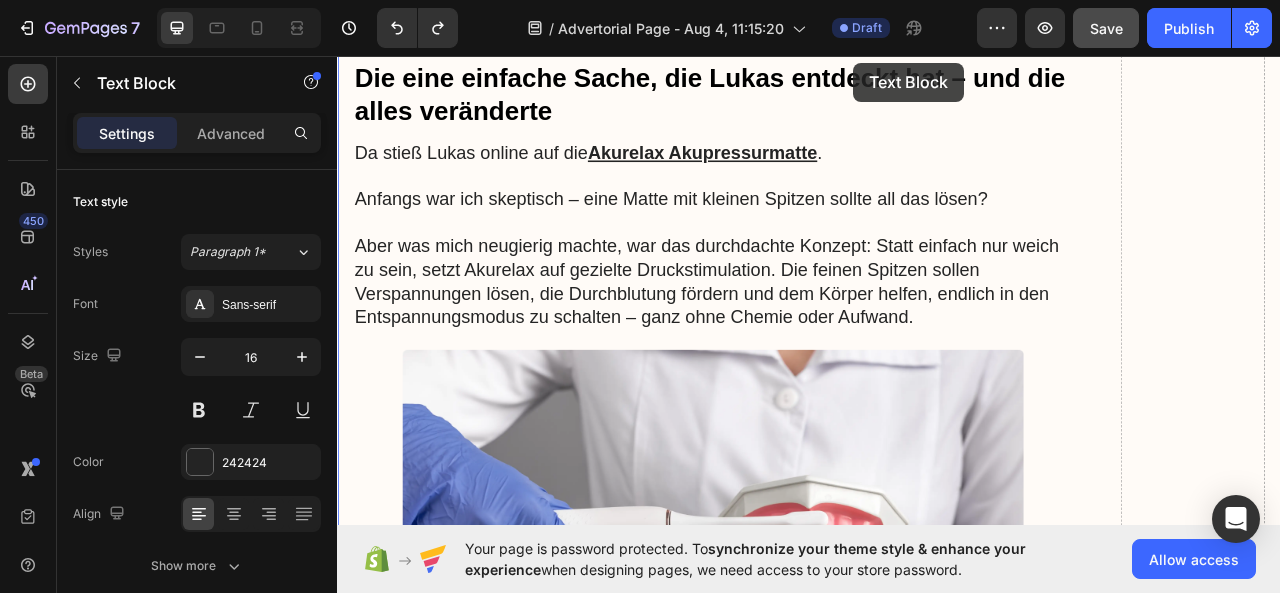 scroll, scrollTop: 4718, scrollLeft: 0, axis: vertical 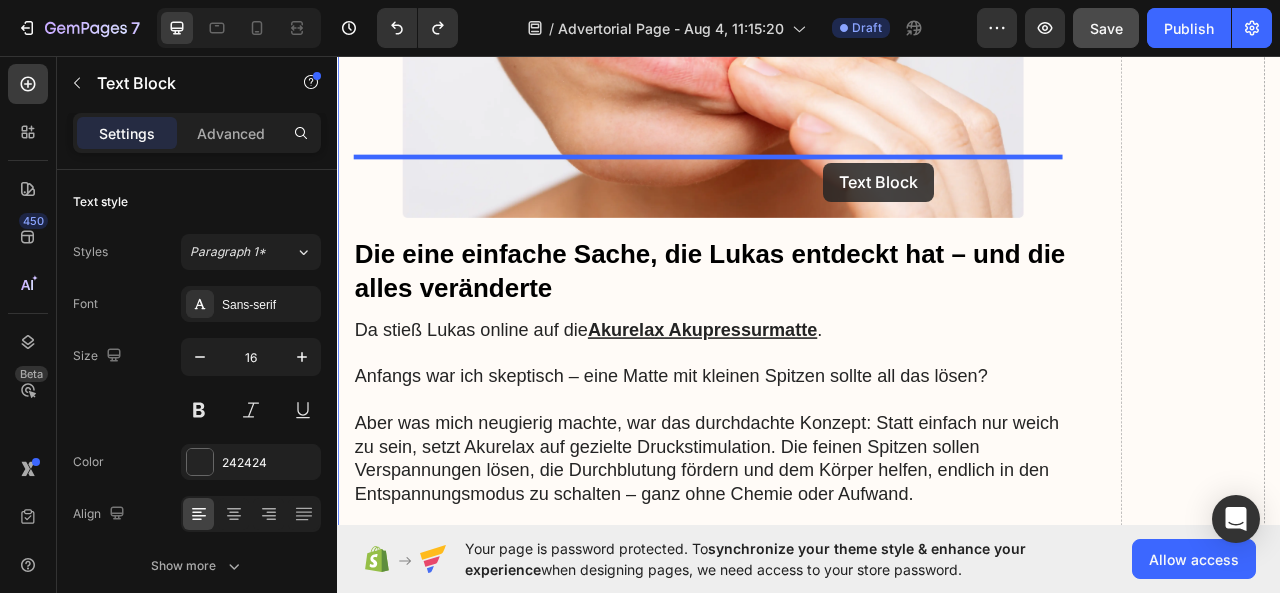 drag, startPoint x: 1091, startPoint y: 340, endPoint x: 956, endPoint y: 193, distance: 199.58456 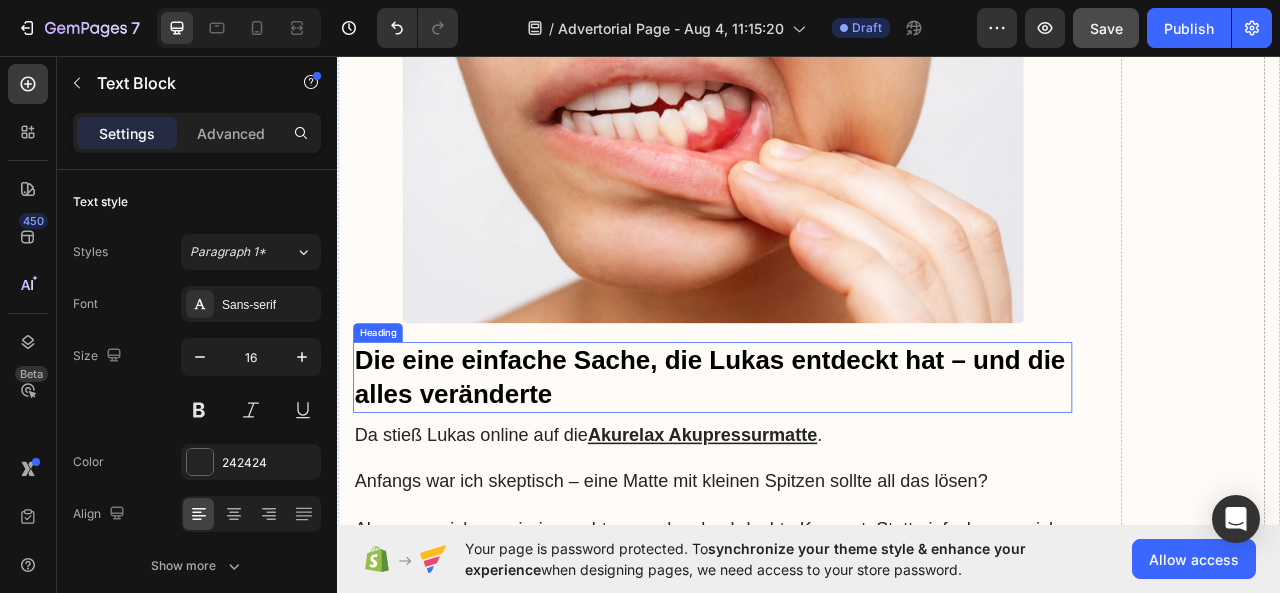 scroll, scrollTop: 4586, scrollLeft: 0, axis: vertical 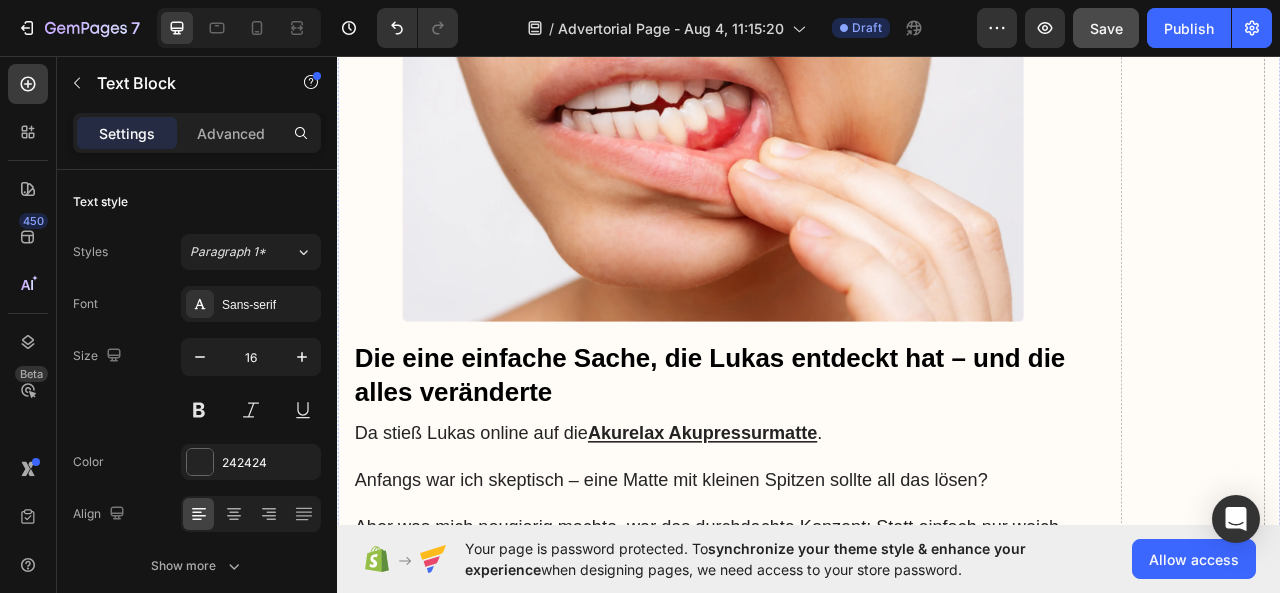 click on "Your toothpaste alone may not be sufficient" at bounding box center [814, 1235] 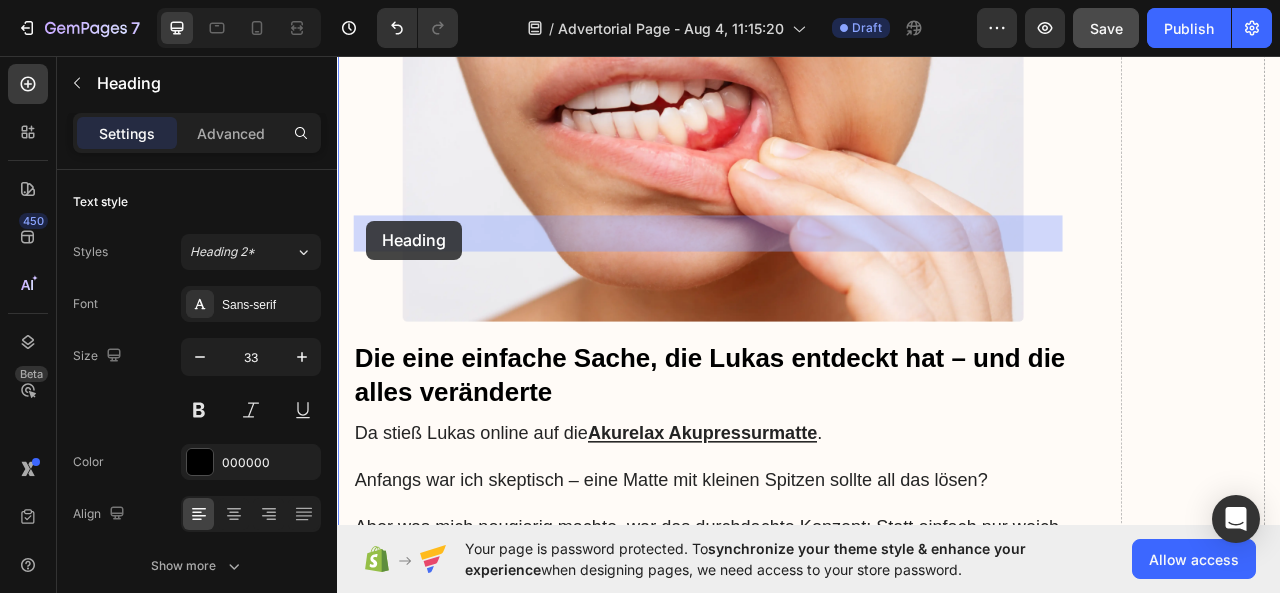 drag, startPoint x: 1046, startPoint y: 283, endPoint x: 928, endPoint y: 275, distance: 118.270874 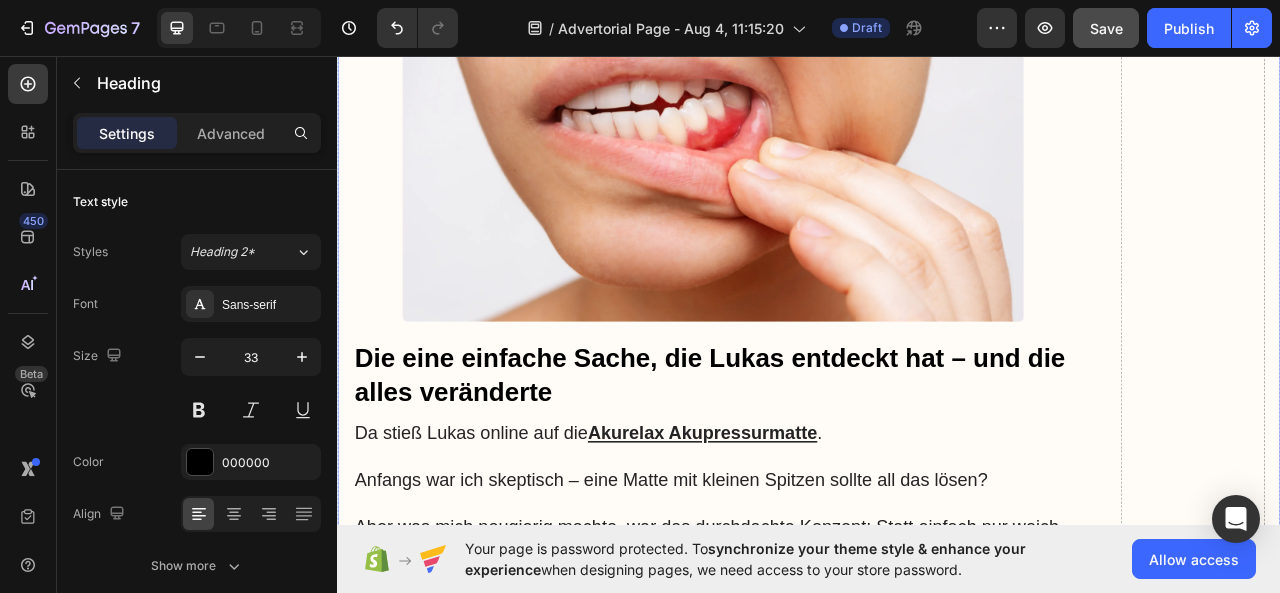 drag, startPoint x: 1058, startPoint y: 283, endPoint x: 354, endPoint y: 274, distance: 704.05756 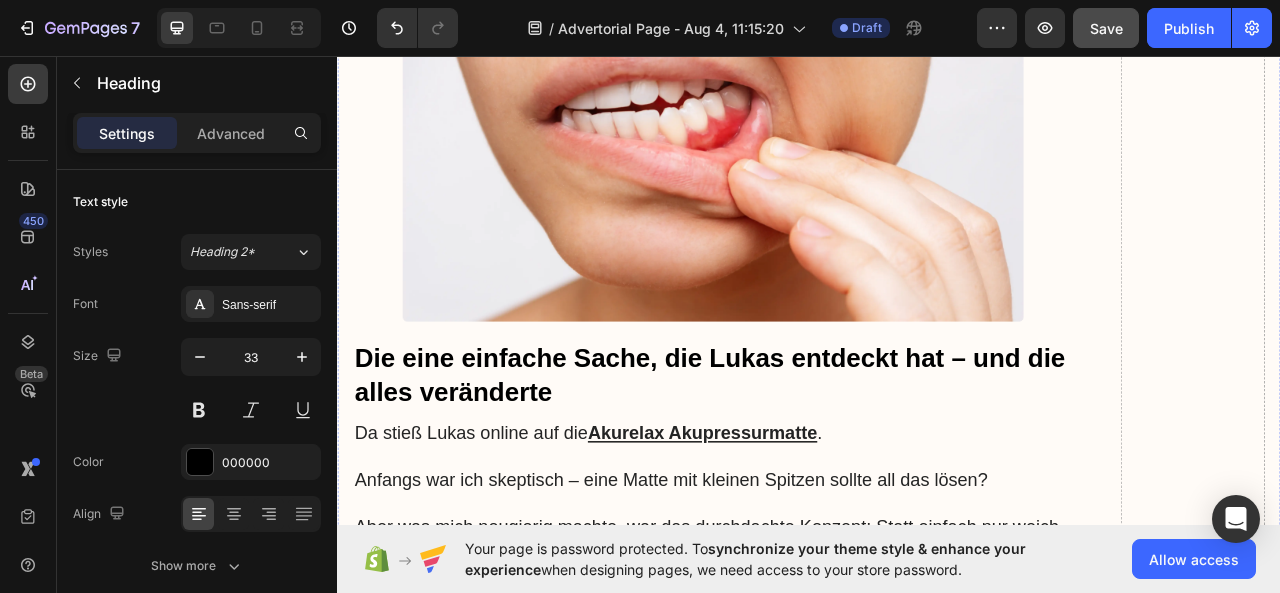 click on "While toothpaste plays a critical role in maintaining oral hygiene, it is important to recognize that relying solely on this single product may not provide comprehensive protection for your dental and gum health.  Toothpaste certainly offers valuable benefits, such as helping to physically clean the surfaces of teeth and delivering fluoride to strengthen enamel and prevent cavities. However, it has inherent limitations in its scope and effectiveness. For one, toothpaste primarily focuses on cleaning the visible outer surfaces of the teeth. It may not be as effective at reaching and dislodging plaque and food debris from the tight spaces between teeth, where flossing is necessary.  Additionally, toothpaste formulas, no matter how robust, may fall short when it comes to adequately addressing the health of the gums. Gum disease is a leading cause of tooth loss, and maintaining optimal gum condition requires specialized attention beyond just brushing with toothpaste." at bounding box center [814, 1512] 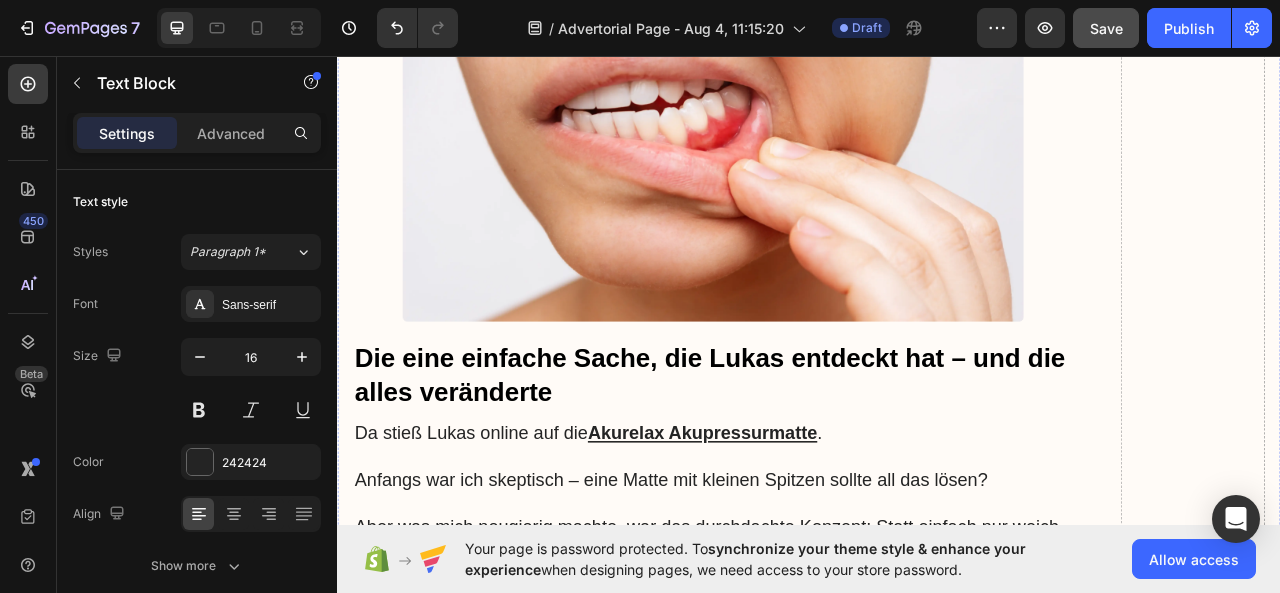 click on "Der erste Abend machte mir Hoffnung" at bounding box center (814, 1235) 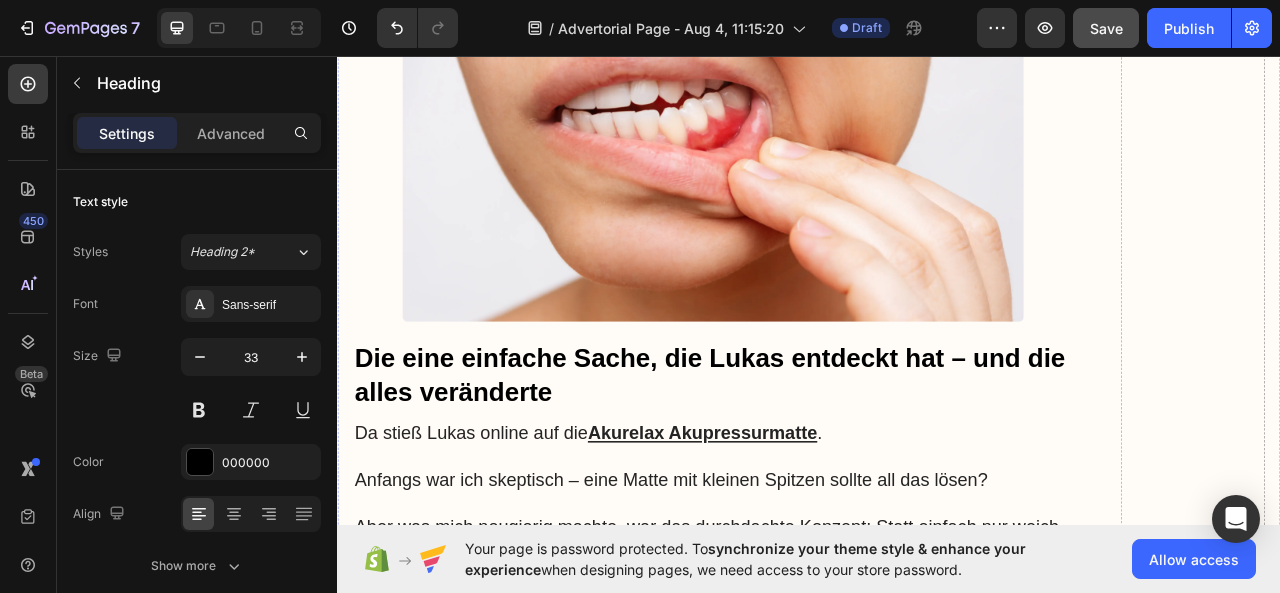 click on "While toothpaste plays a critical role in maintaining oral hygiene, it is important to recognize that relying solely on this single product may not provide comprehensive protection for your dental and gum health.  Toothpaste certainly offers valuable benefits, such as helping to physically clean the surfaces of teeth and delivering fluoride to strengthen enamel and prevent cavities. However, it has inherent limitations in its scope and effectiveness. For one, toothpaste primarily focuses on cleaning the visible outer surfaces of the teeth. It may not be as effective at reaching and dislodging plaque and food debris from the tight spaces between teeth, where flossing is necessary.  Additionally, toothpaste formulas, no matter how robust, may fall short when it comes to adequately addressing the health of the gums. Gum disease is a leading cause of tooth loss, and maintaining optimal gum condition requires specialized attention beyond just brushing with toothpaste." at bounding box center [814, 1512] 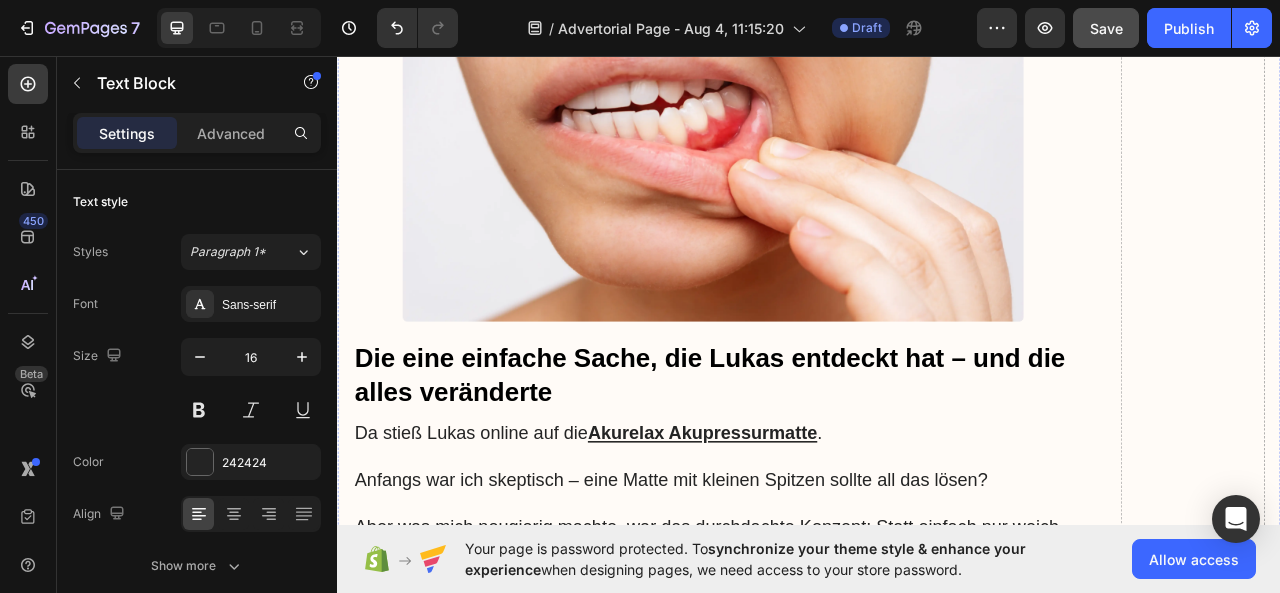 click on "Der erste Abend machte mir Hoffnung" at bounding box center (814, 1235) 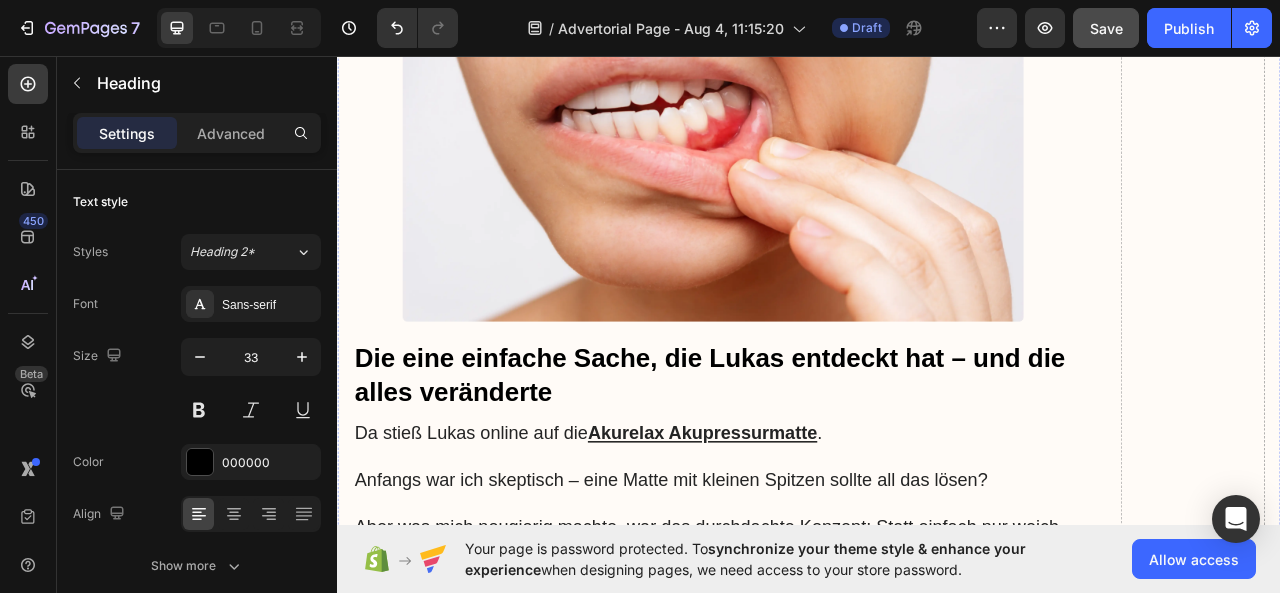 click on "While toothpaste plays a critical role in maintaining oral hygiene, it is important to recognize that relying solely on this single product may not provide comprehensive protection for your dental and gum health.  Toothpaste certainly offers valuable benefits, such as helping to physically clean the surfaces of teeth and delivering fluoride to strengthen enamel and prevent cavities. However, it has inherent limitations in its scope and effectiveness. For one, toothpaste primarily focuses on cleaning the visible outer surfaces of the teeth. It may not be as effective at reaching and dislodging plaque and food debris from the tight spaces between teeth, where flossing is necessary.  Additionally, toothpaste formulas, no matter how robust, may fall short when it comes to adequately addressing the health of the gums. Gum disease is a leading cause of tooth loss, and maintaining optimal gum condition requires specialized attention beyond just brushing with toothpaste." at bounding box center (814, 1512) 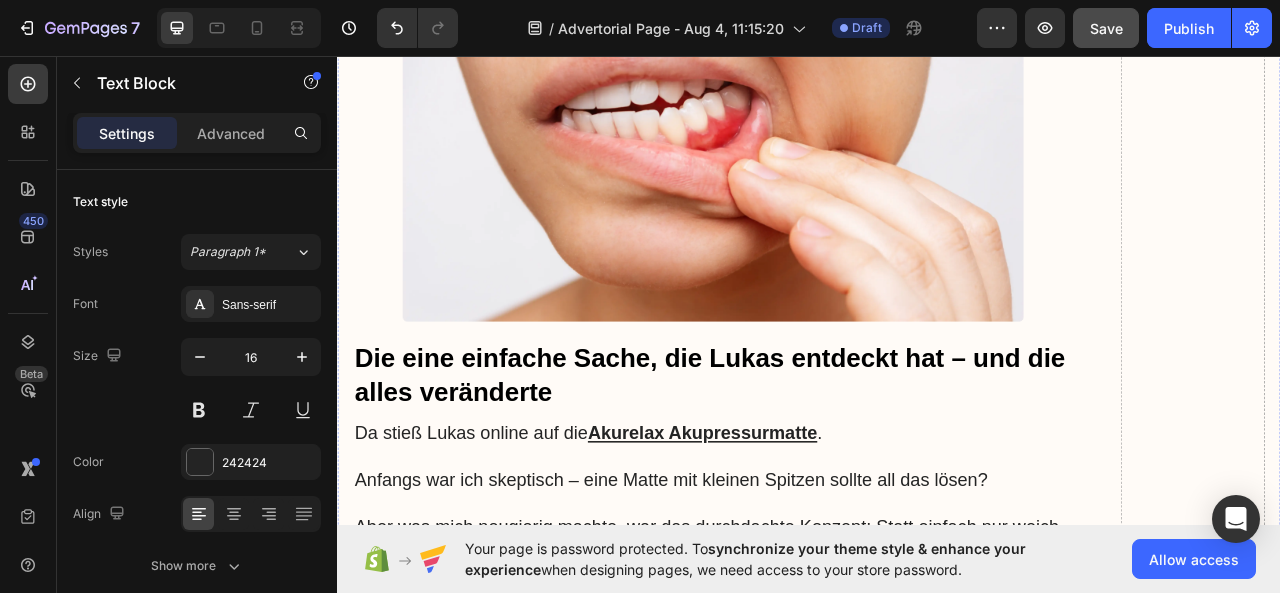 click on "Der erste Abend machte mir Hoffnung" at bounding box center [814, 1235] 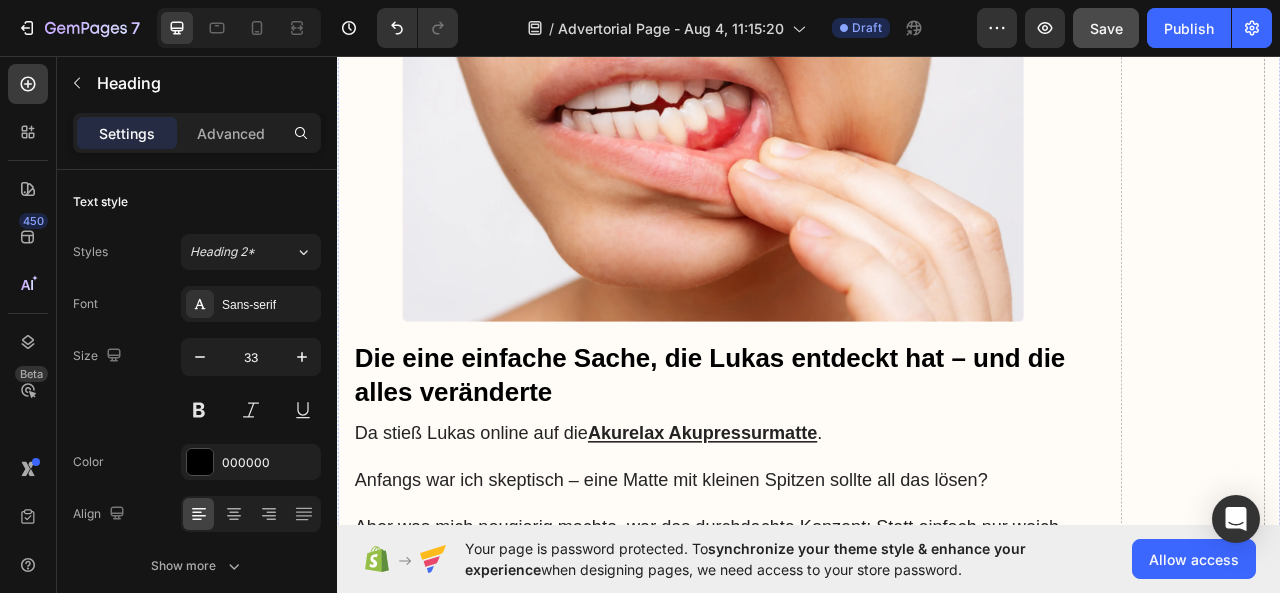 click on "While toothpaste plays a critical role in maintaining oral hygiene, it is important to recognize that relying solely on this single product may not provide comprehensive protection for your dental and gum health.  Toothpaste certainly offers valuable benefits, such as helping to physically clean the surfaces of teeth and delivering fluoride to strengthen enamel and prevent cavities. However, it has inherent limitations in its scope and effectiveness. For one, toothpaste primarily focuses on cleaning the visible outer surfaces of the teeth. It may not be as effective at reaching and dislodging plaque and food debris from the tight spaces between teeth, where flossing is necessary.  Additionally, toothpaste formulas, no matter how robust, may fall short when it comes to adequately addressing the health of the gums. Gum disease is a leading cause of tooth loss, and maintaining optimal gum condition requires specialized attention beyond just brushing with toothpaste." at bounding box center (814, 1512) 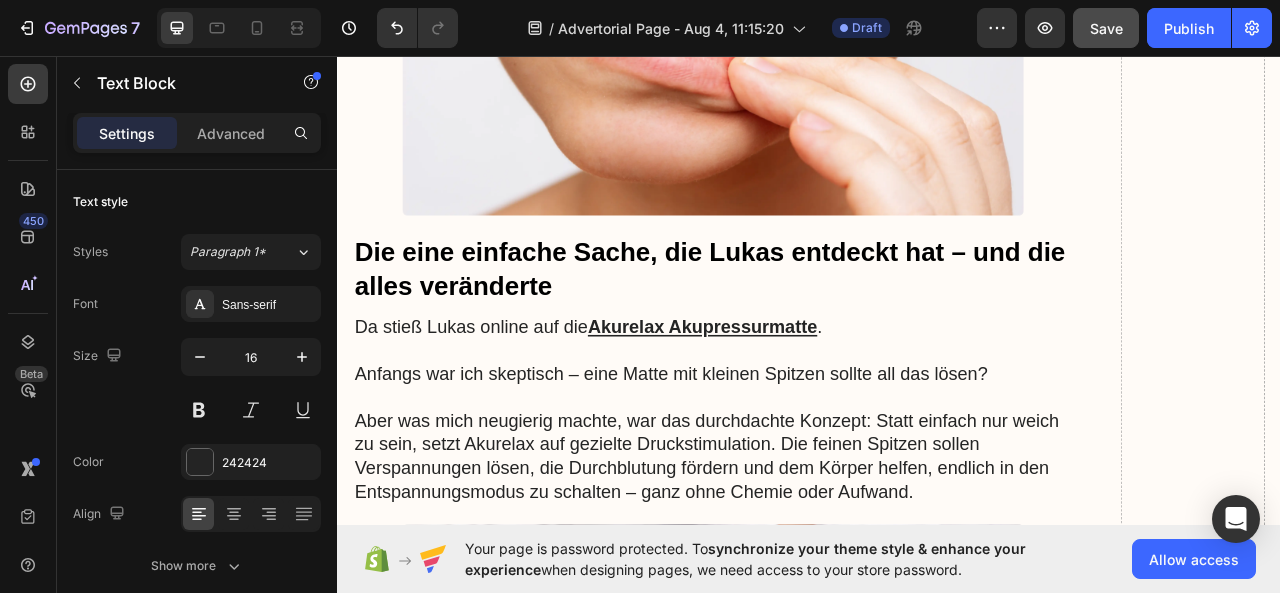 scroll, scrollTop: 4686, scrollLeft: 0, axis: vertical 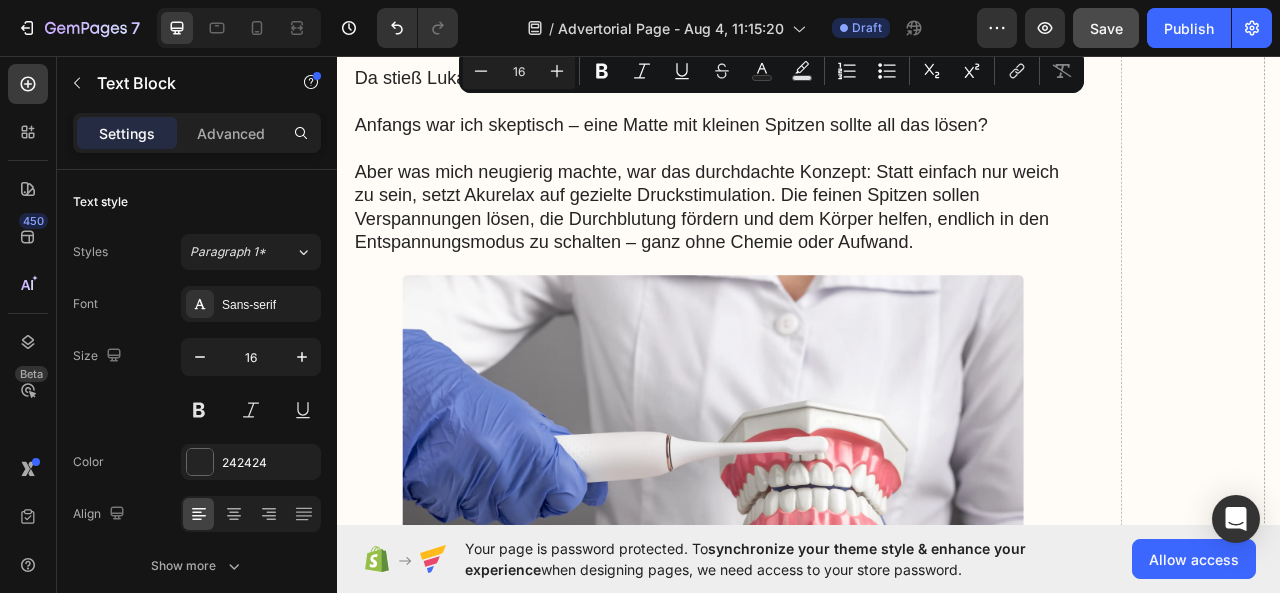 drag, startPoint x: 502, startPoint y: 261, endPoint x: 1149, endPoint y: 340, distance: 651.8052 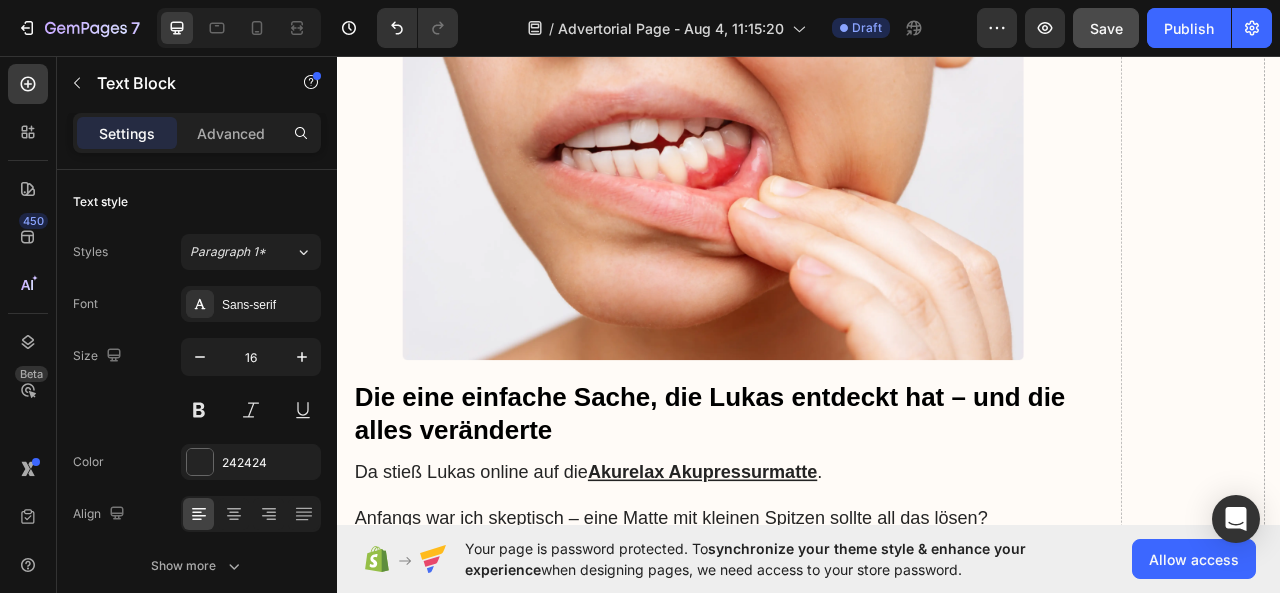 scroll, scrollTop: 4537, scrollLeft: 0, axis: vertical 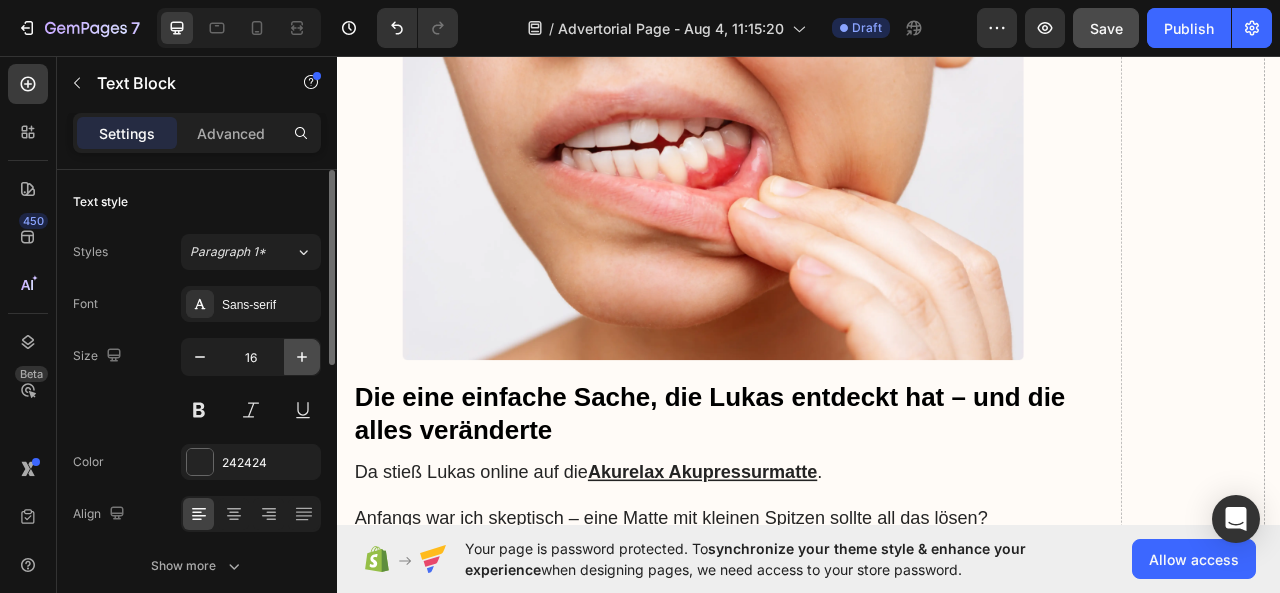 click 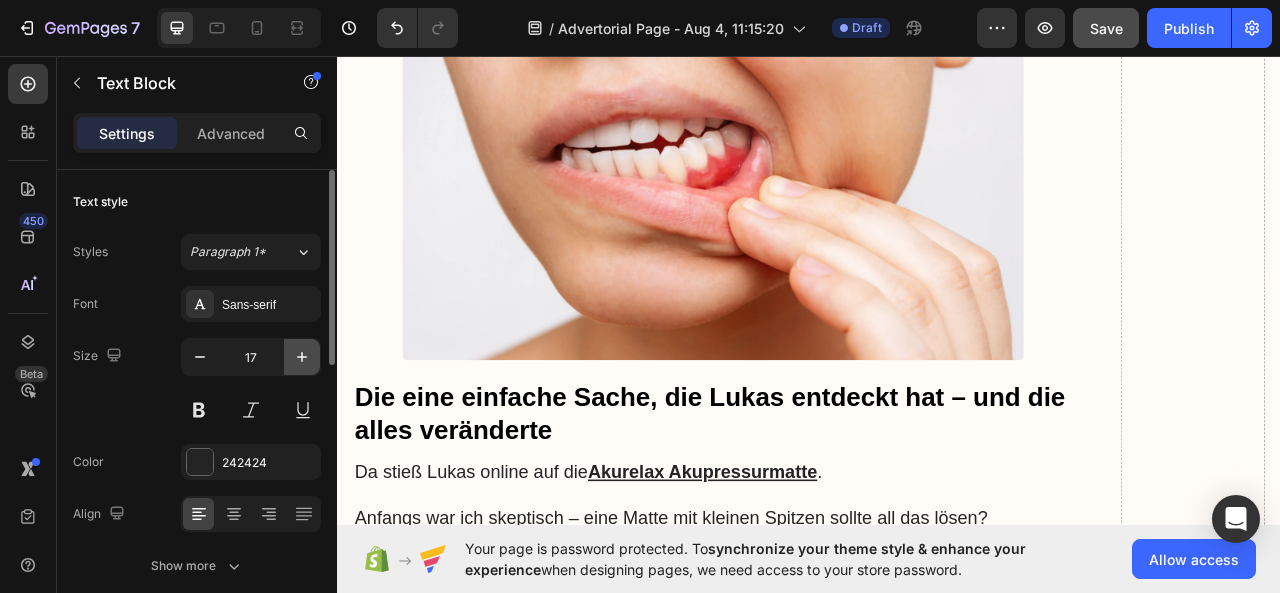 click 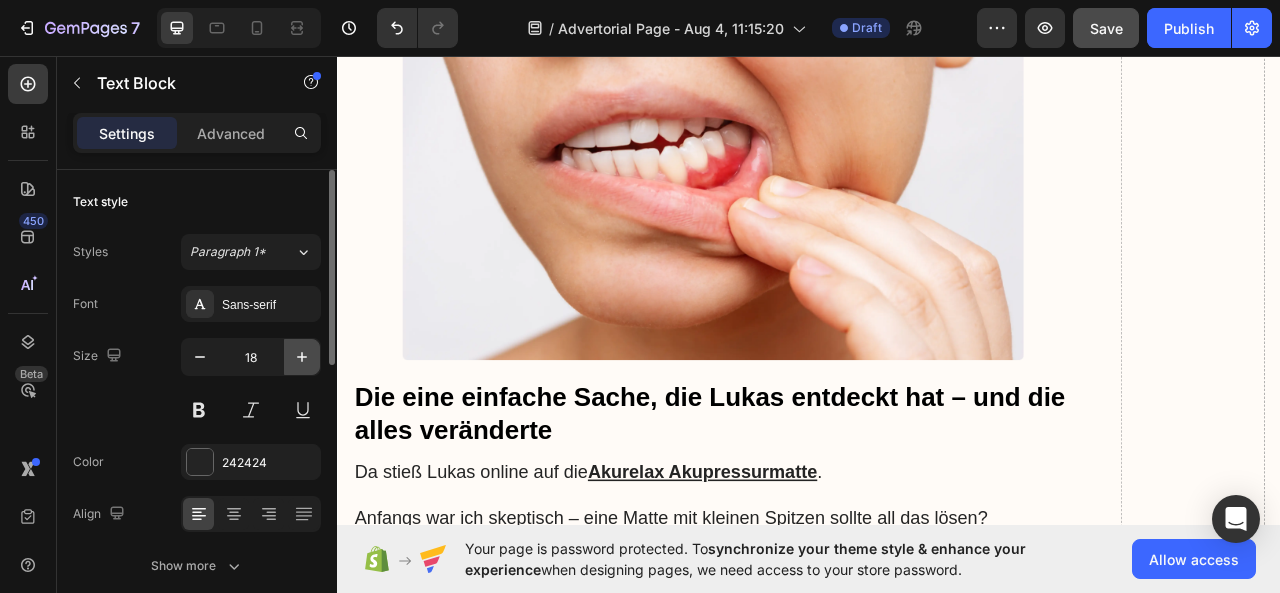 click 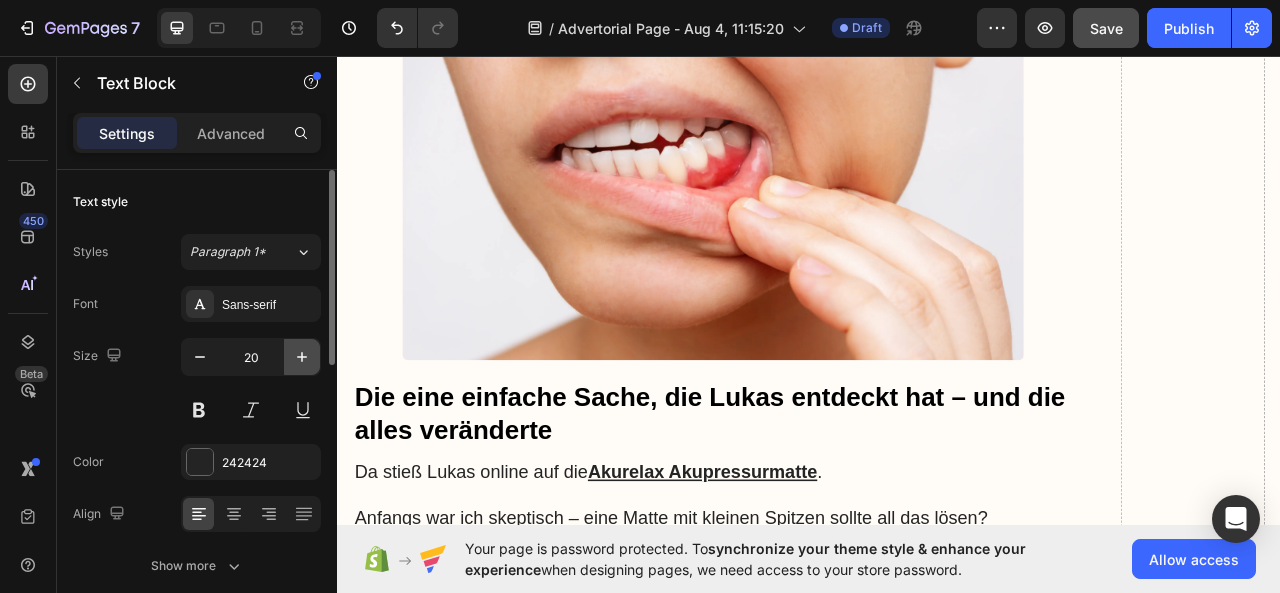 click 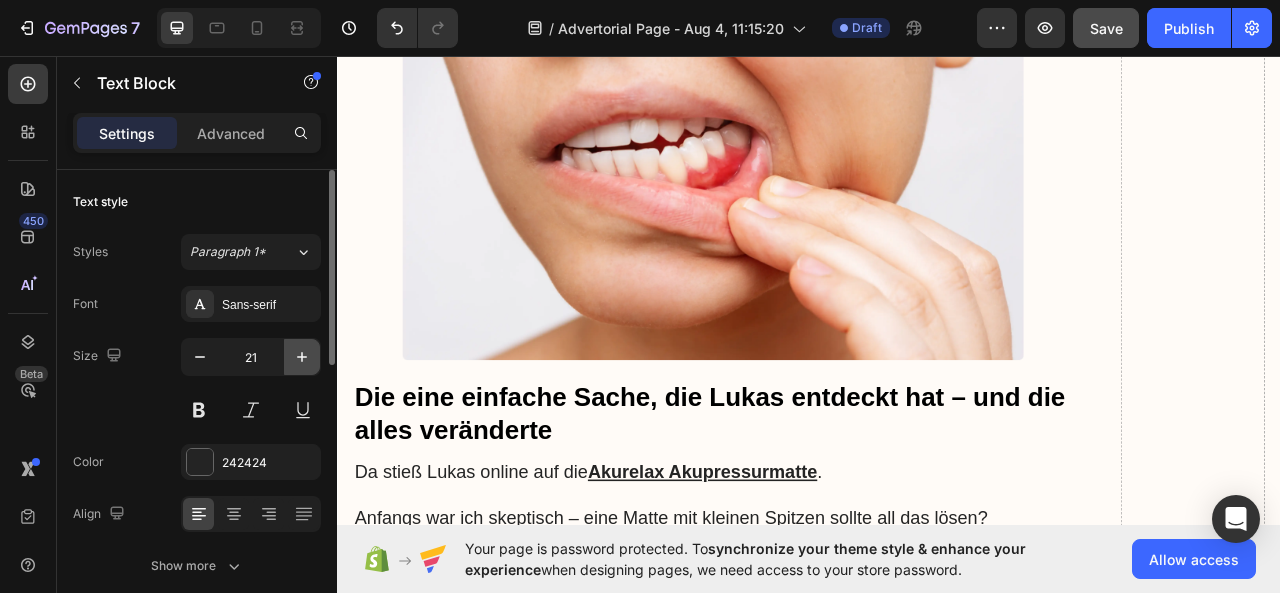 click 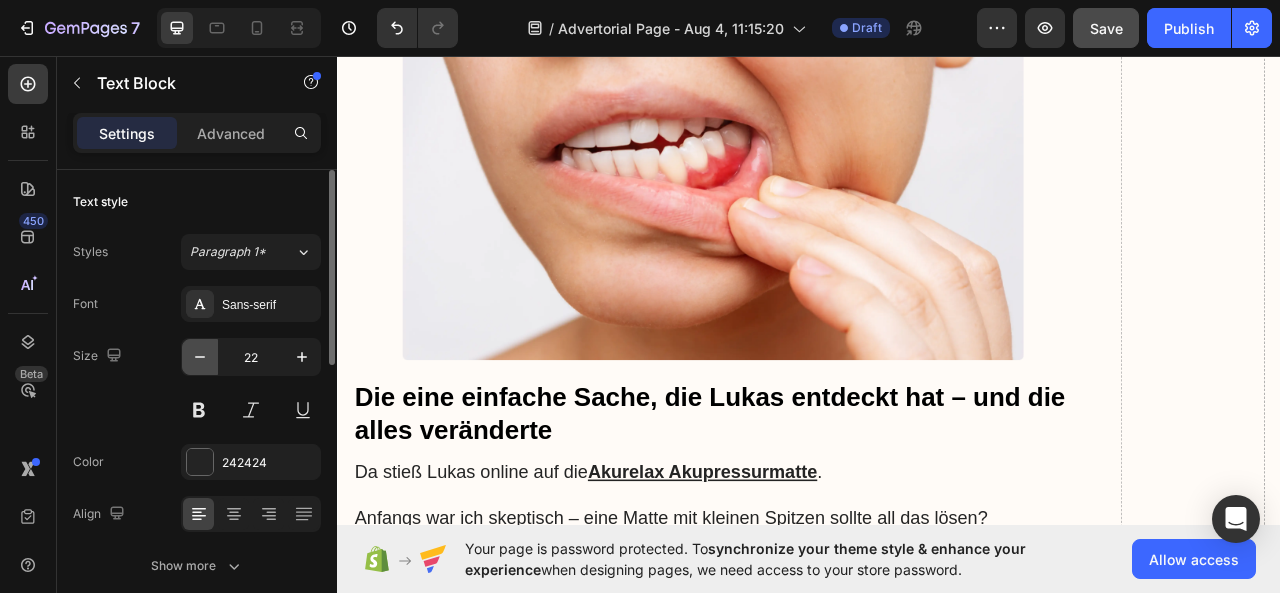 click 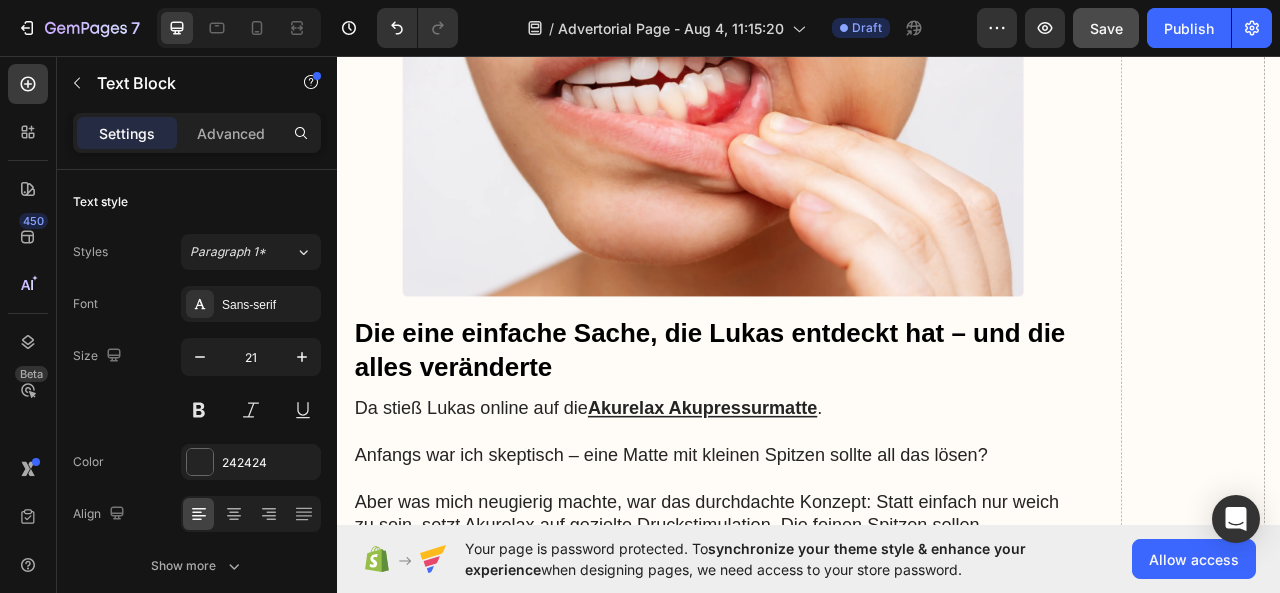 scroll, scrollTop: 4619, scrollLeft: 0, axis: vertical 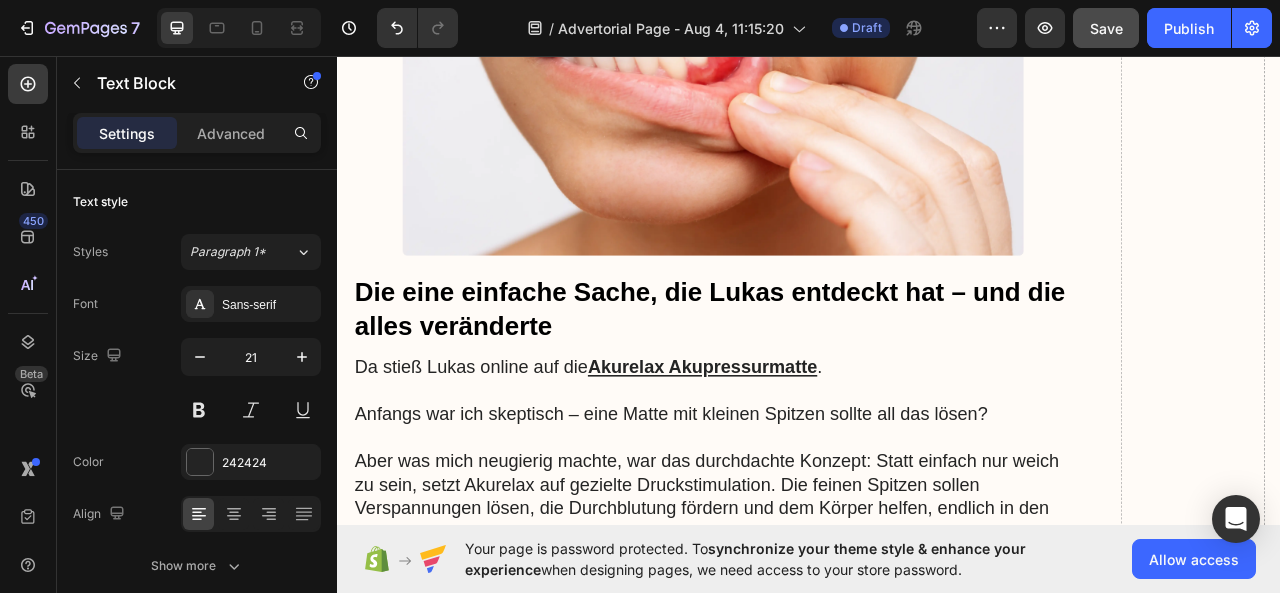 click on "Ich legte mich für 15 Minuten mit dem Rücken darauf. Zuerst war es unangenehm – ein stechendes Kribbeln, das mich fast wieder aufstehen ließ. Doch dann: Wärme. Entspannung. Mein ganzer Rücken fühlte sich plötzlich… durchlässiger an." at bounding box center [814, 1339] 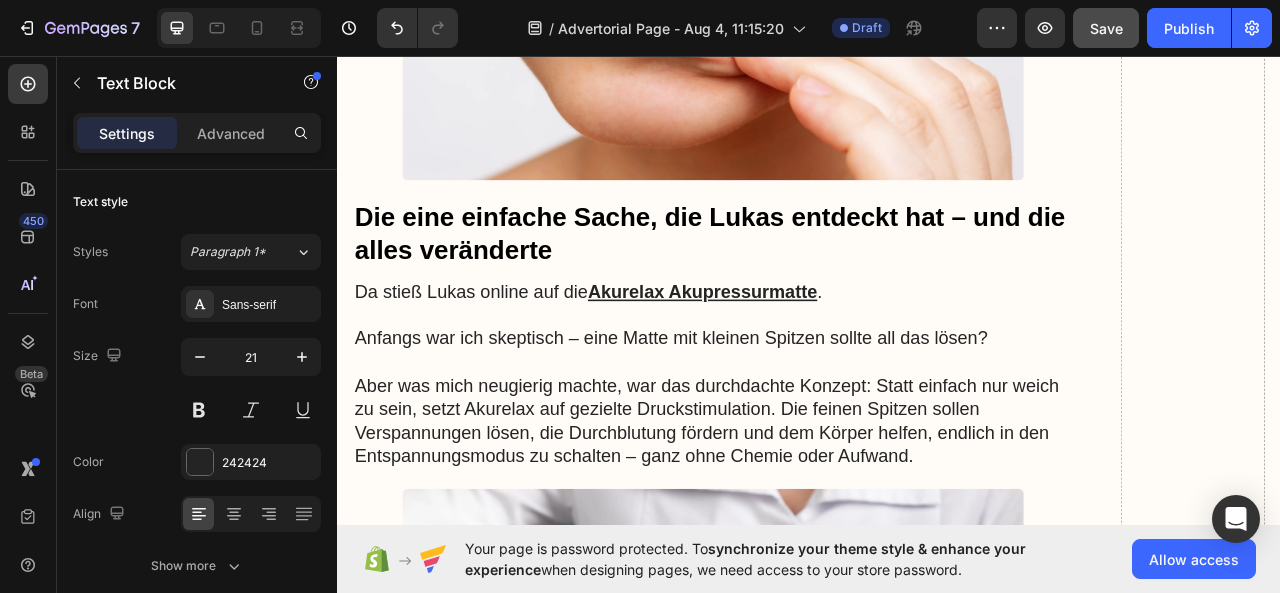 scroll, scrollTop: 4784, scrollLeft: 0, axis: vertical 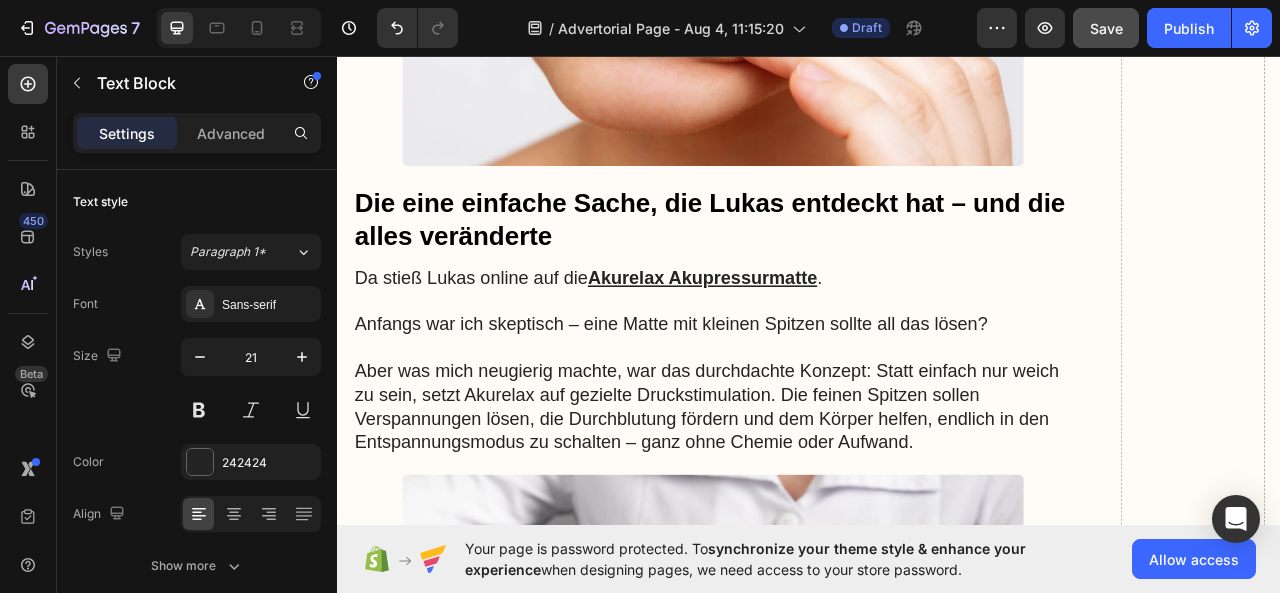click on "In der Nacht schlief ich schneller ein als sonst – kein Wälzen, kein Druck im Nacken, kein Ziehen im unteren Rücken." at bounding box center [814, 1320] 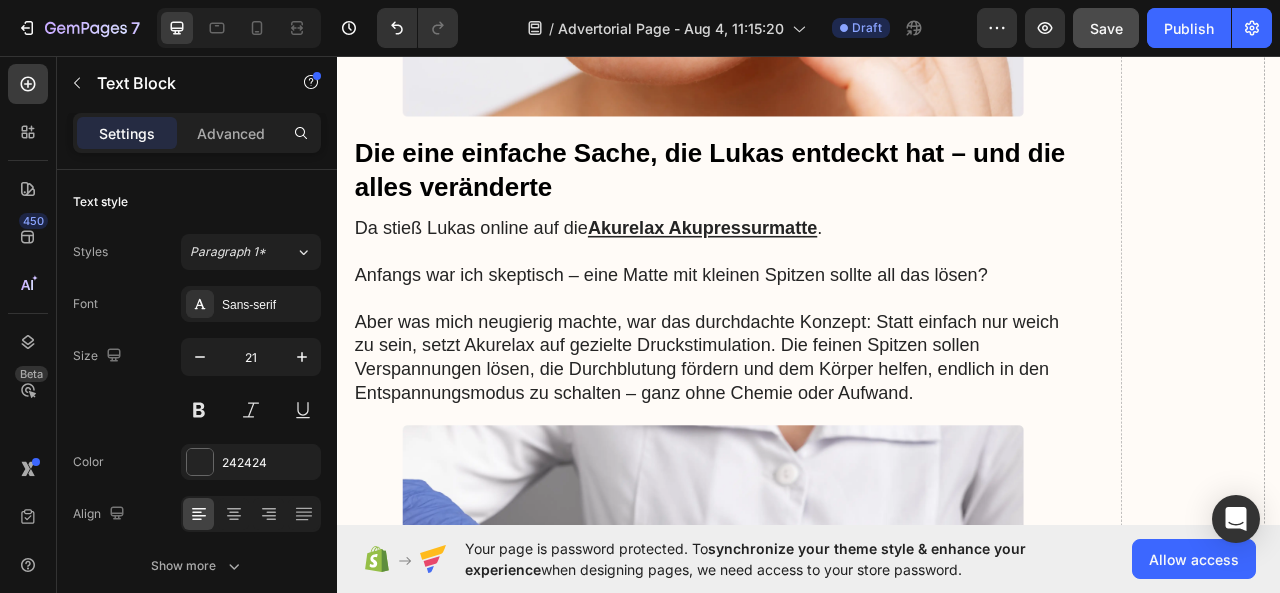 scroll, scrollTop: 4855, scrollLeft: 0, axis: vertical 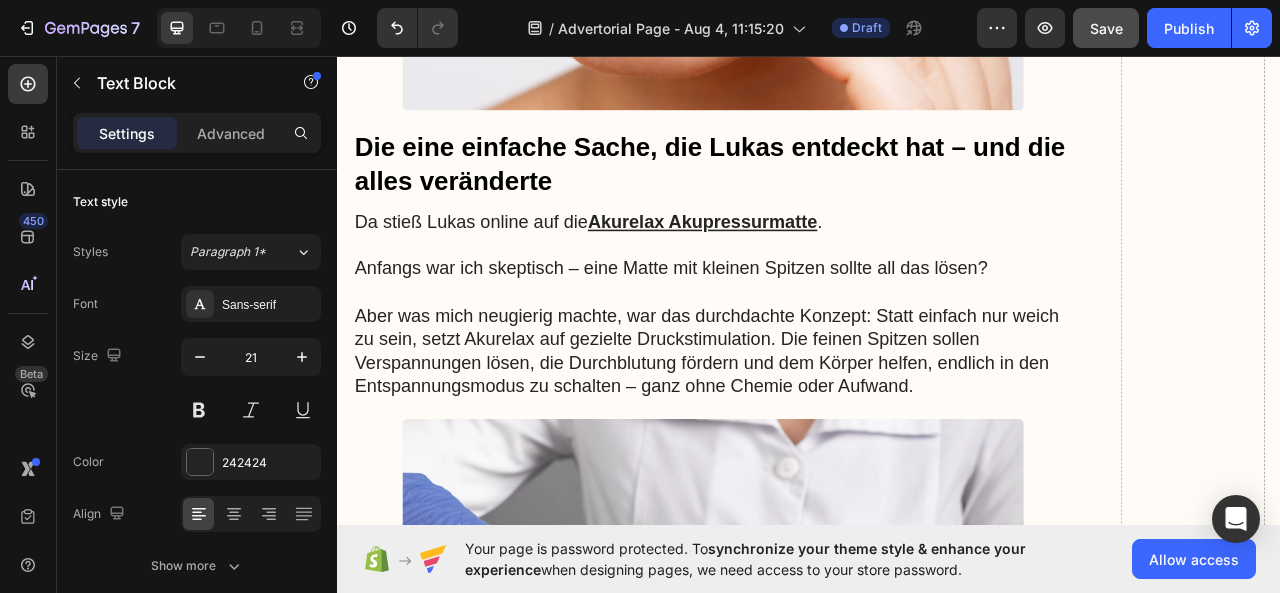 click on "Am nächsten Morgen sah mich Lukas an und meinte: „Du warst so ruhig heute Nacht. Kein Drehen, kein Stöhnen – ich hab’s sofort gemerkt.“" at bounding box center [814, 1331] 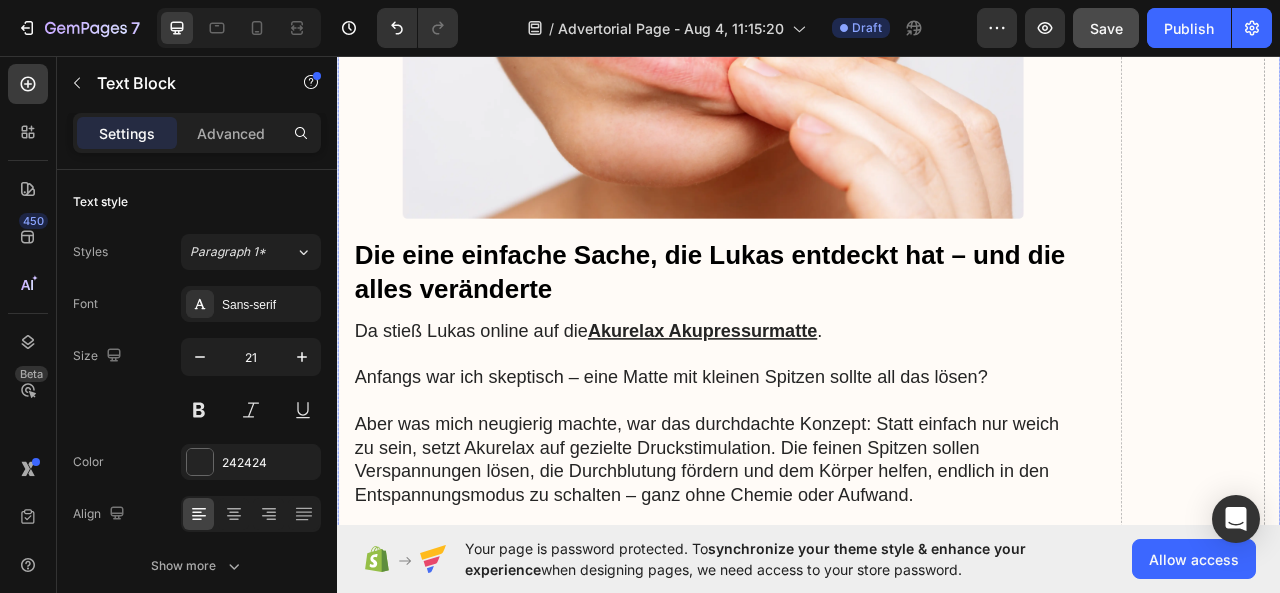 scroll, scrollTop: 4715, scrollLeft: 0, axis: vertical 